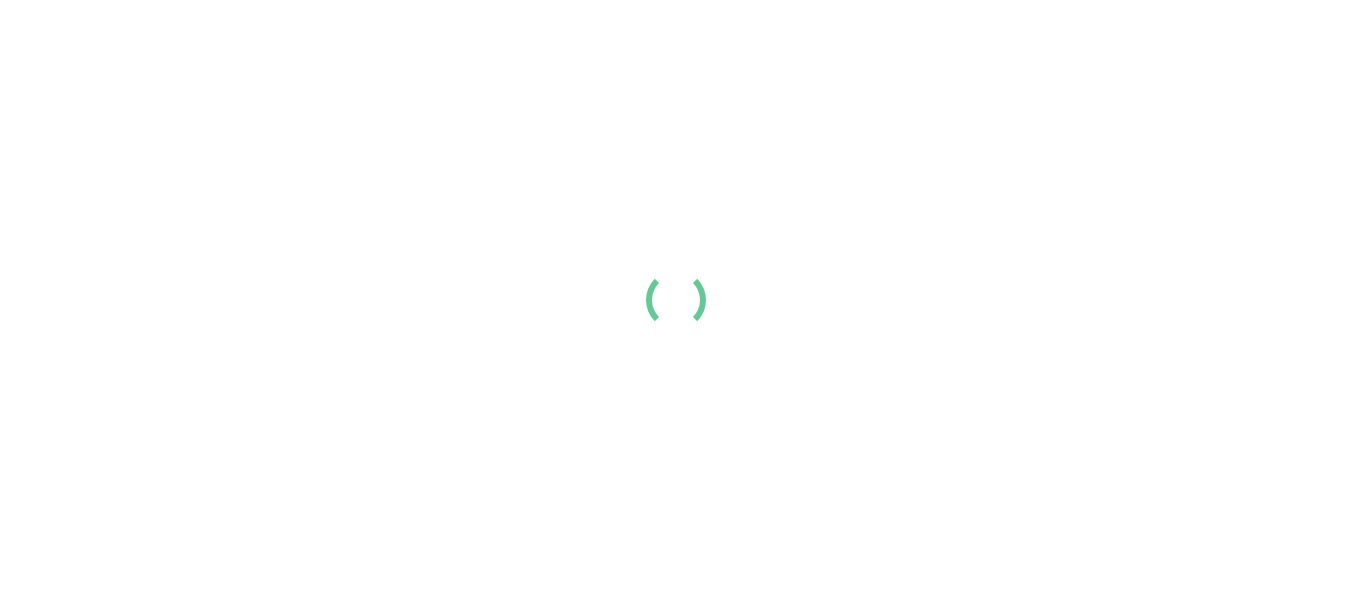 scroll, scrollTop: 0, scrollLeft: 0, axis: both 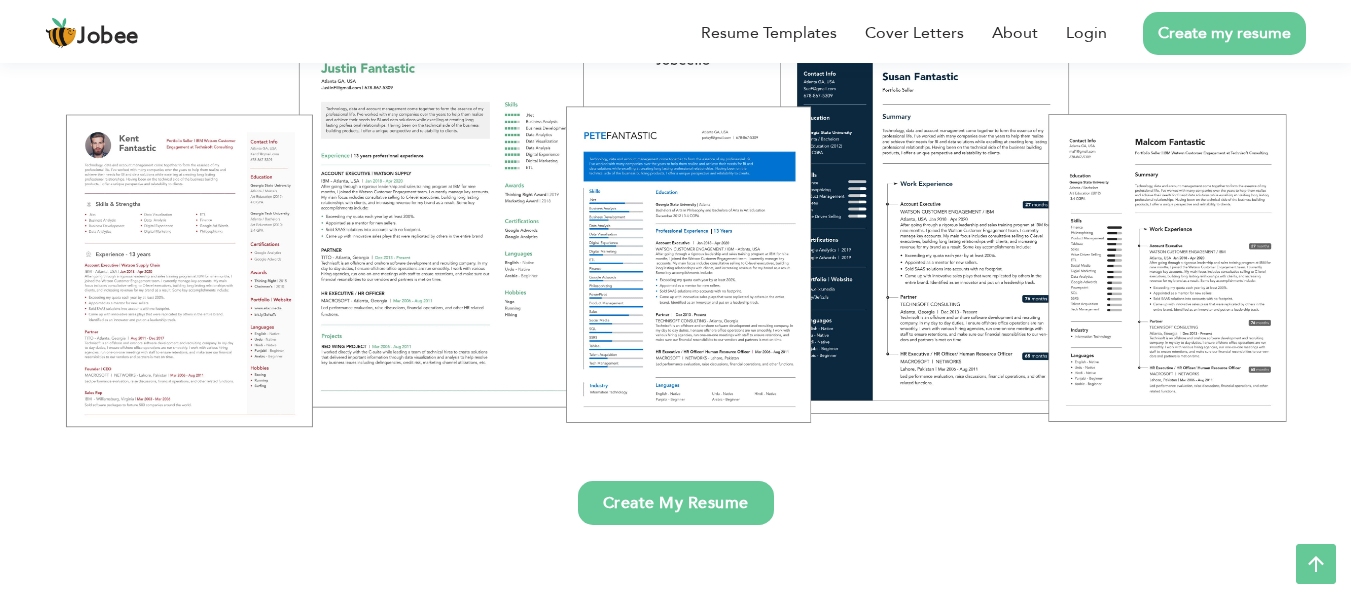 click on "Create My Resume" at bounding box center [676, 503] 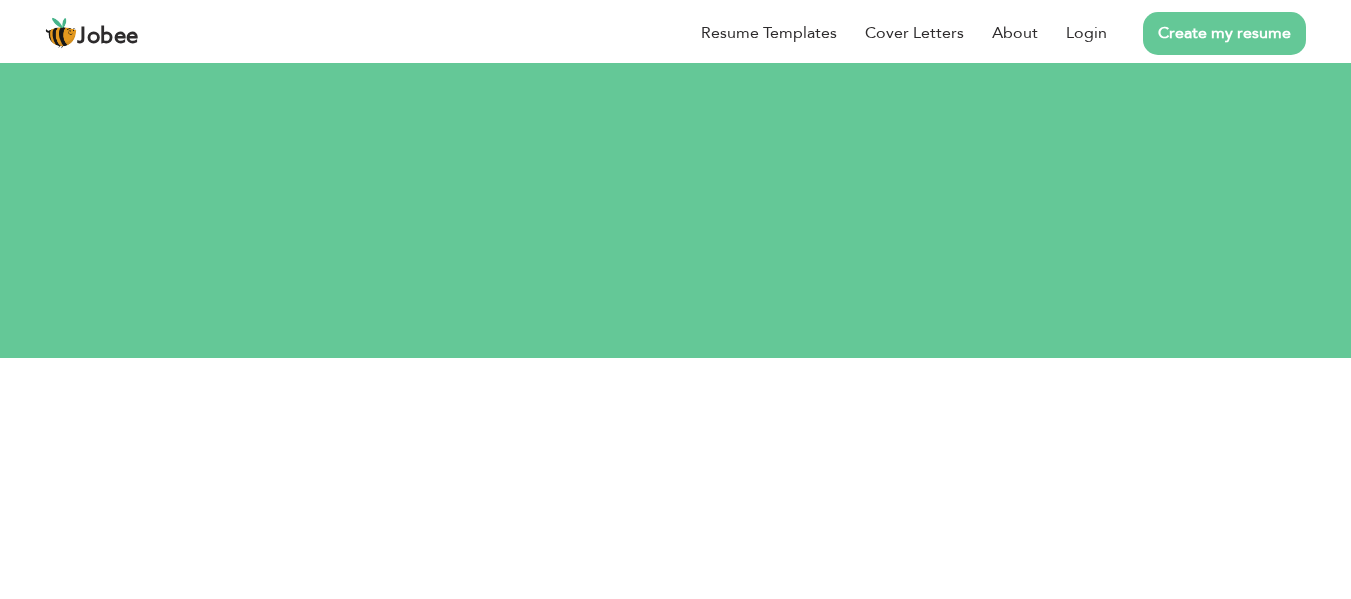 scroll, scrollTop: 0, scrollLeft: 0, axis: both 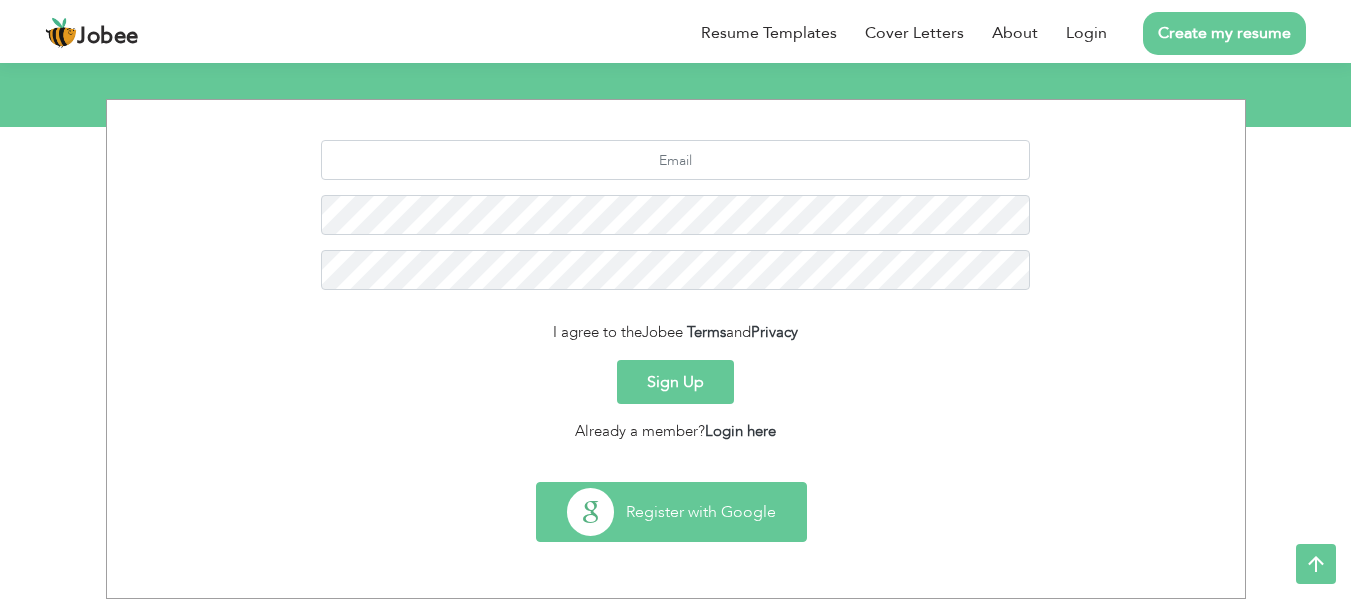 click on "Register with Google" at bounding box center [671, 512] 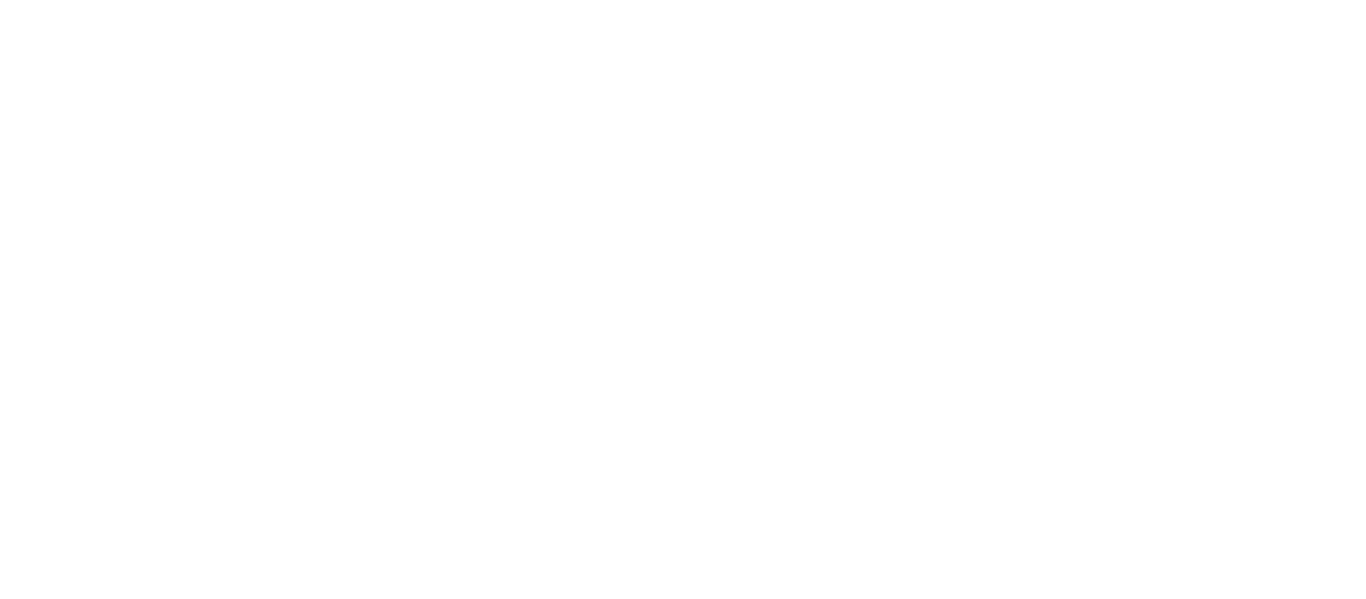 scroll, scrollTop: 0, scrollLeft: 0, axis: both 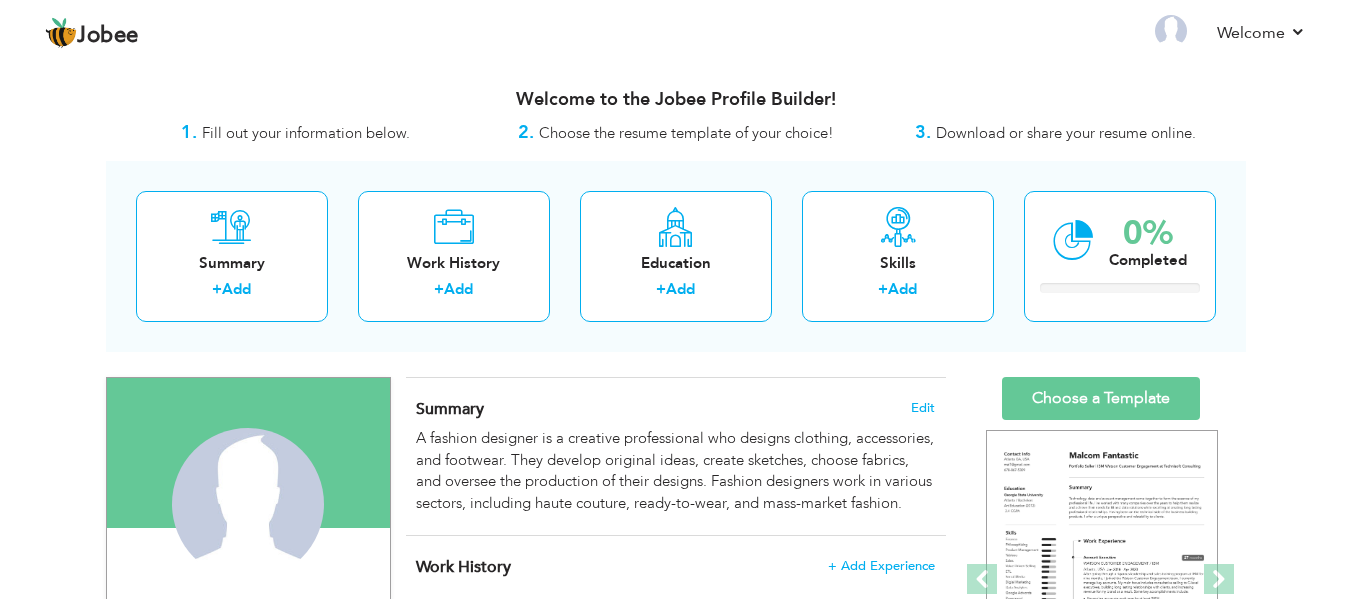 click on "Profile
Resume Templates
Resume Templates
Cover Letters
About
My Resume
Welcome
Settings
Log off" at bounding box center [675, 34] 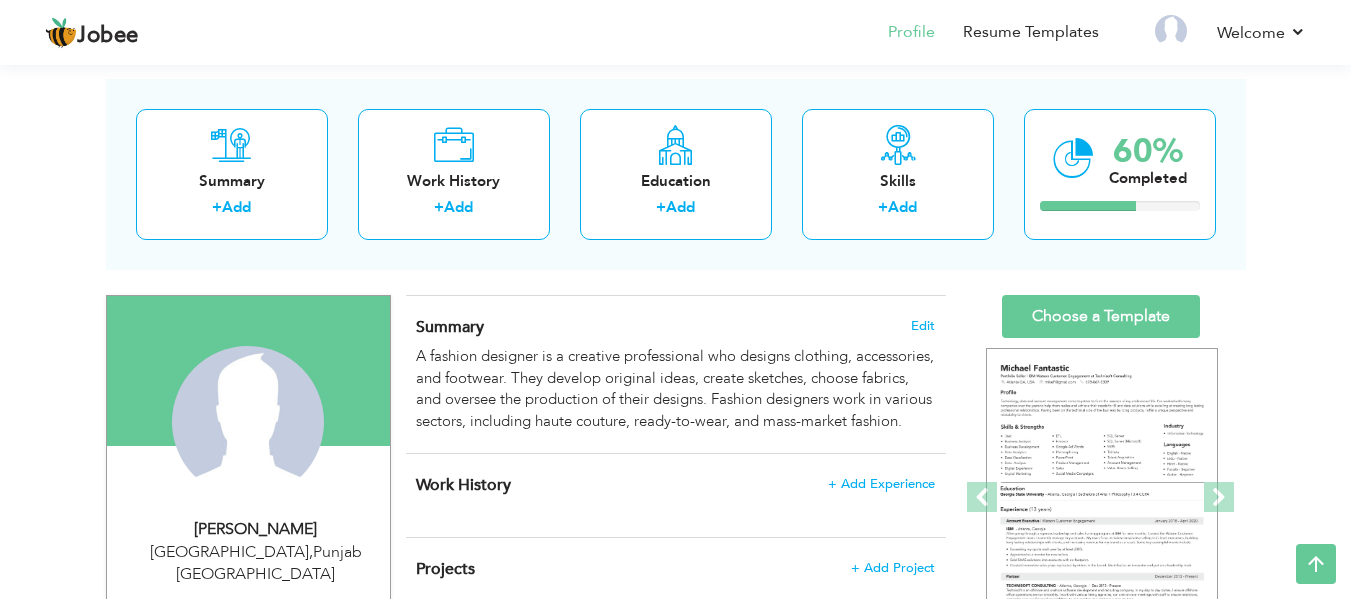 scroll, scrollTop: 73, scrollLeft: 0, axis: vertical 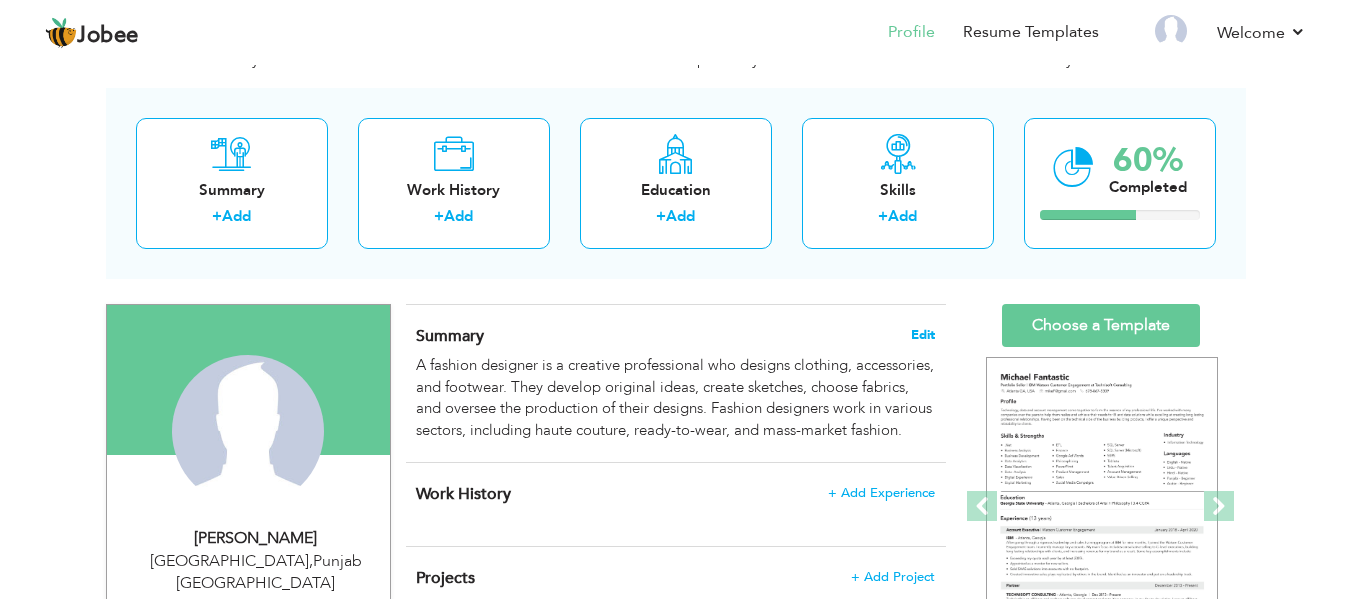 click on "Edit" at bounding box center [923, 335] 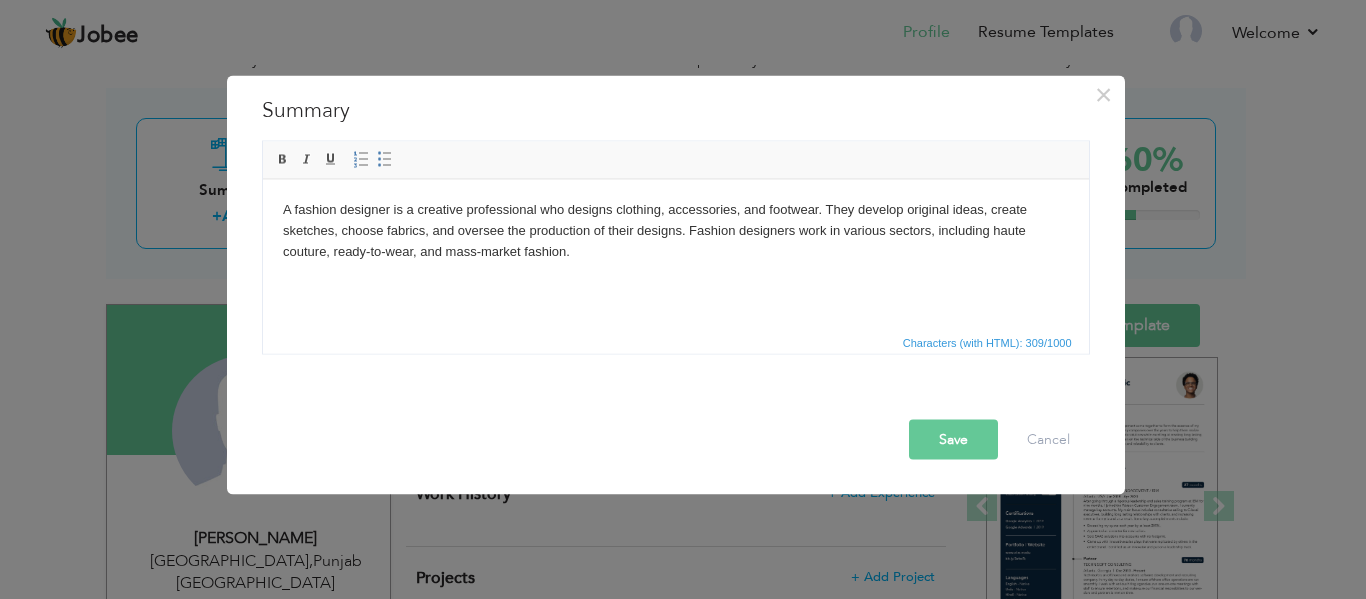 click on "A fashion designer is a creative professional who designs clothing, accessories, and footwear. They develop original ideas, create sketches, choose fabrics, and oversee the production of their designs. Fashion designers work in various sectors, including haute couture, ready-to-wear, and mass-market fashion." at bounding box center (675, 230) 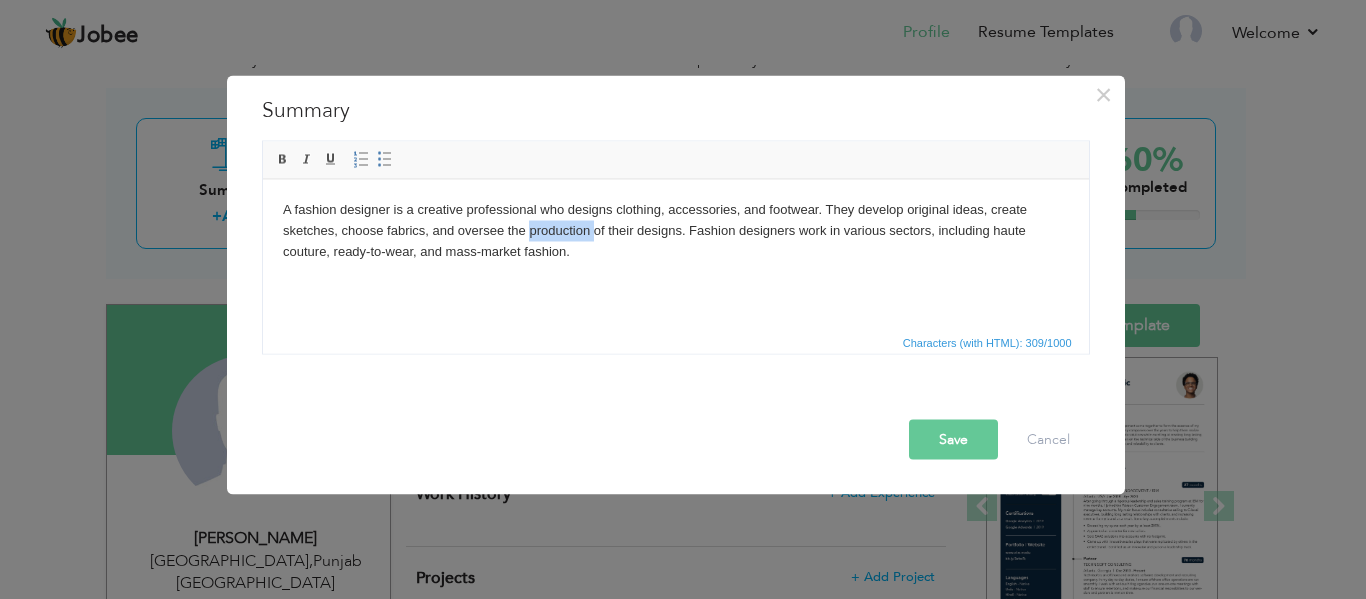 click on "A fashion designer is a creative professional who designs clothing, accessories, and footwear. They develop original ideas, create sketches, choose fabrics, and oversee the production of their designs. Fashion designers work in various sectors, including haute couture, ready-to-wear, and mass-market fashion." at bounding box center [675, 230] 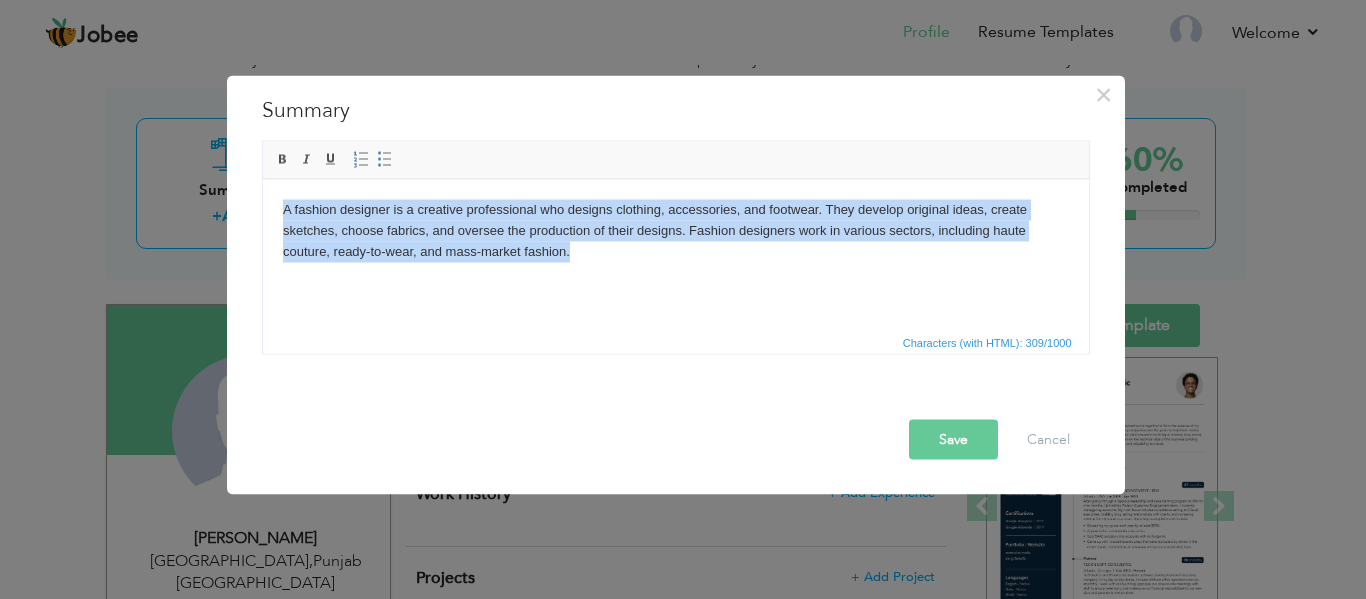 click on "A fashion designer is a creative professional who designs clothing, accessories, and footwear. They develop original ideas, create sketches, choose fabrics, and oversee the production of their designs. Fashion designers work in various sectors, including haute couture, ready-to-wear, and mass-market fashion." at bounding box center [675, 230] 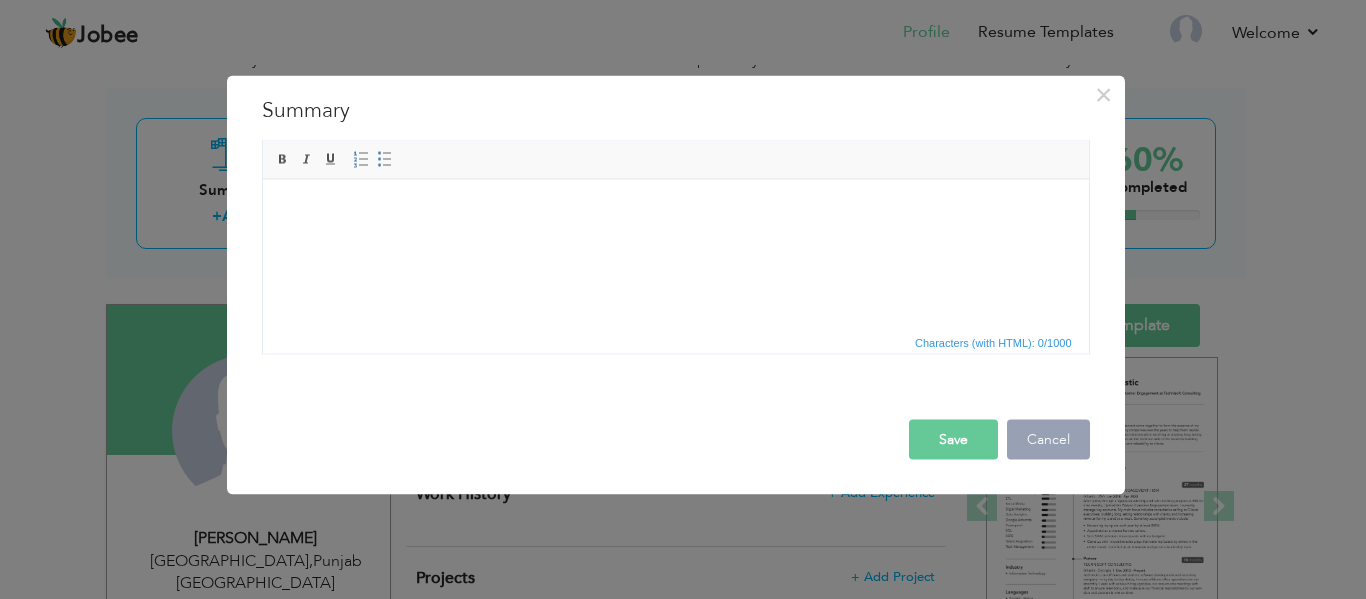 click on "Cancel" at bounding box center [1048, 439] 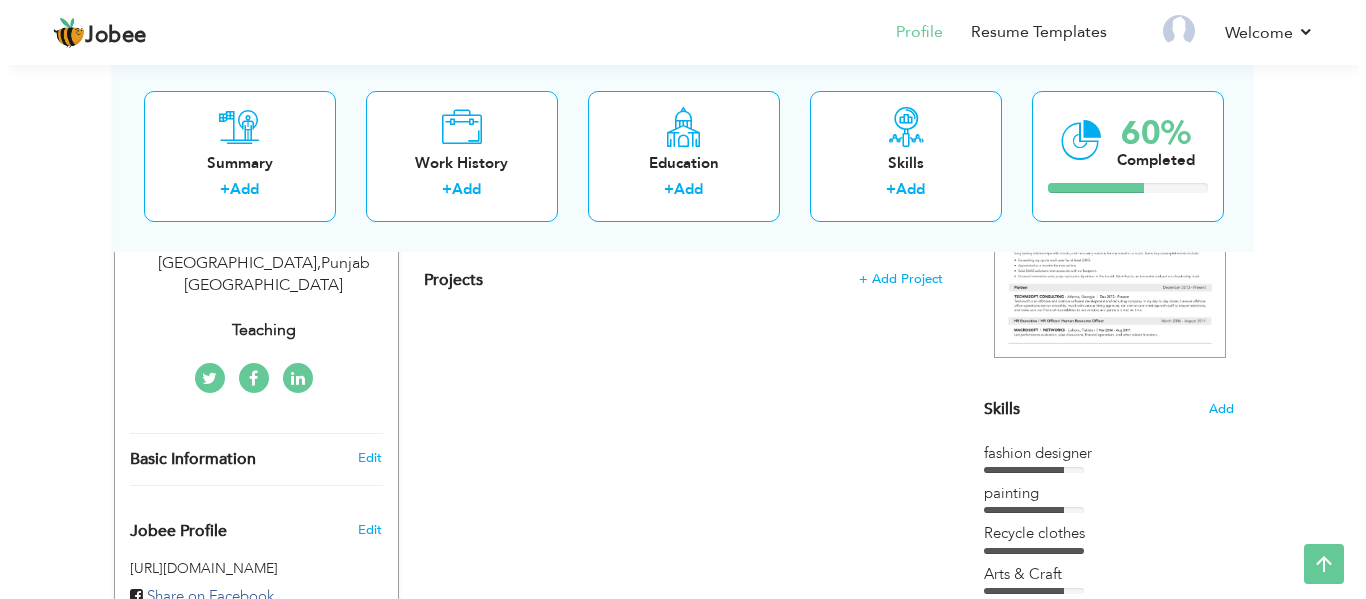 scroll, scrollTop: 370, scrollLeft: 0, axis: vertical 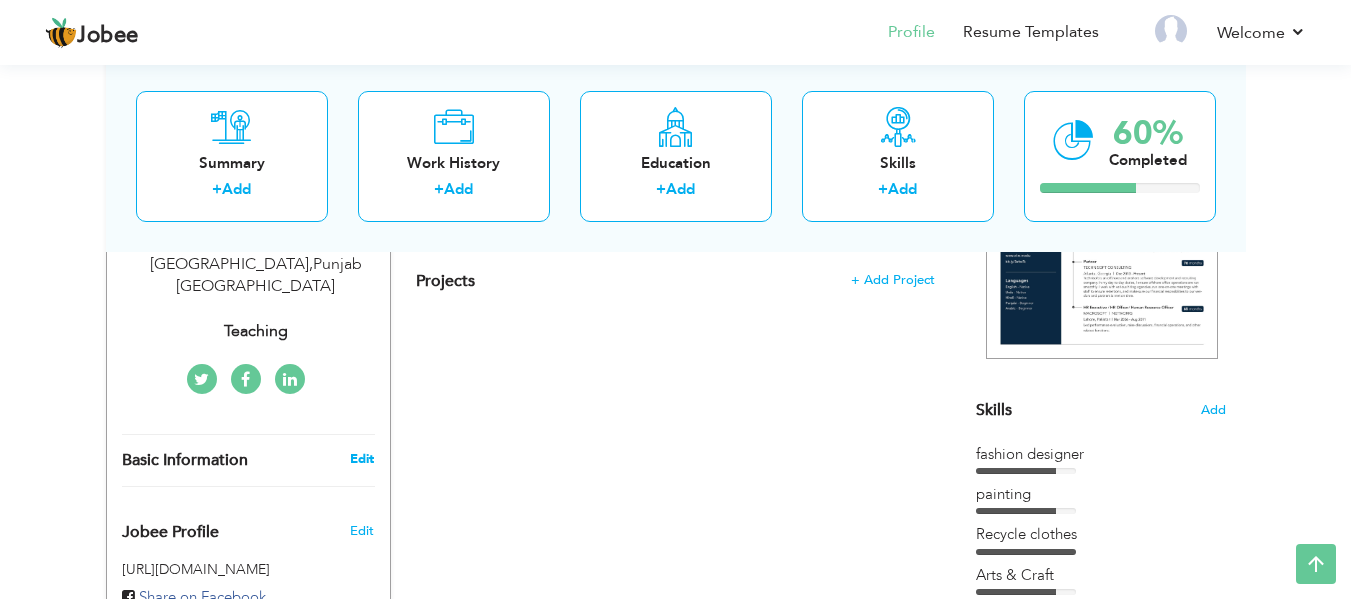 click on "Edit" at bounding box center (362, 459) 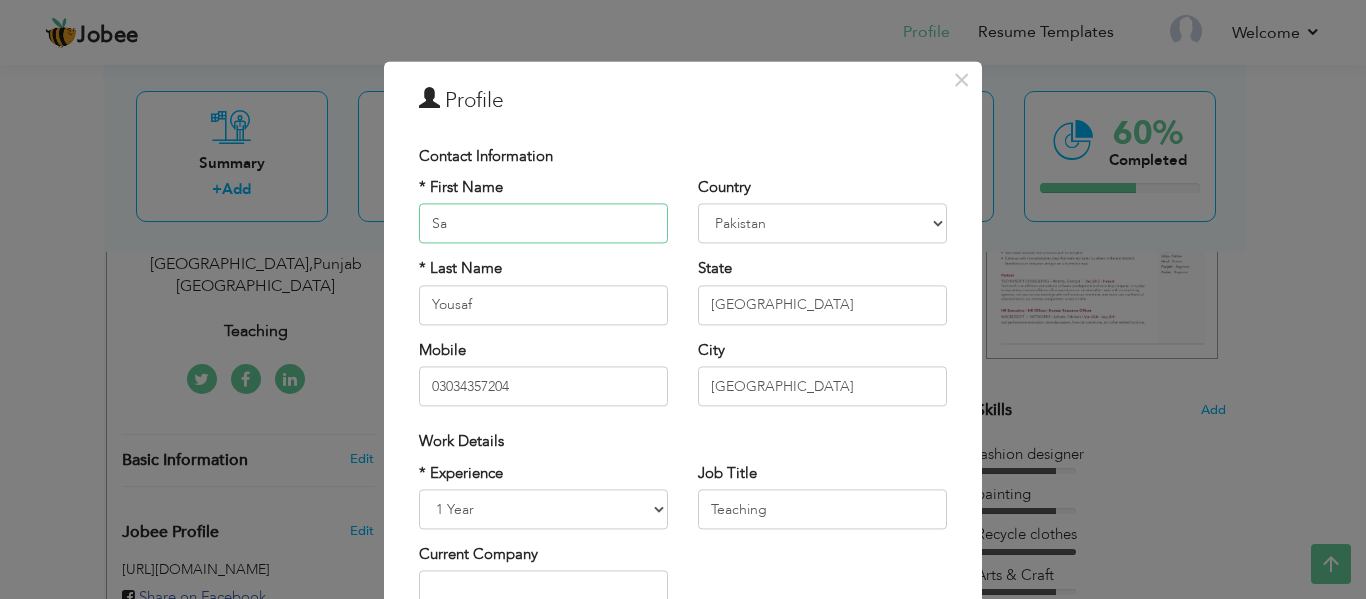 type on "S" 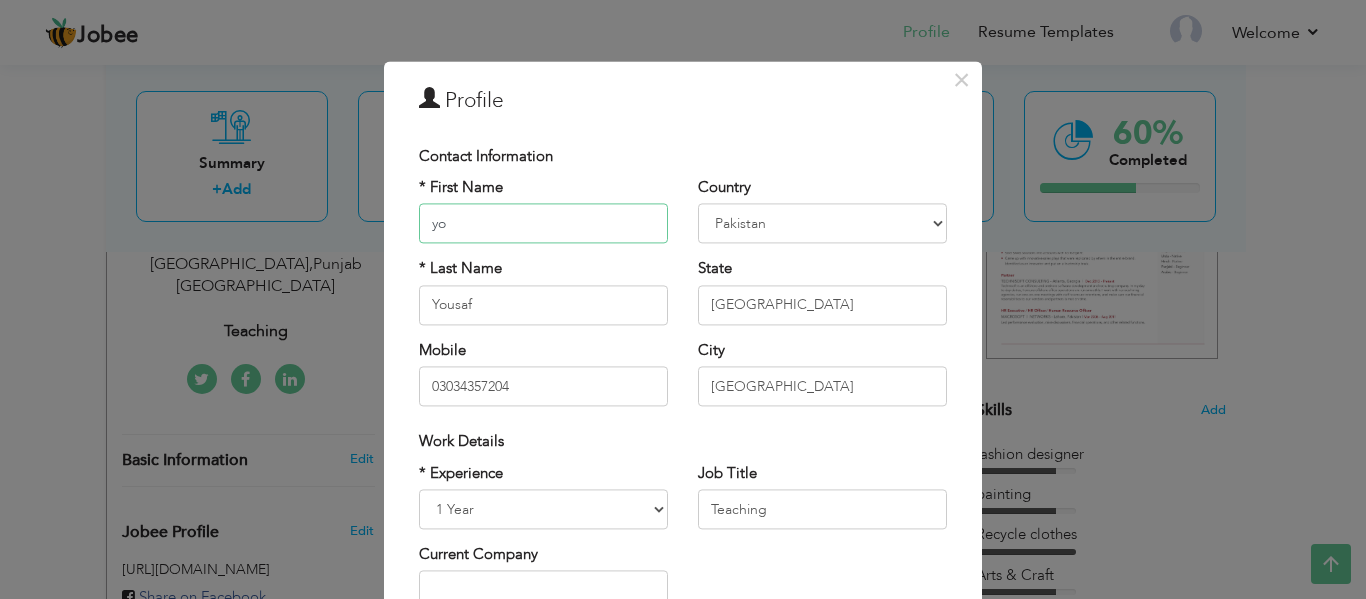 type on "y" 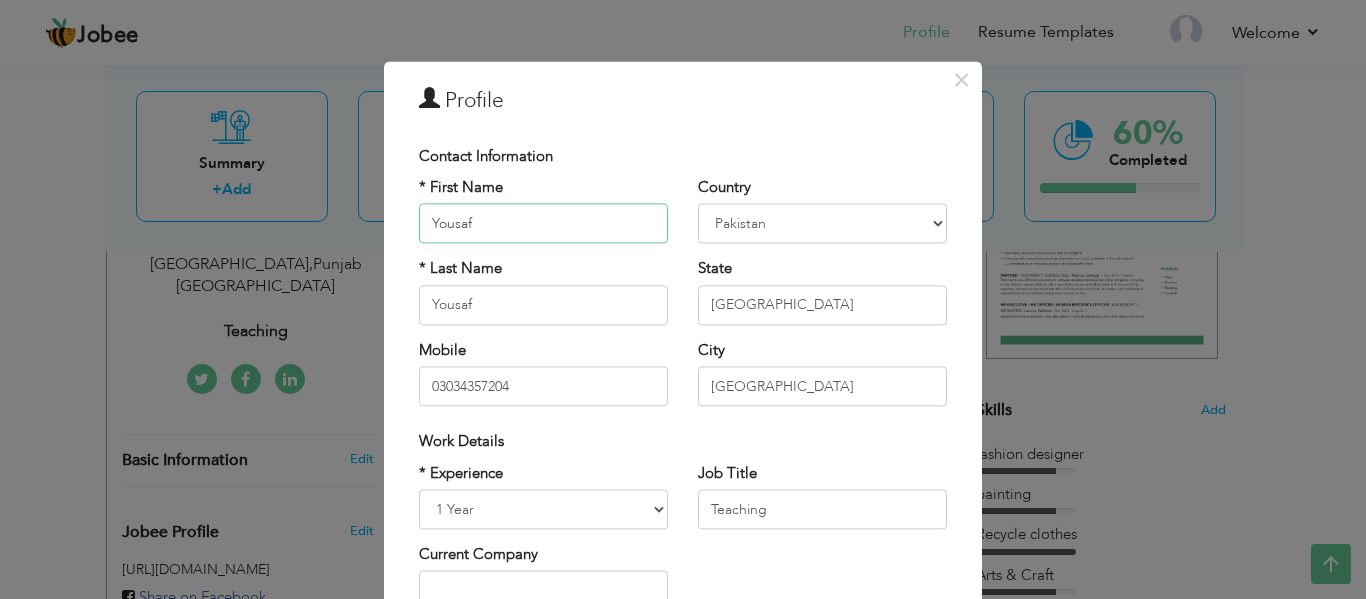 type on "Yousaf" 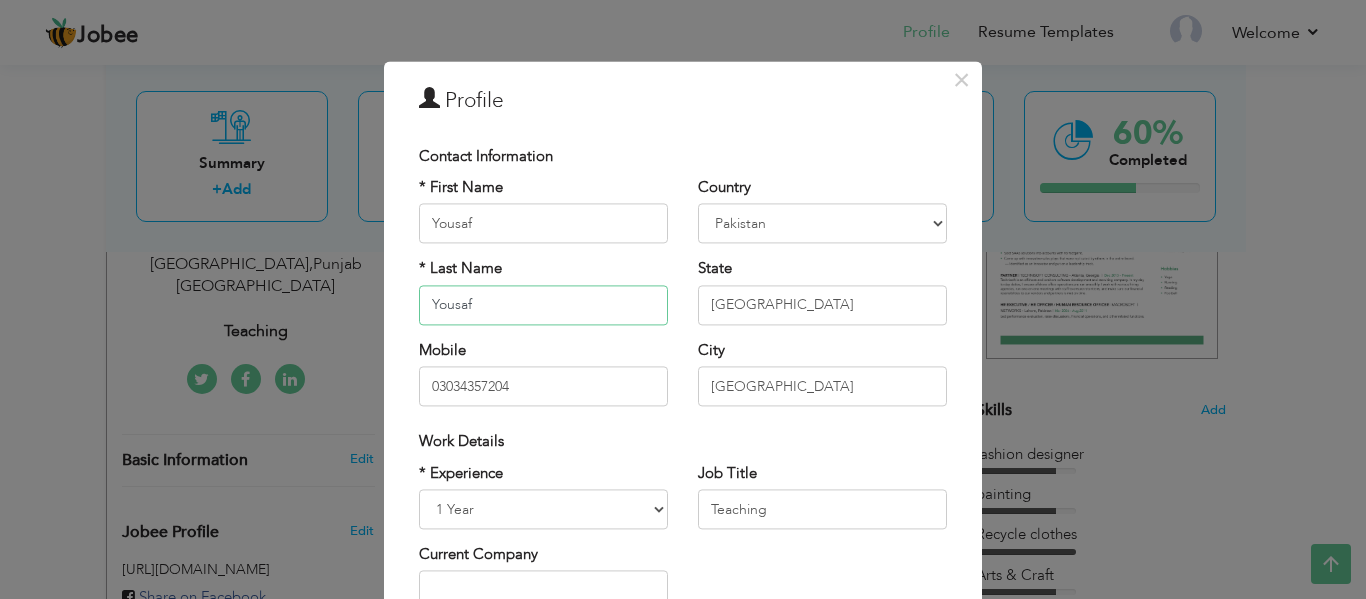 click on "Yousaf" at bounding box center (543, 305) 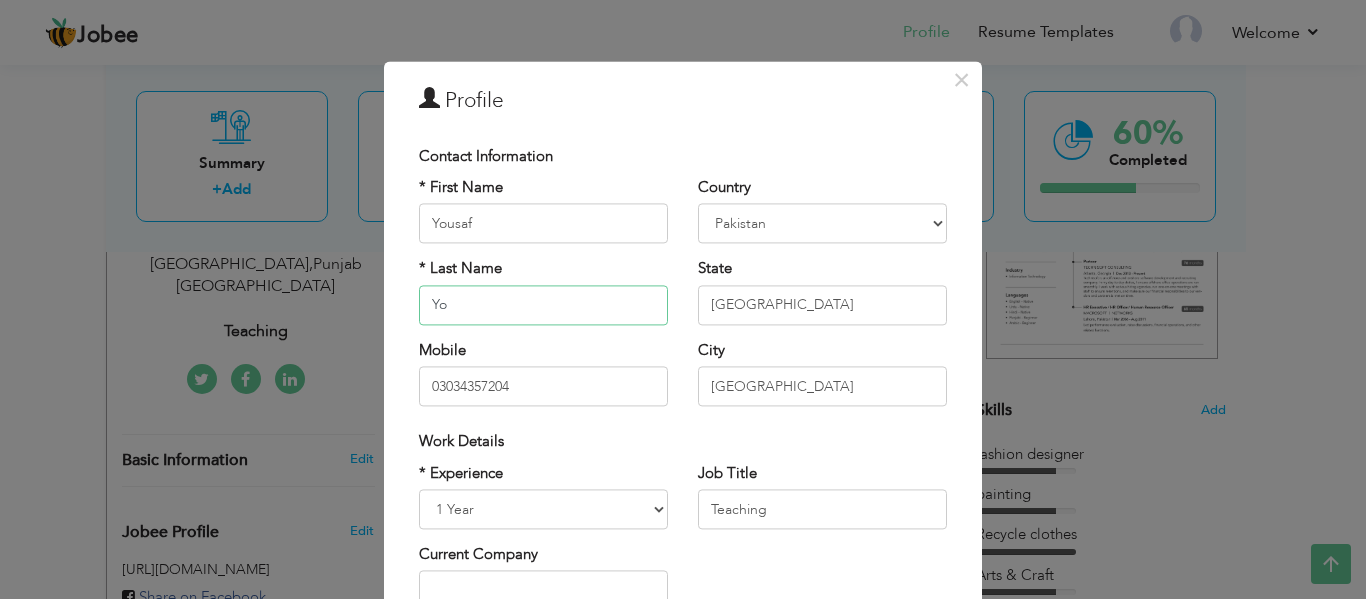 type on "Y" 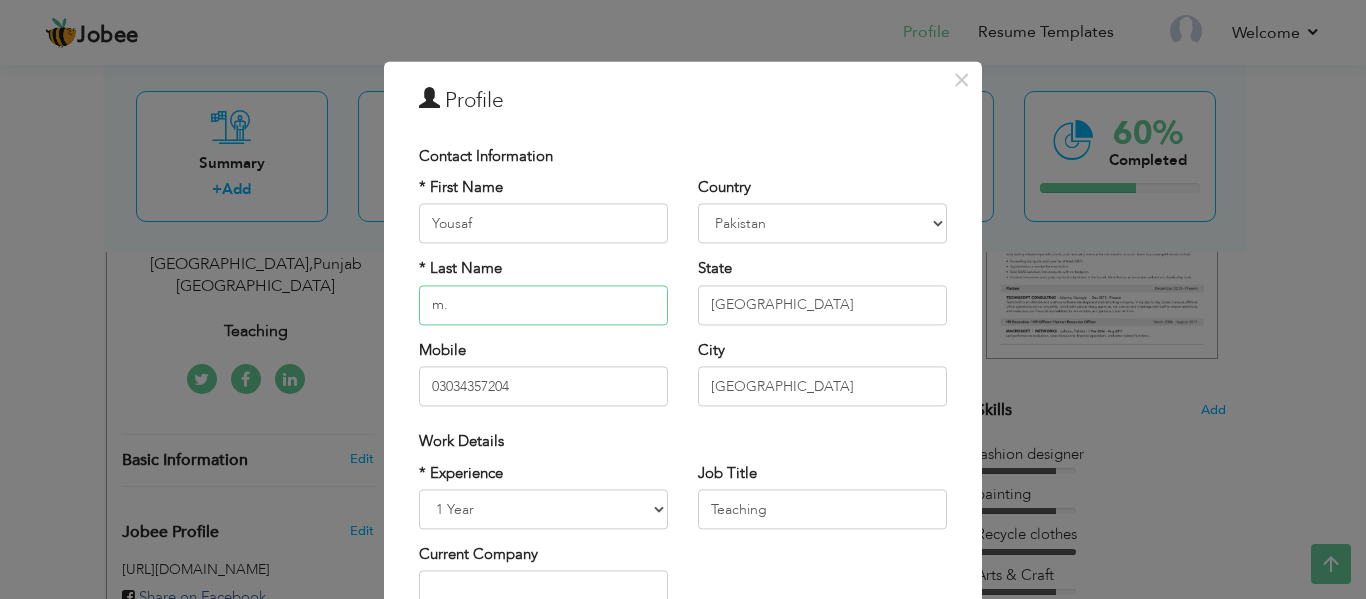 type on "m." 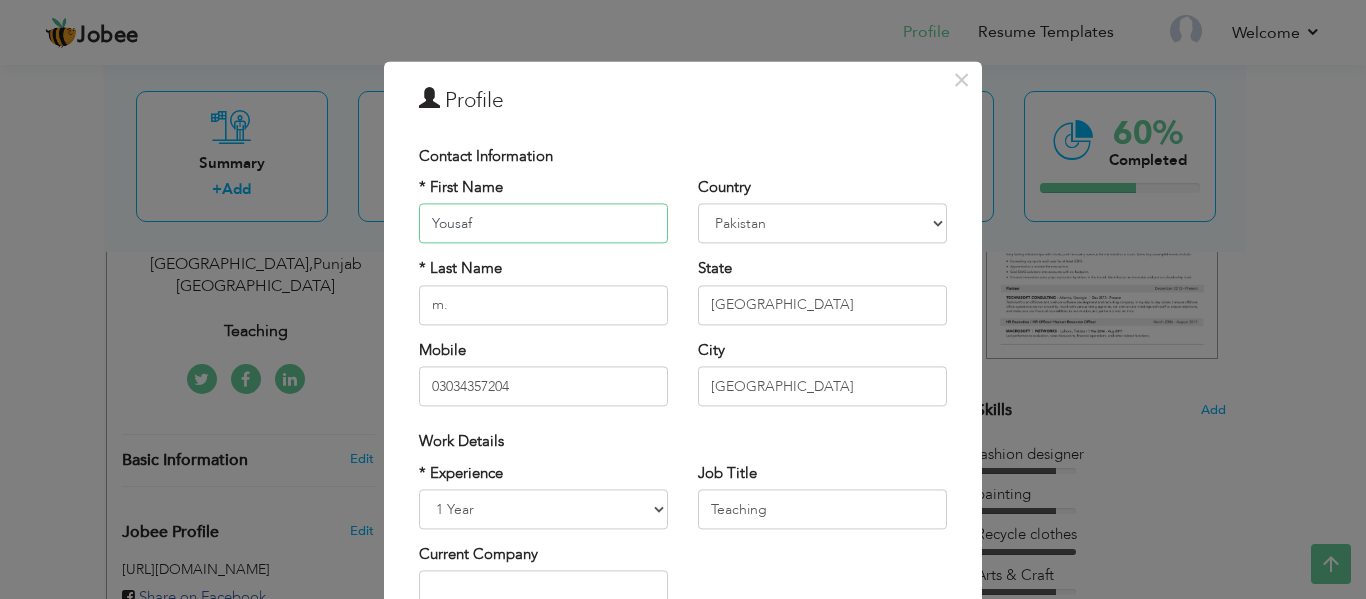 click on "Yousaf" at bounding box center [543, 224] 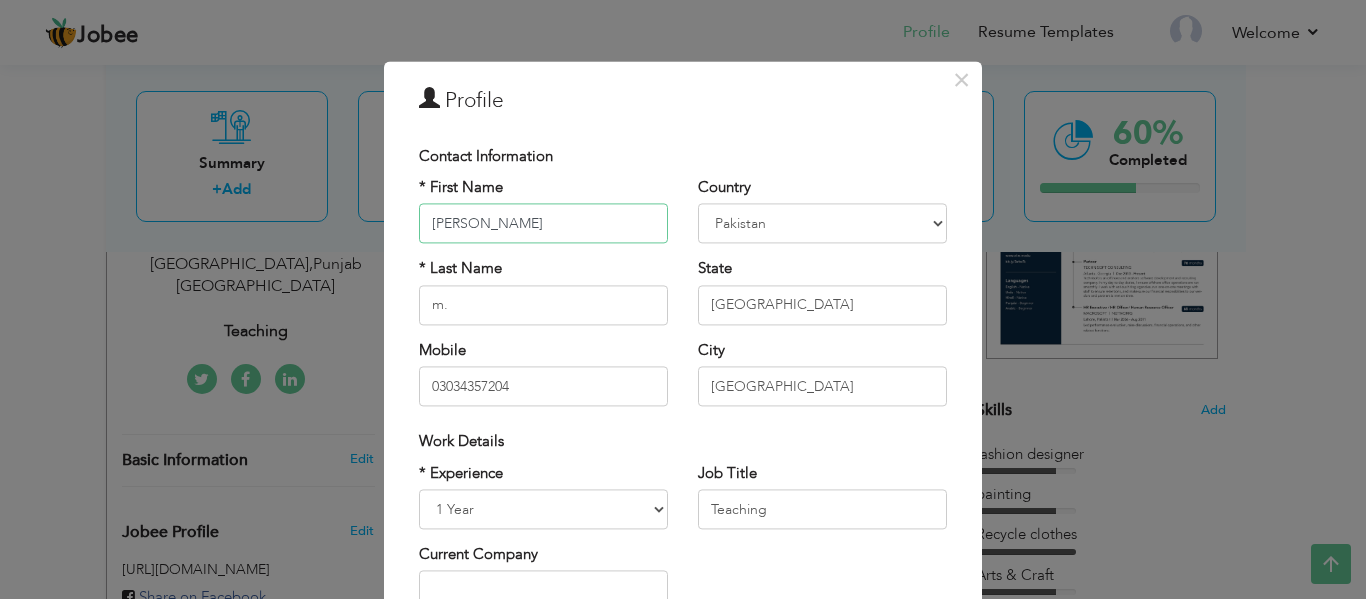 type on "M.Yousaf" 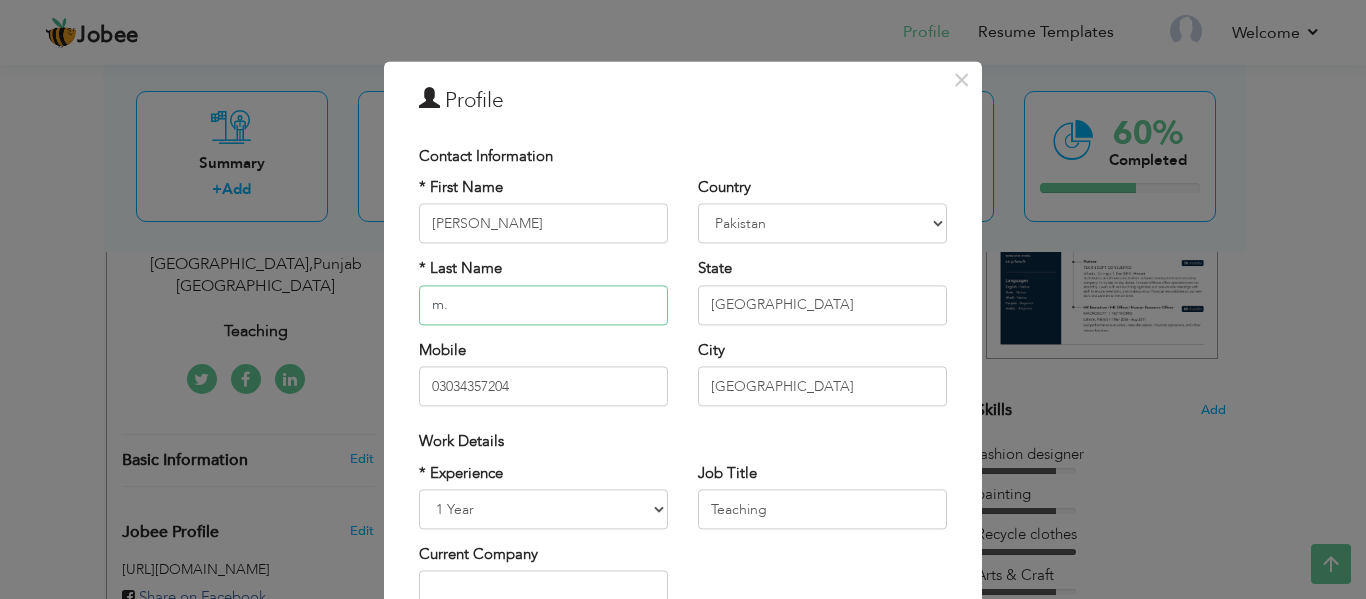 click on "m." at bounding box center [543, 305] 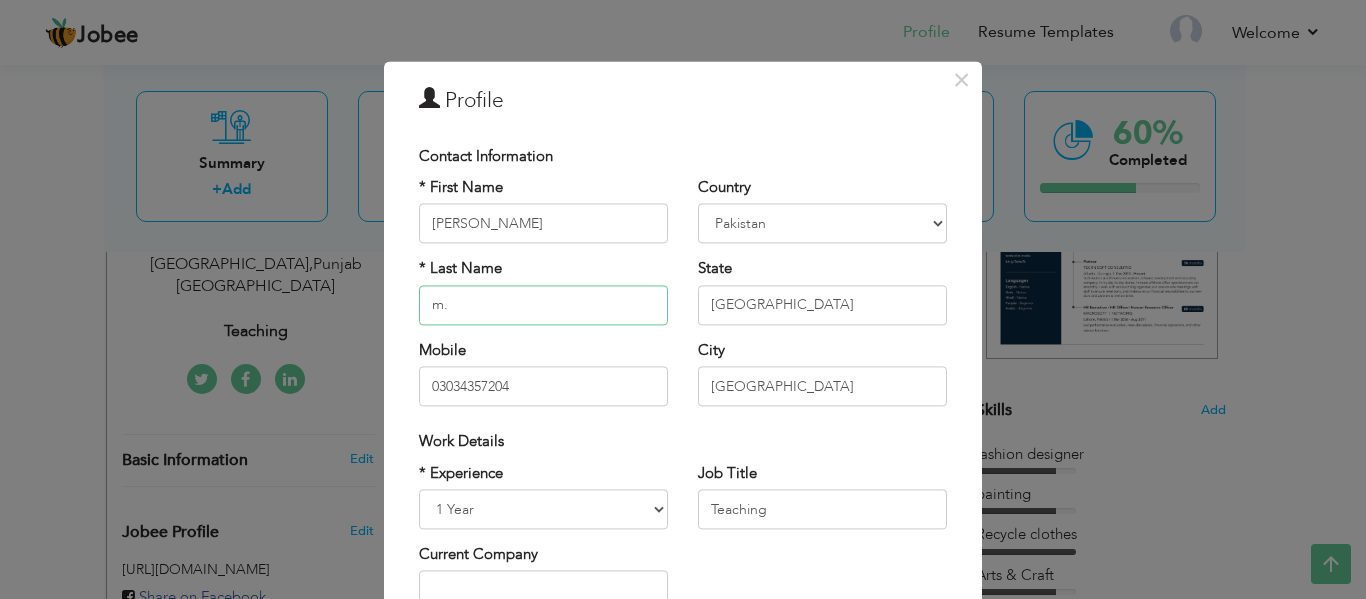 type on "m" 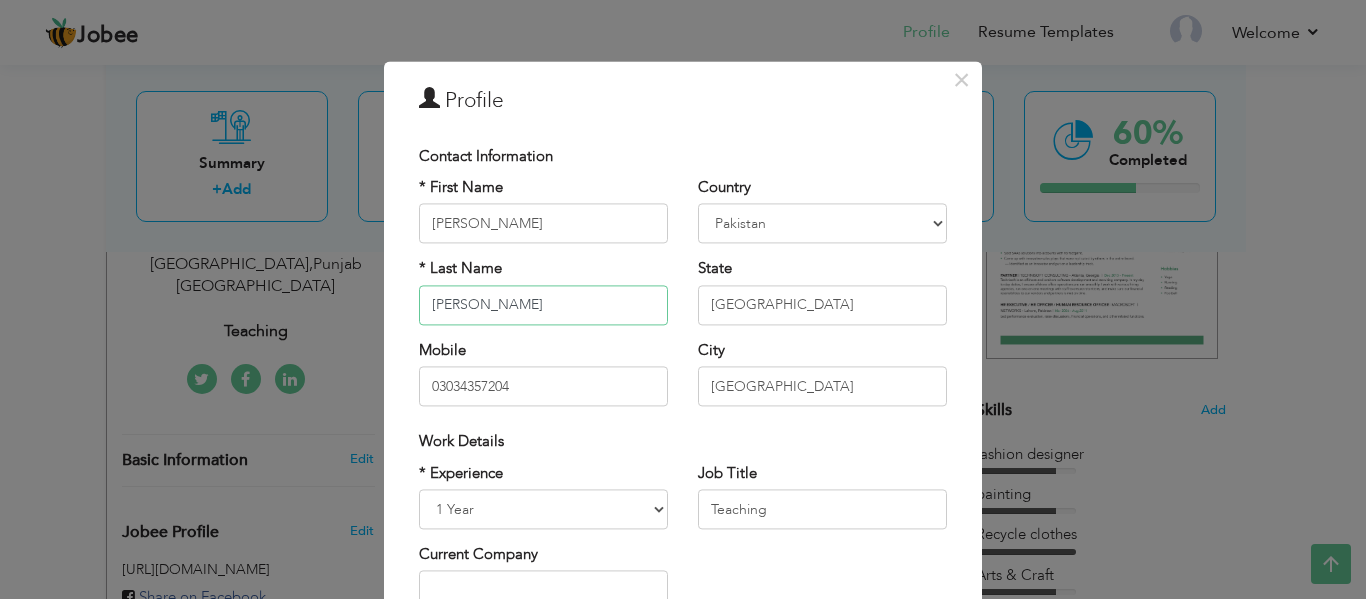 type on "M.Soja" 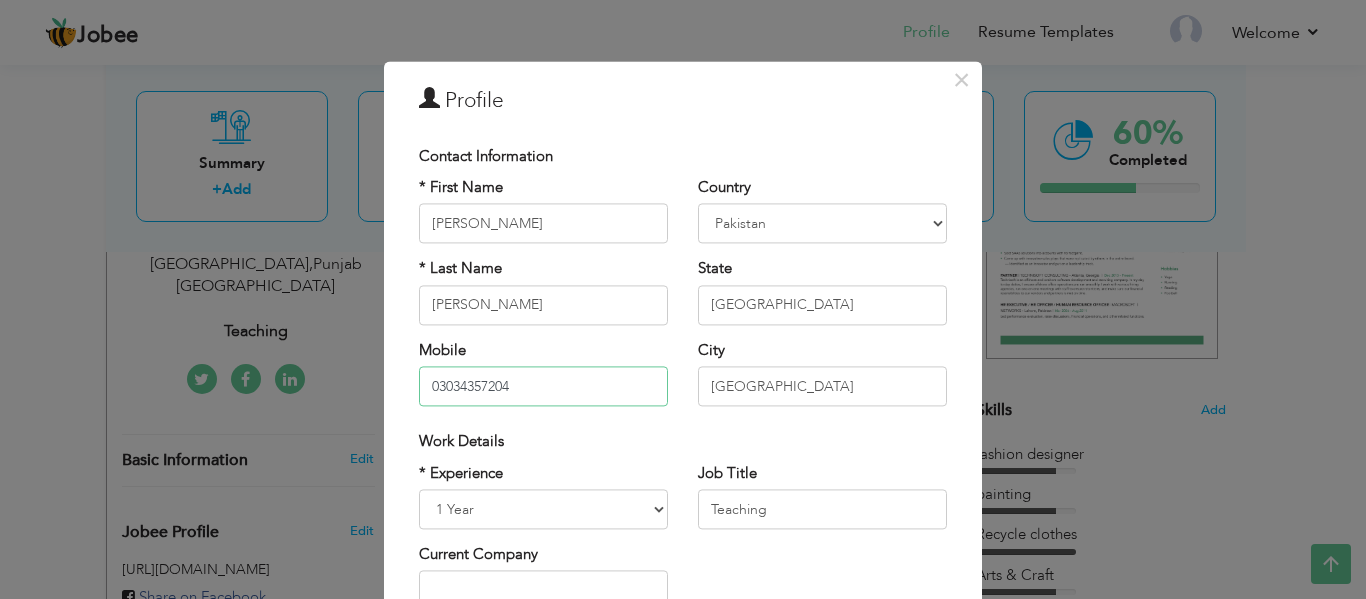 click on "03034357204" at bounding box center (543, 387) 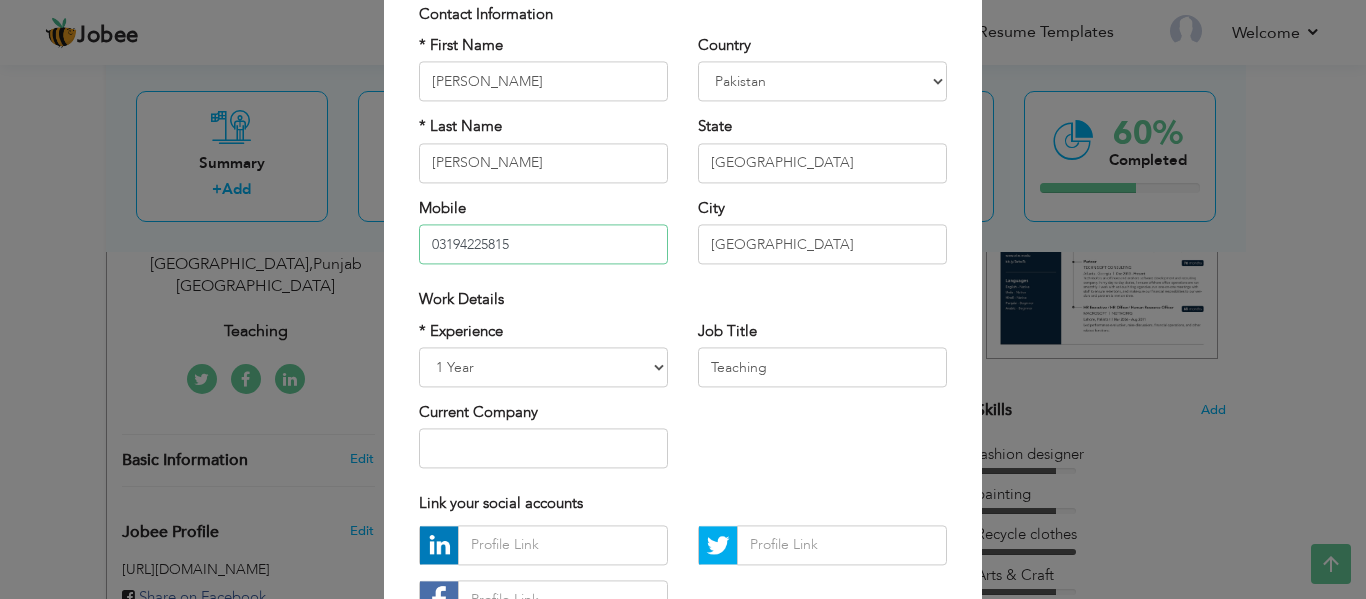scroll, scrollTop: 143, scrollLeft: 0, axis: vertical 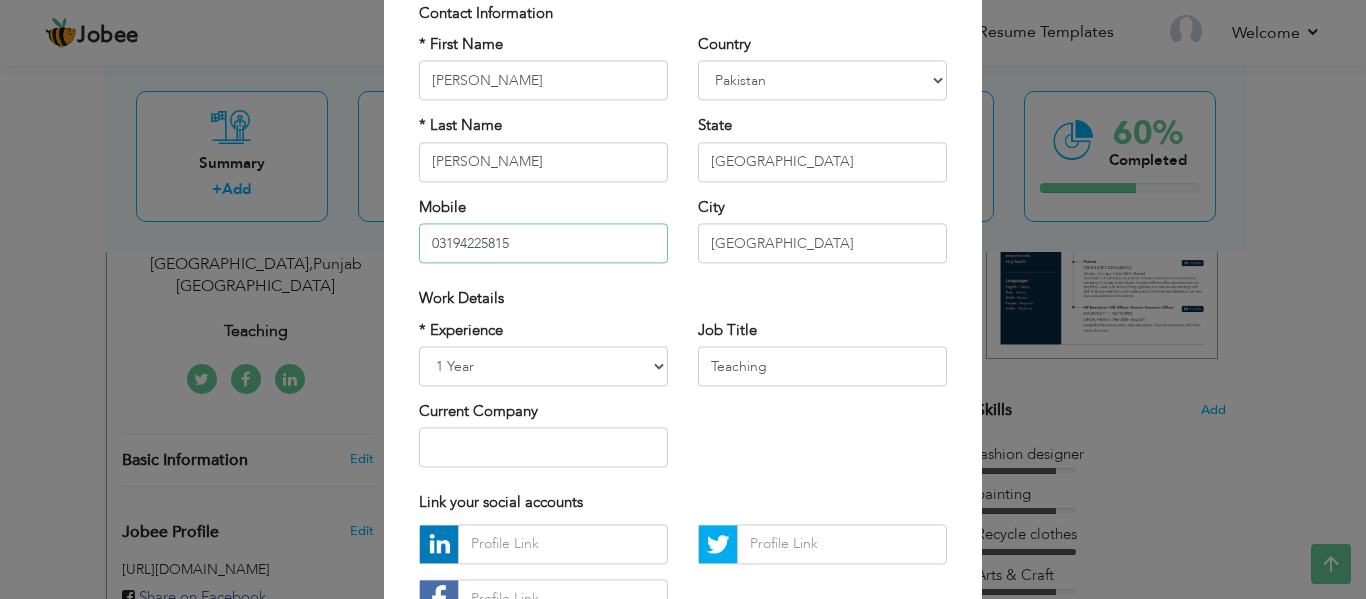 type on "03194225815" 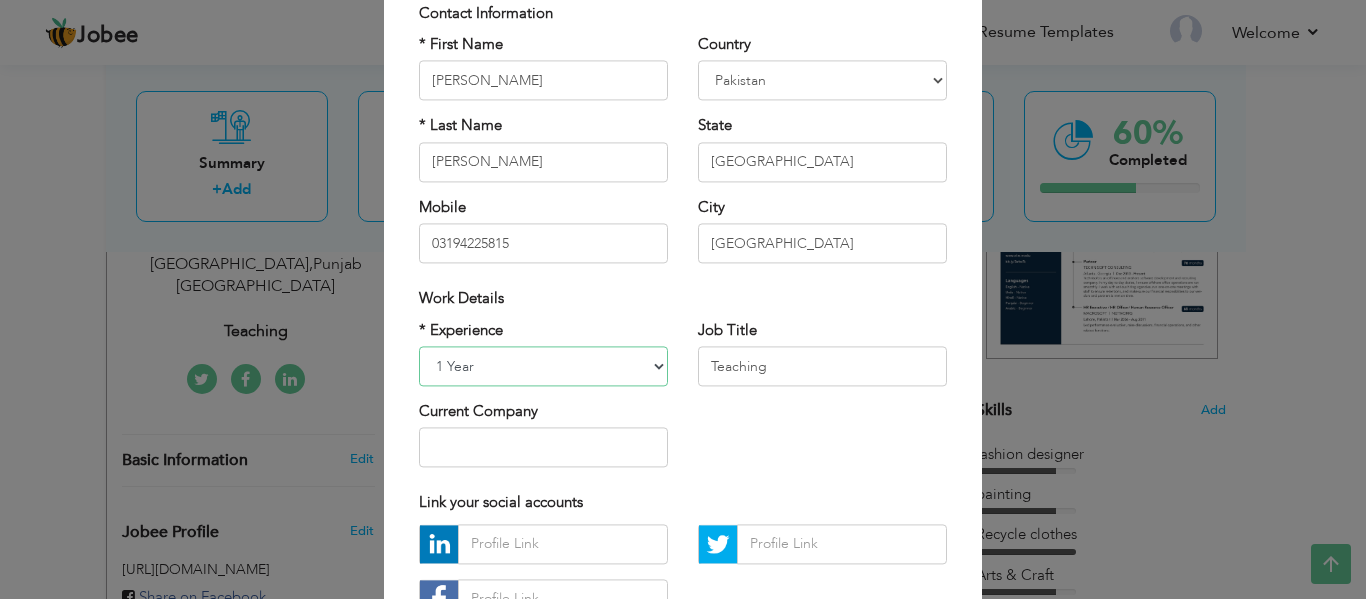 click on "Entry Level Less than 1 Year 1 Year 2 Years 3 Years 4 Years 5 Years 6 Years 7 Years 8 Years 9 Years 10 Years 11 Years 12 Years 13 Years 14 Years 15 Years 16 Years 17 Years 18 Years 19 Years 20 Years 21 Years 22 Years 23 Years 24 Years 25 Years 26 Years 27 Years 28 Years 29 Years 30 Years 31 Years 32 Years 33 Years 34 Years 35 Years More than 35 Years" at bounding box center (543, 366) 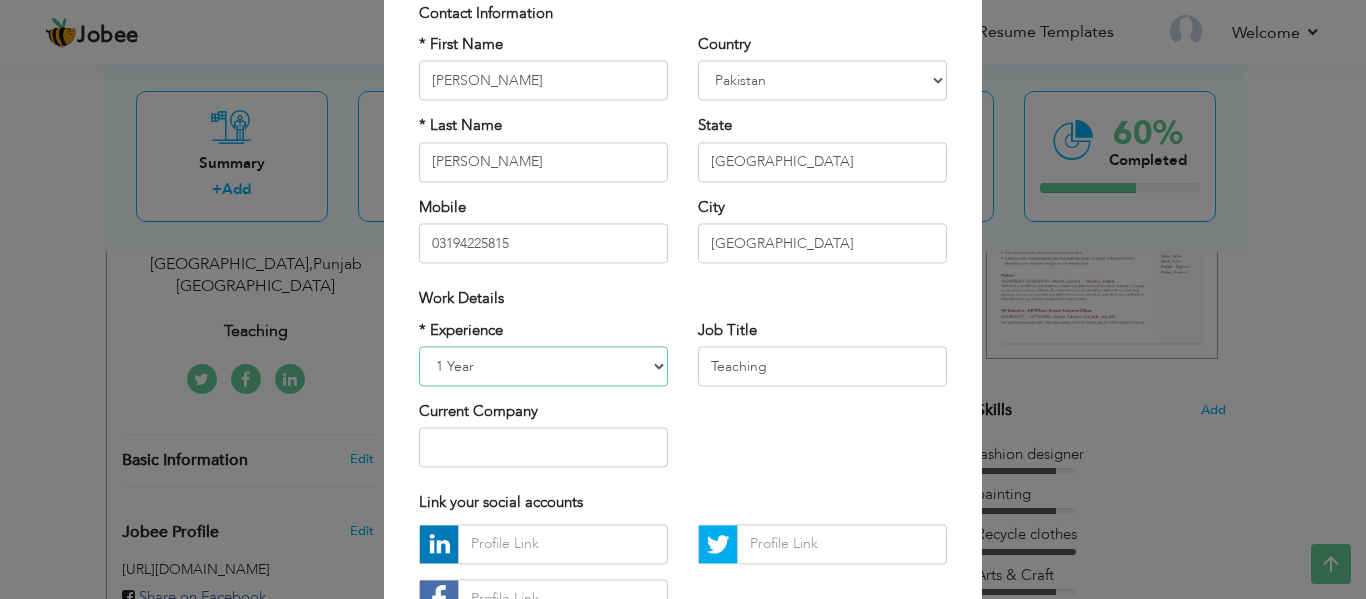 select on "number:12" 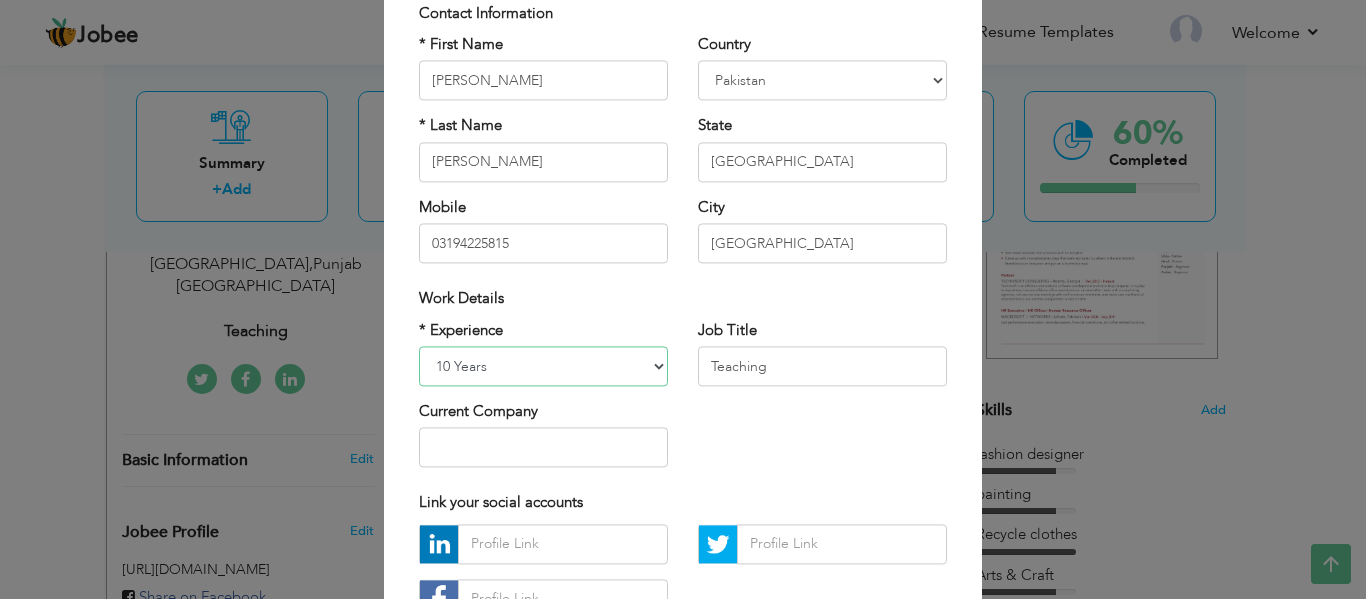 click on "Entry Level Less than 1 Year 1 Year 2 Years 3 Years 4 Years 5 Years 6 Years 7 Years 8 Years 9 Years 10 Years 11 Years 12 Years 13 Years 14 Years 15 Years 16 Years 17 Years 18 Years 19 Years 20 Years 21 Years 22 Years 23 Years 24 Years 25 Years 26 Years 27 Years 28 Years 29 Years 30 Years 31 Years 32 Years 33 Years 34 Years 35 Years More than 35 Years" at bounding box center [543, 366] 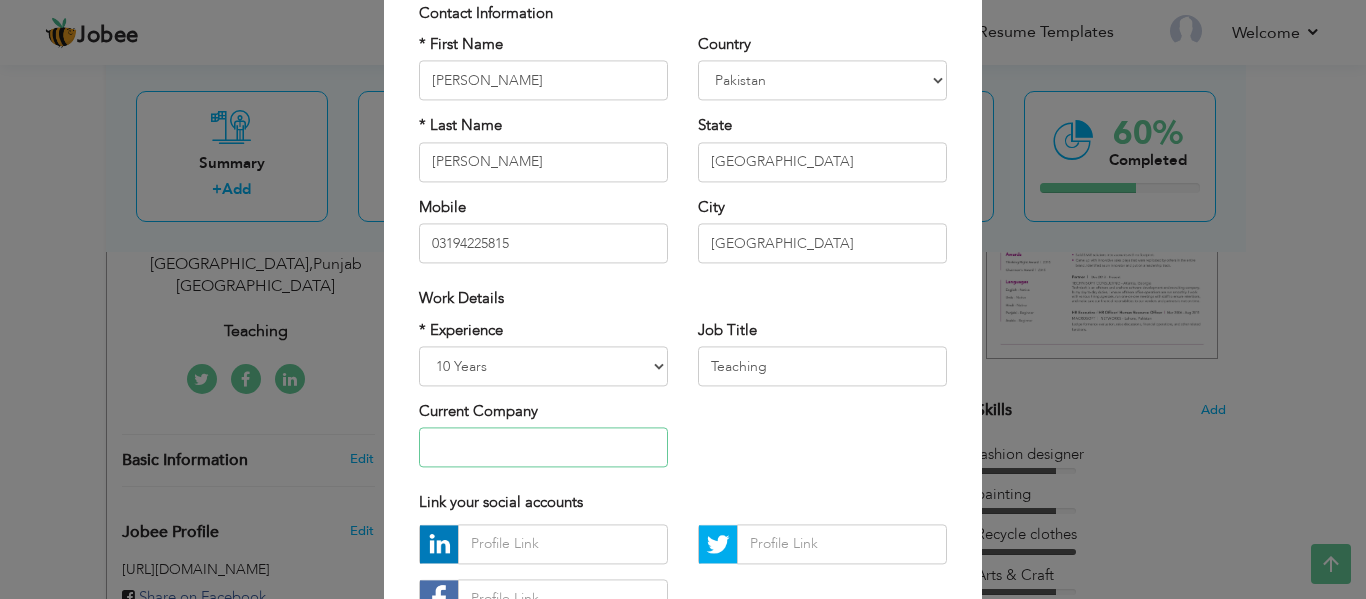 click at bounding box center [543, 448] 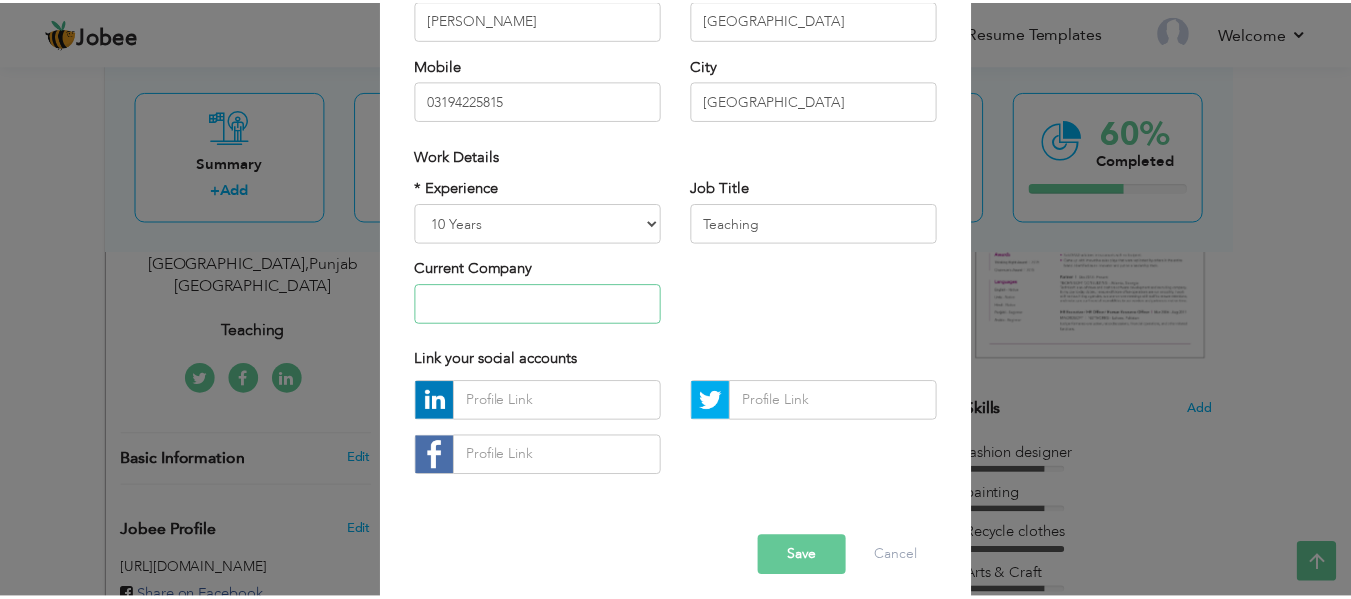 scroll, scrollTop: 299, scrollLeft: 0, axis: vertical 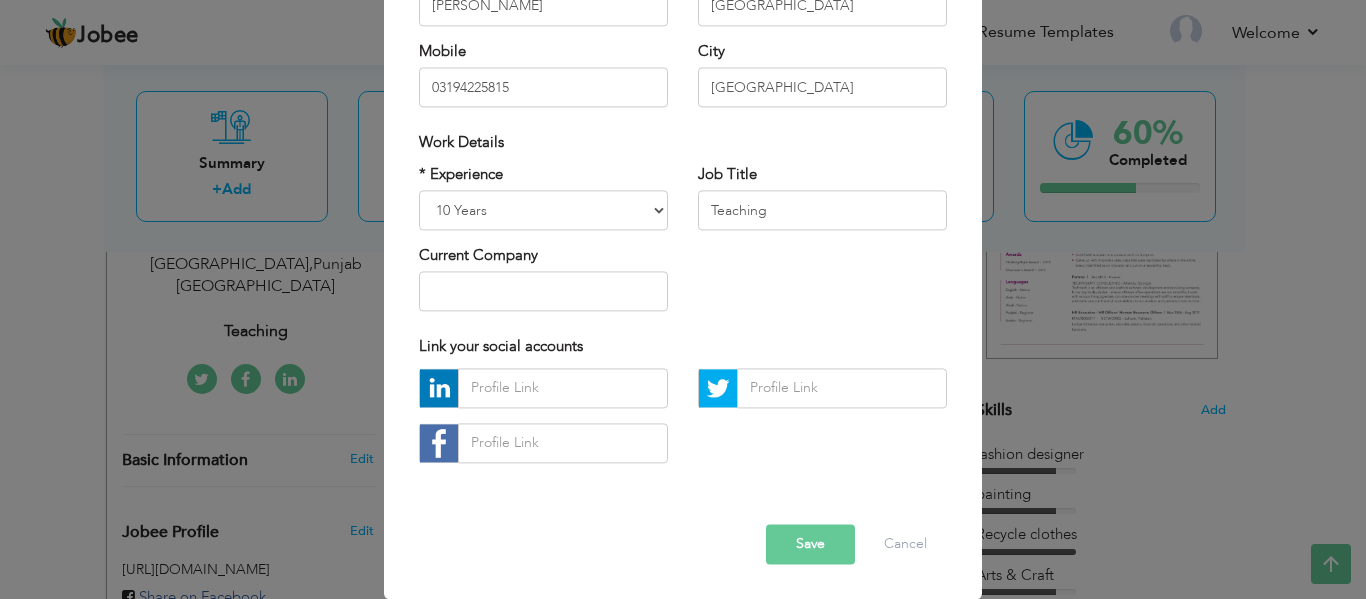 click on "Save" at bounding box center [810, 544] 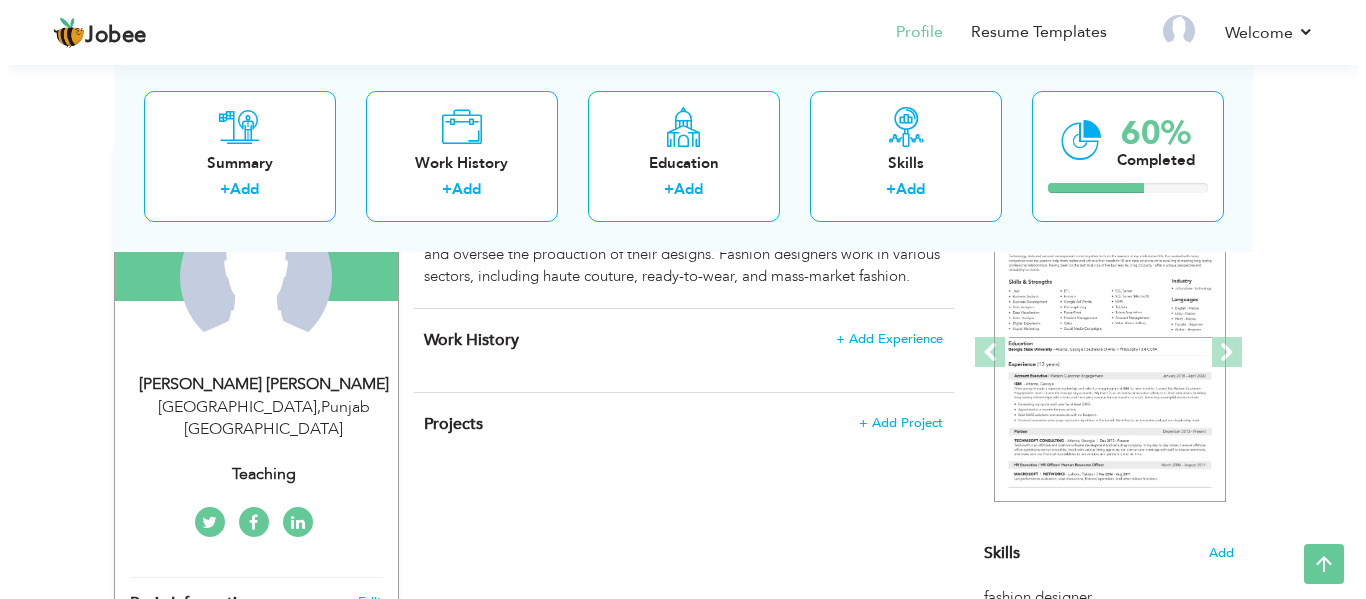 scroll, scrollTop: 237, scrollLeft: 0, axis: vertical 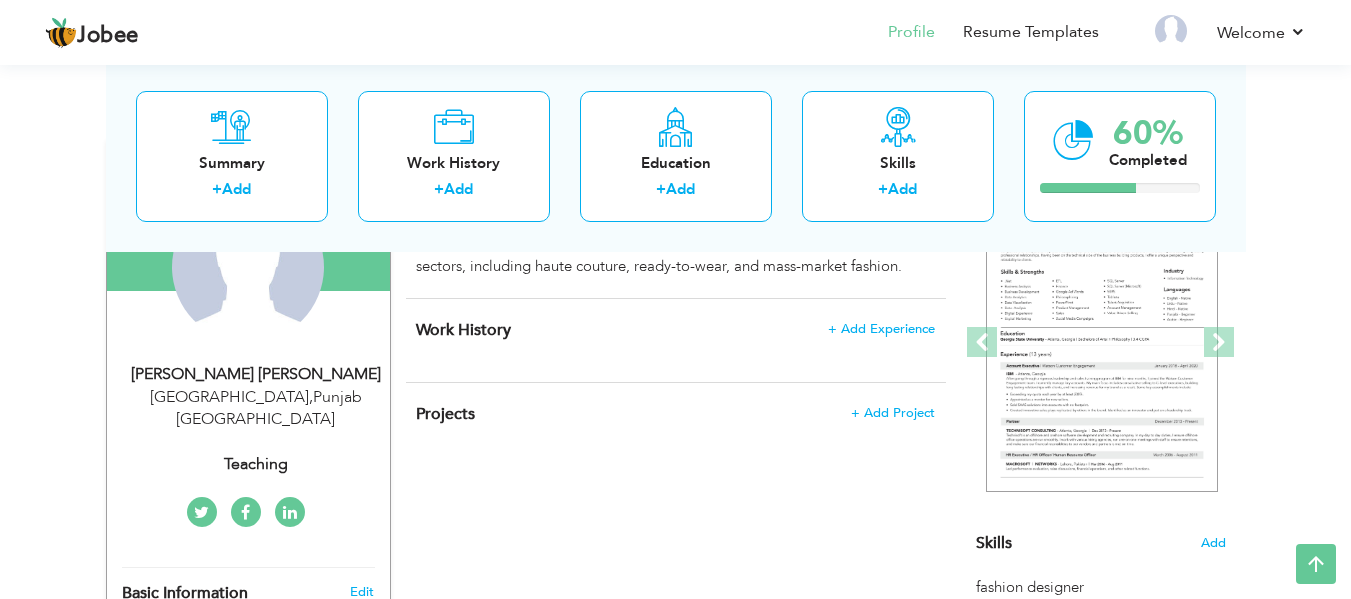 click on "Teaching" at bounding box center (256, 464) 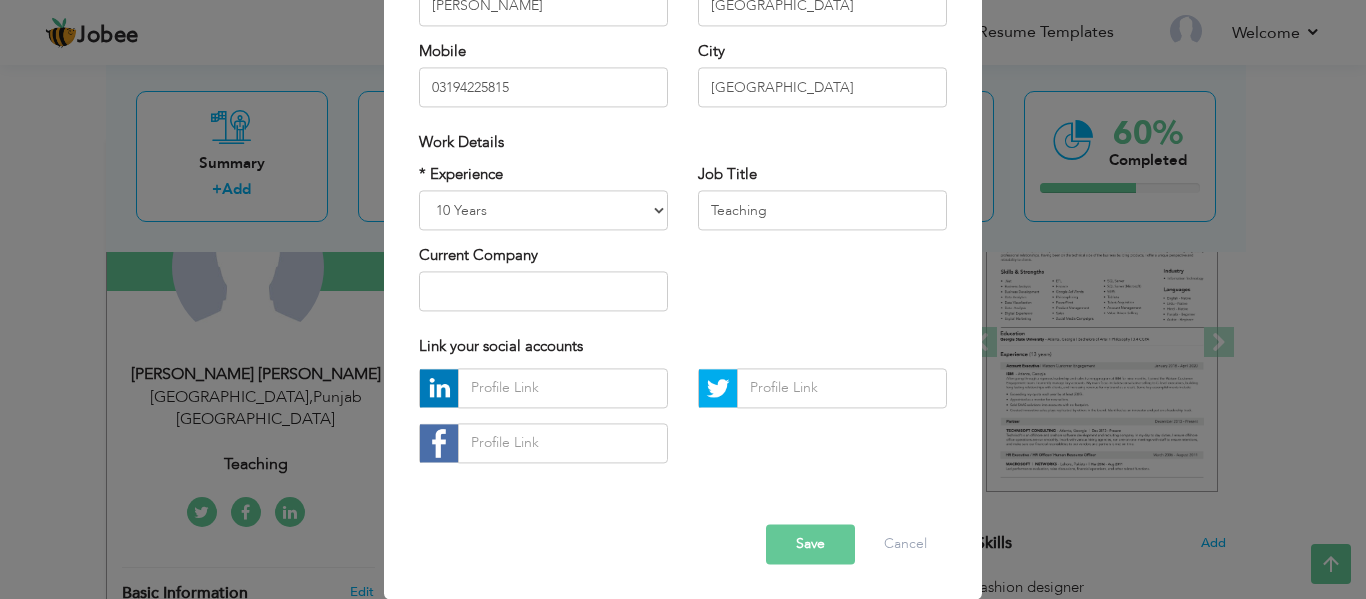 scroll, scrollTop: 0, scrollLeft: 0, axis: both 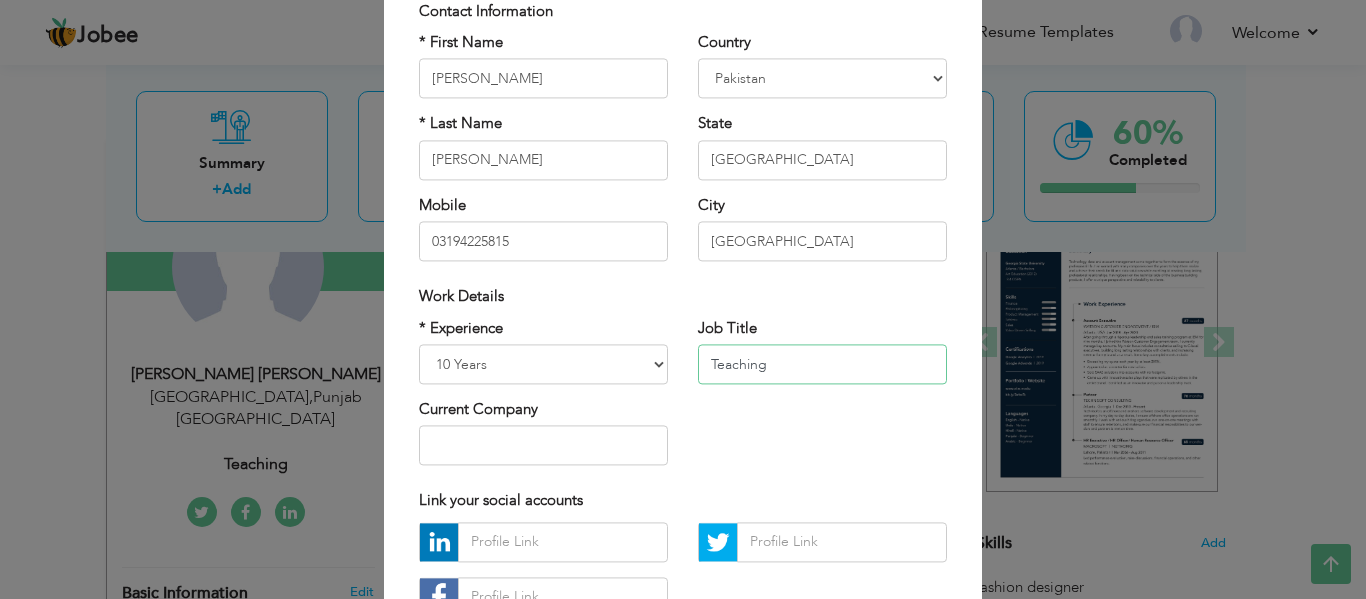 click on "Teaching" at bounding box center [822, 364] 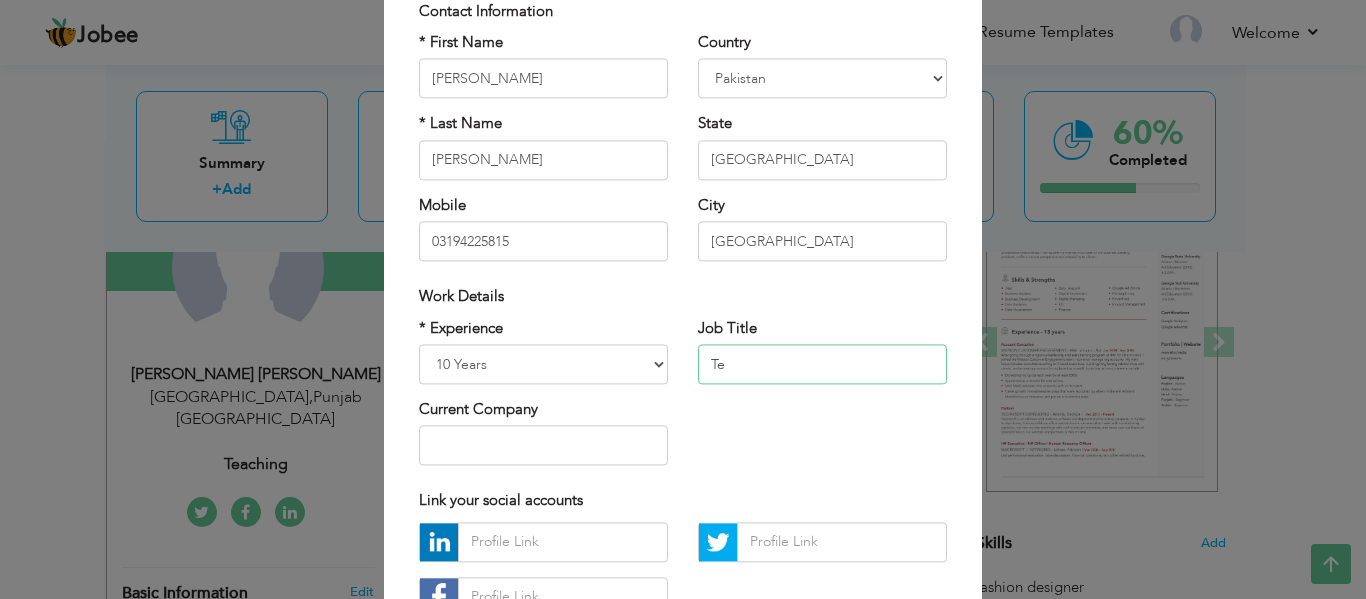 type on "T" 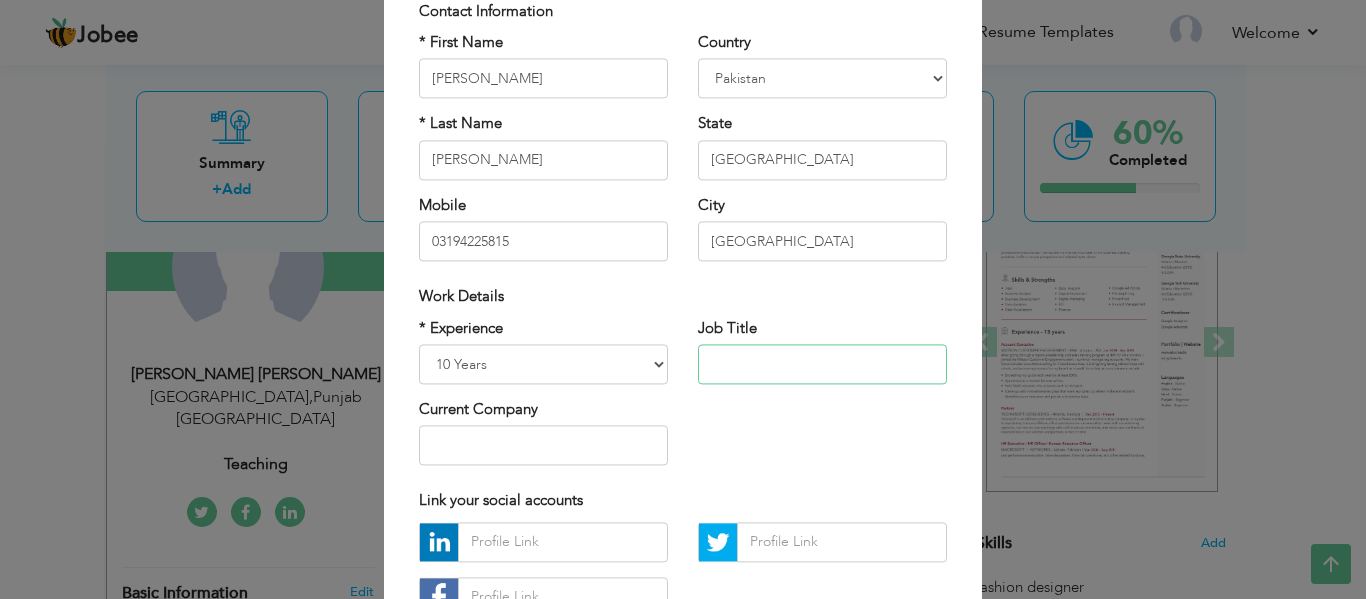 type on "p" 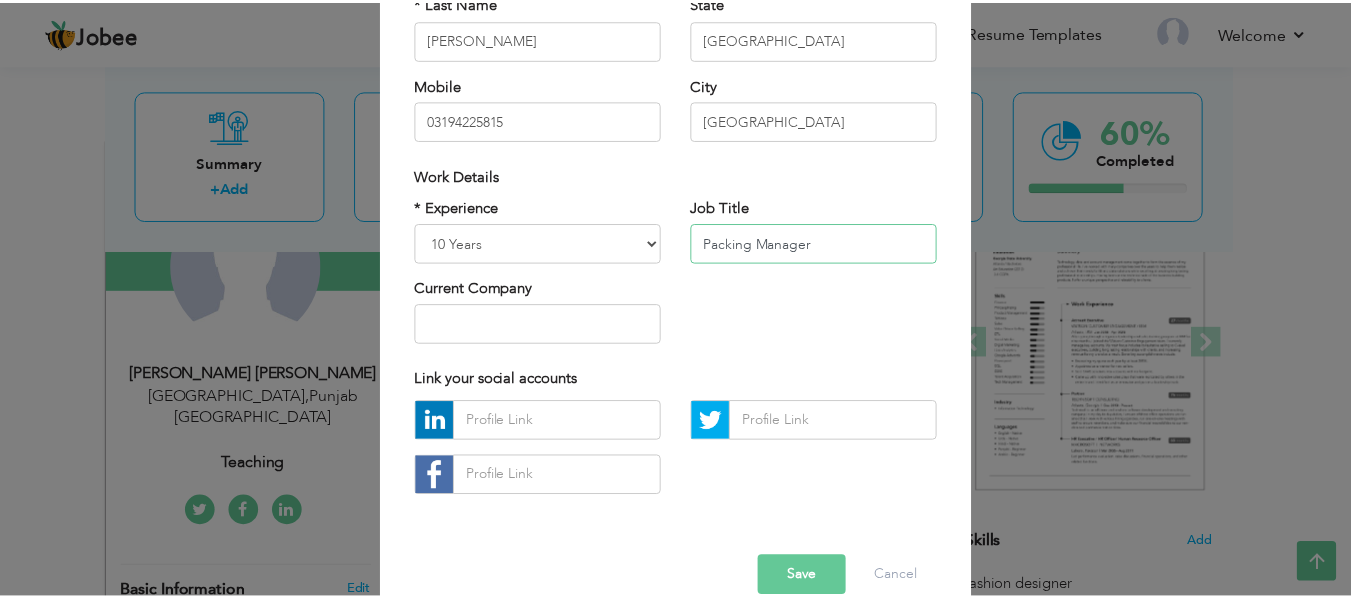 scroll, scrollTop: 299, scrollLeft: 0, axis: vertical 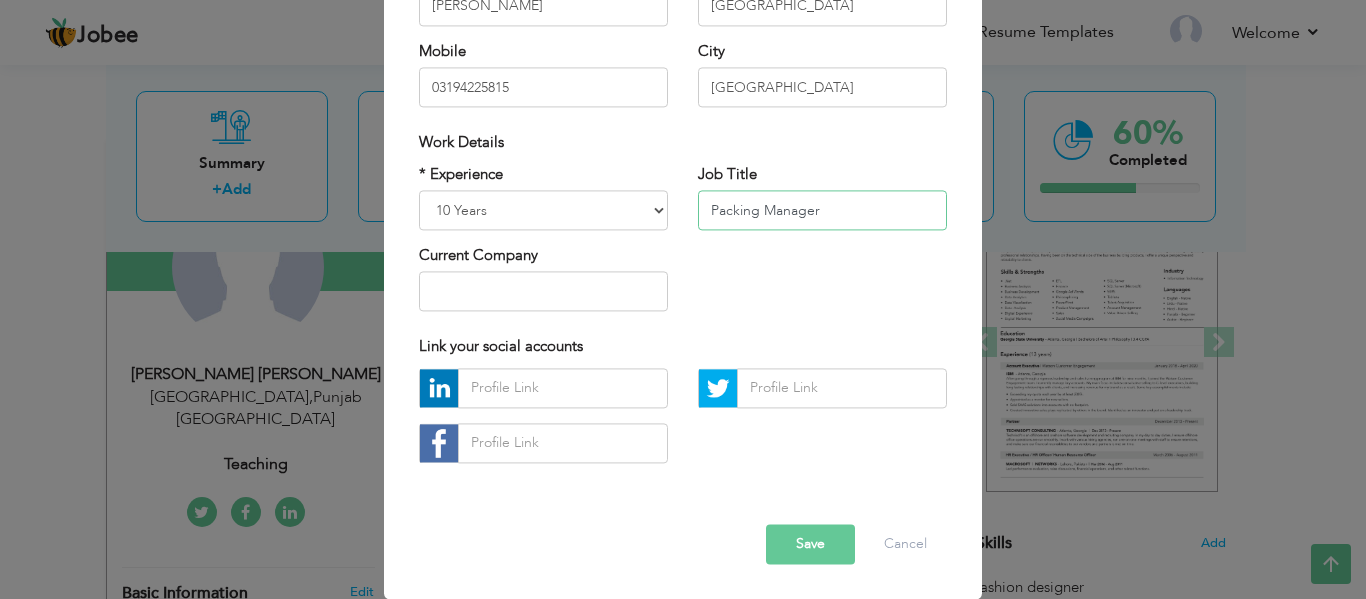 type on "Packing Manager" 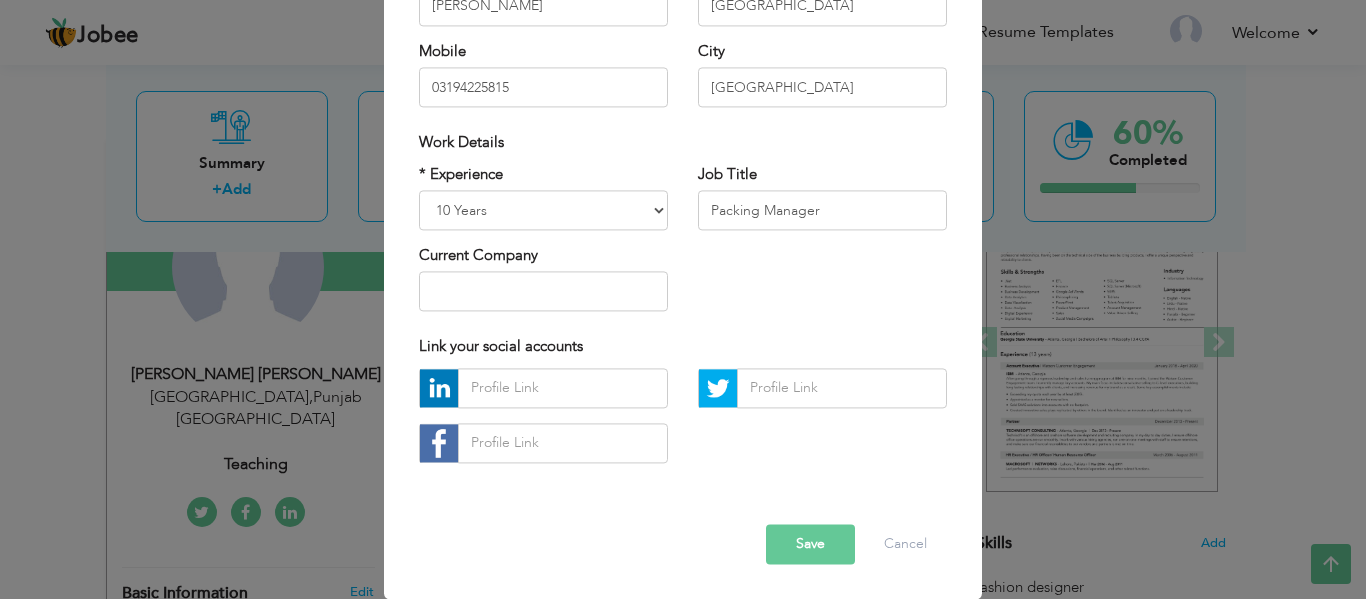 click on "Save" at bounding box center (810, 544) 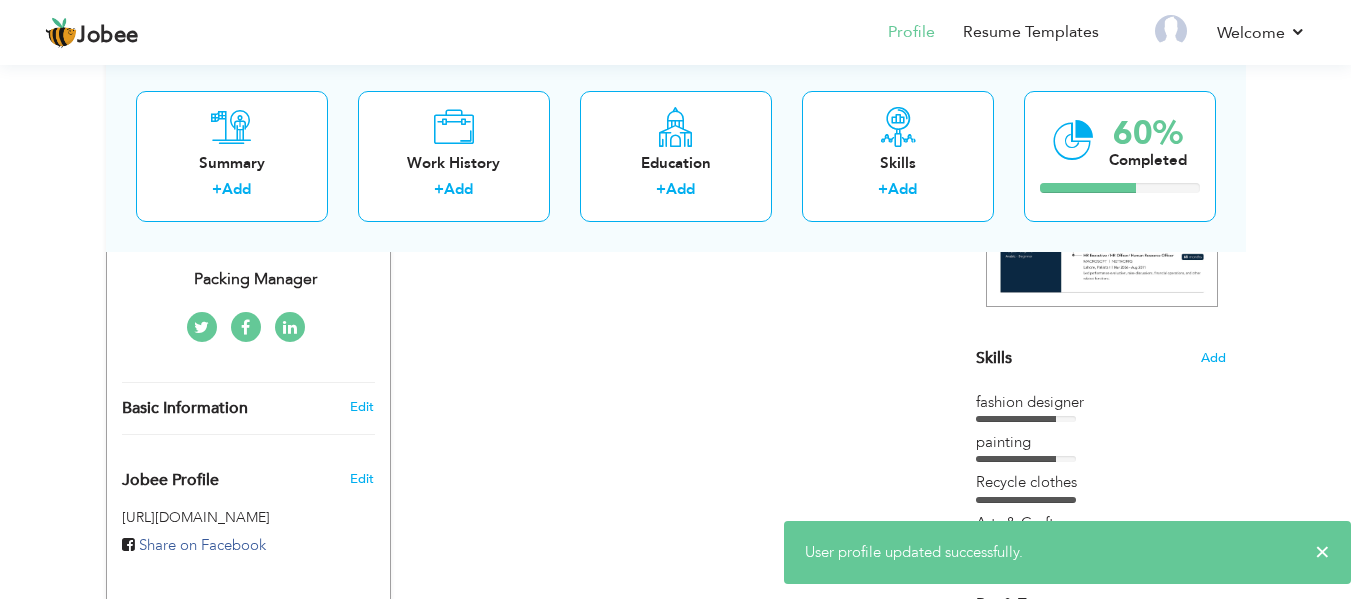 scroll, scrollTop: 423, scrollLeft: 0, axis: vertical 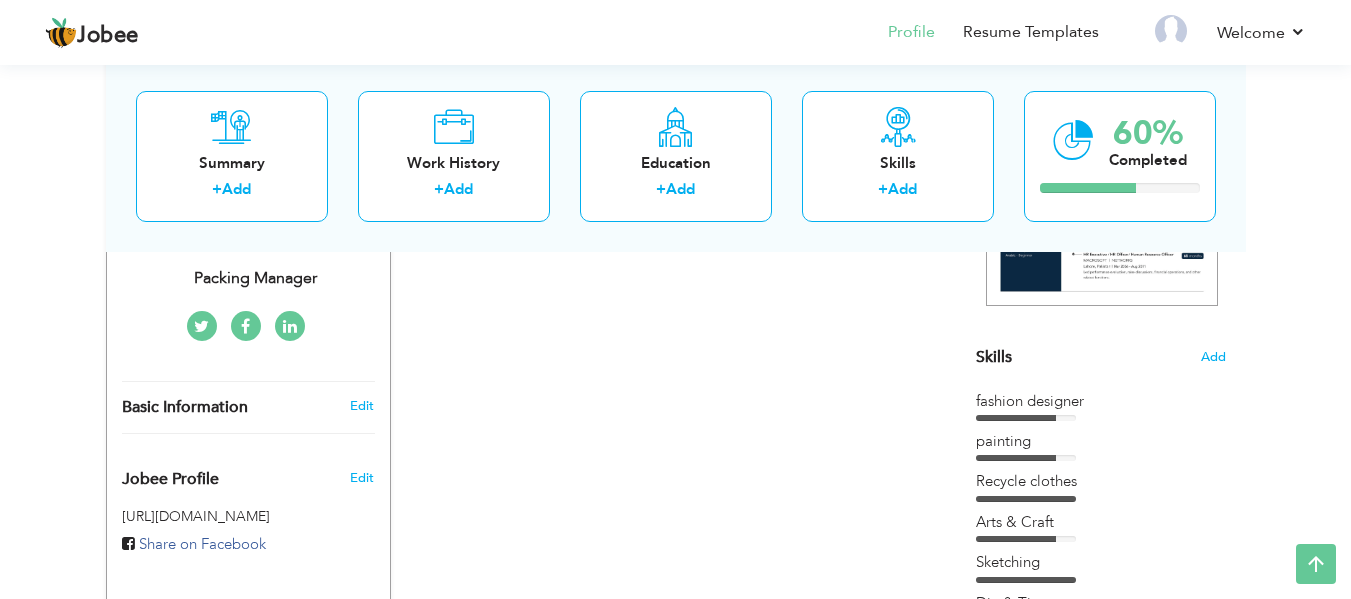 click on "Edit" at bounding box center (365, 473) 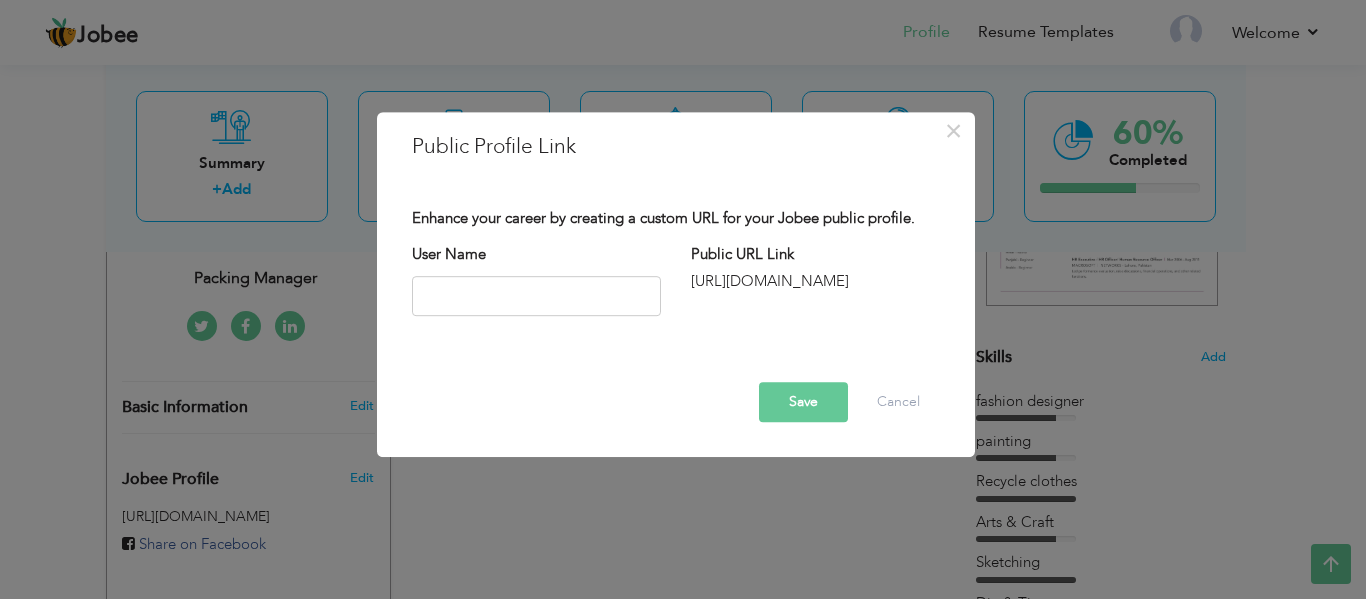 click on "×
Public Profile Link
Enhance your career by creating a custom URL for your Jobee public profile.
User Name
Public URL Link http://jobee.io/profile/ Save Cancel" at bounding box center (676, 300) 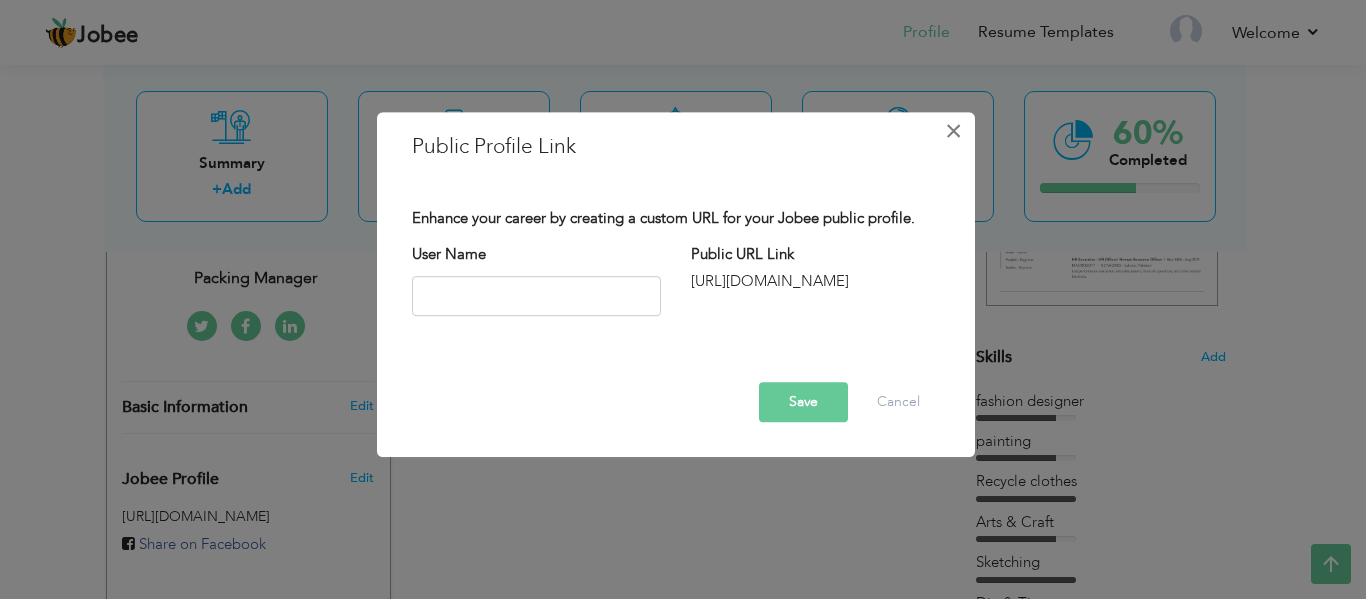 click on "×" at bounding box center [953, 131] 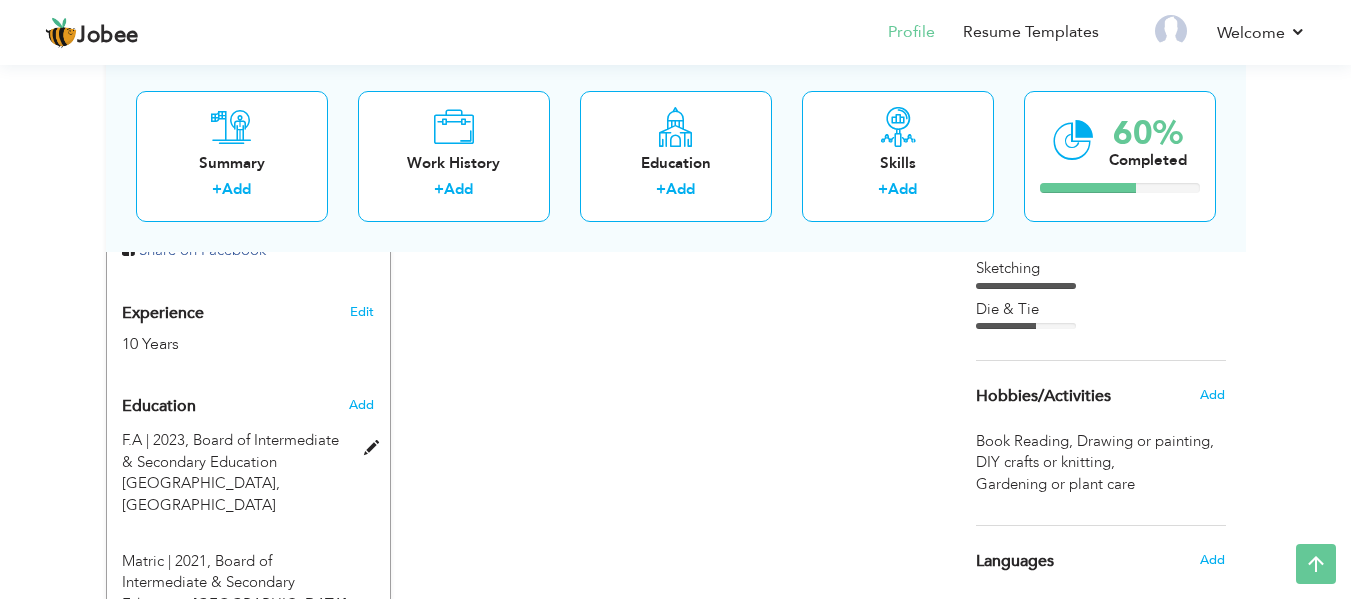 scroll, scrollTop: 719, scrollLeft: 0, axis: vertical 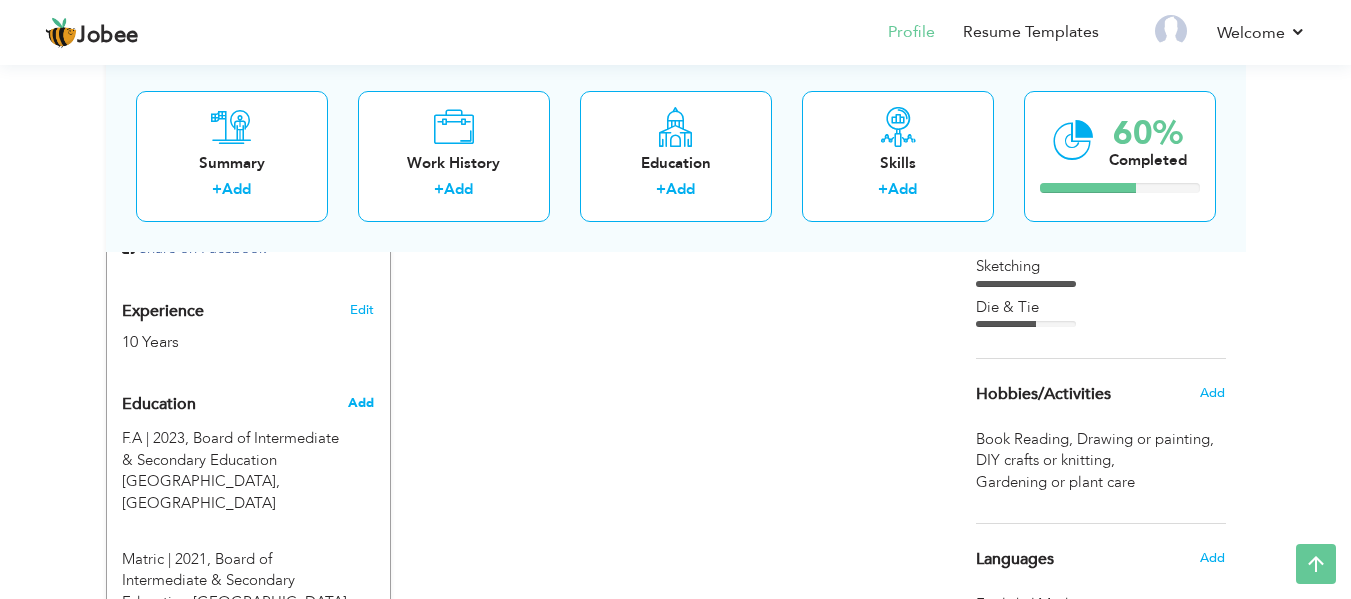 click on "Add" at bounding box center [361, 403] 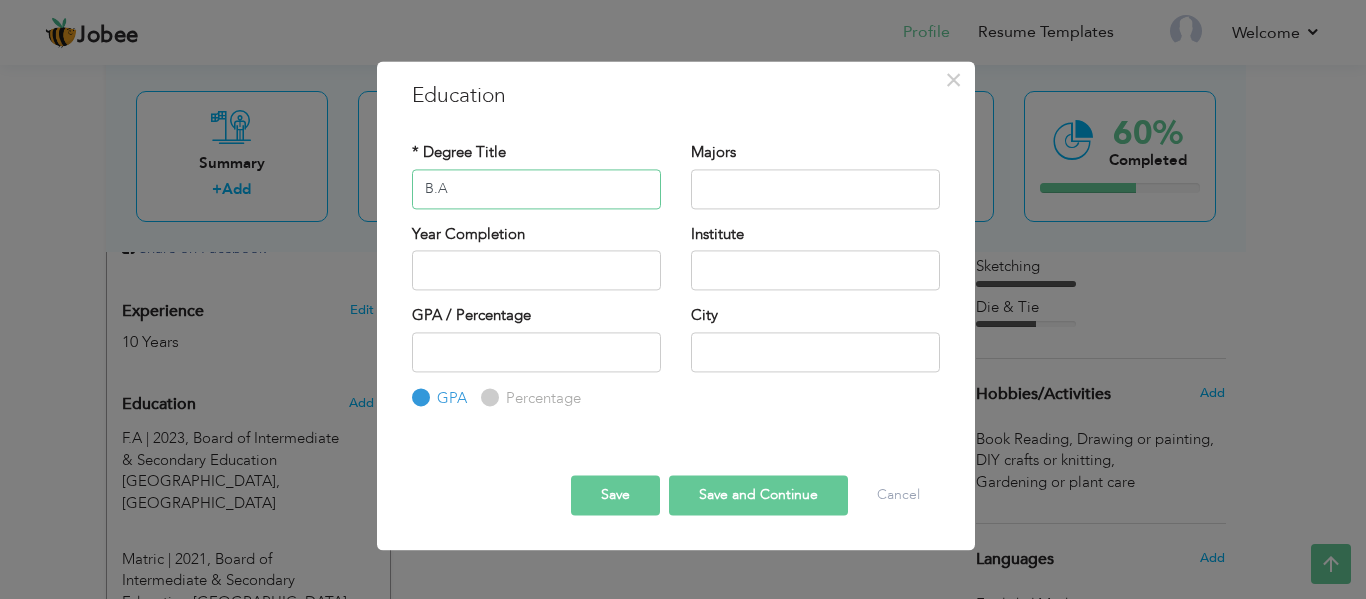 type on "B.A" 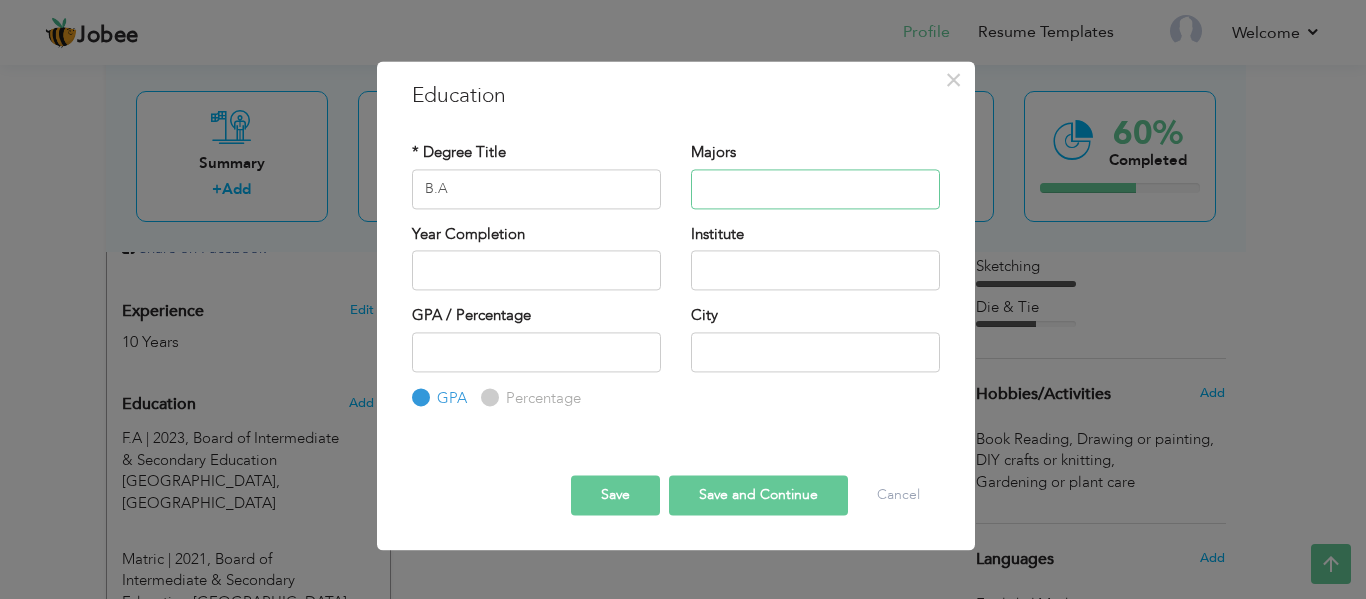 click at bounding box center (815, 189) 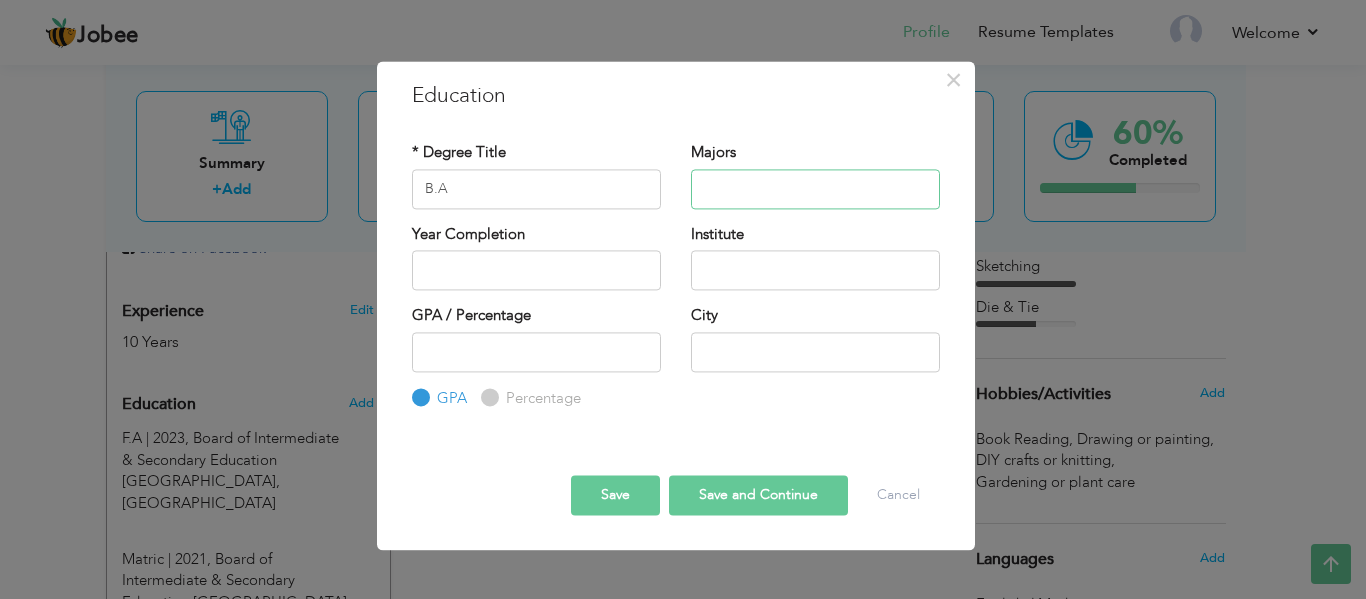 type on "Engilsh" 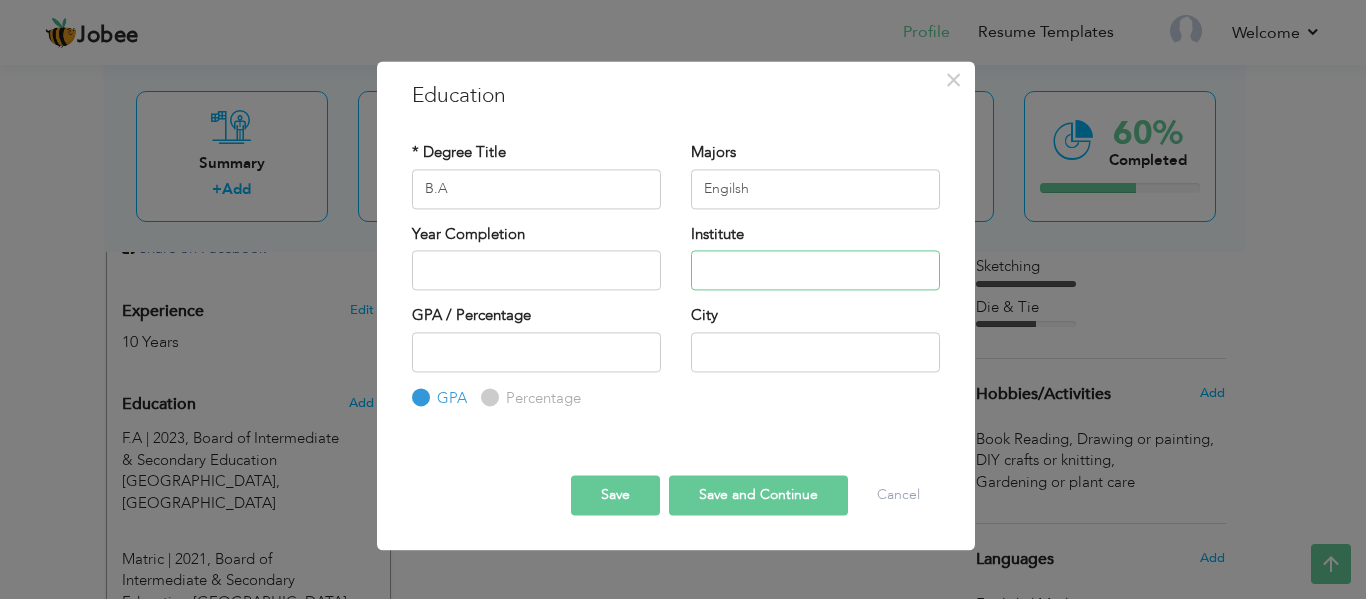 click at bounding box center [815, 270] 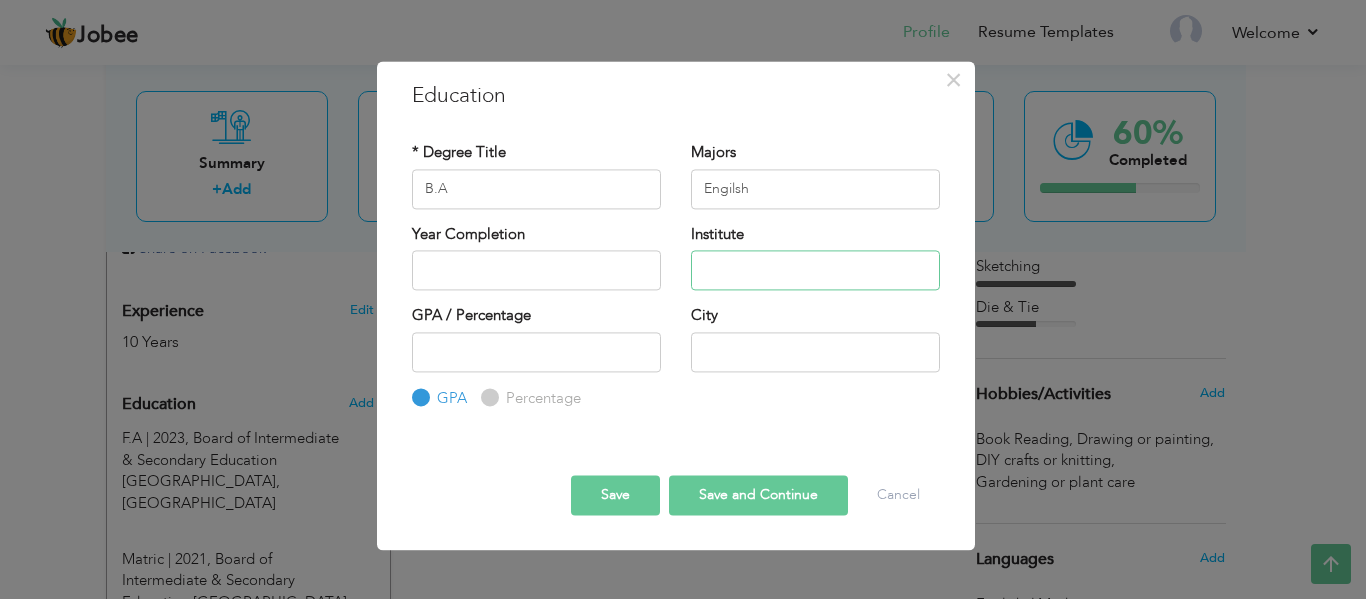 paste on "University of the Punjab" 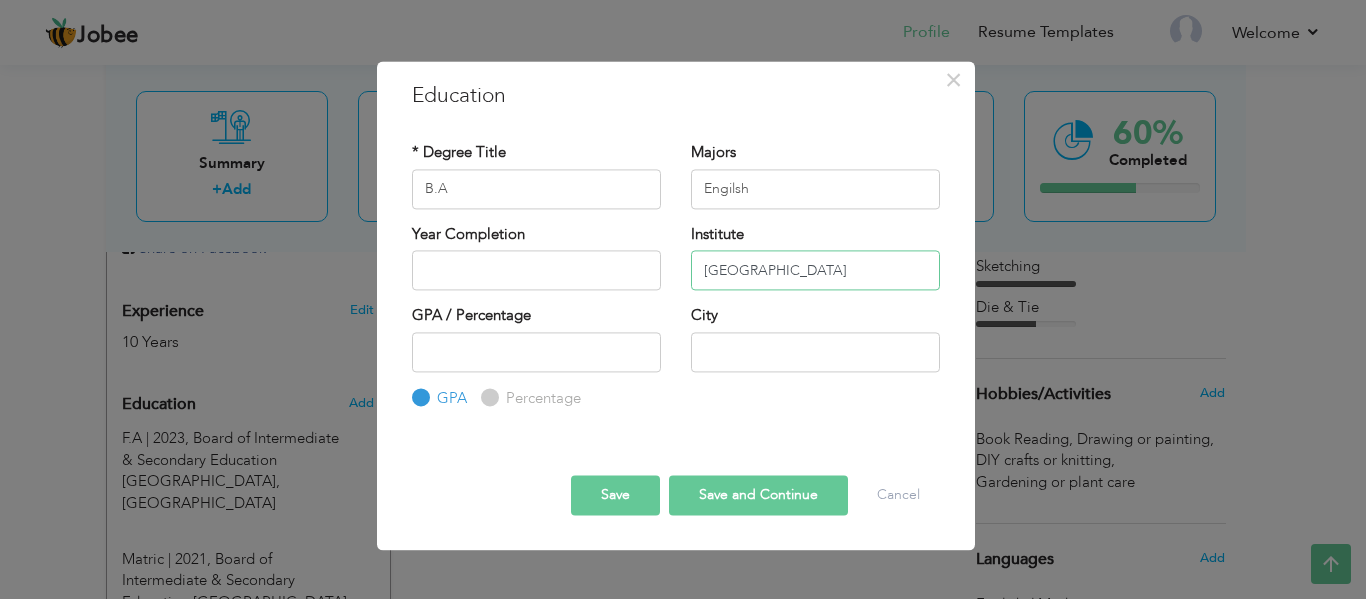 type on "University of the Punjab" 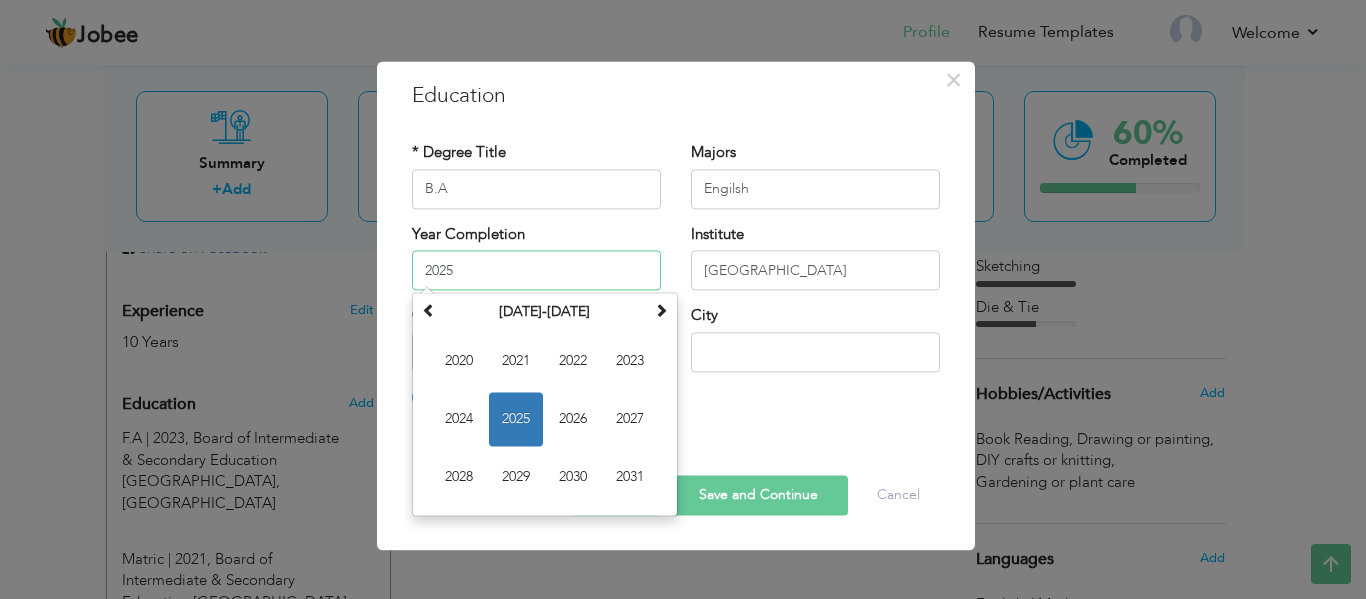 click on "2025" at bounding box center [536, 270] 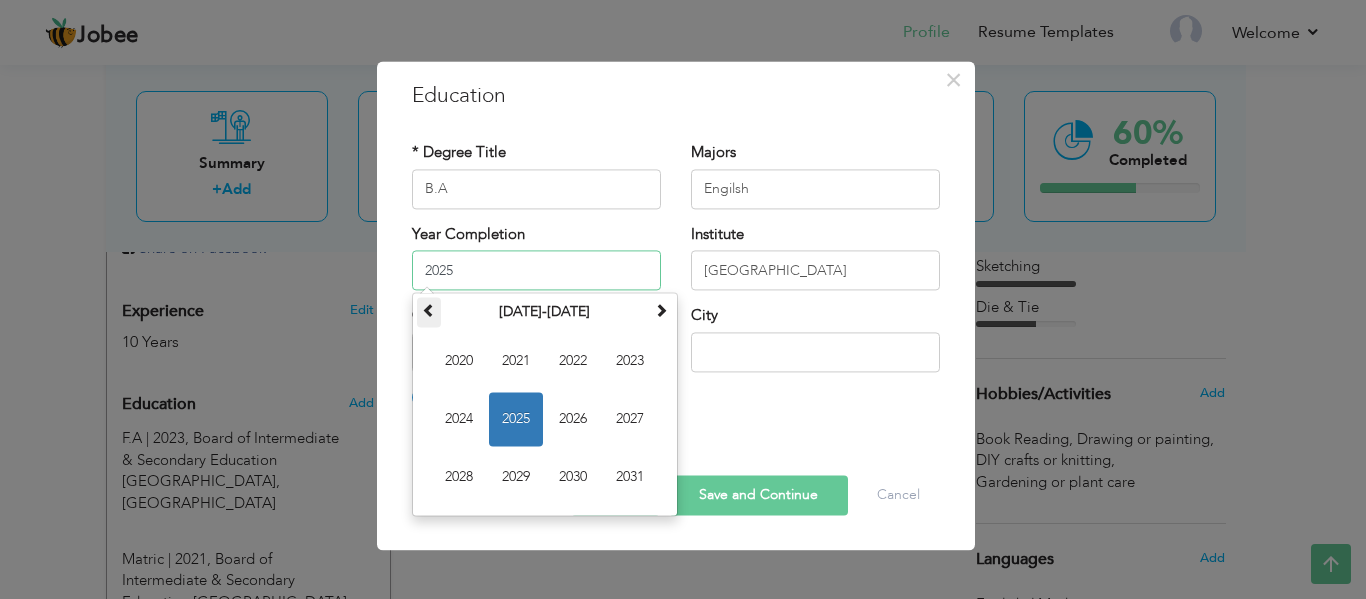 click at bounding box center [429, 310] 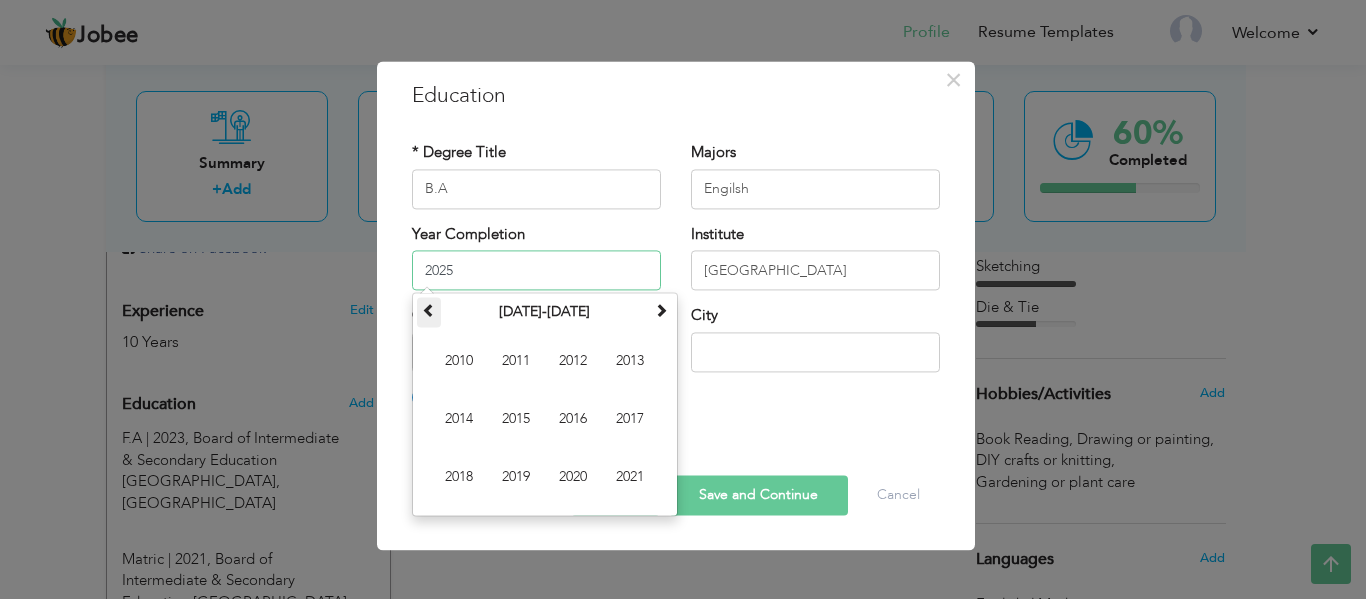 click at bounding box center [429, 310] 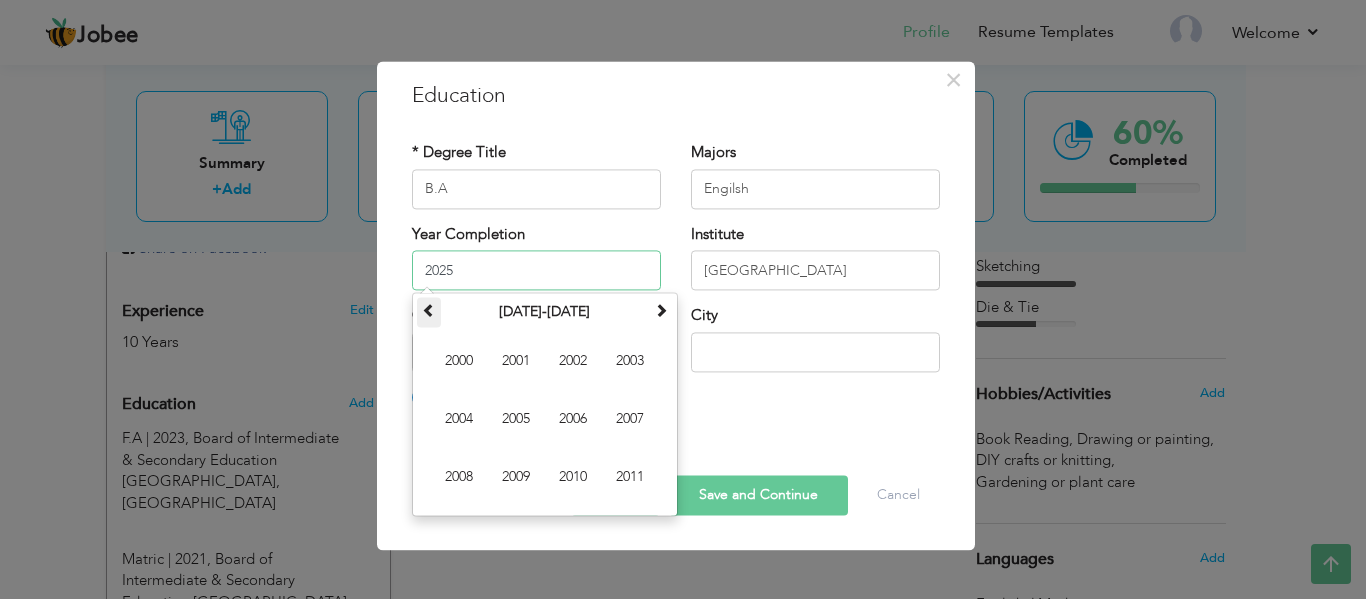 click at bounding box center (429, 310) 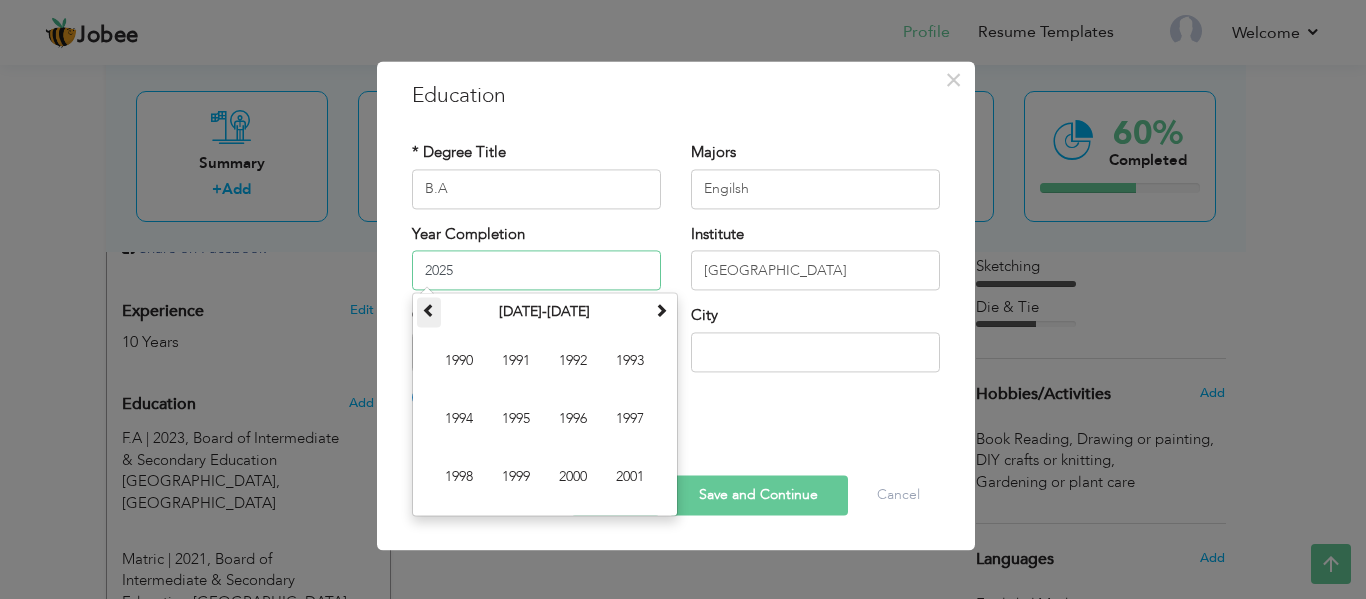 click at bounding box center [429, 310] 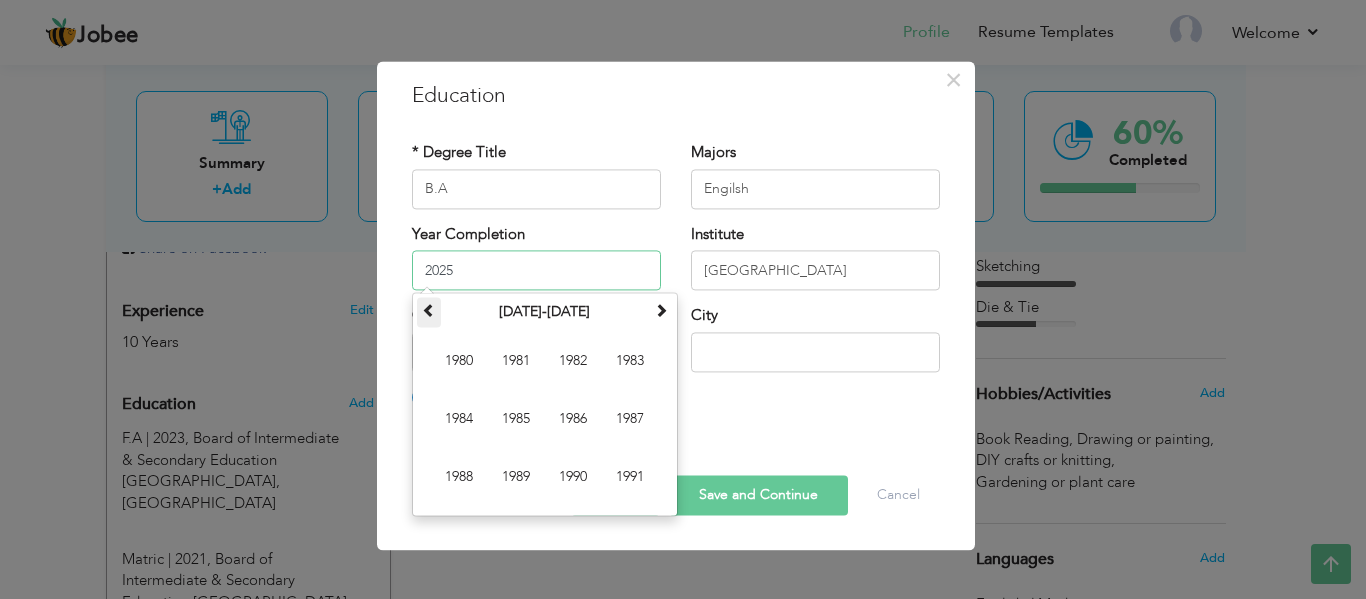 click at bounding box center [429, 310] 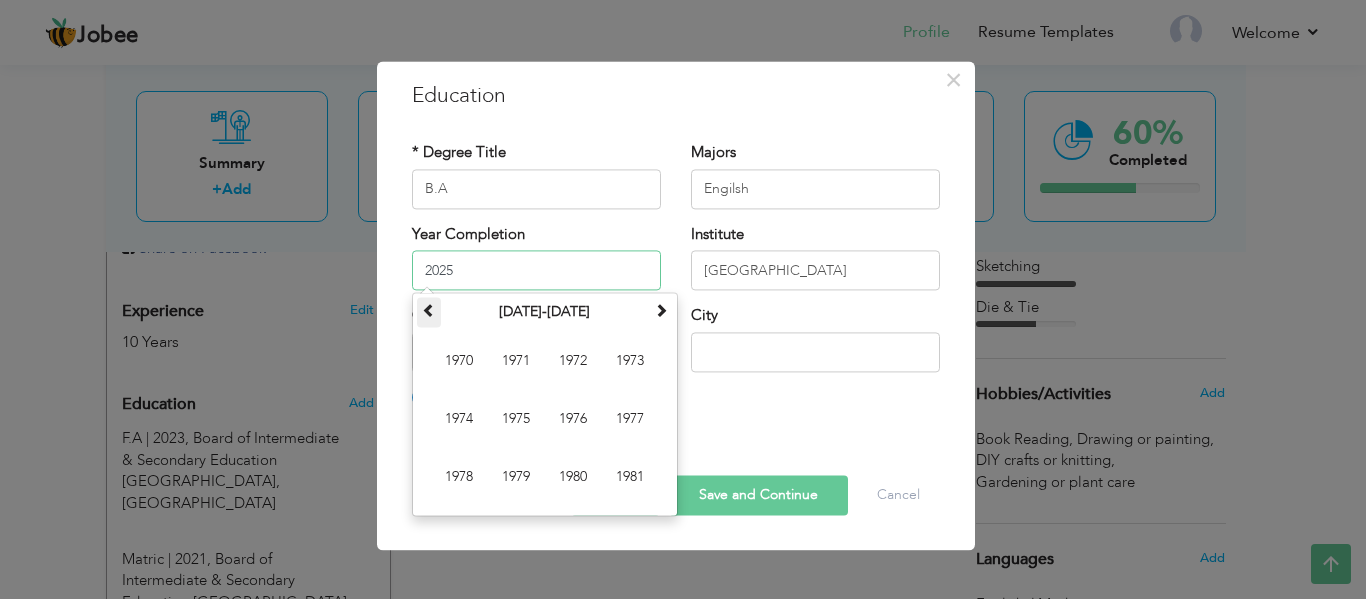click at bounding box center [429, 310] 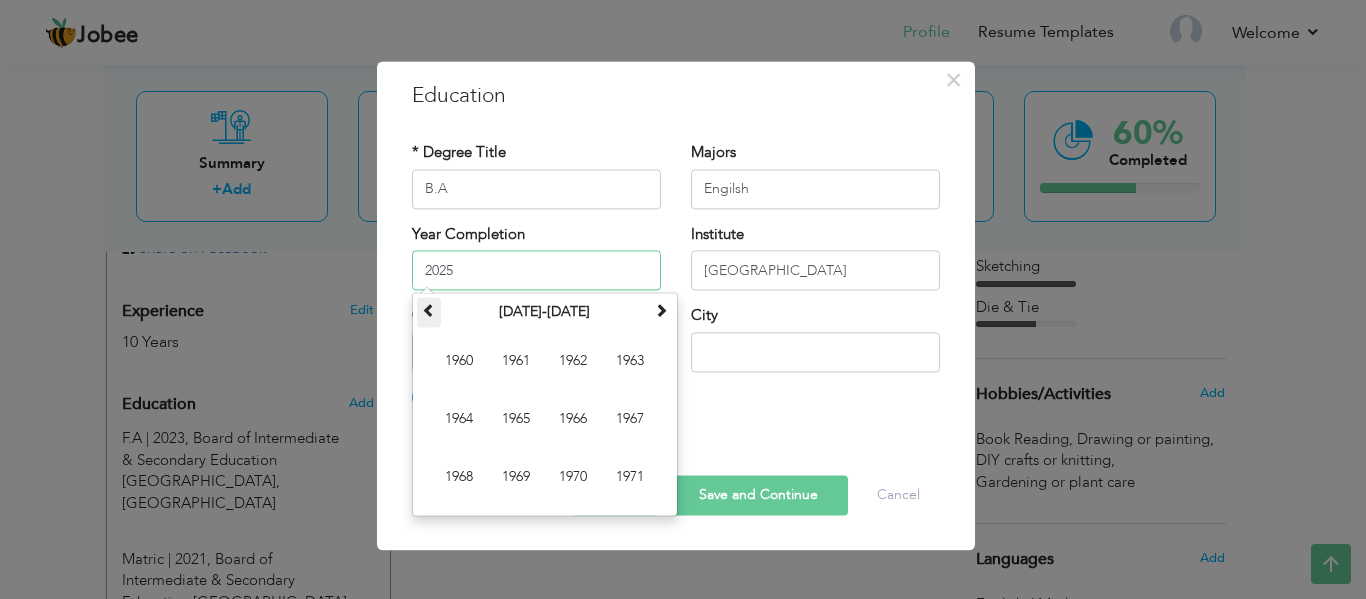 click at bounding box center (429, 310) 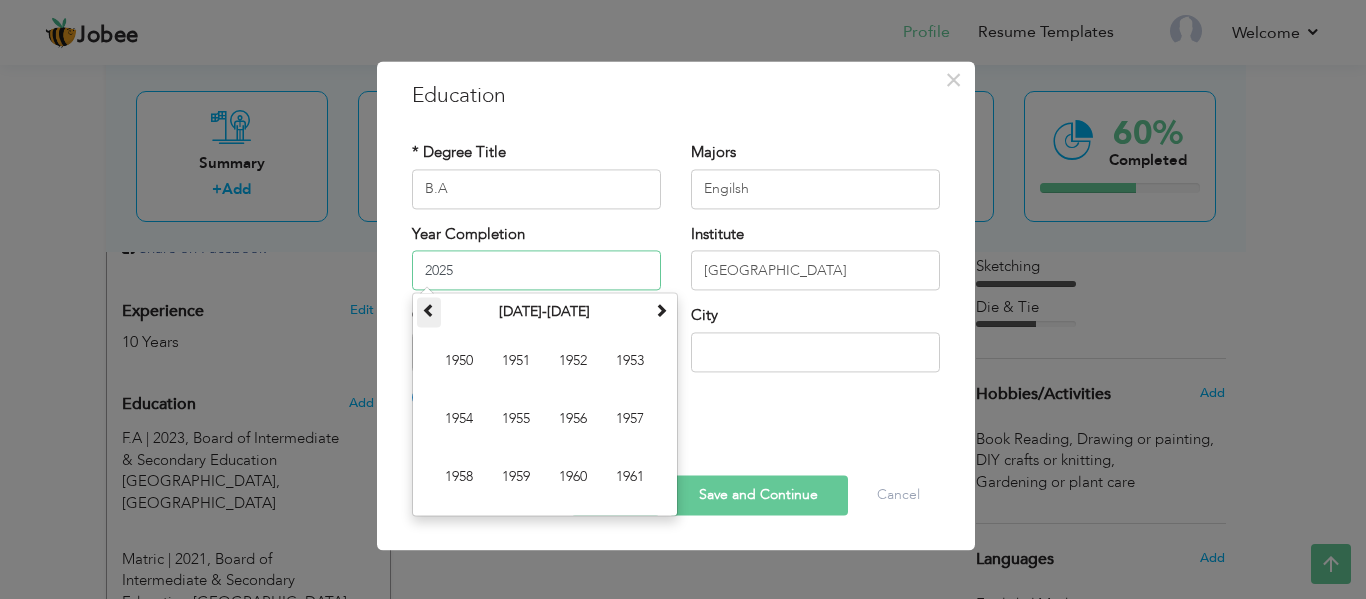 click at bounding box center [429, 310] 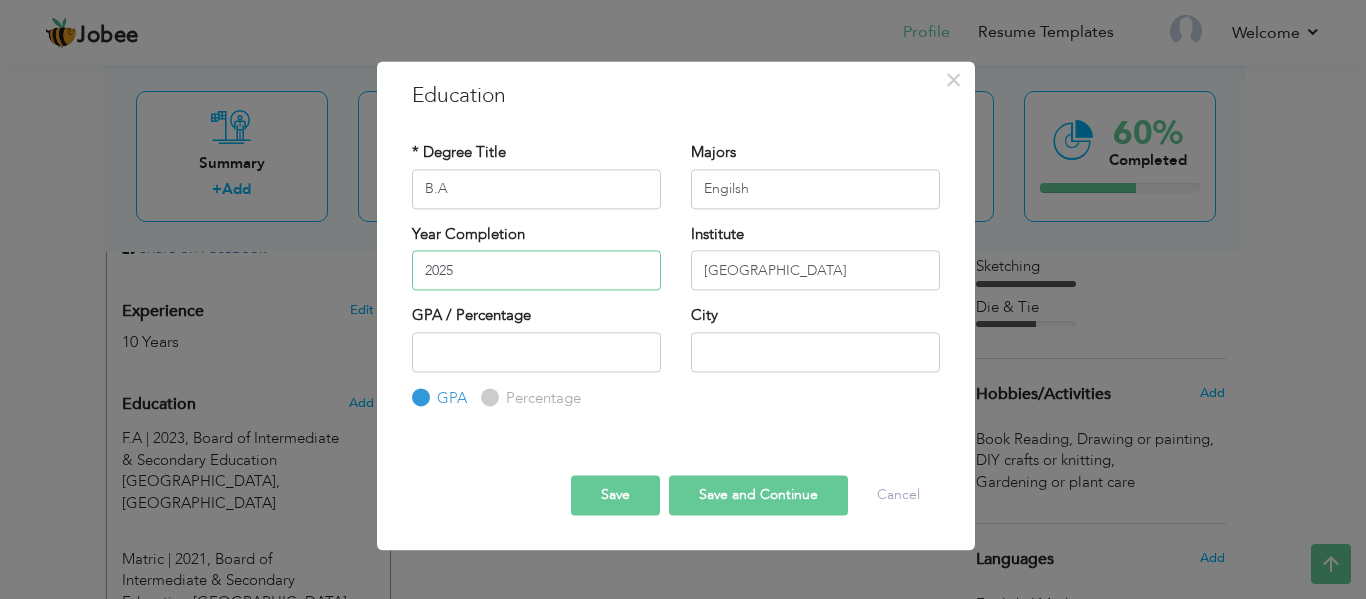 click on "2025" at bounding box center [536, 270] 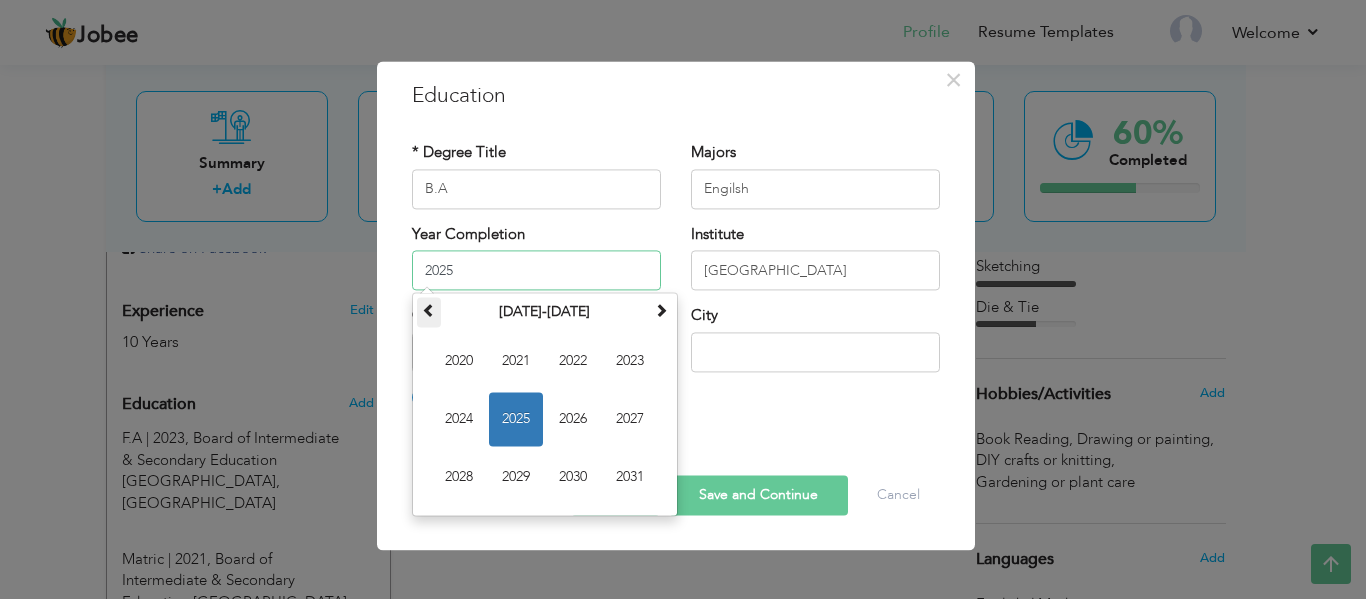 click at bounding box center (429, 310) 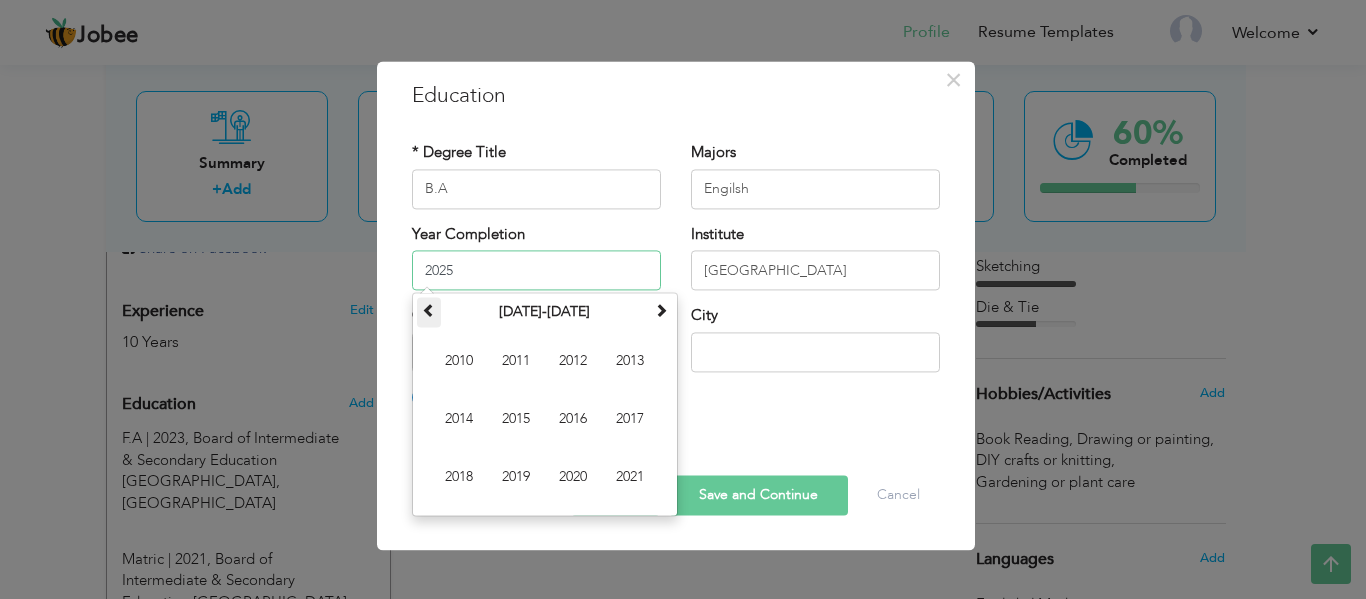 click at bounding box center (429, 310) 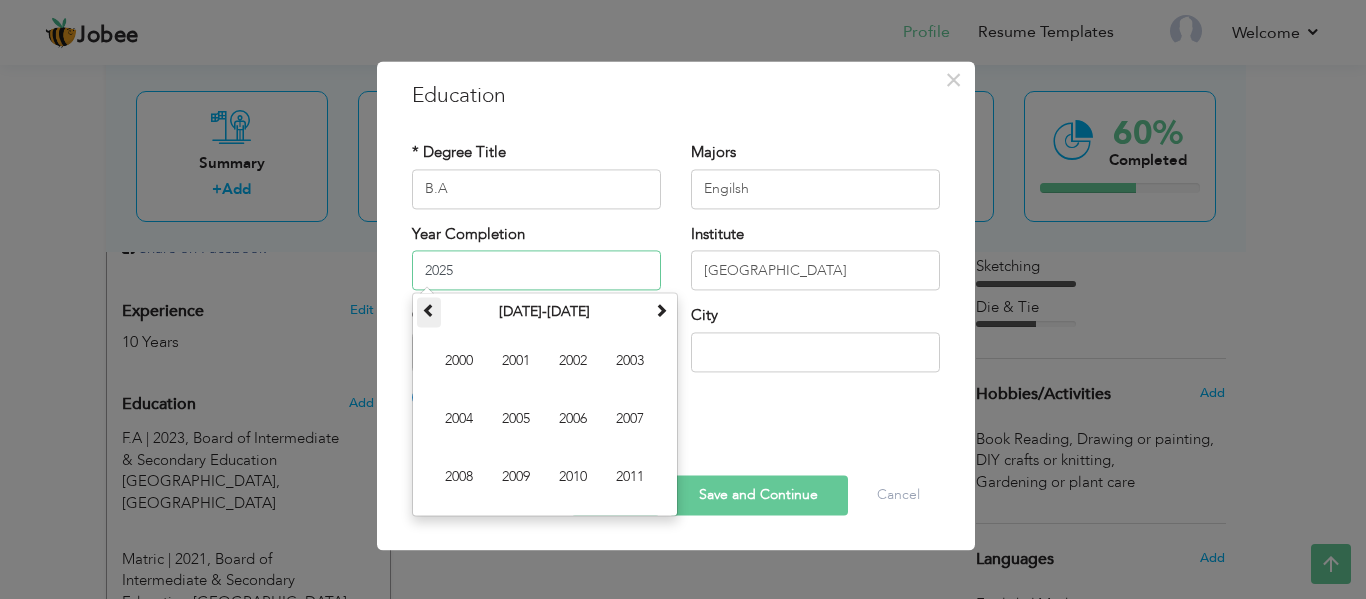 click at bounding box center (429, 310) 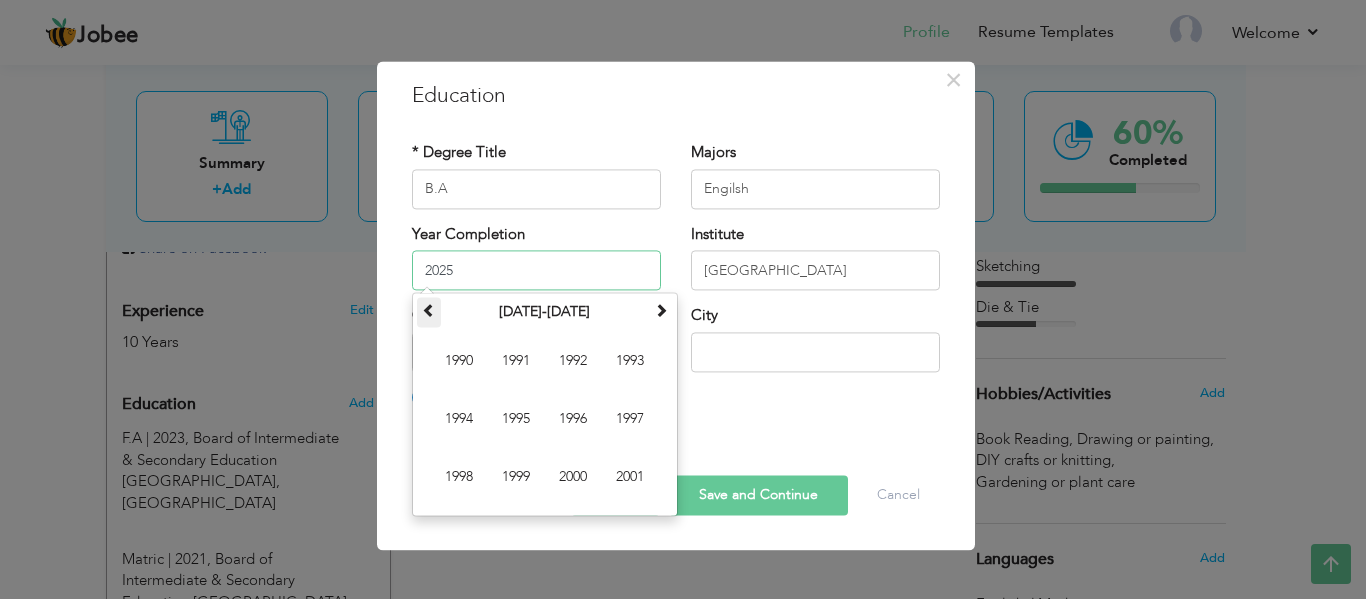 click at bounding box center [429, 310] 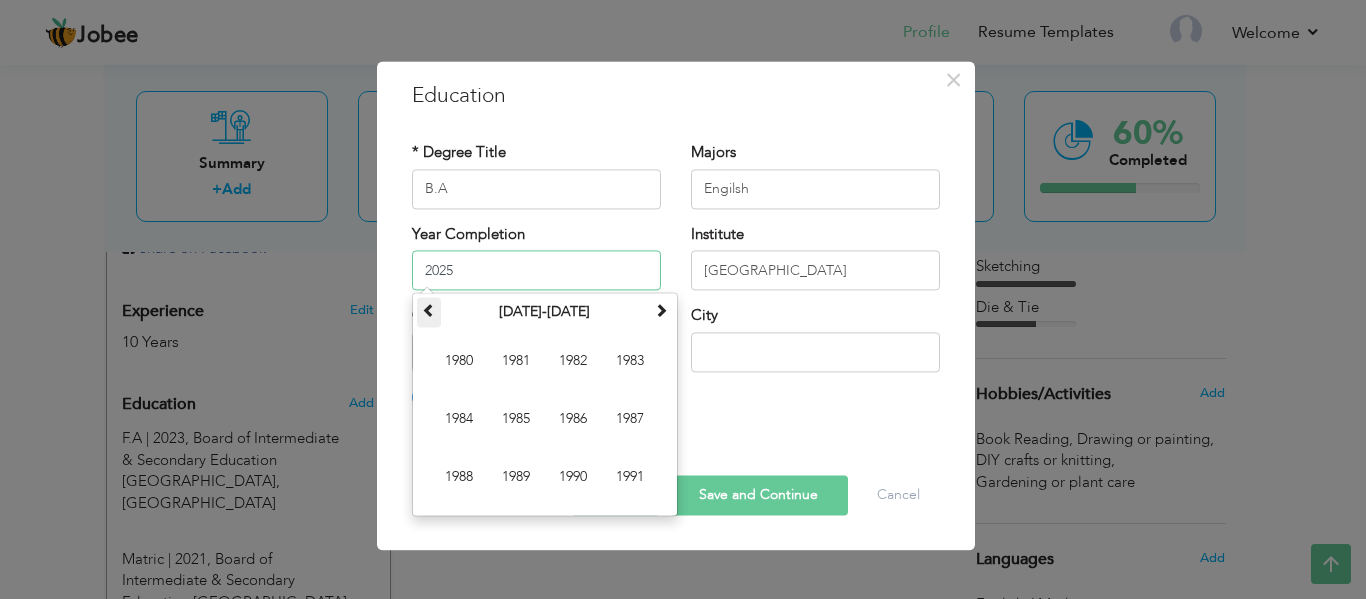 click at bounding box center [429, 310] 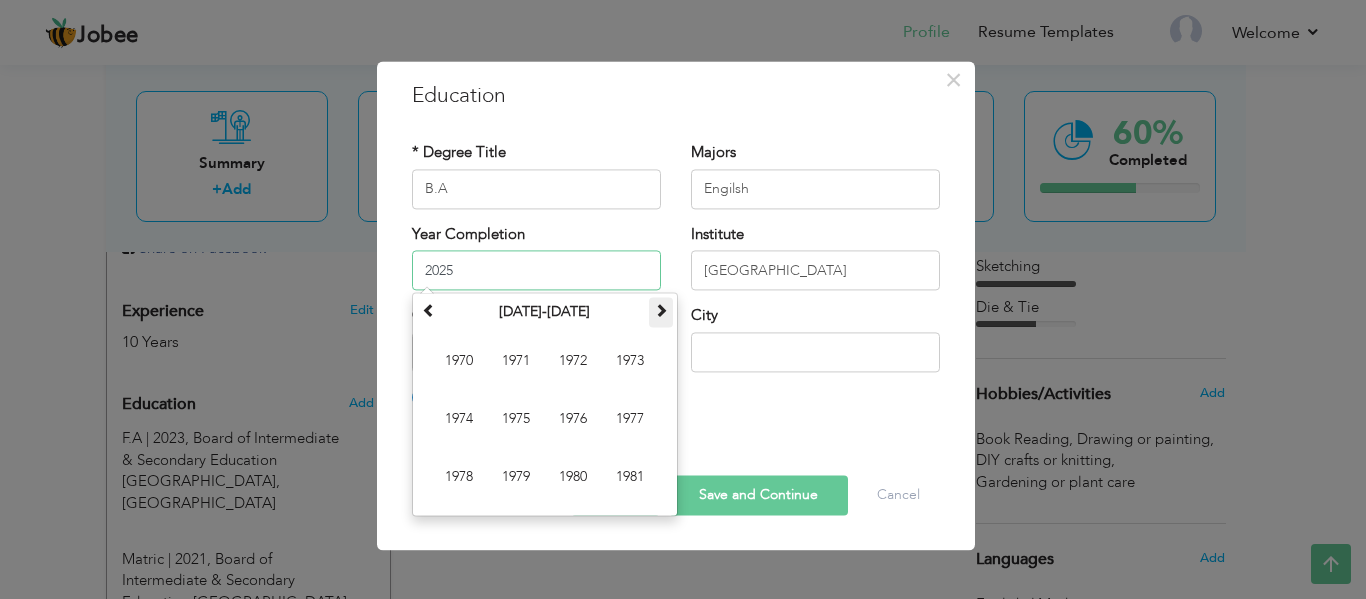 click at bounding box center [661, 310] 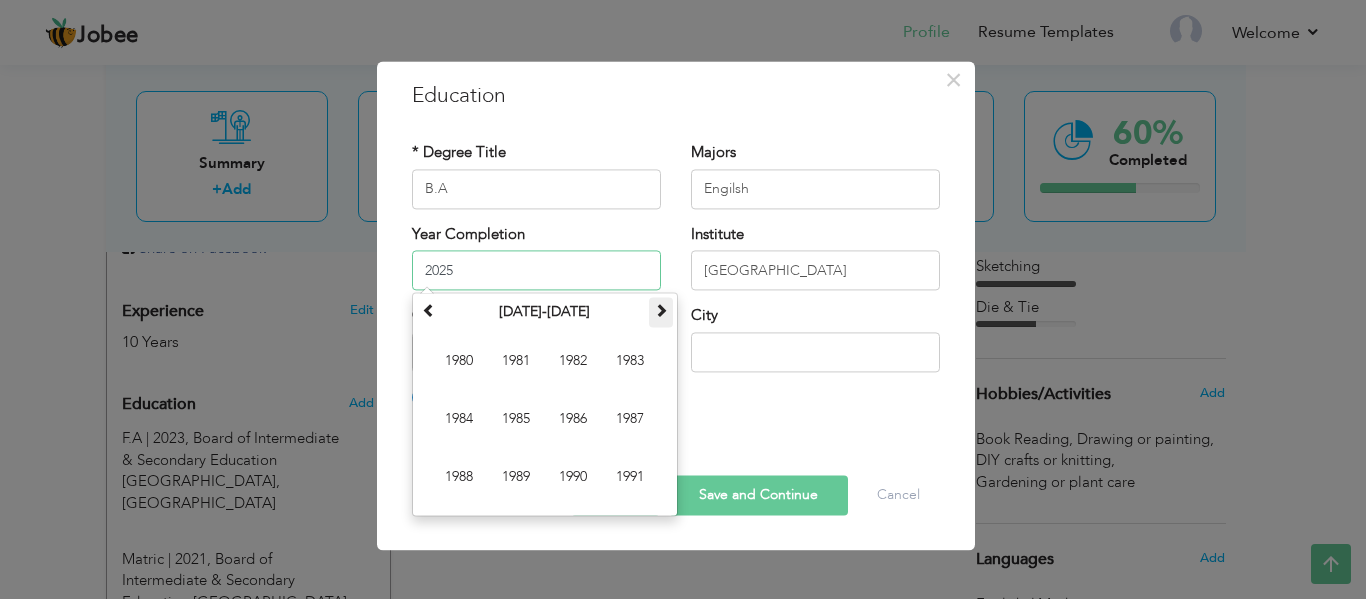 click at bounding box center (661, 310) 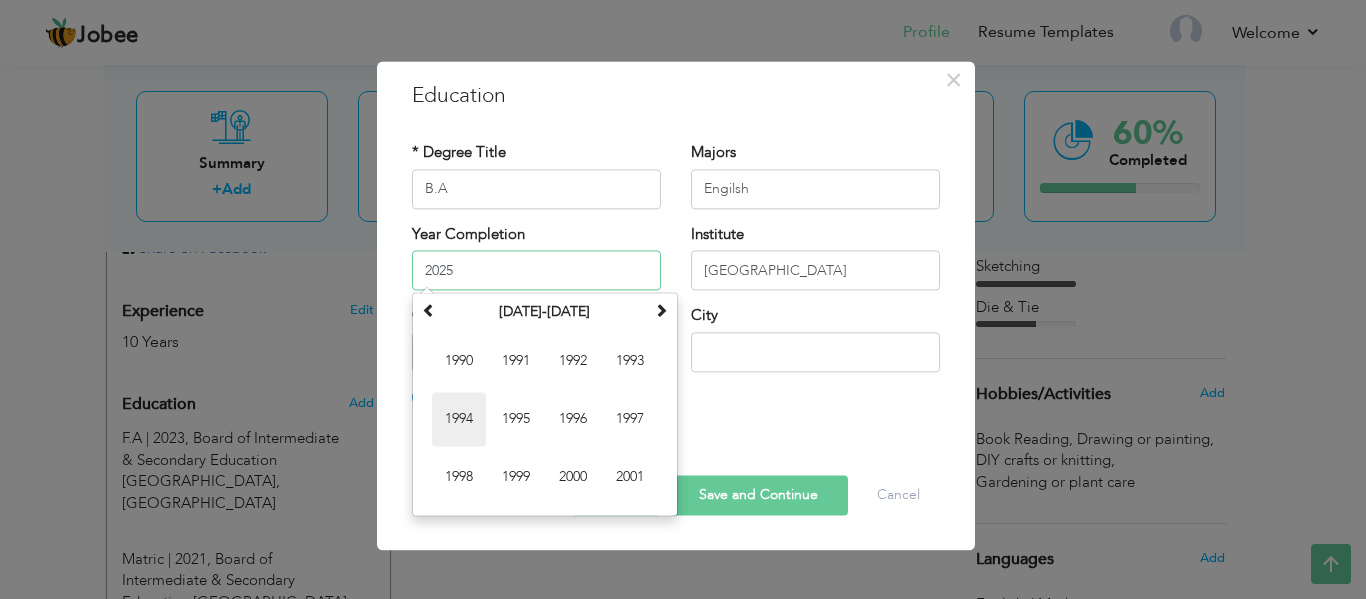 click on "1994" at bounding box center [459, 419] 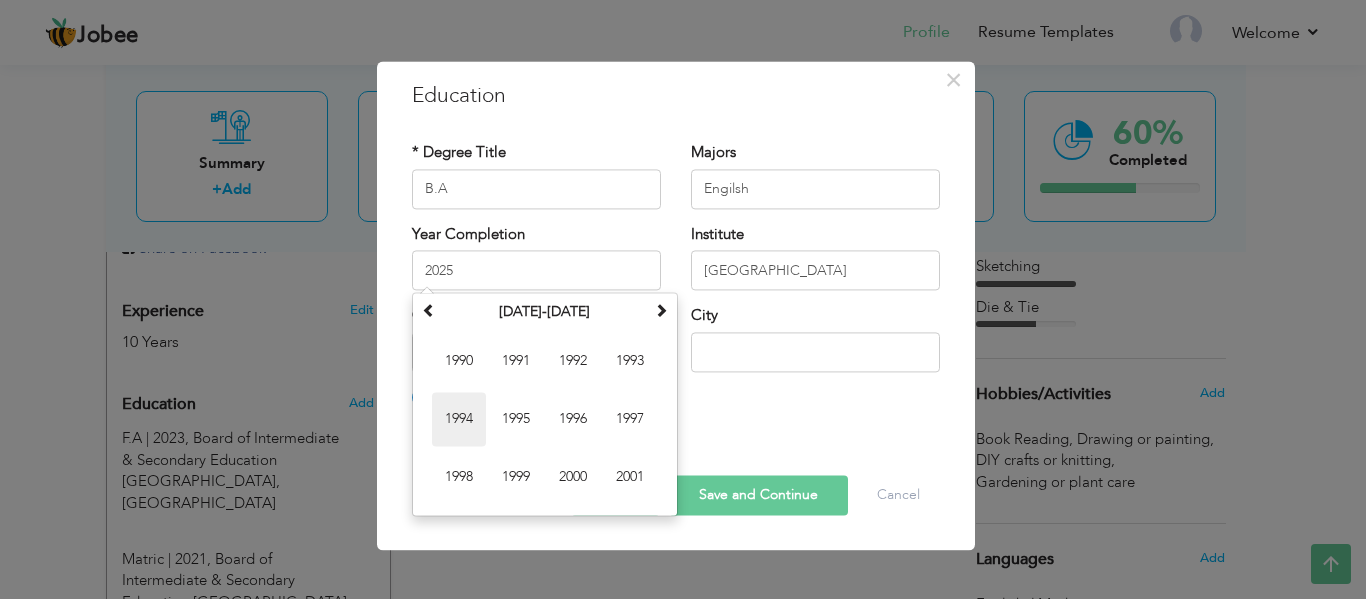 type on "1994" 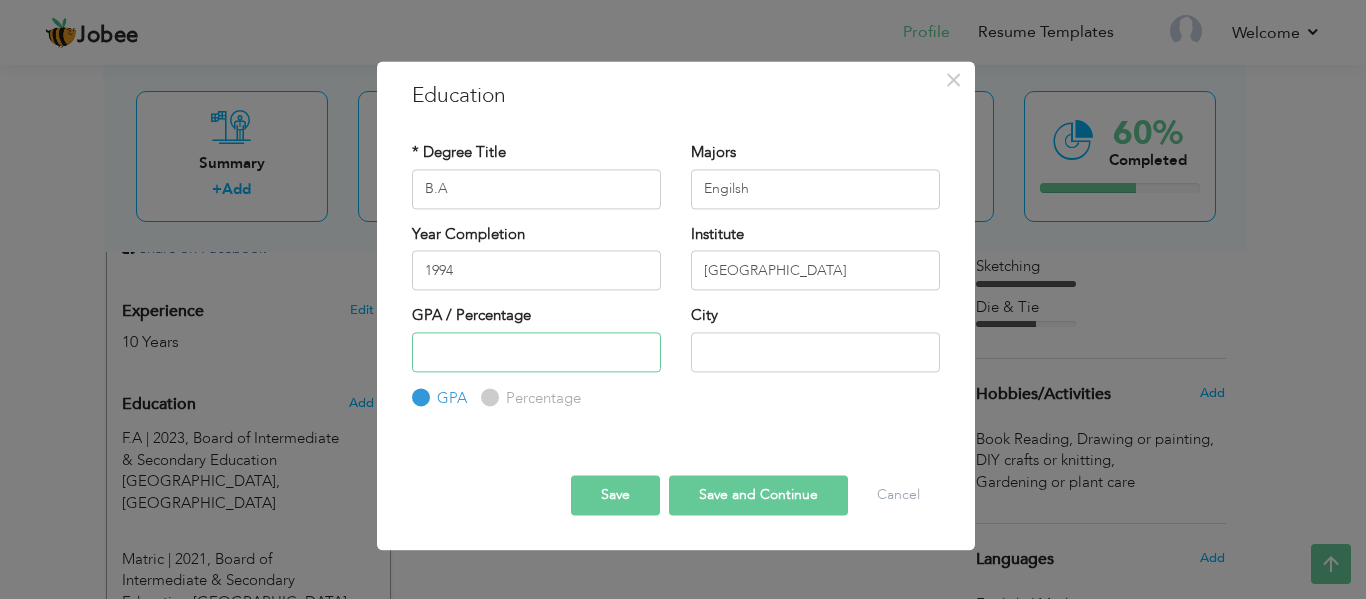 click at bounding box center (536, 352) 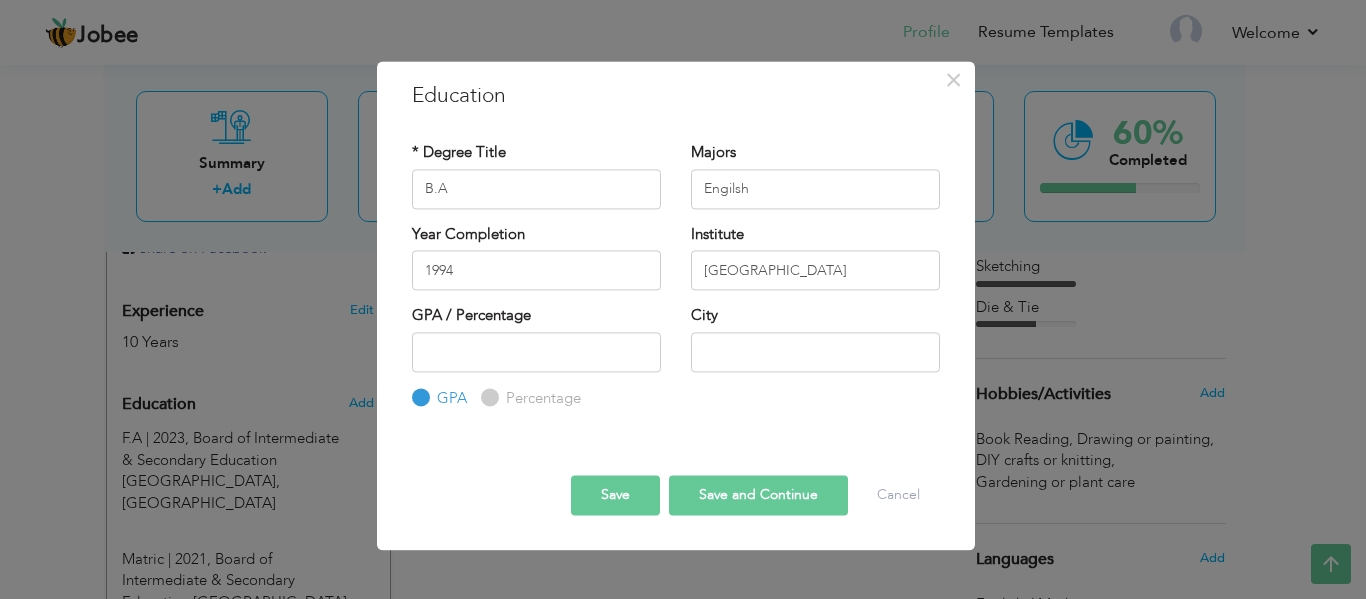 click on "Percentage" at bounding box center [541, 398] 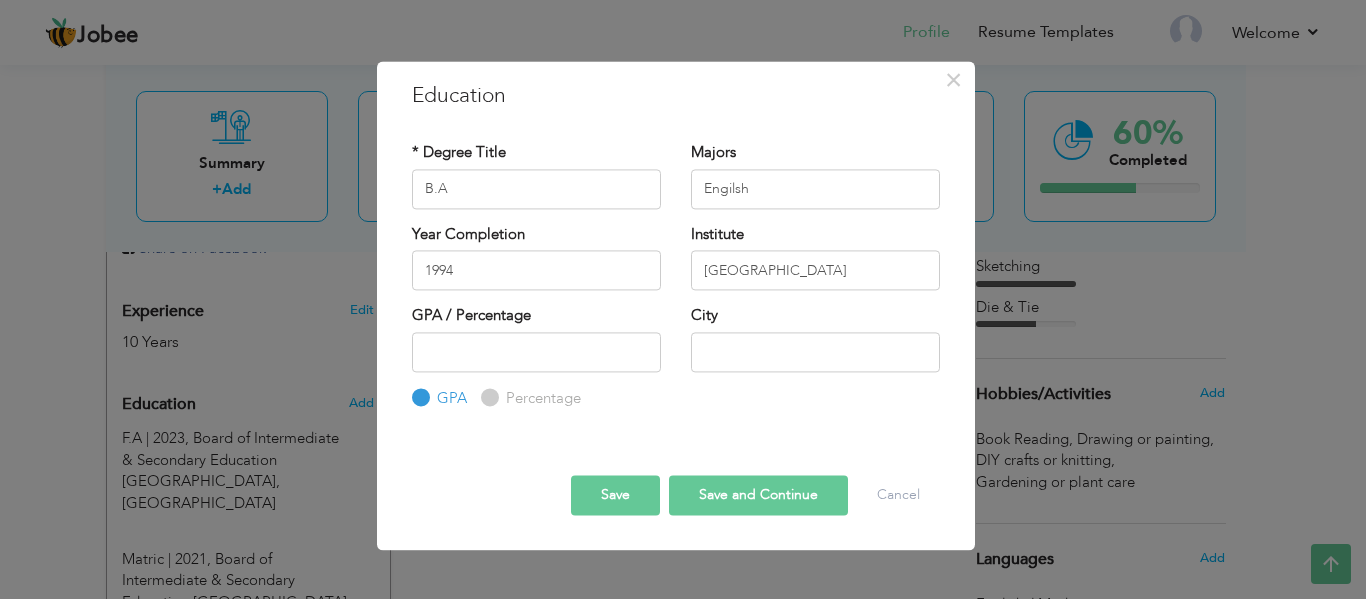 click on "Percentage" at bounding box center [487, 397] 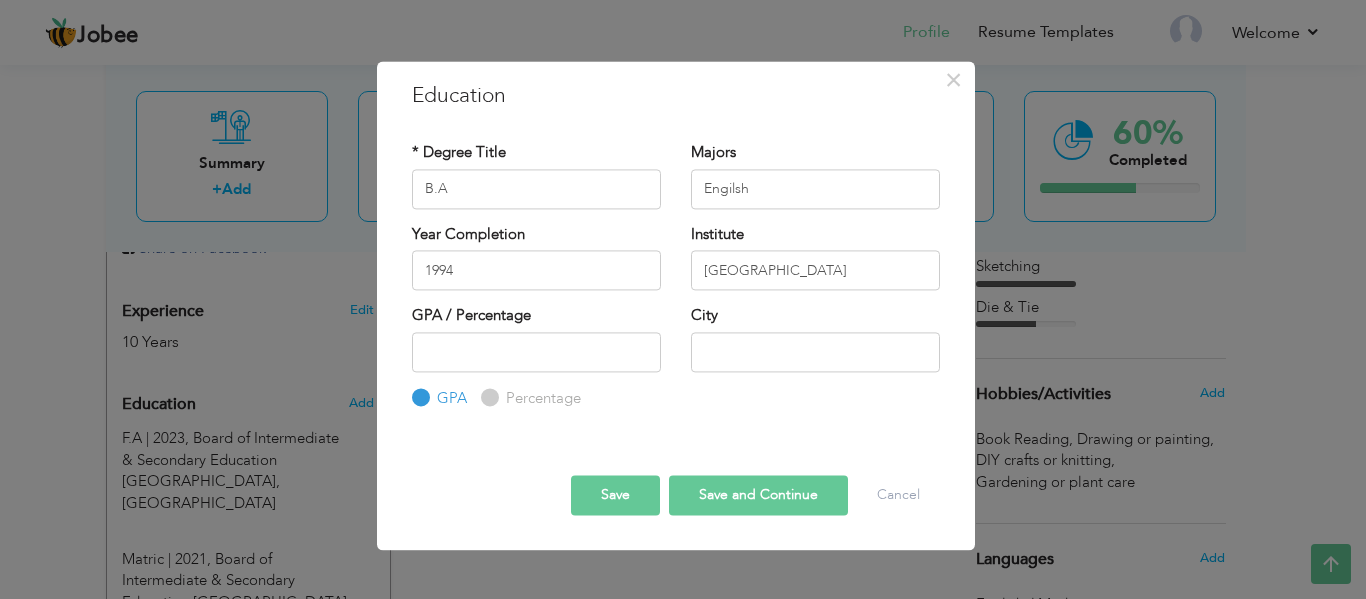radio on "true" 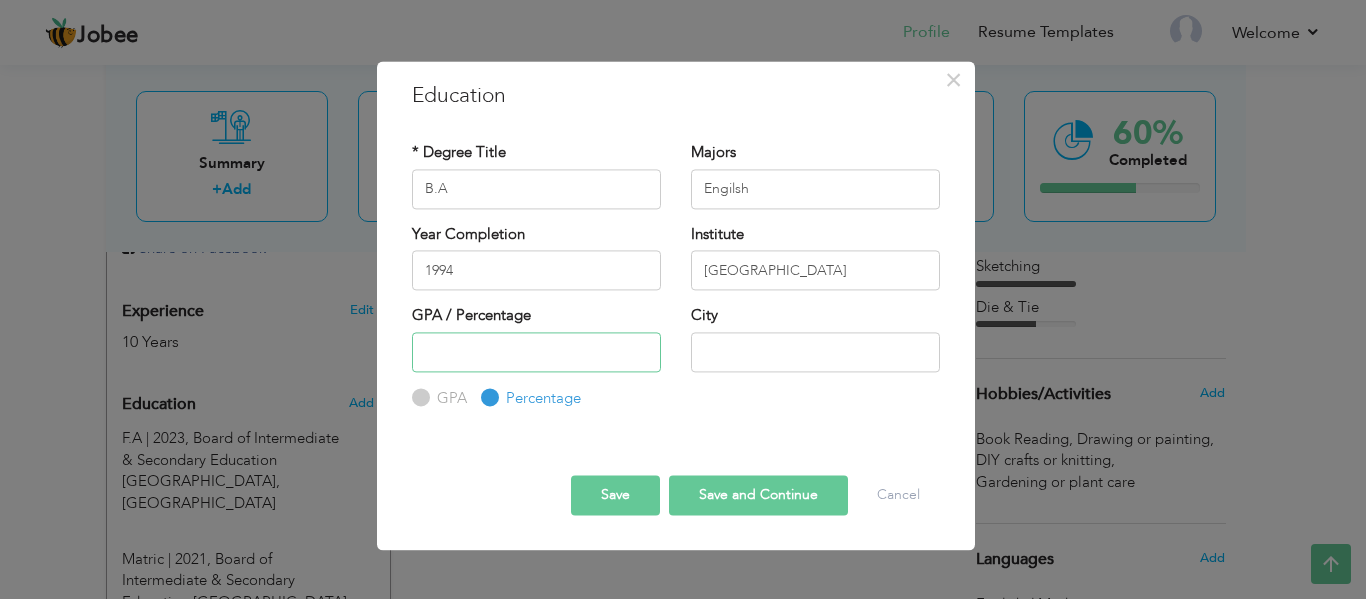 click at bounding box center [536, 352] 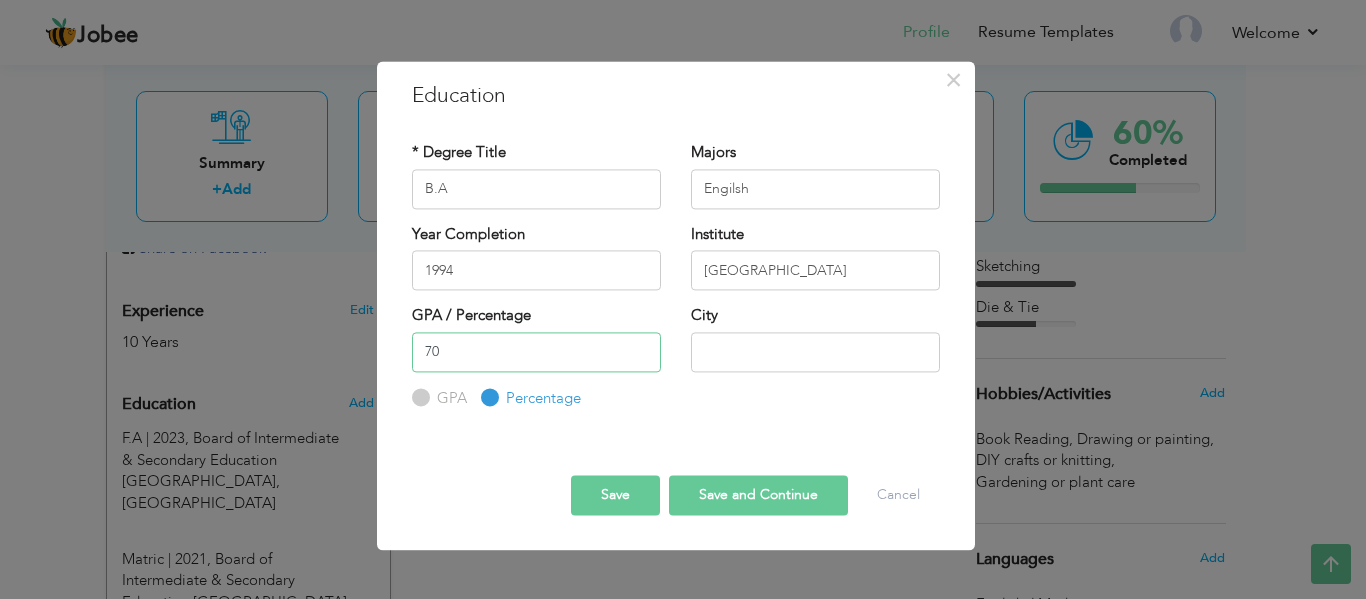 type on "70" 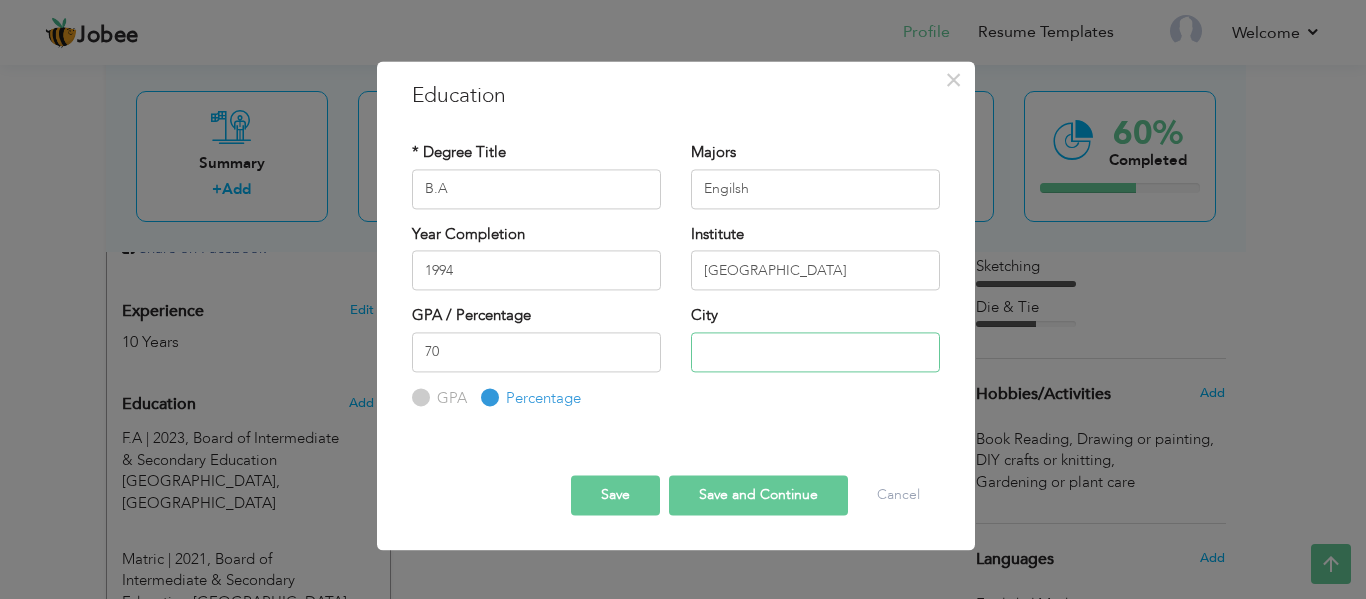 click at bounding box center (815, 352) 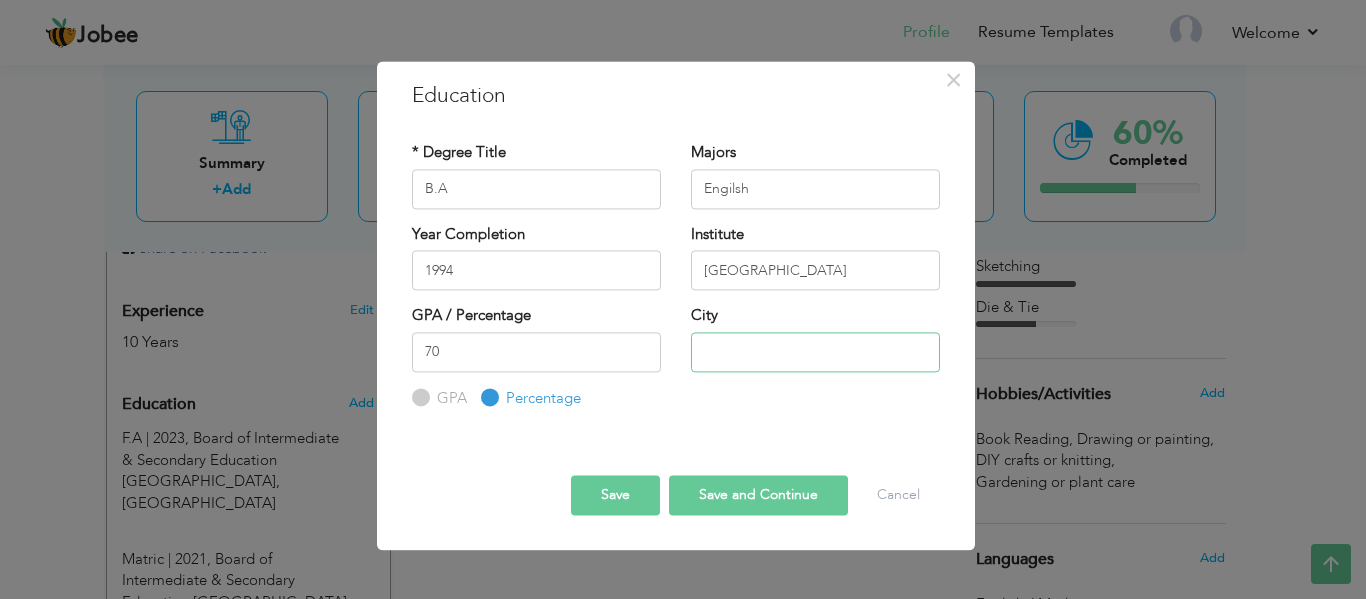 type on "[GEOGRAPHIC_DATA]" 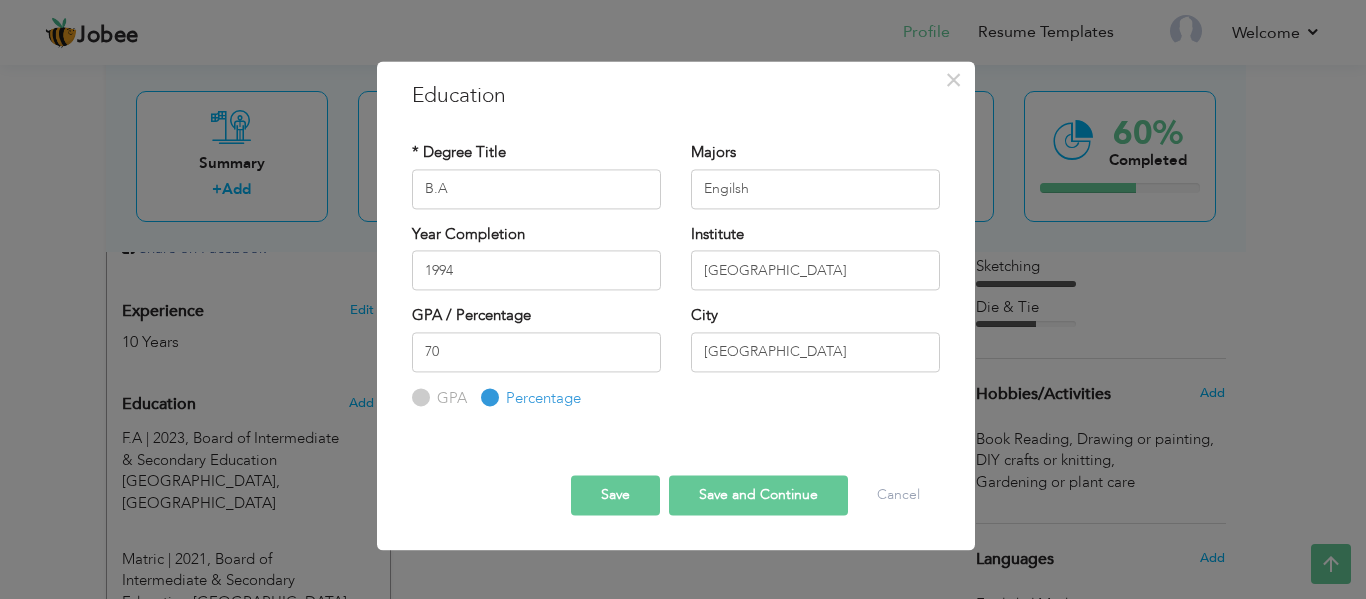 click on "Save and Continue" at bounding box center [758, 496] 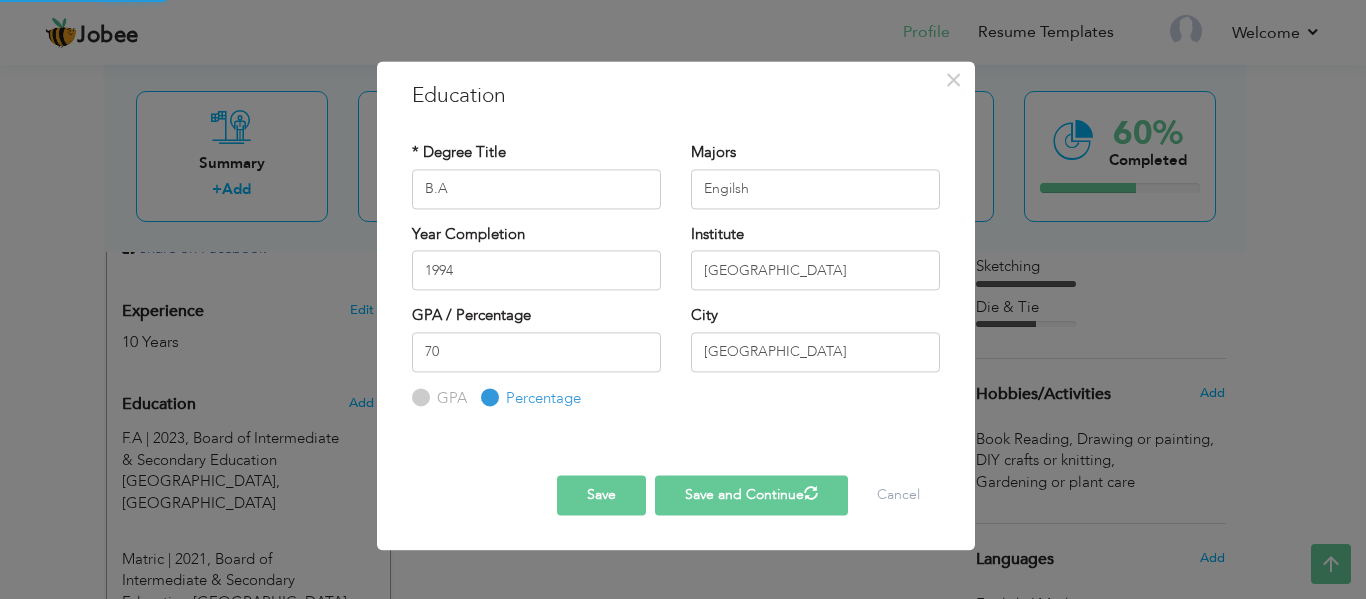 type 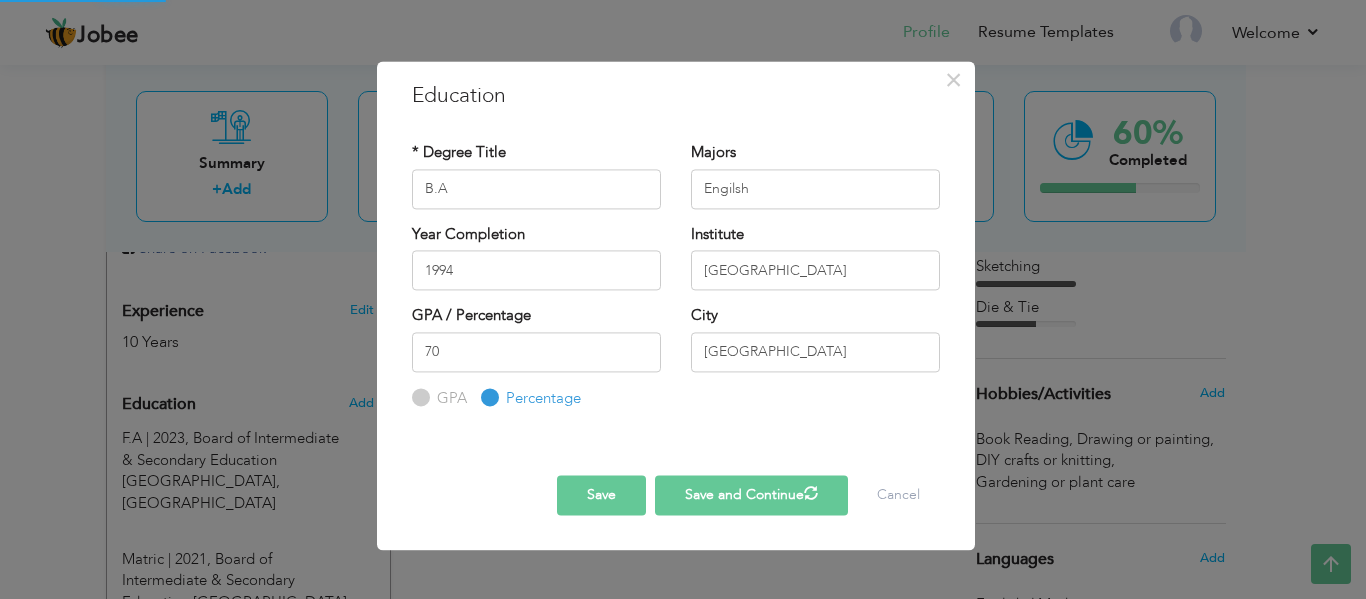 type 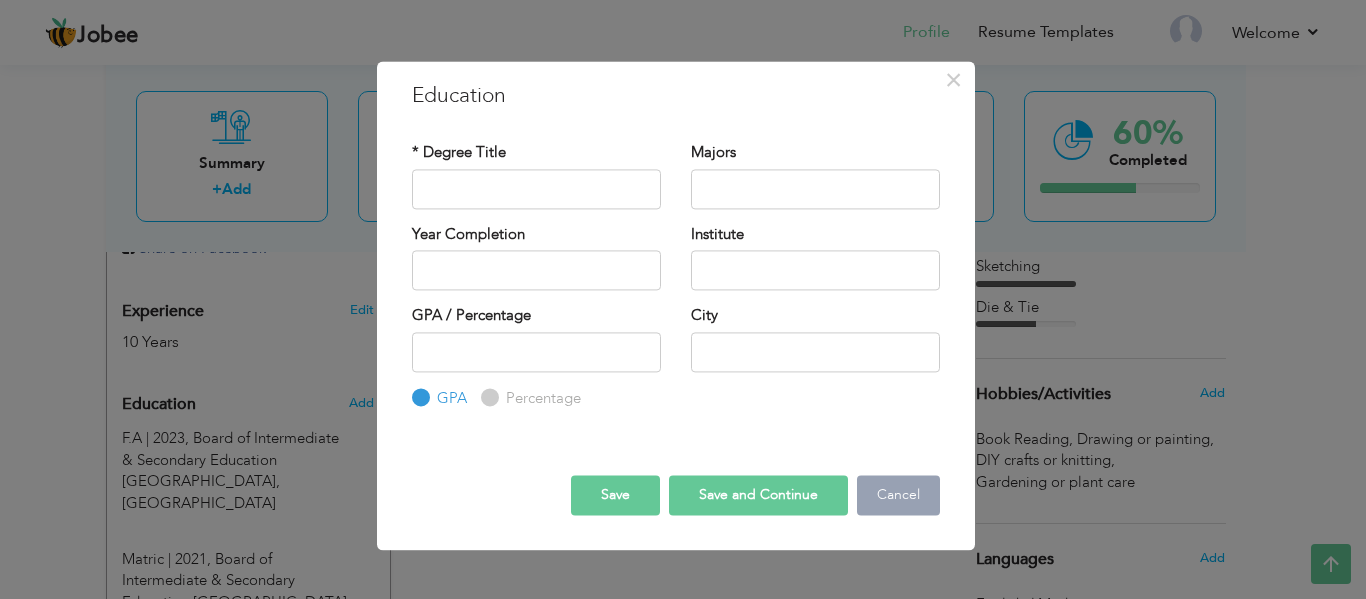 click on "Cancel" at bounding box center [898, 496] 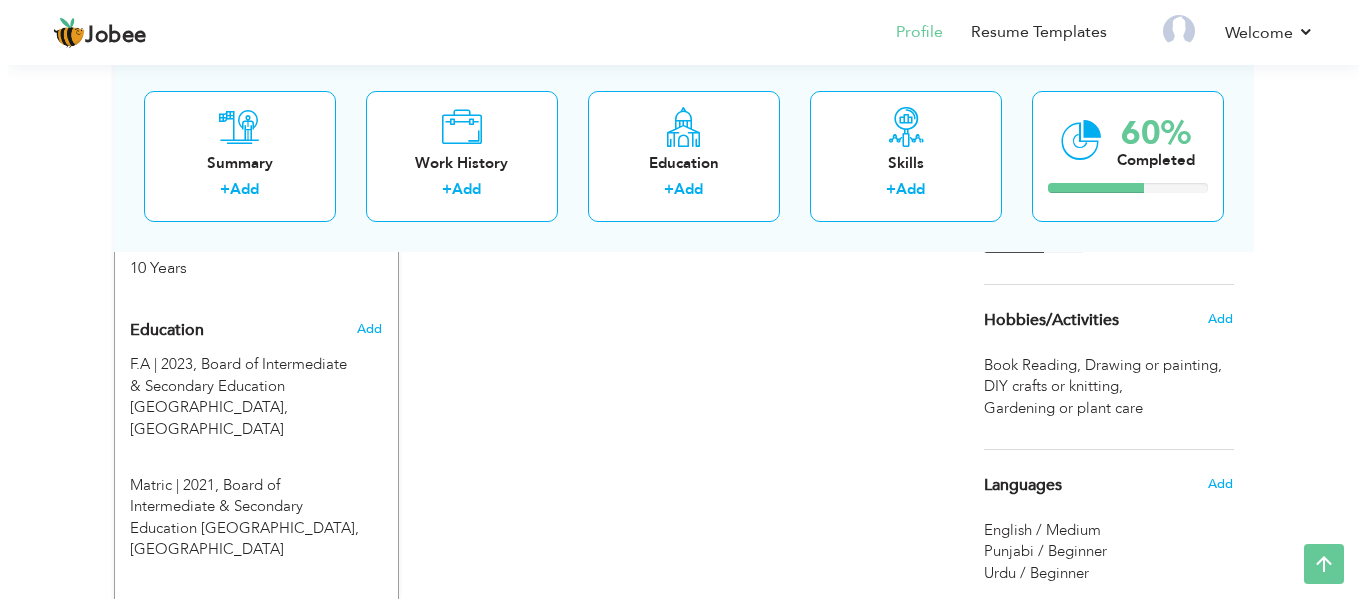 scroll, scrollTop: 772, scrollLeft: 0, axis: vertical 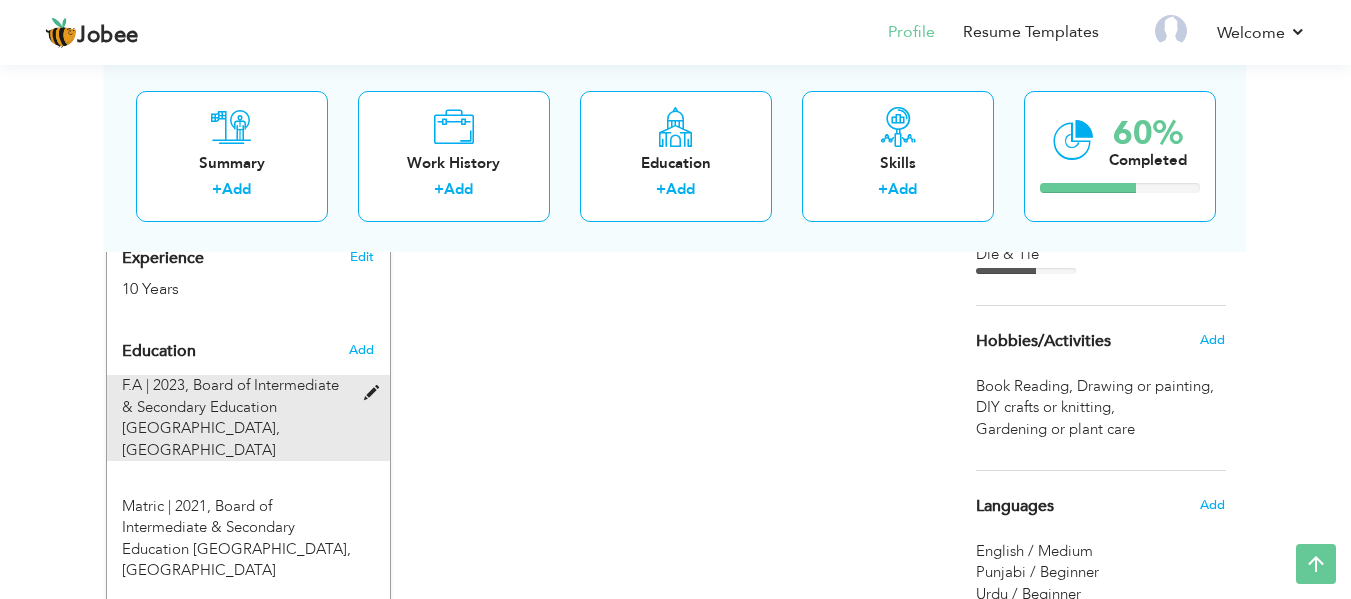 click on "Board of Intermediate & Secondary Education Lahore, Lahore" at bounding box center (230, 417) 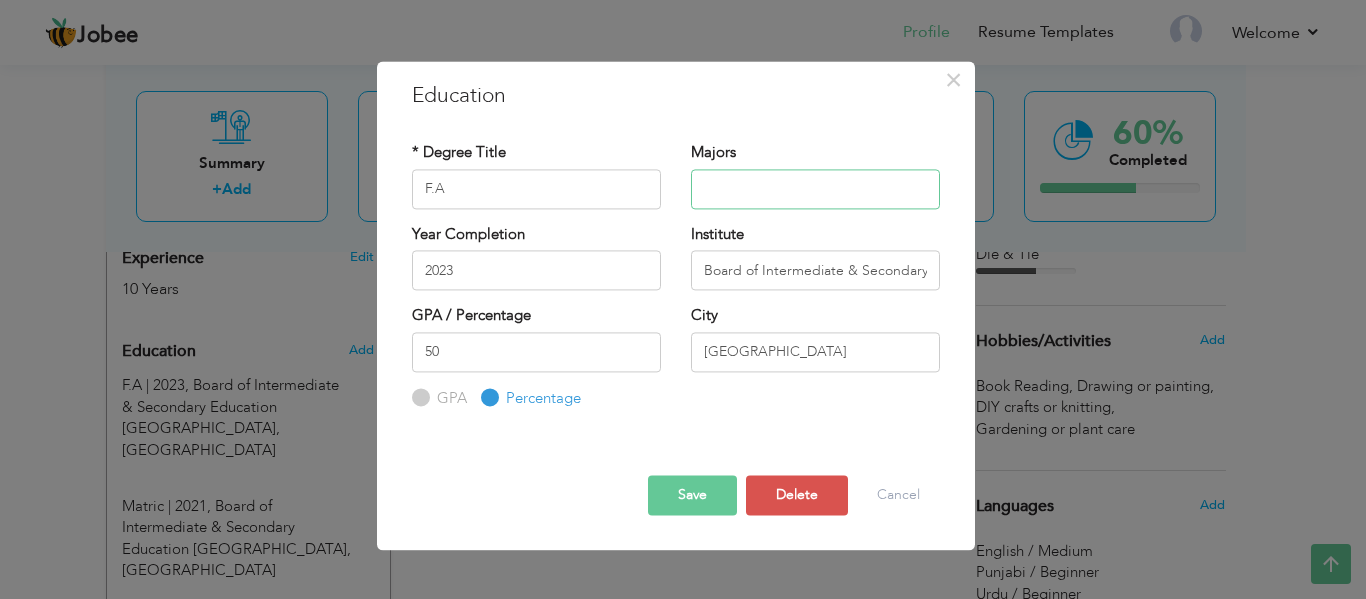 click at bounding box center [815, 189] 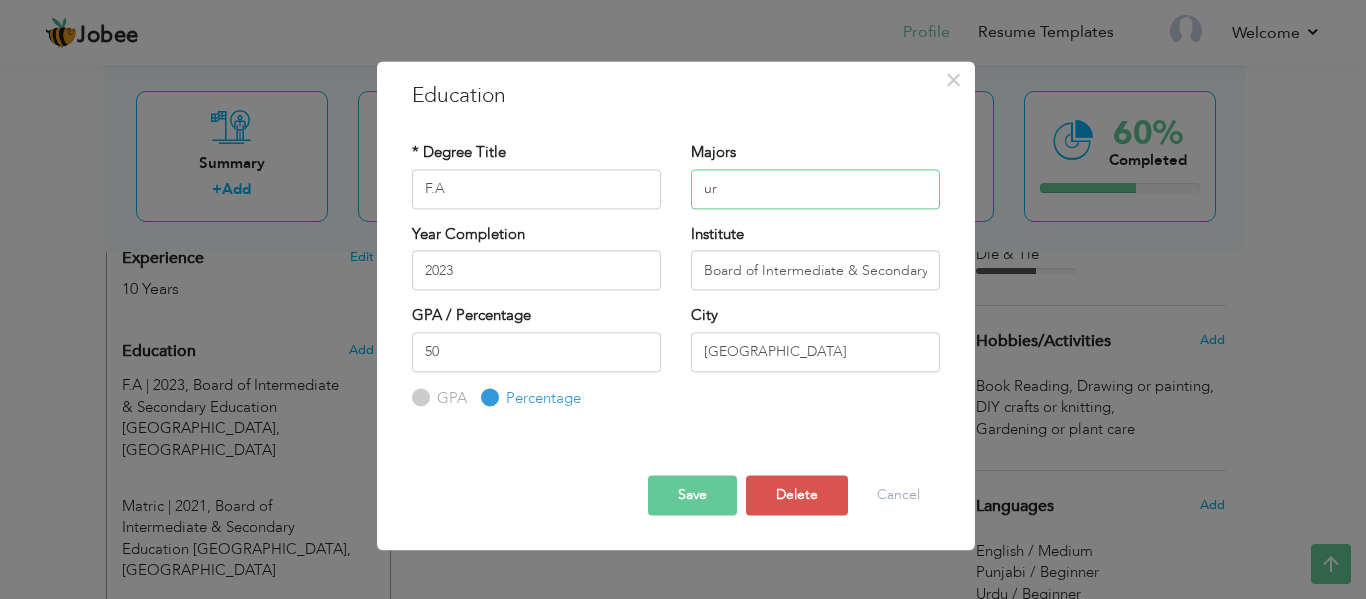 type on "u" 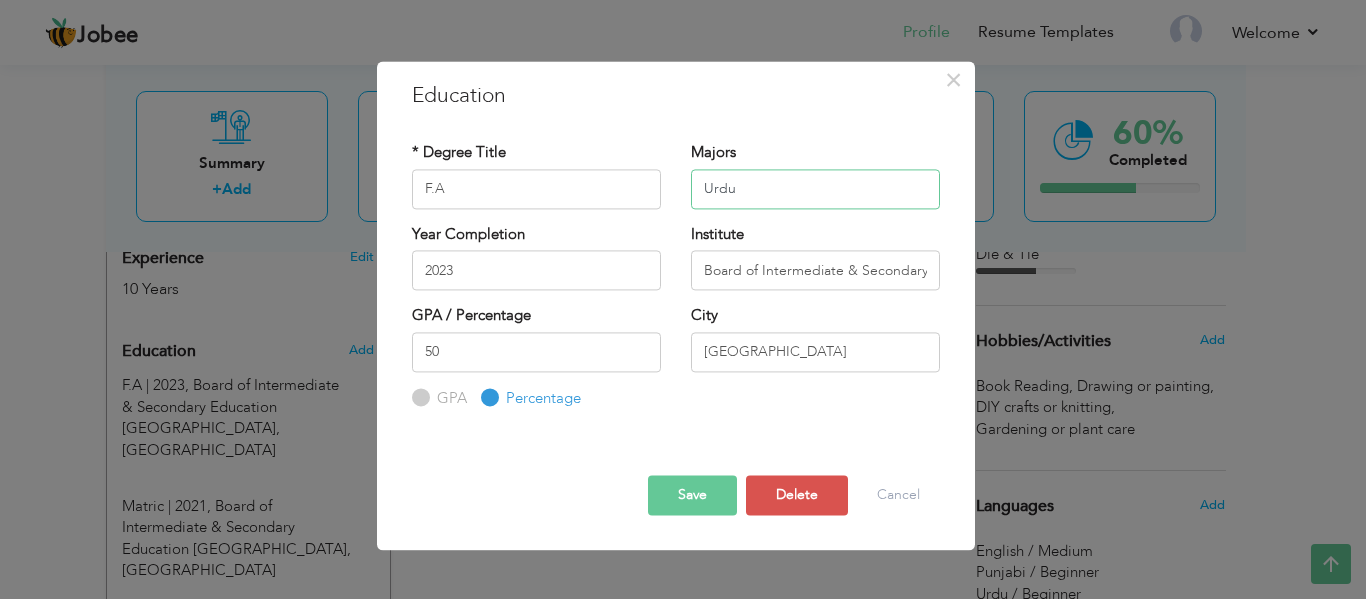 type on "Urdu" 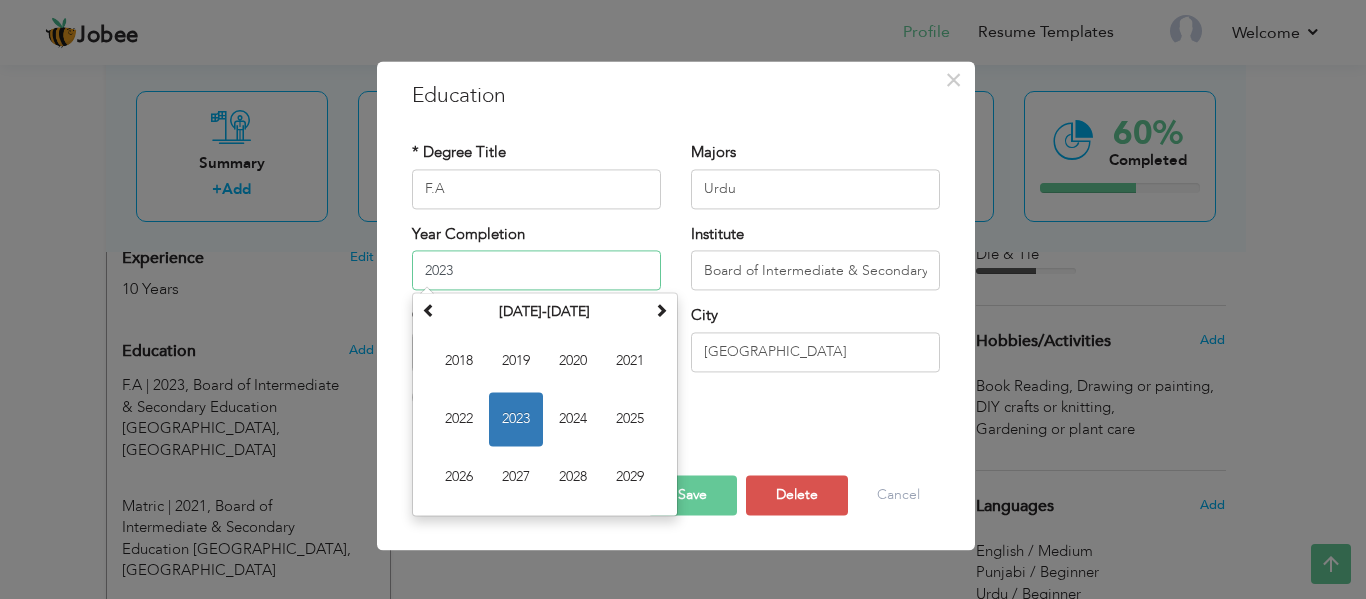 click on "2023" at bounding box center (536, 270) 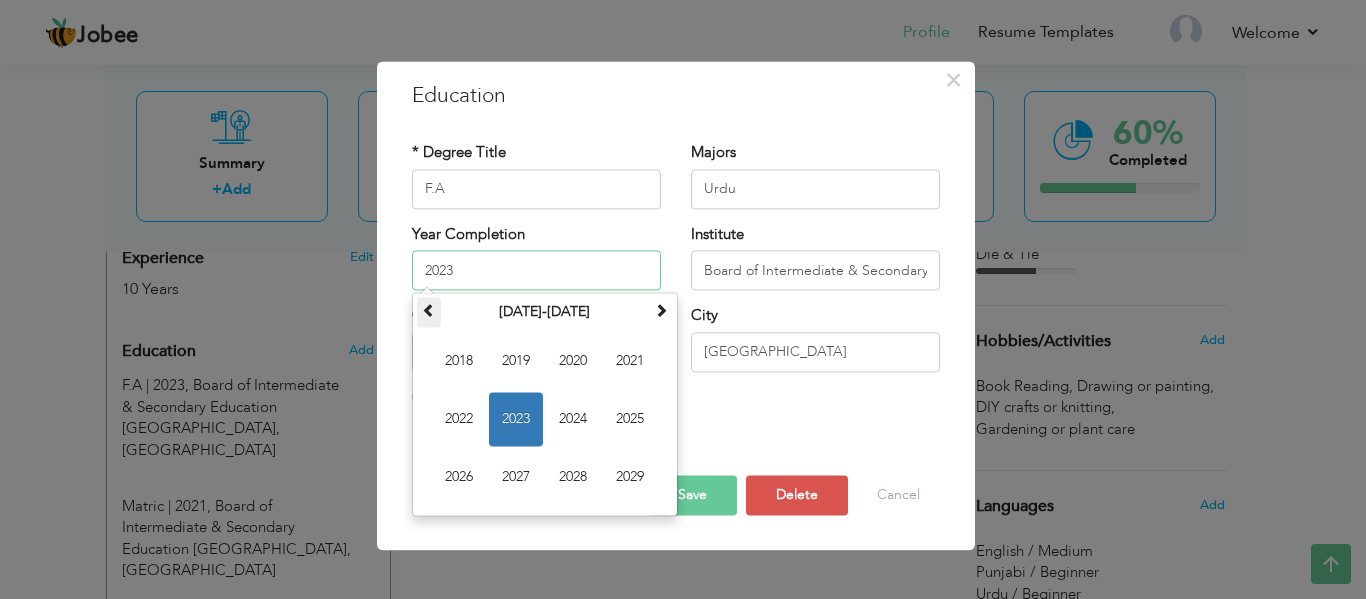 click at bounding box center [429, 310] 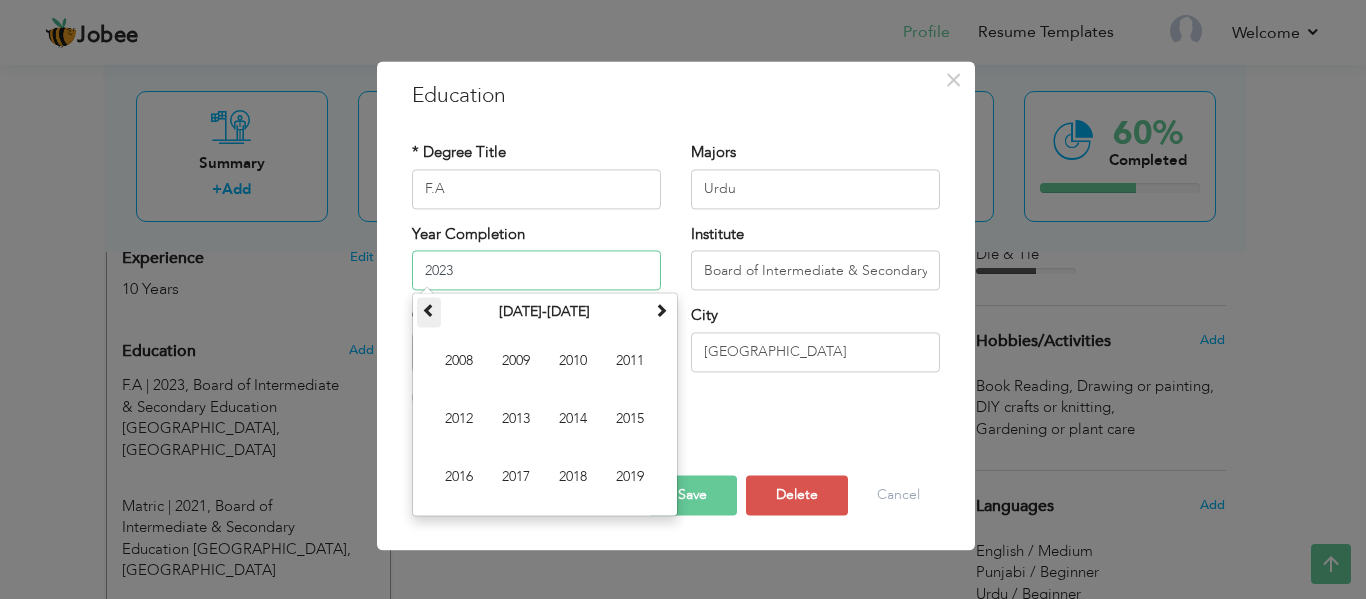 click at bounding box center (429, 310) 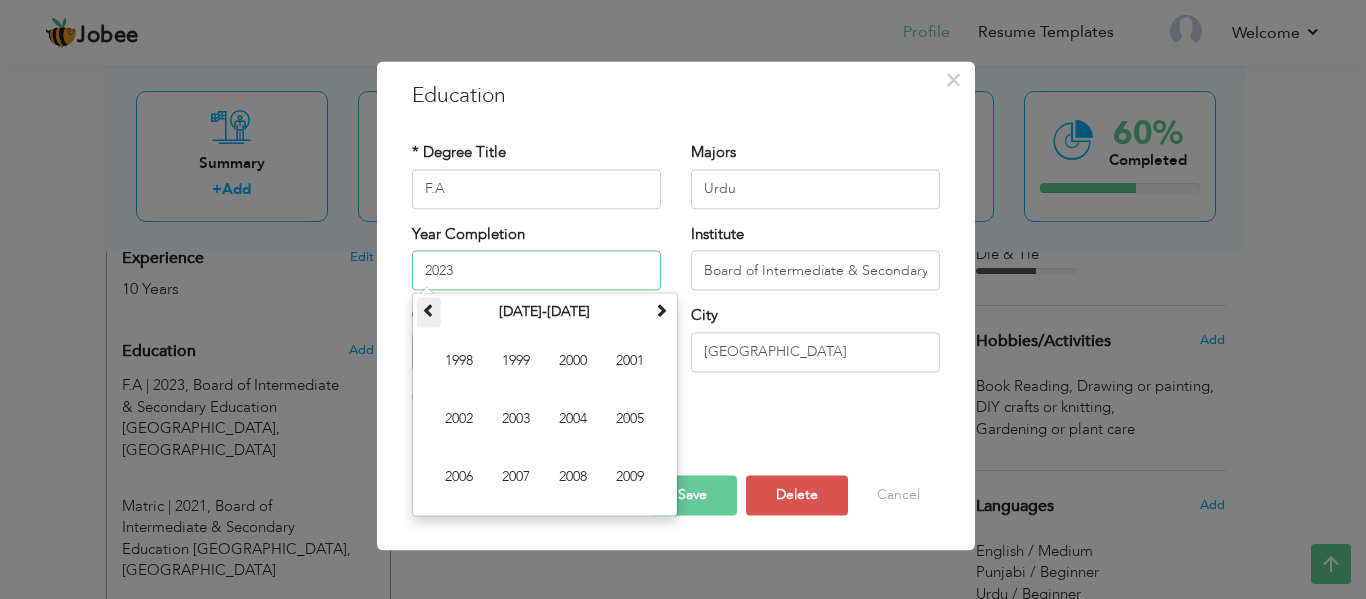 click at bounding box center [429, 310] 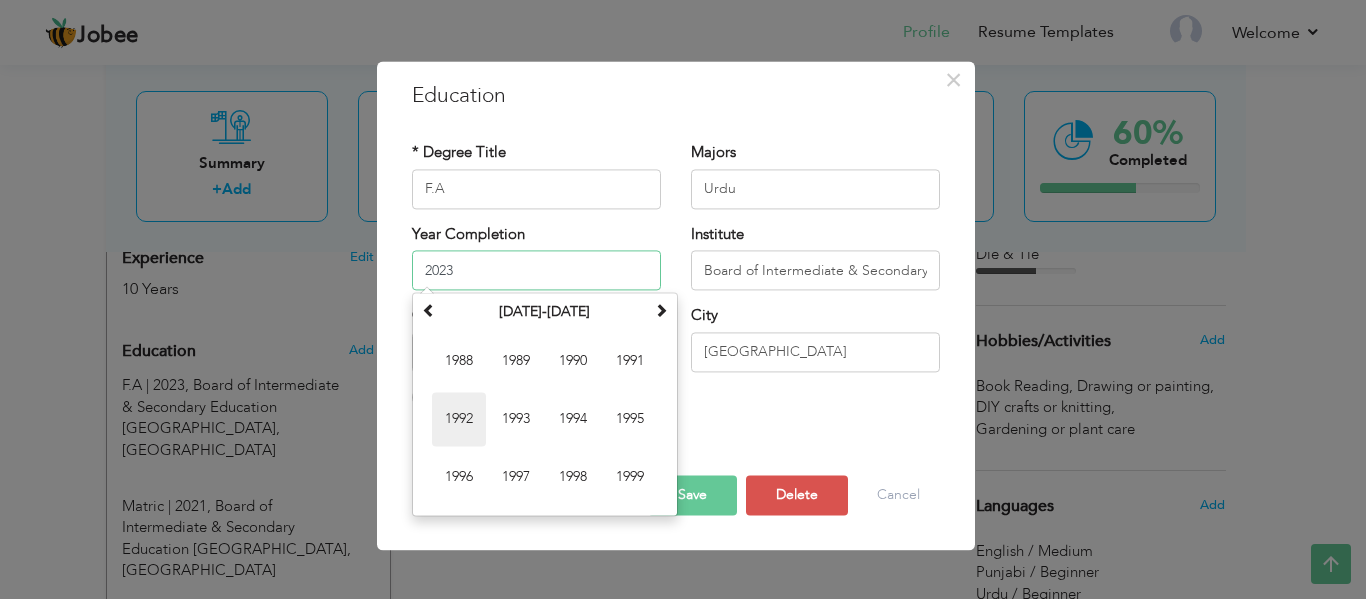 click on "1992" at bounding box center (459, 419) 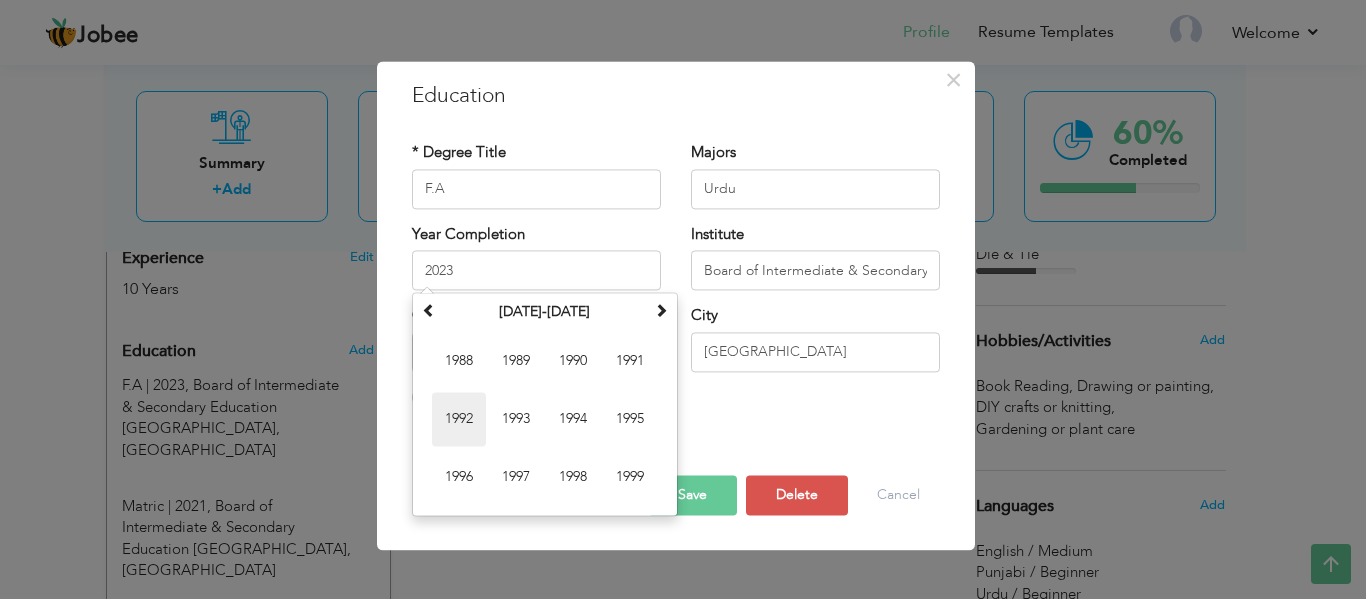 type on "1992" 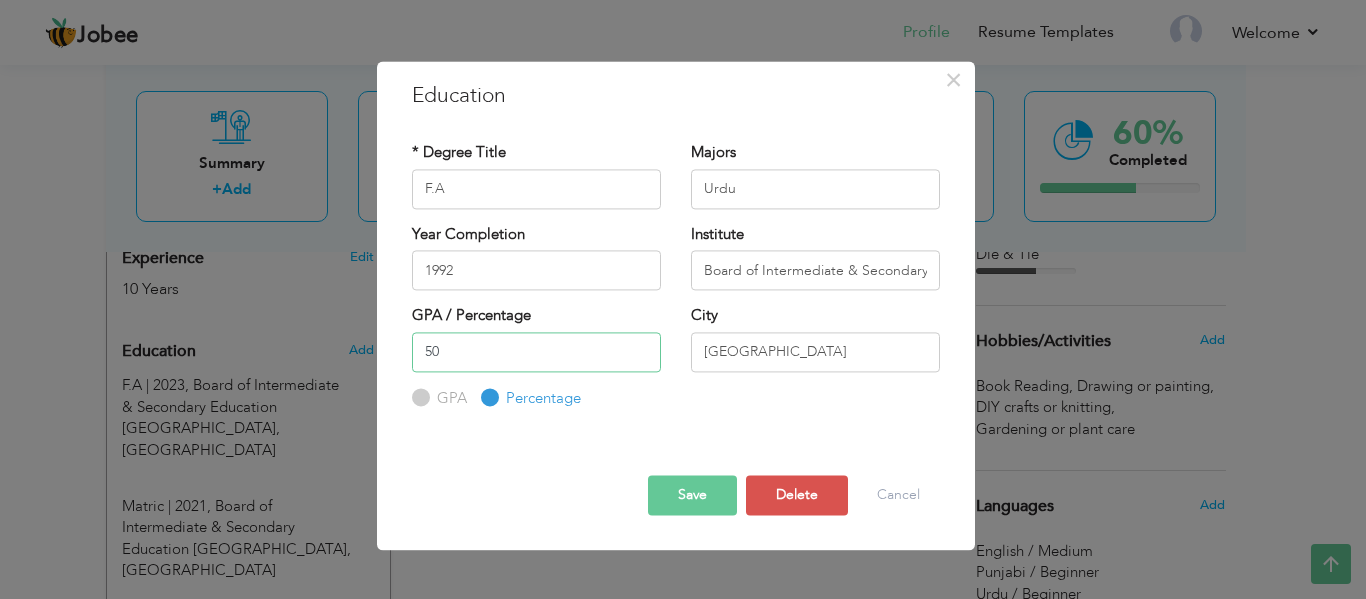 click on "50" at bounding box center [536, 352] 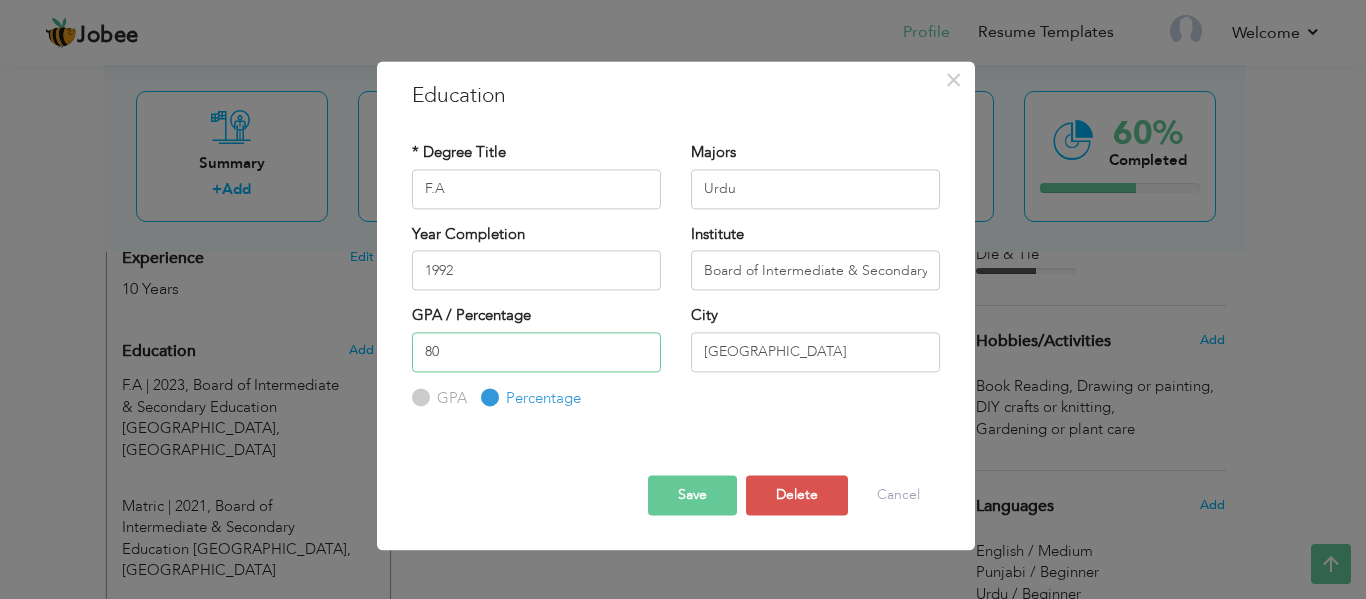 type on "80" 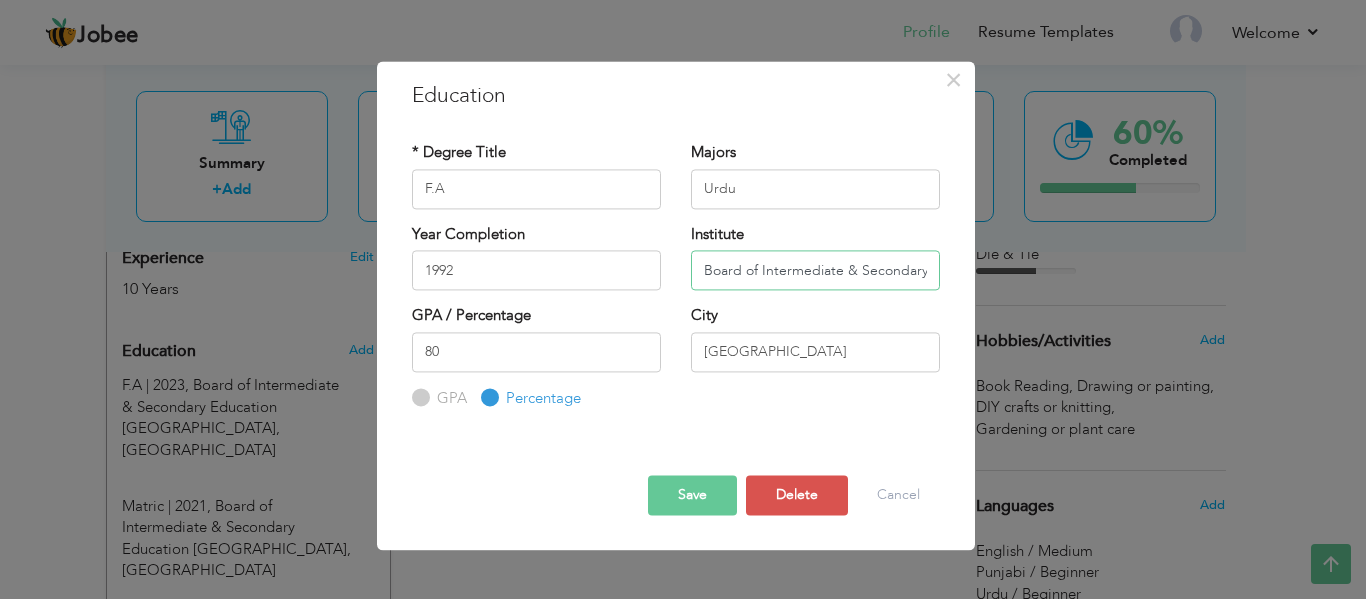 click on "Board of Intermediate & Secondary Education Lahore" at bounding box center (815, 270) 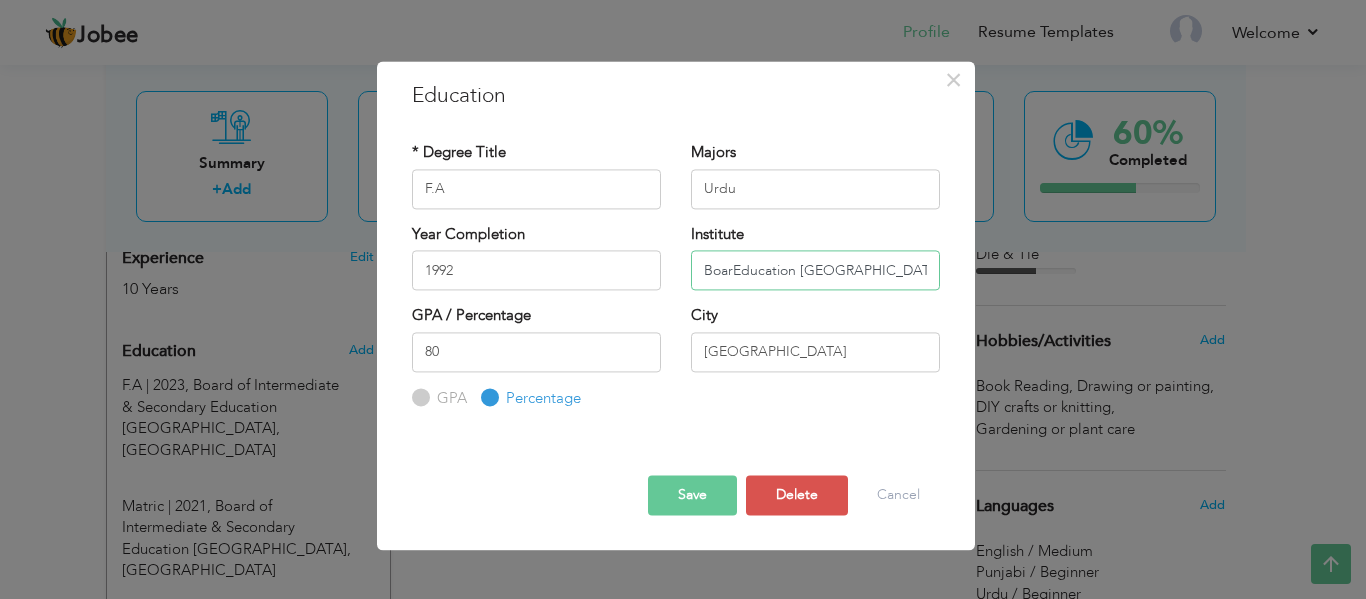 click on "BoarEducation Lahore" at bounding box center [815, 270] 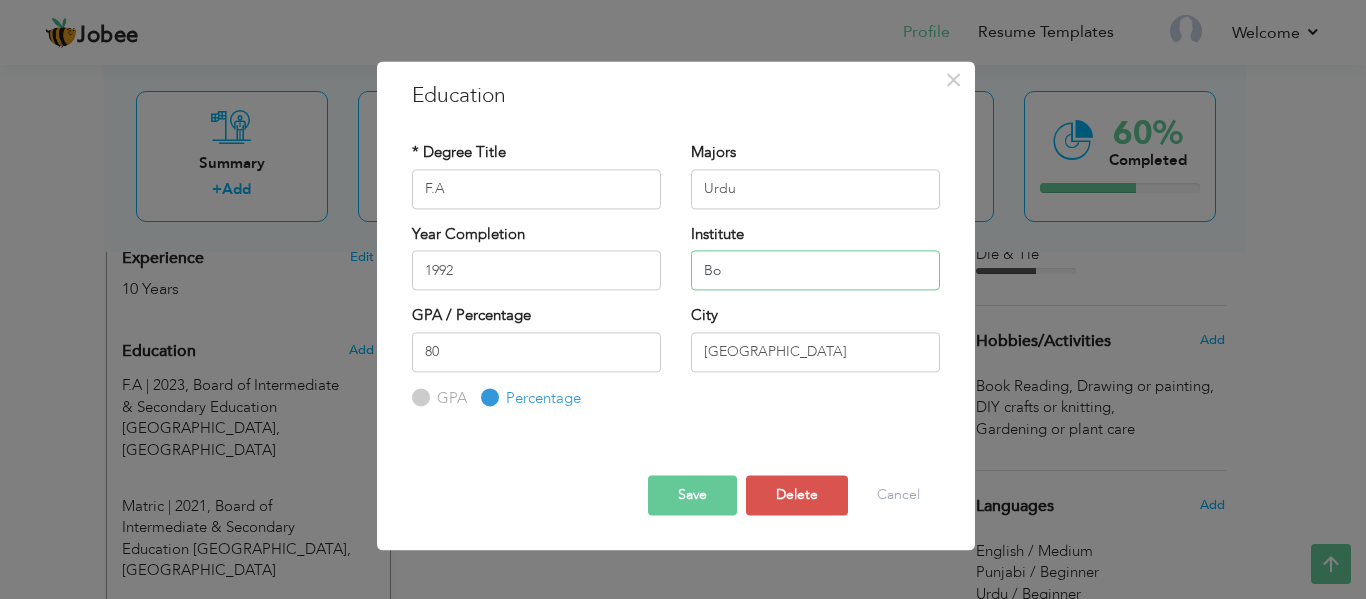 type on "B" 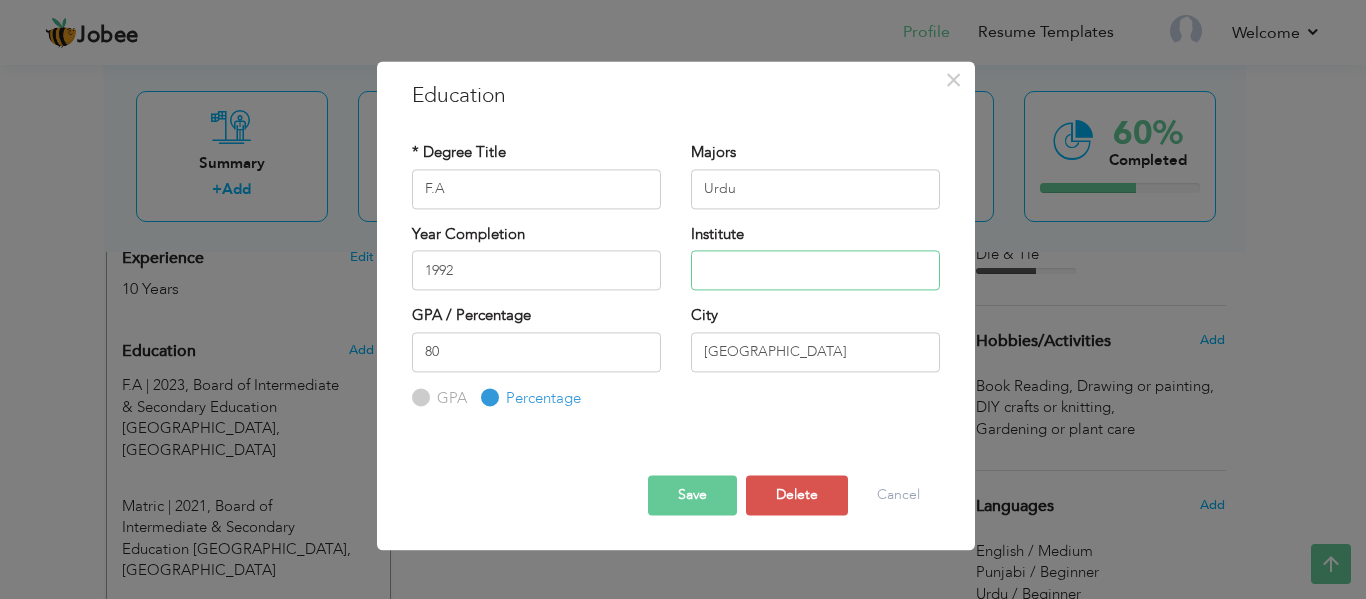 click at bounding box center [815, 270] 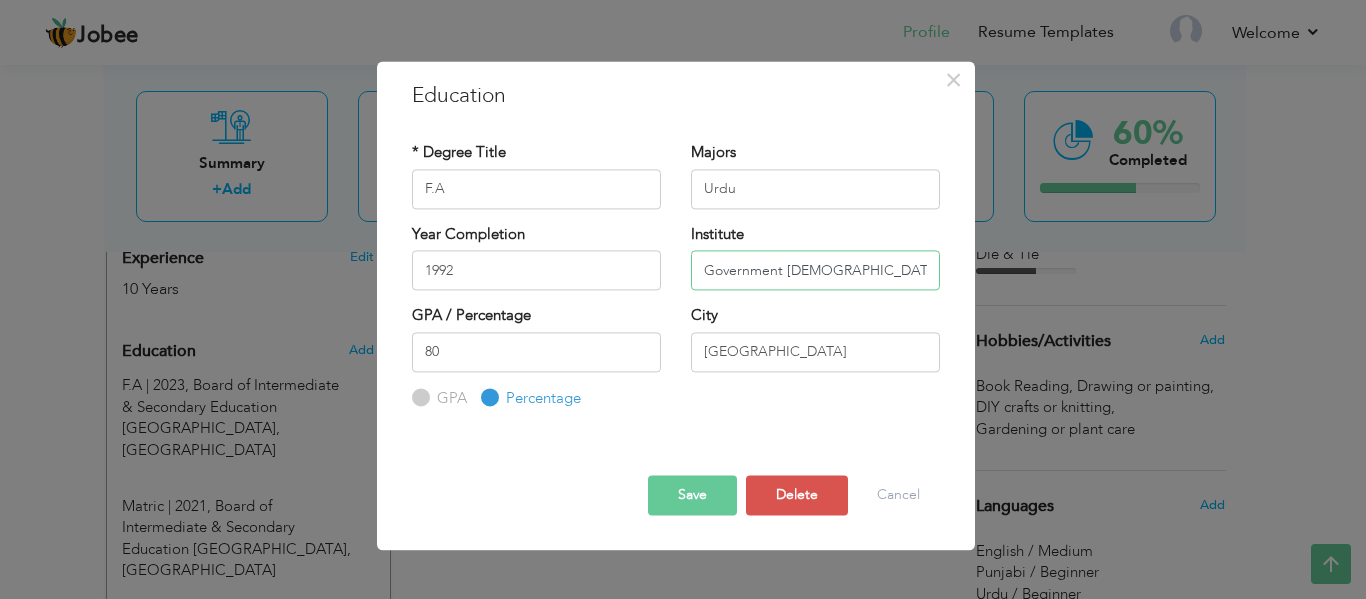 scroll, scrollTop: 0, scrollLeft: 46, axis: horizontal 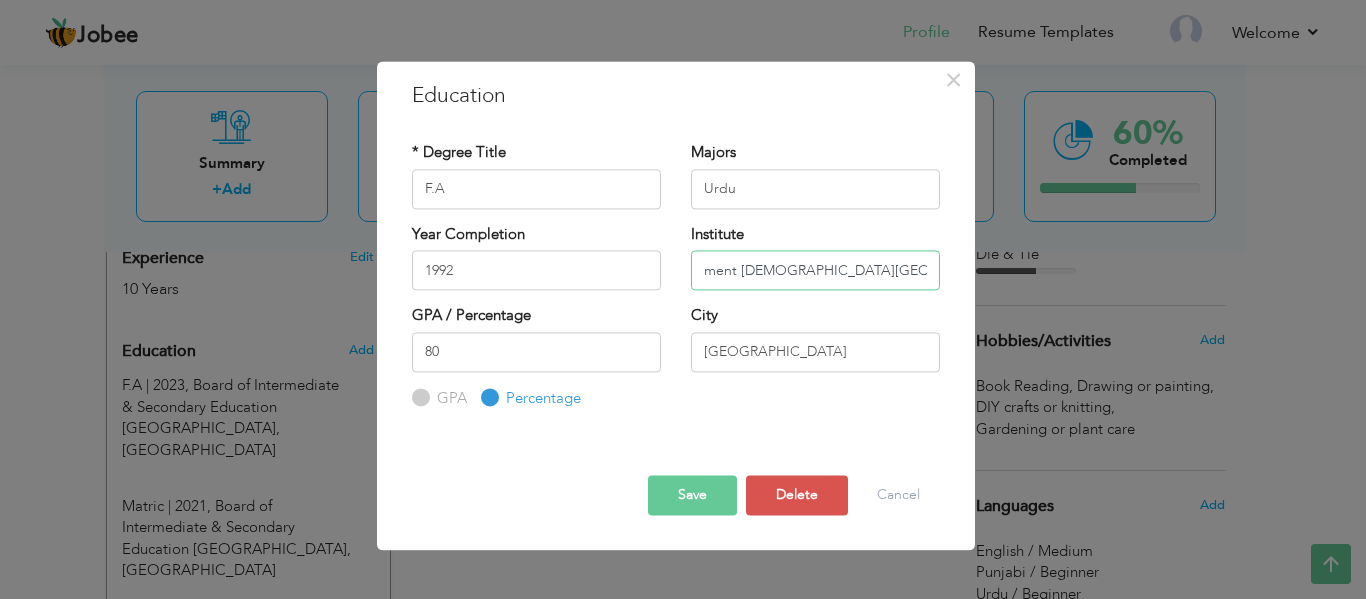 type on "Government Islamia Degree College, Kasur" 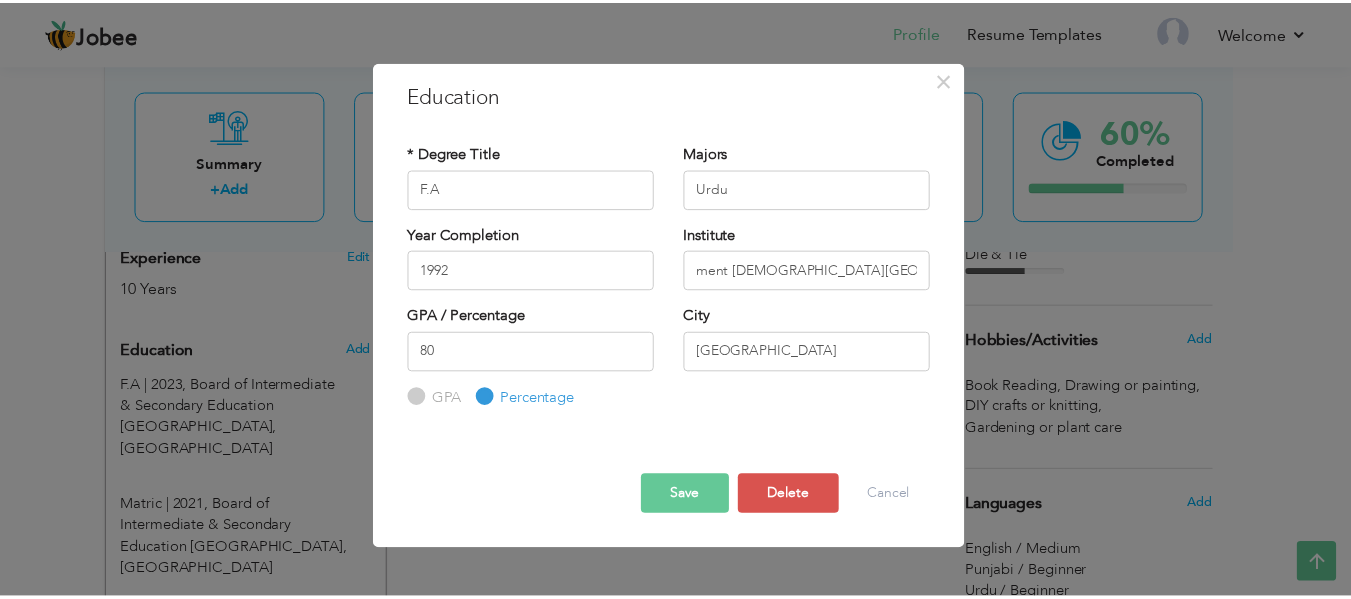 scroll, scrollTop: 0, scrollLeft: 0, axis: both 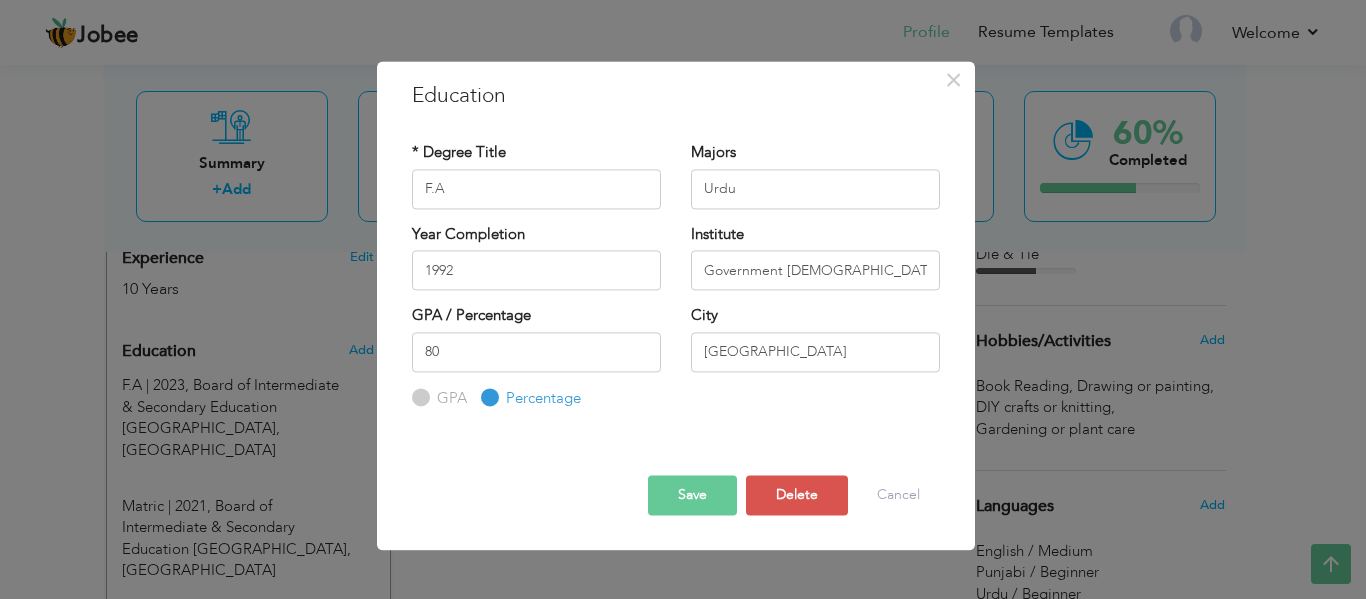 click on "Save" at bounding box center (692, 496) 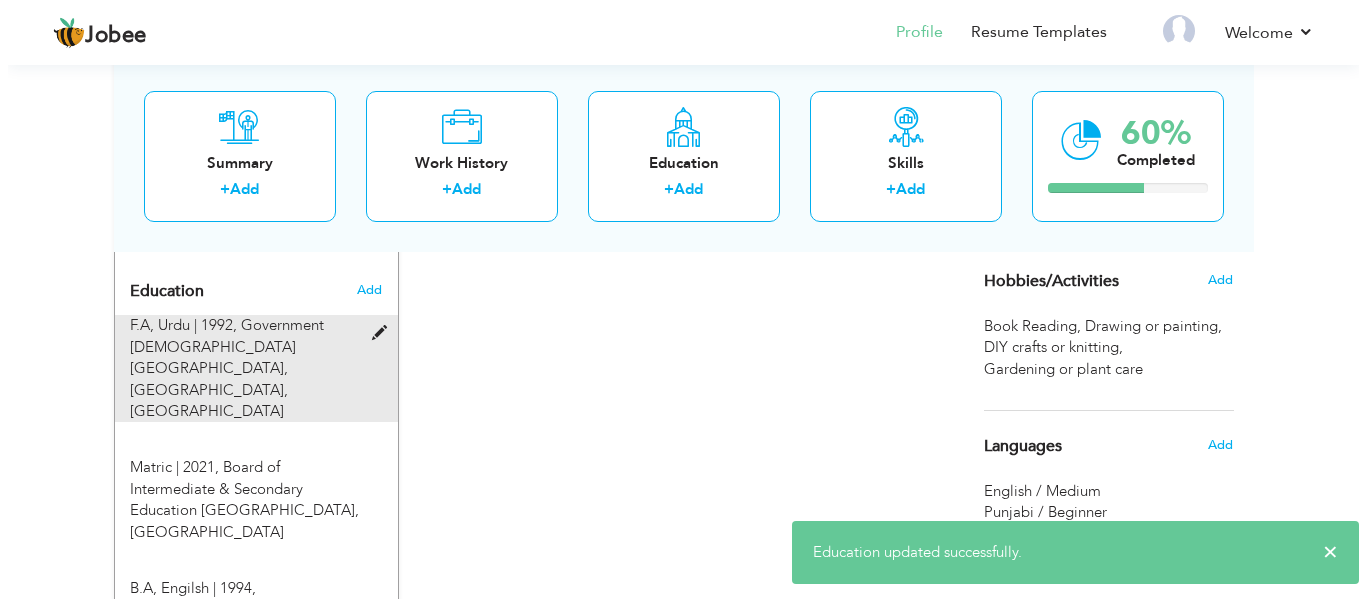 scroll, scrollTop: 833, scrollLeft: 0, axis: vertical 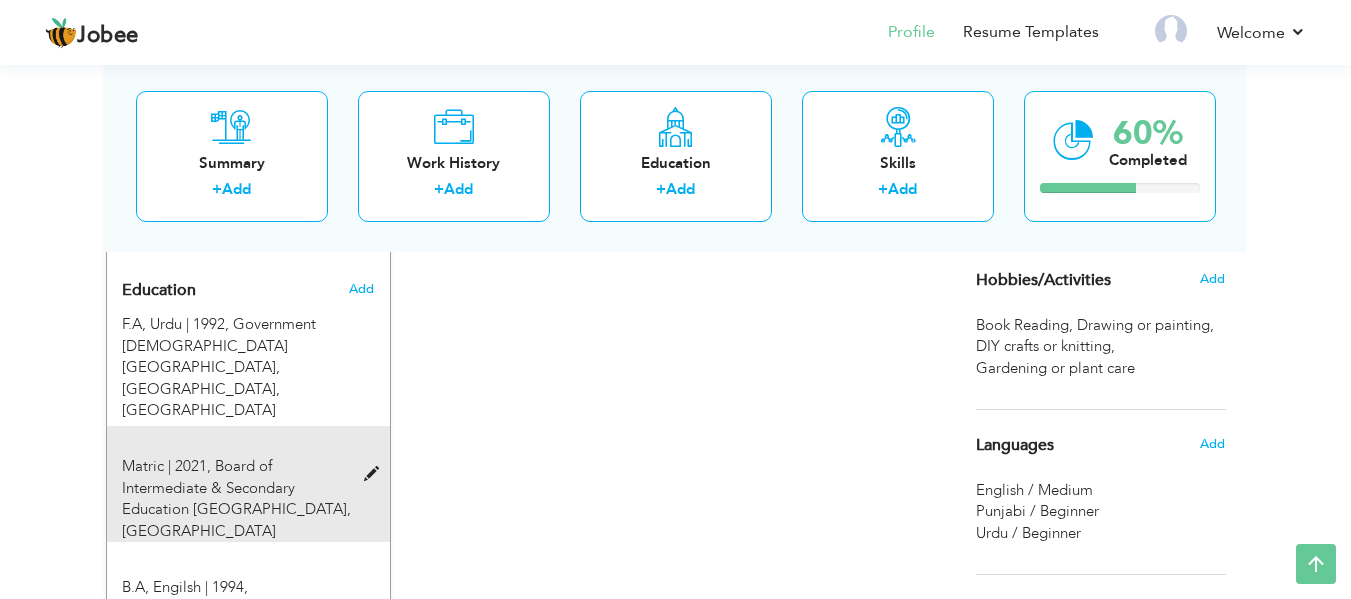 click on "Matric   |  2021,
Board of Intermediate & Secondary Education Lahore, Lahore" at bounding box center (236, 499) 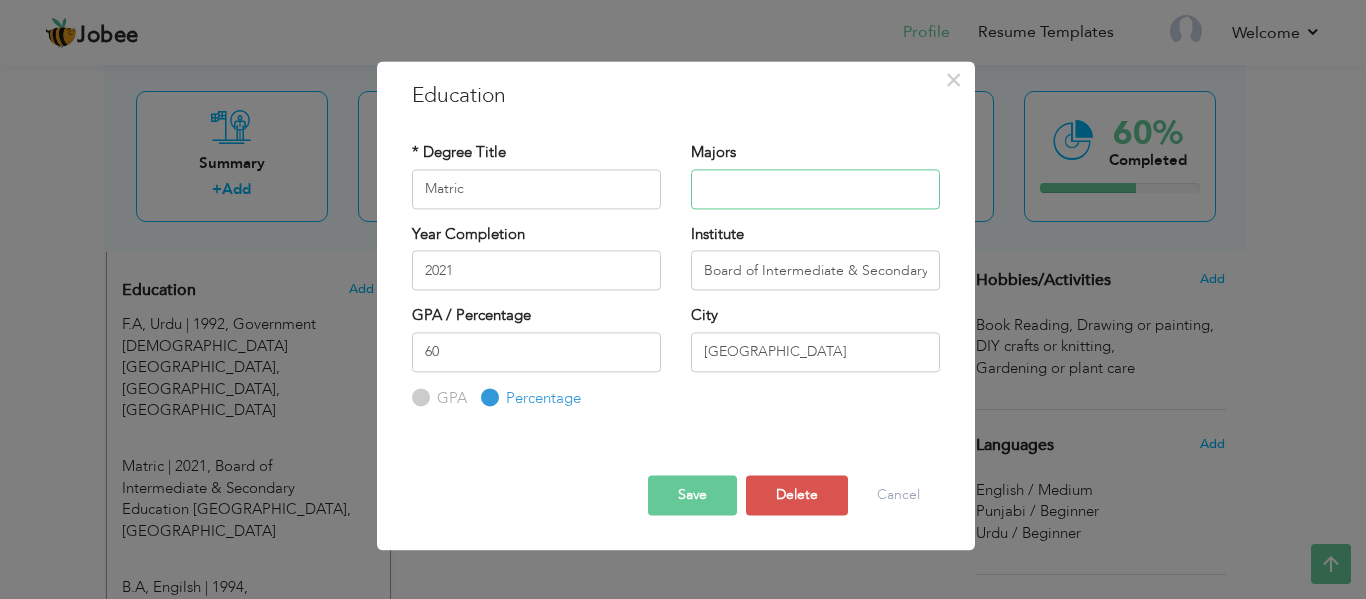 click at bounding box center [815, 189] 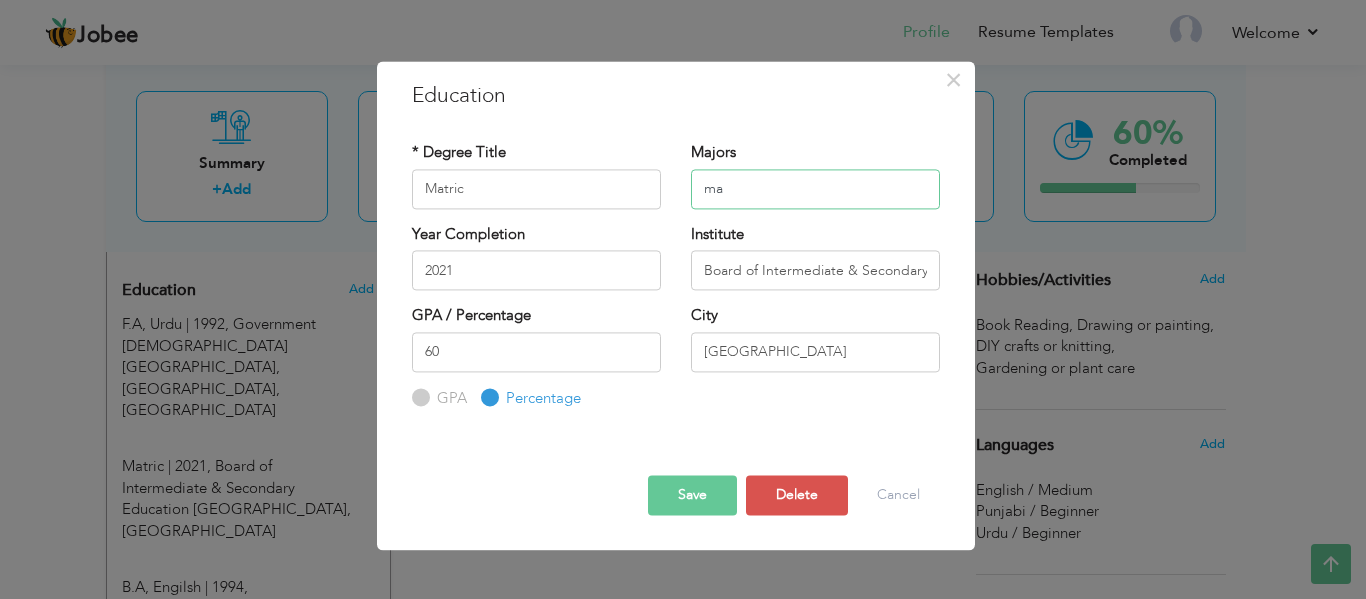 type on "m" 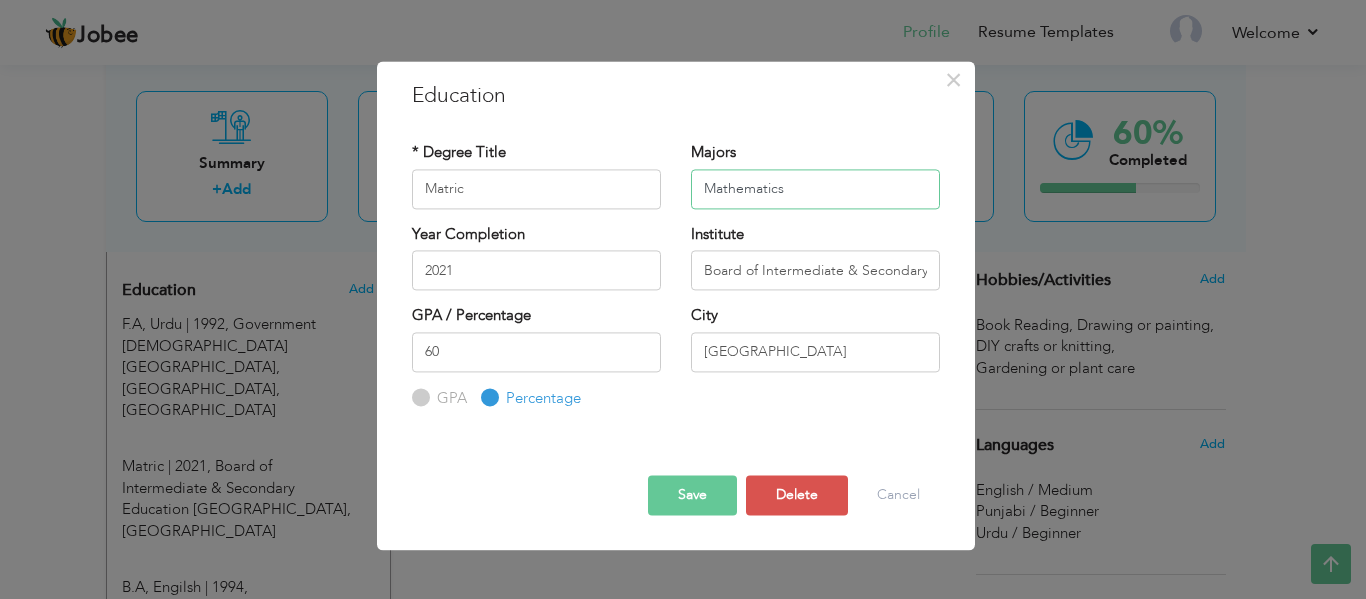 type on "Mathematics" 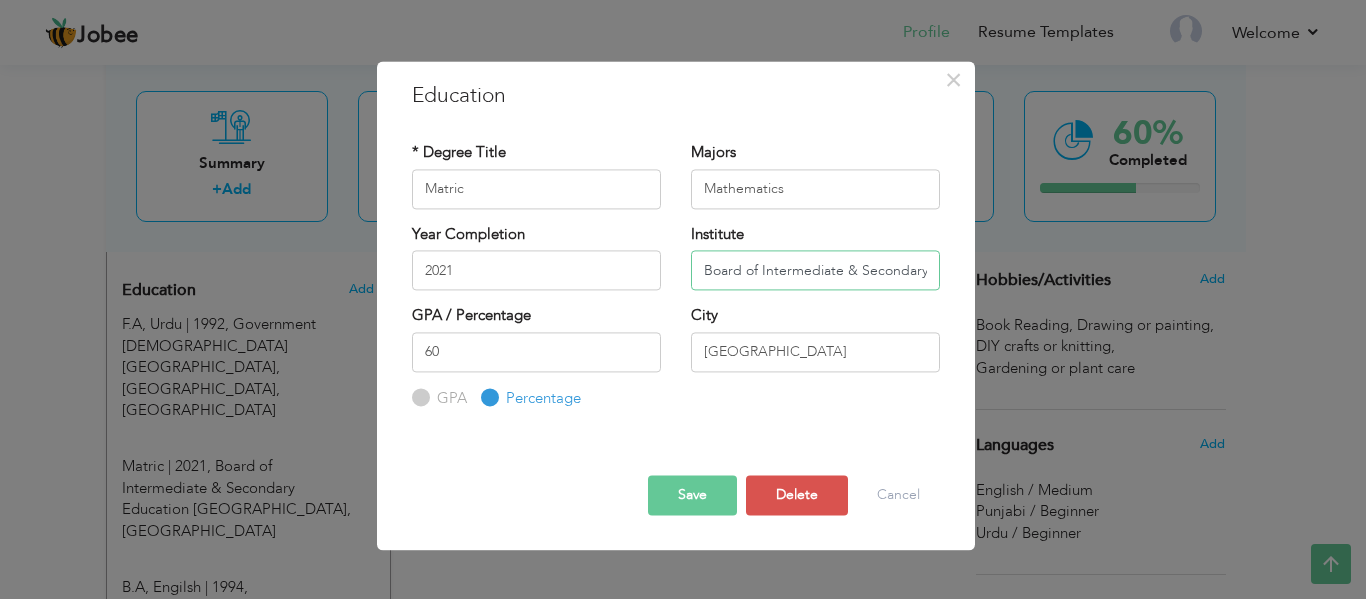 click on "Board of Intermediate & Secondary Education Lahore" at bounding box center (815, 270) 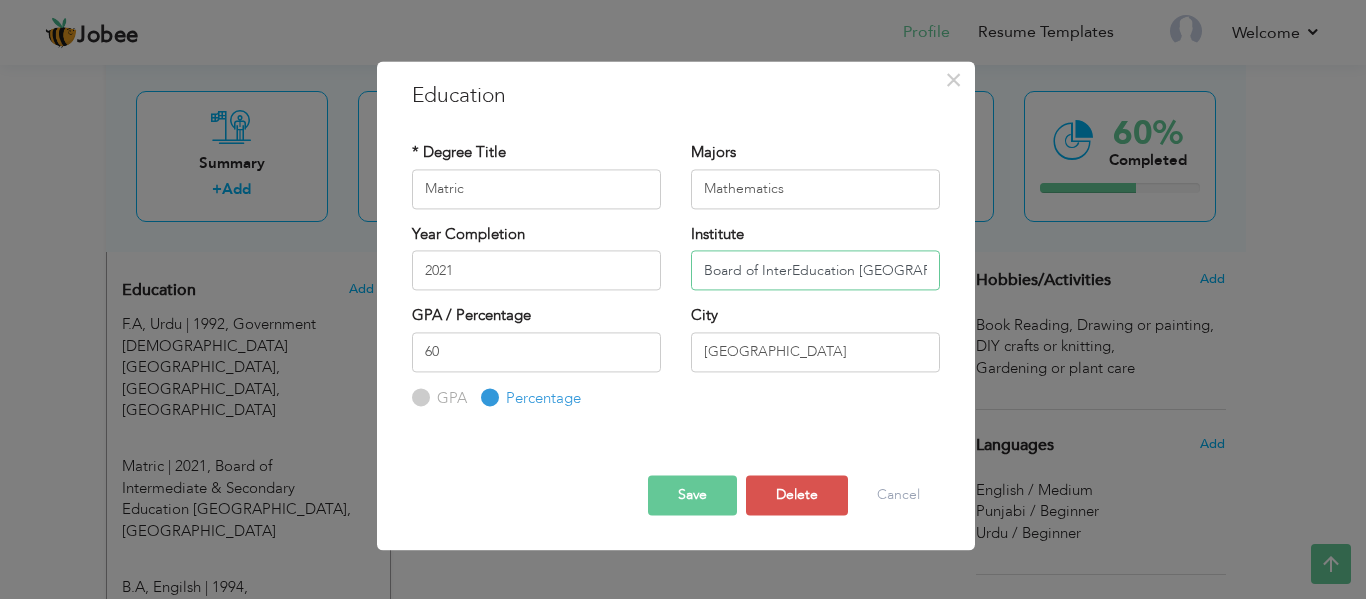 click on "Board of InterEducation Lahore" at bounding box center [815, 270] 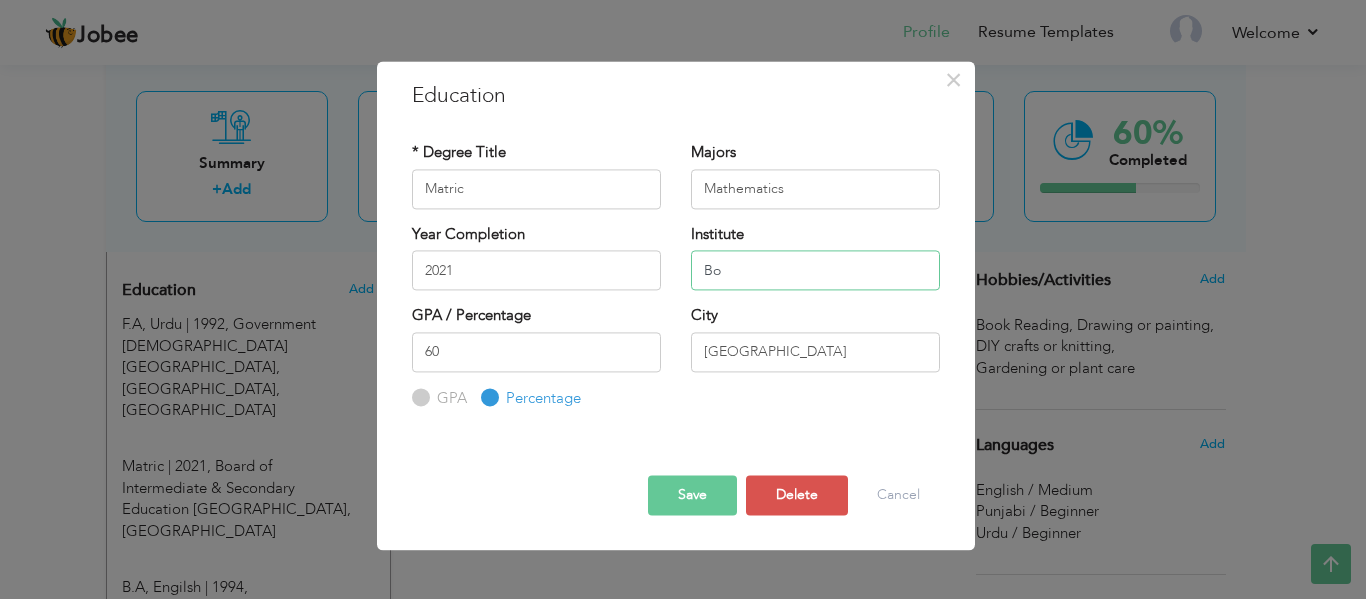 type on "B" 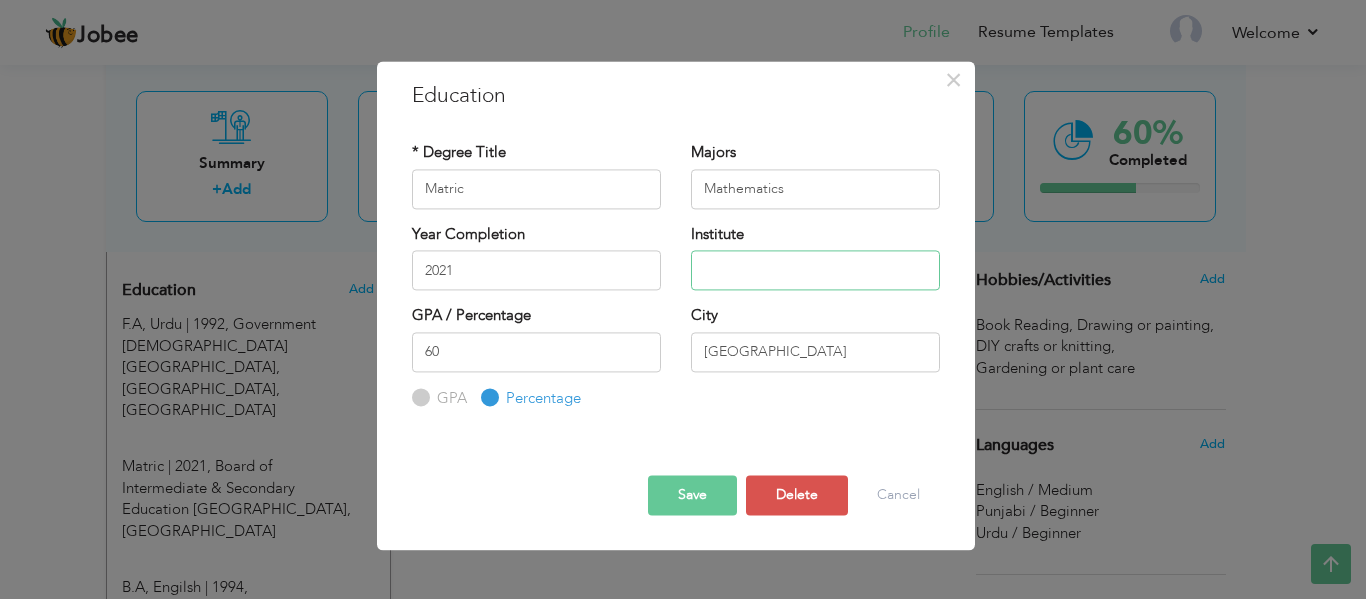 type 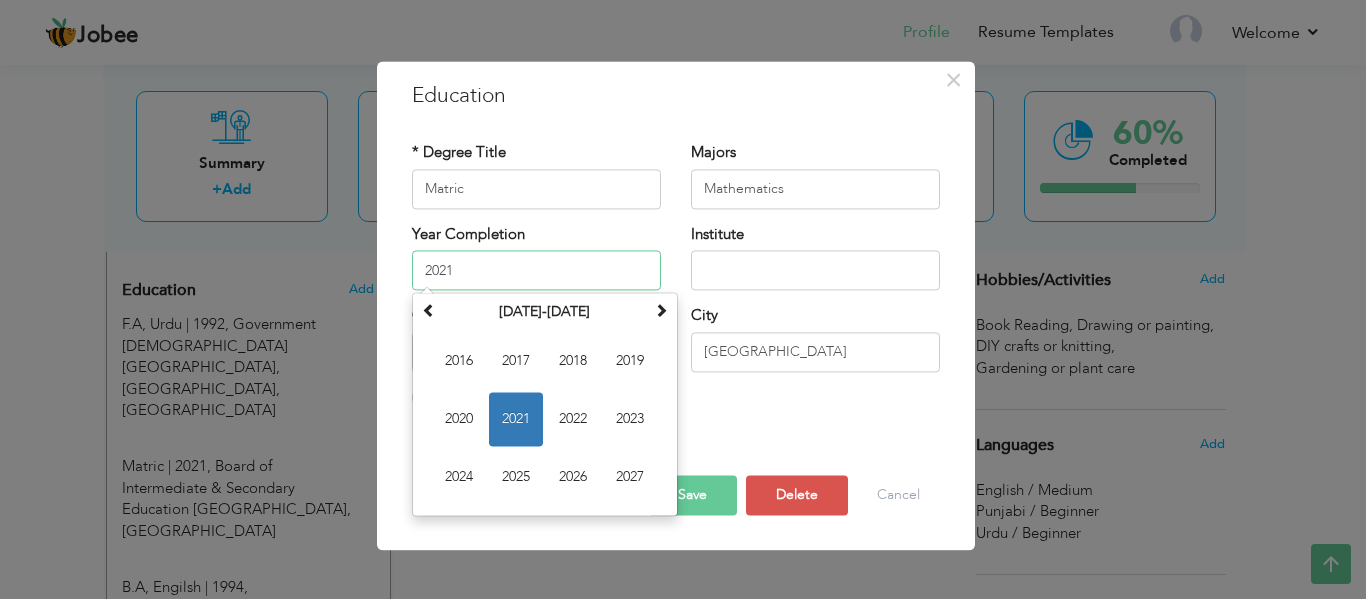 click on "2021" at bounding box center (536, 270) 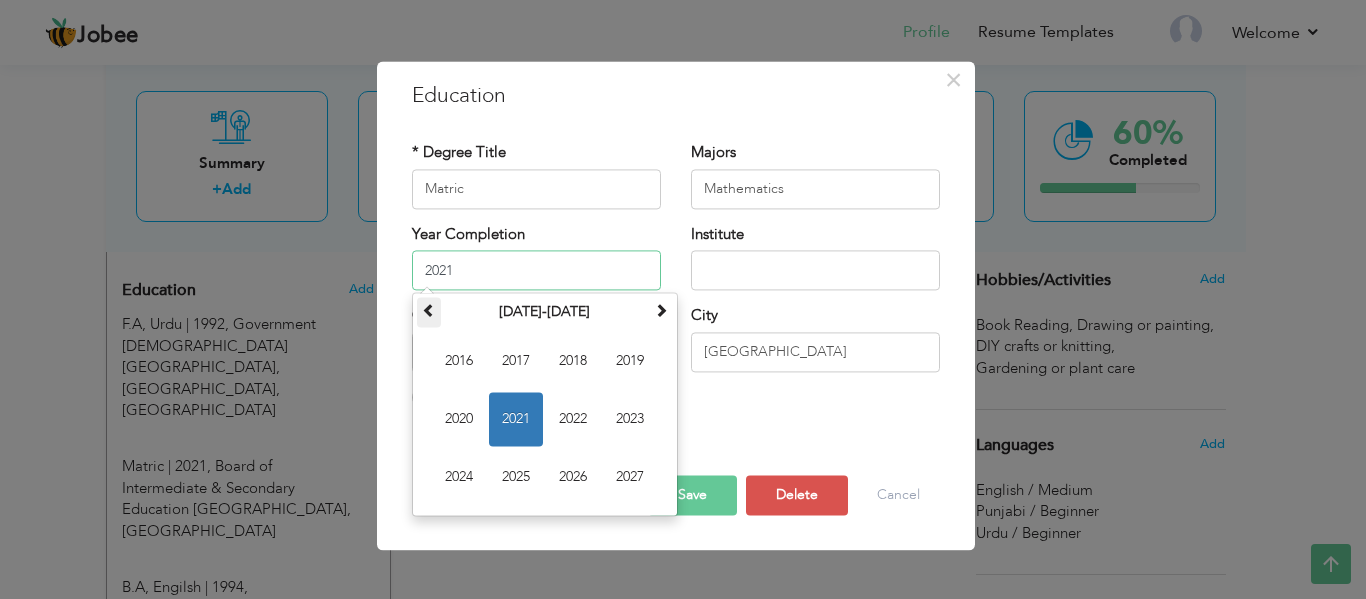 click at bounding box center [429, 310] 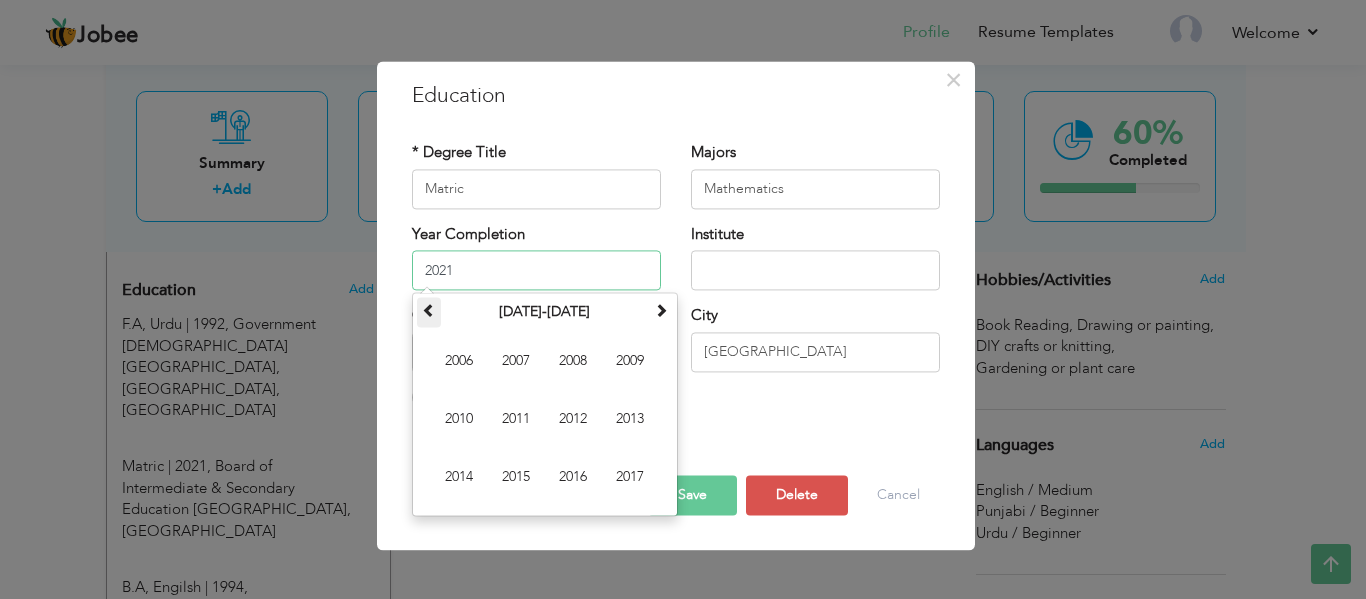 click at bounding box center [429, 310] 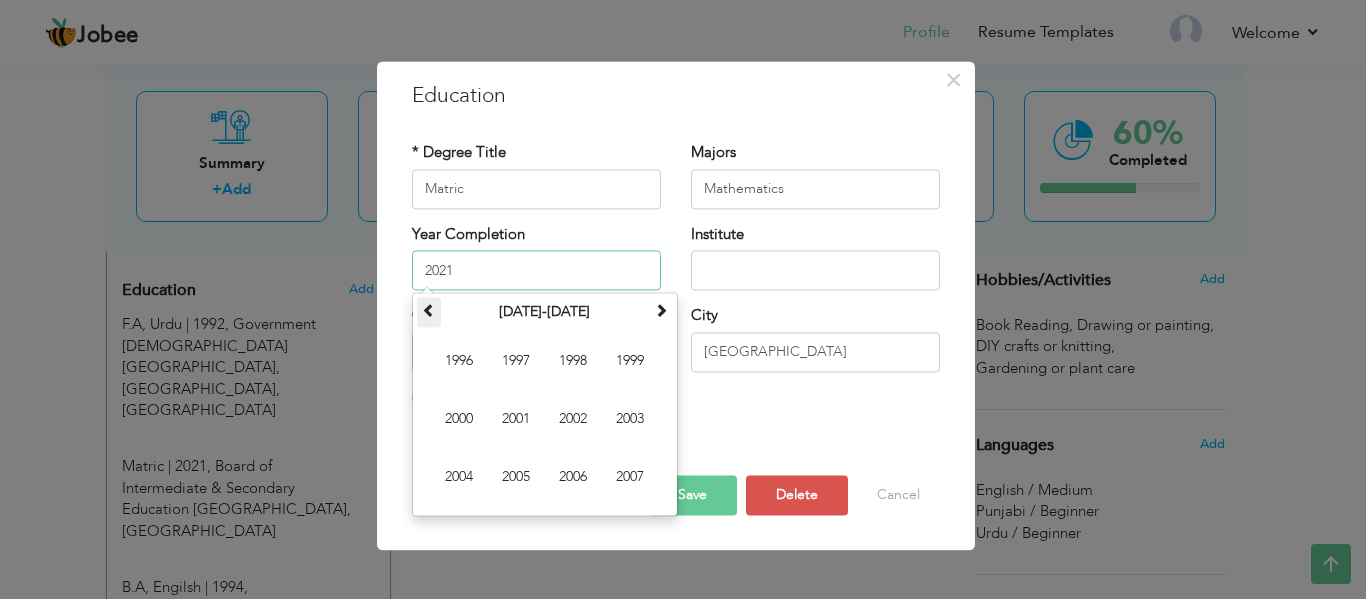 click at bounding box center (429, 310) 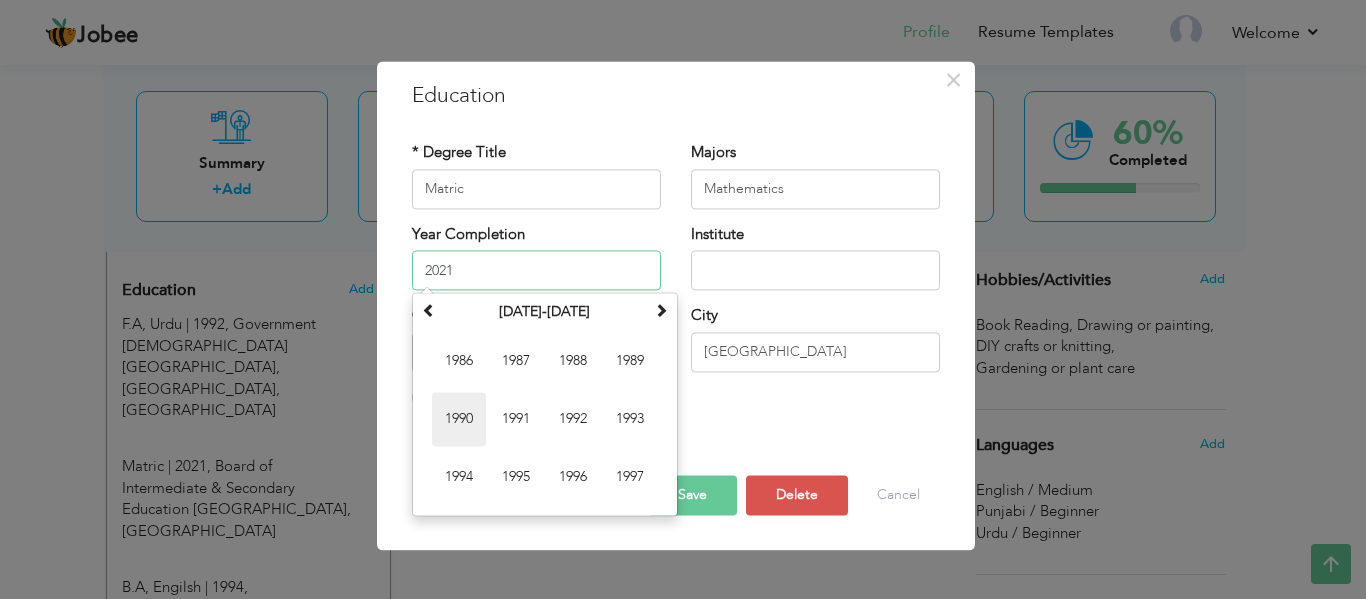 click on "1990" at bounding box center [459, 419] 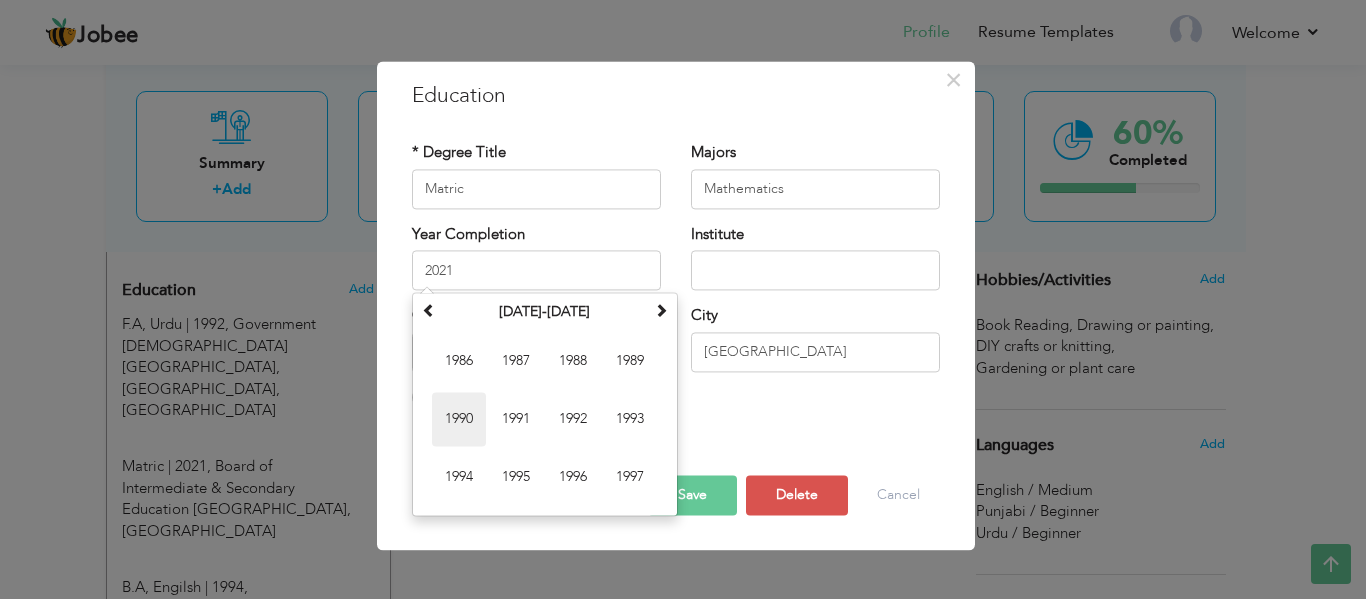 type on "1990" 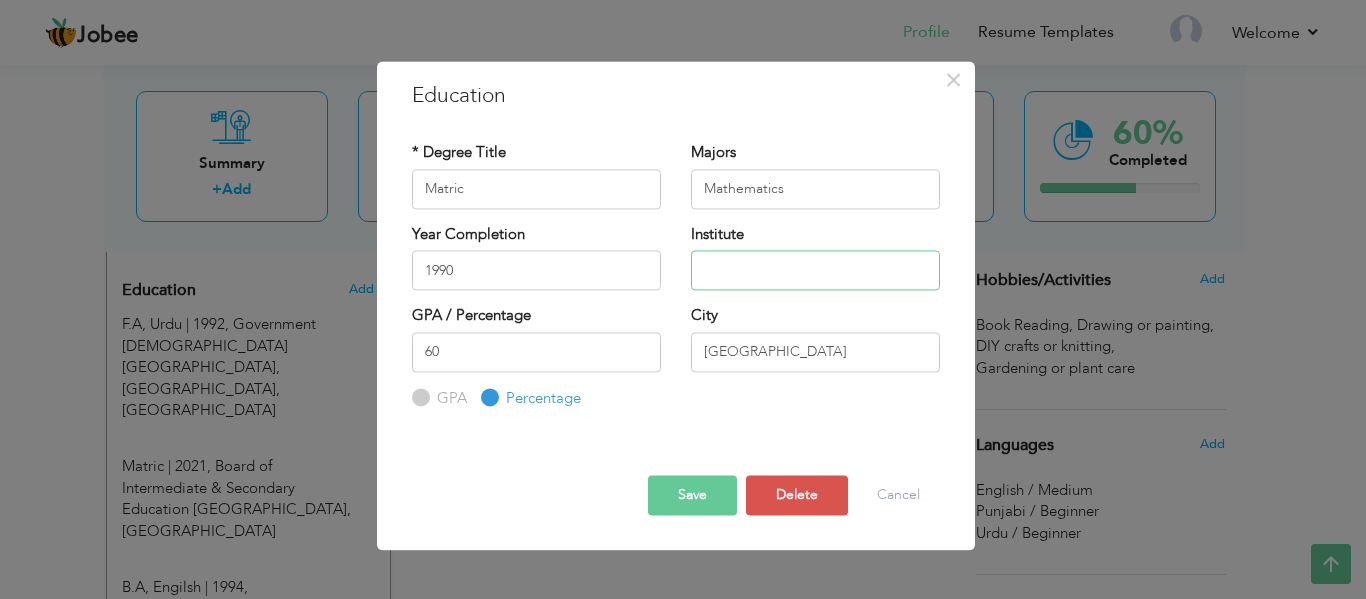 click at bounding box center [815, 270] 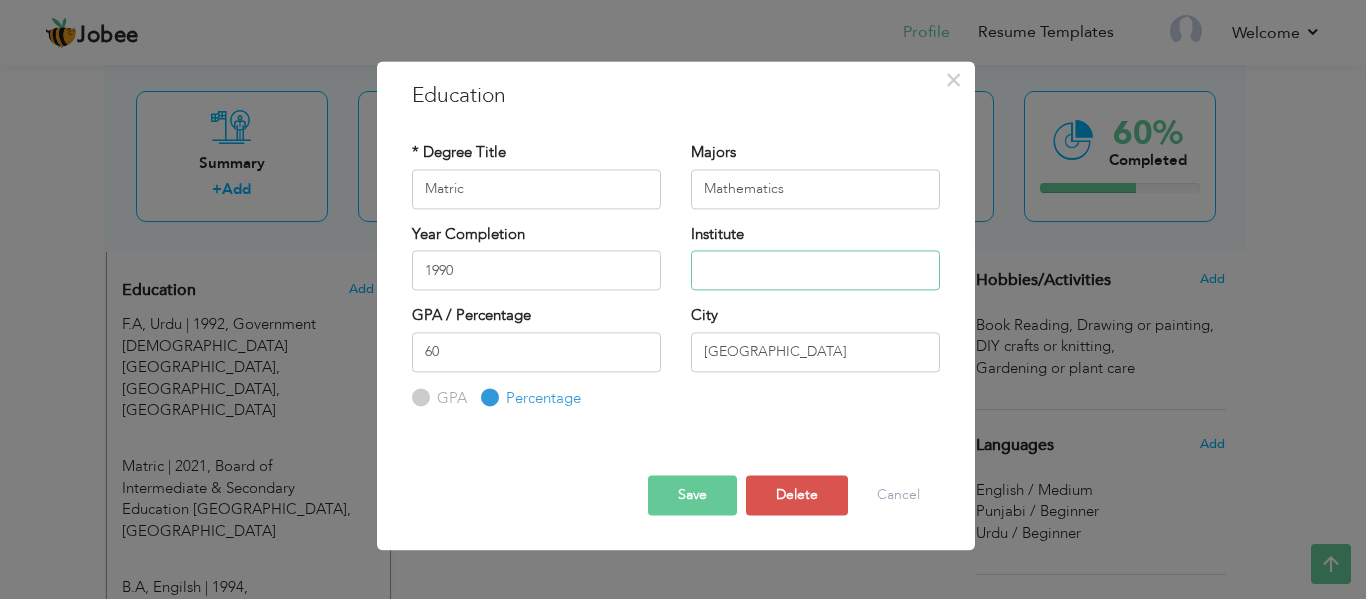 paste on "Government High School Rao Khan Wala, Kasur" 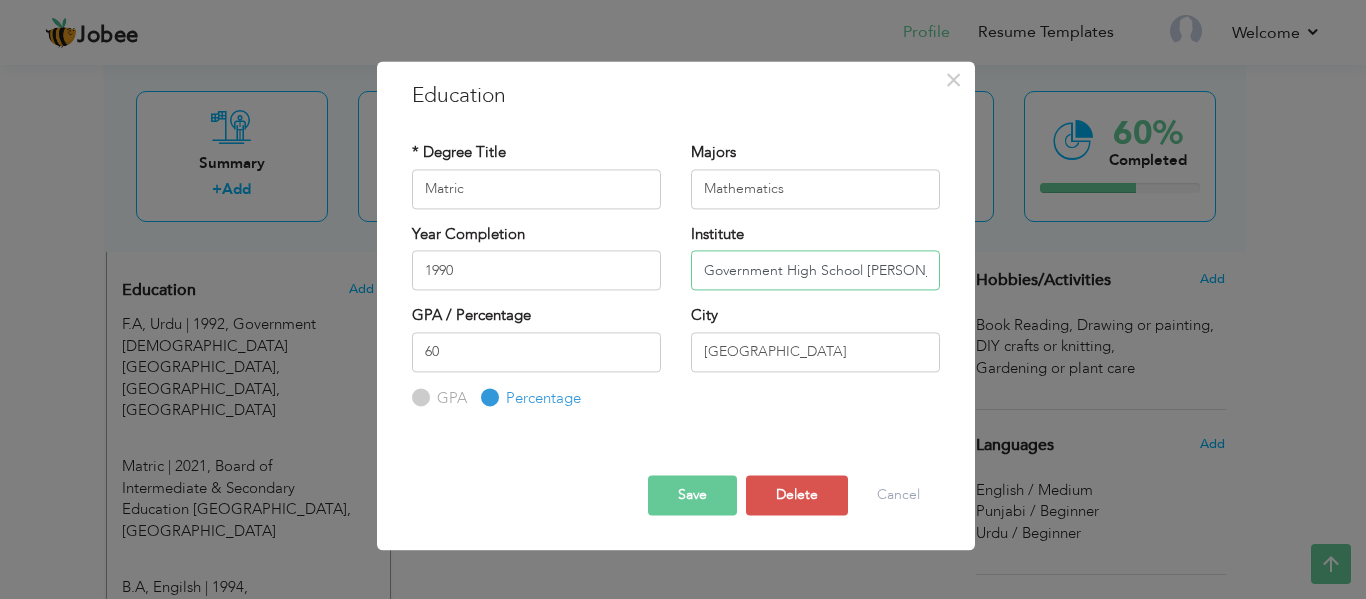 scroll, scrollTop: 0, scrollLeft: 73, axis: horizontal 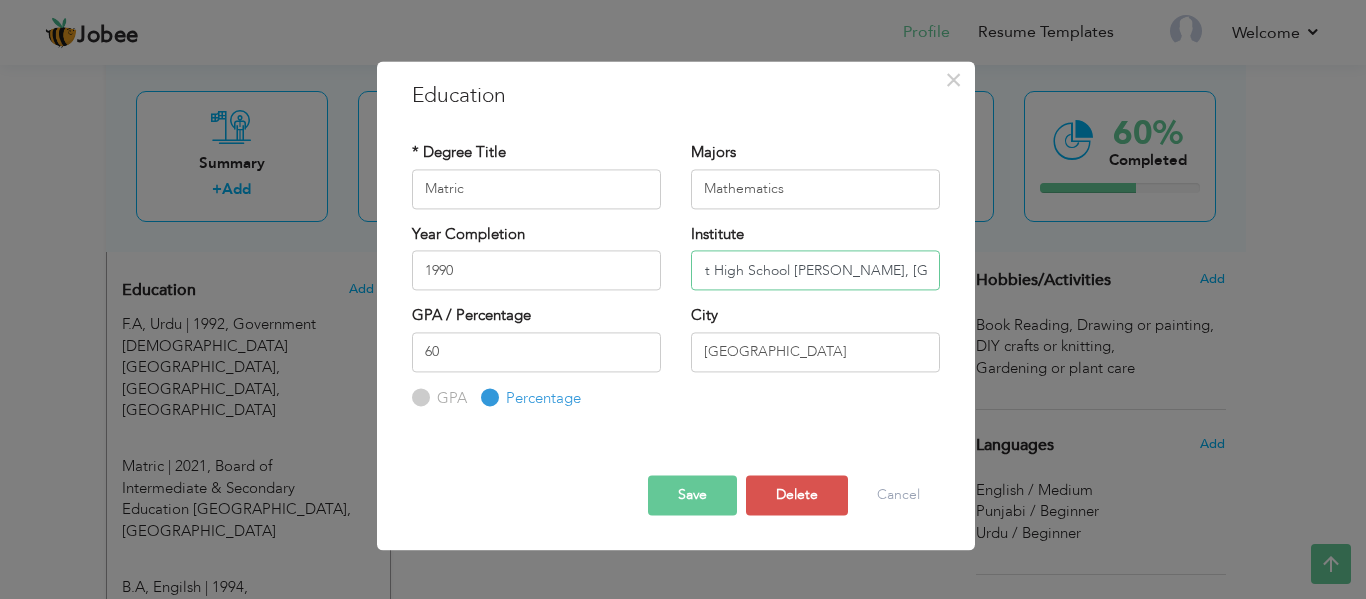 type on "Government High School Rao Khan Wala, Kasur" 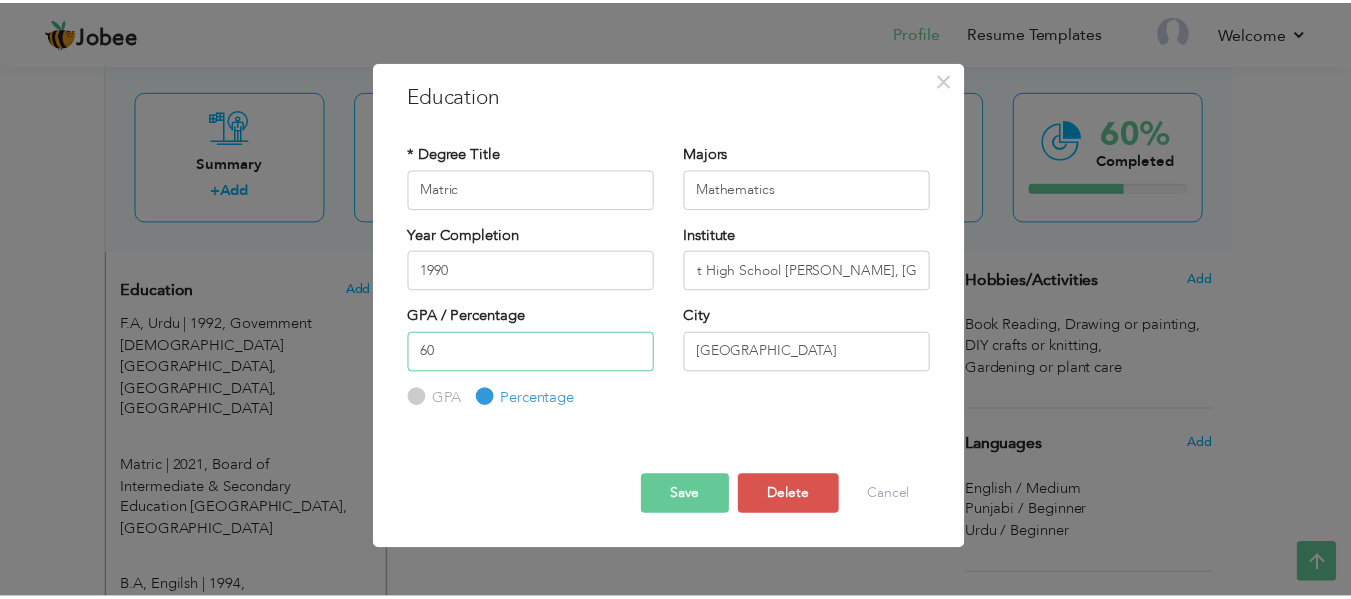 scroll, scrollTop: 0, scrollLeft: 0, axis: both 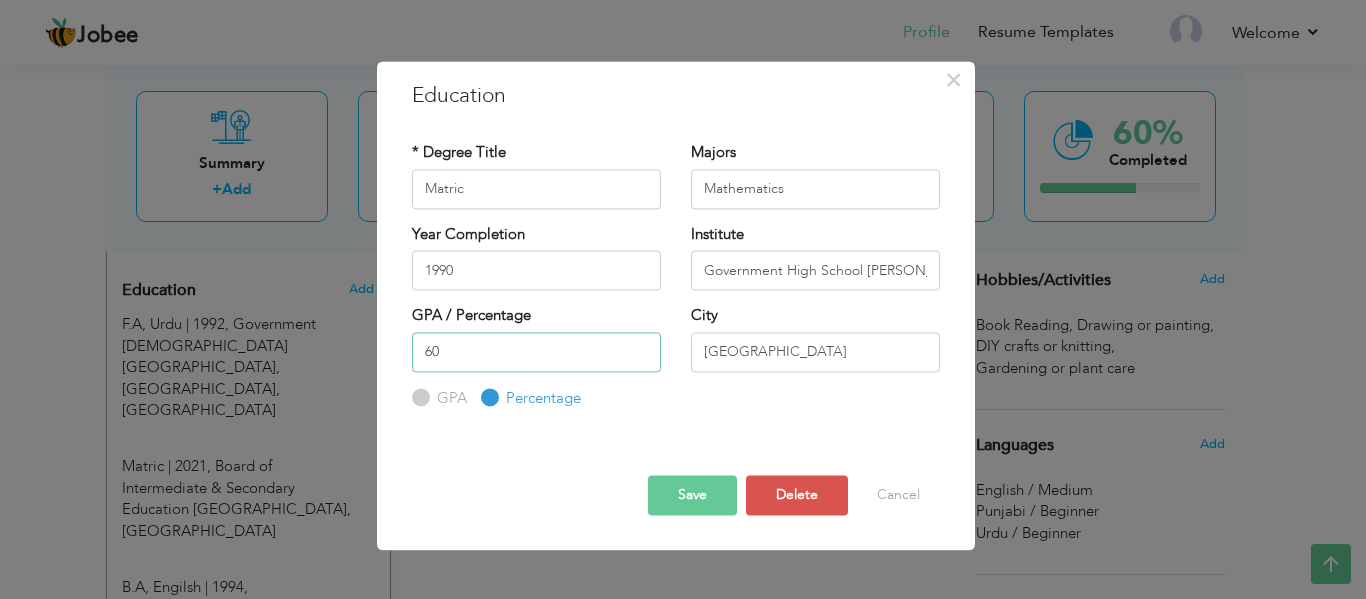 click on "60" at bounding box center [536, 352] 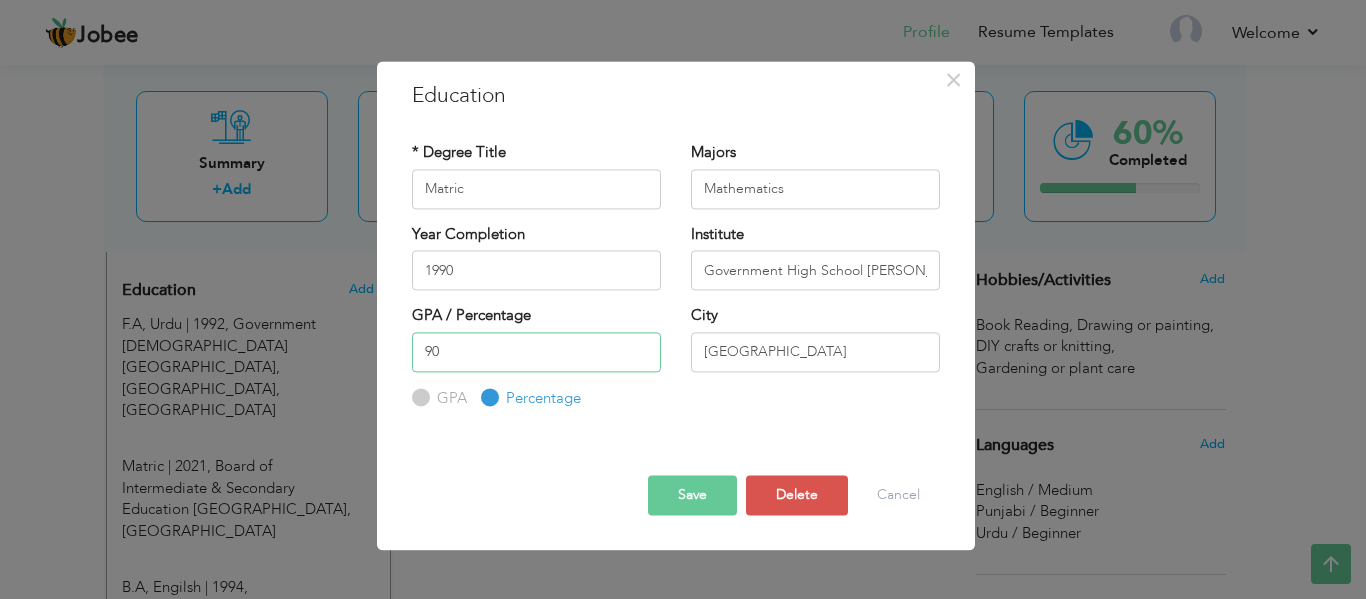 type on "90" 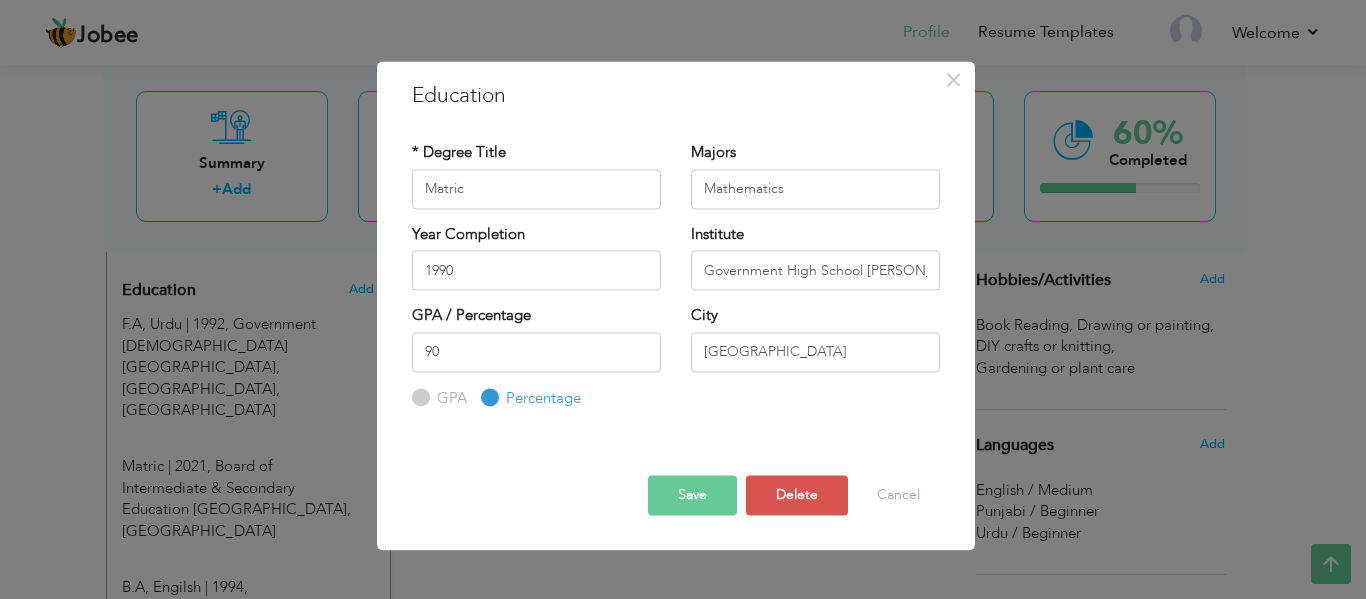 click on "Save" at bounding box center (692, 496) 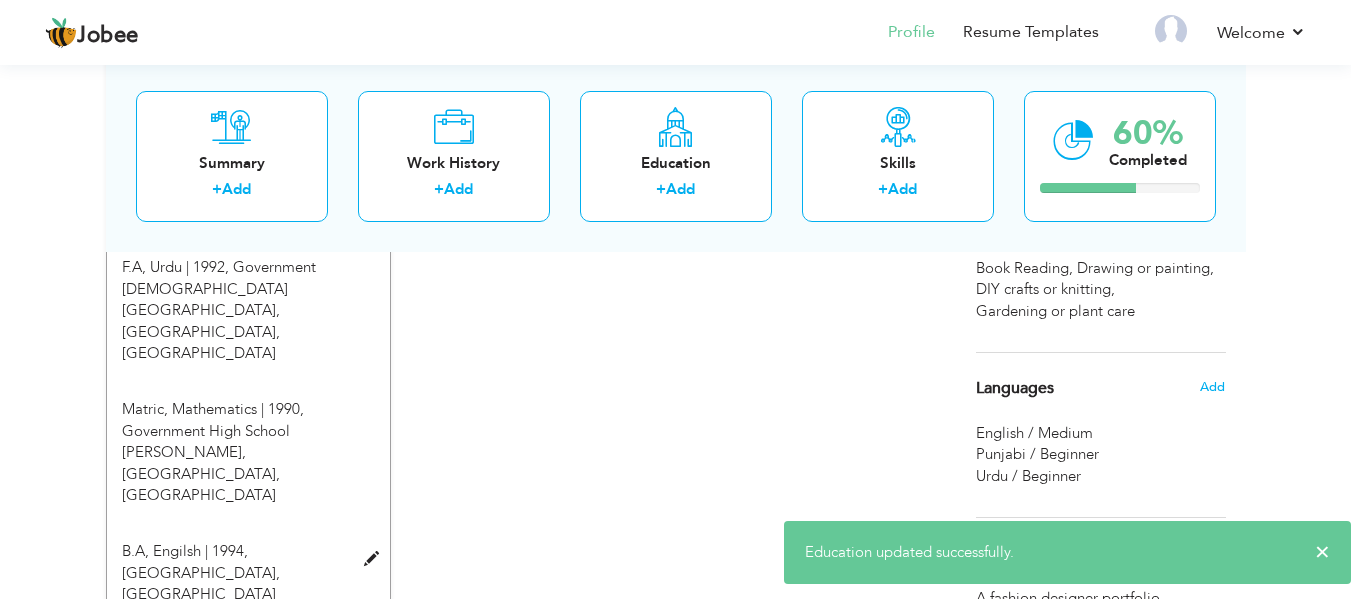 scroll, scrollTop: 891, scrollLeft: 0, axis: vertical 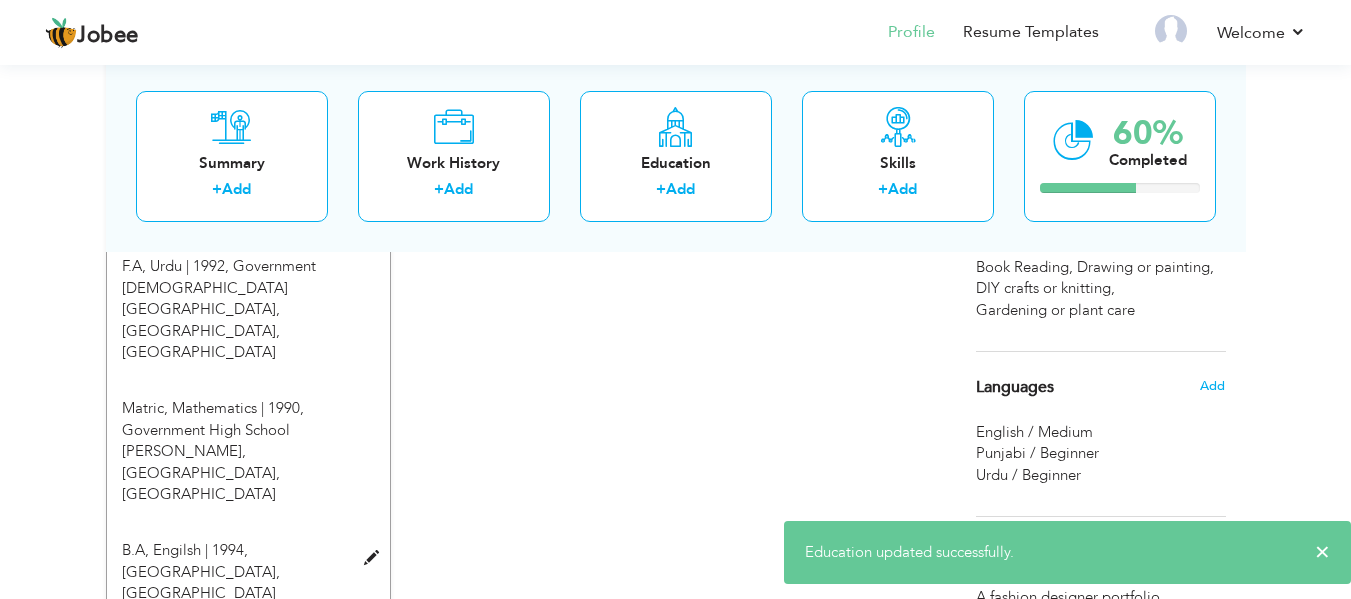 click on "University of the Punjab, Lahore" at bounding box center [201, 582] 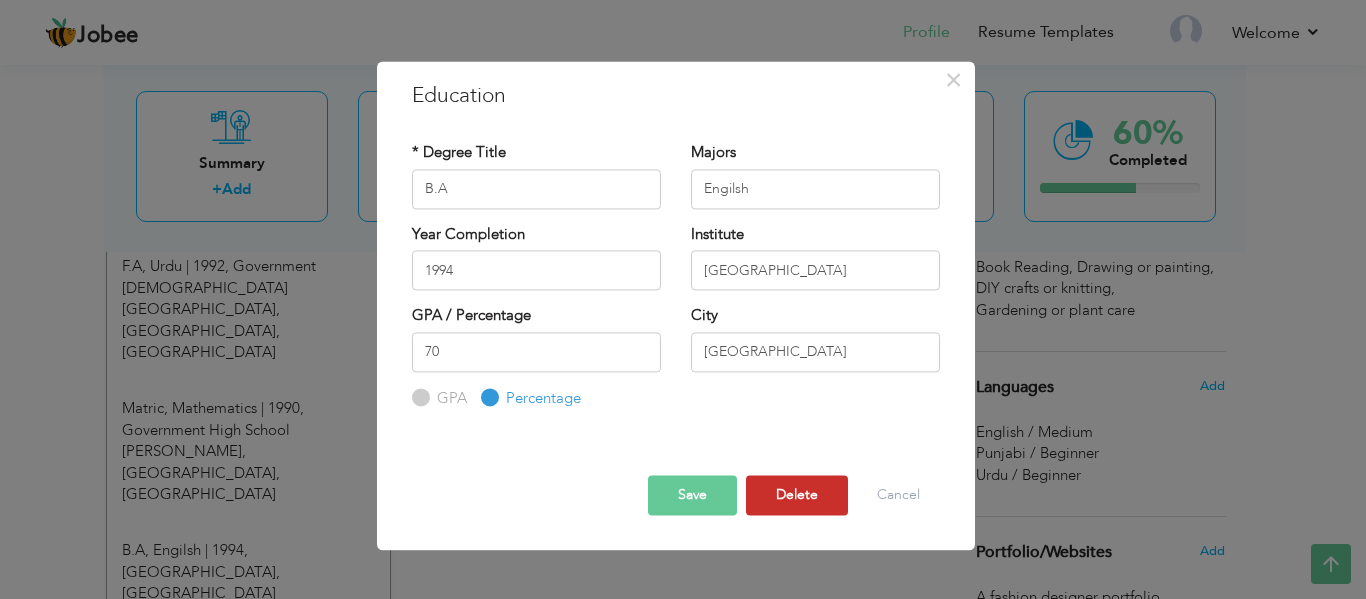 click on "Delete" at bounding box center [797, 496] 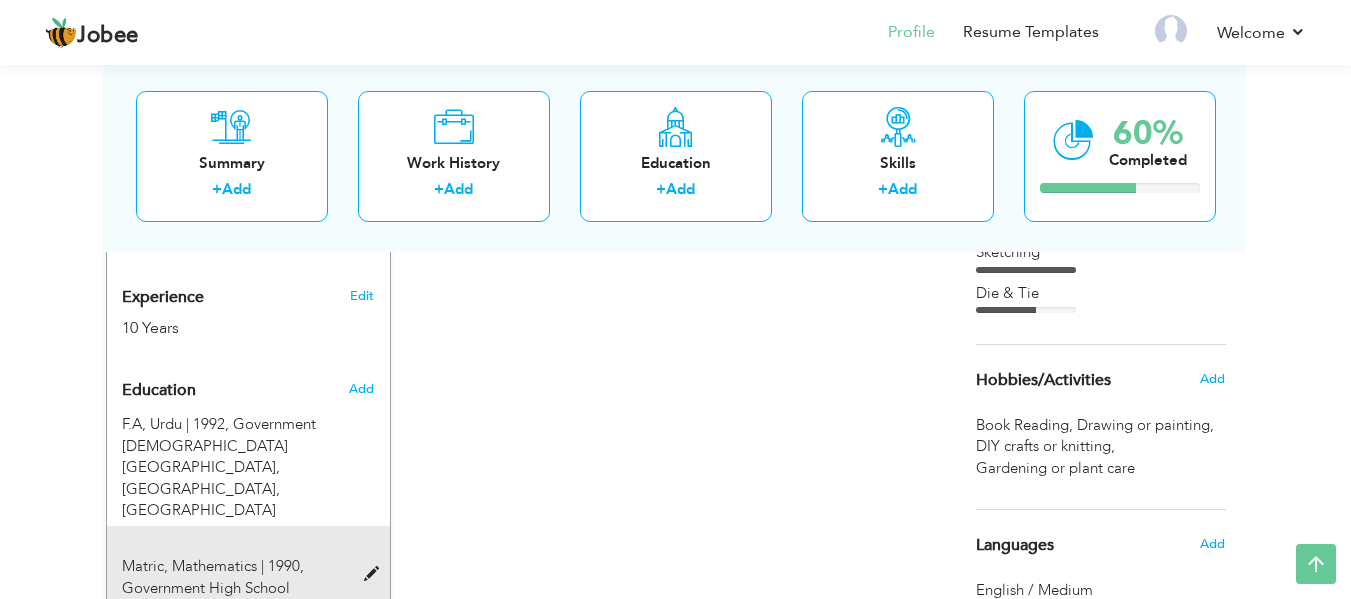 scroll, scrollTop: 729, scrollLeft: 0, axis: vertical 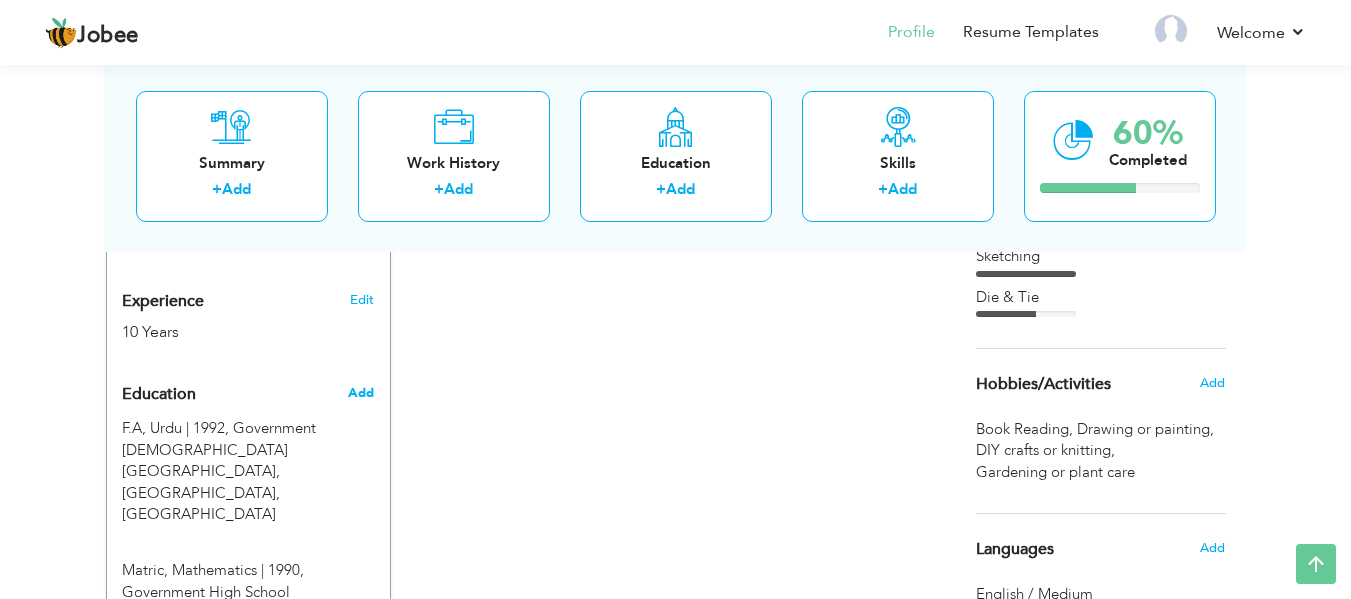 click on "Add" at bounding box center [361, 393] 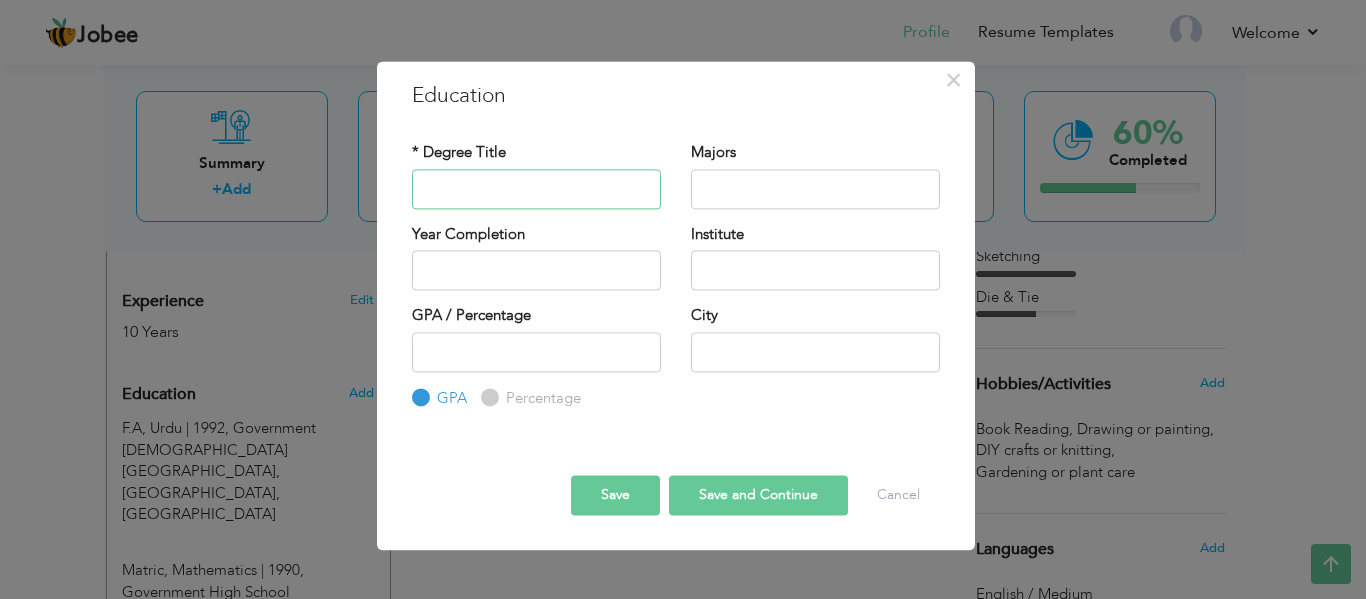 click at bounding box center (536, 189) 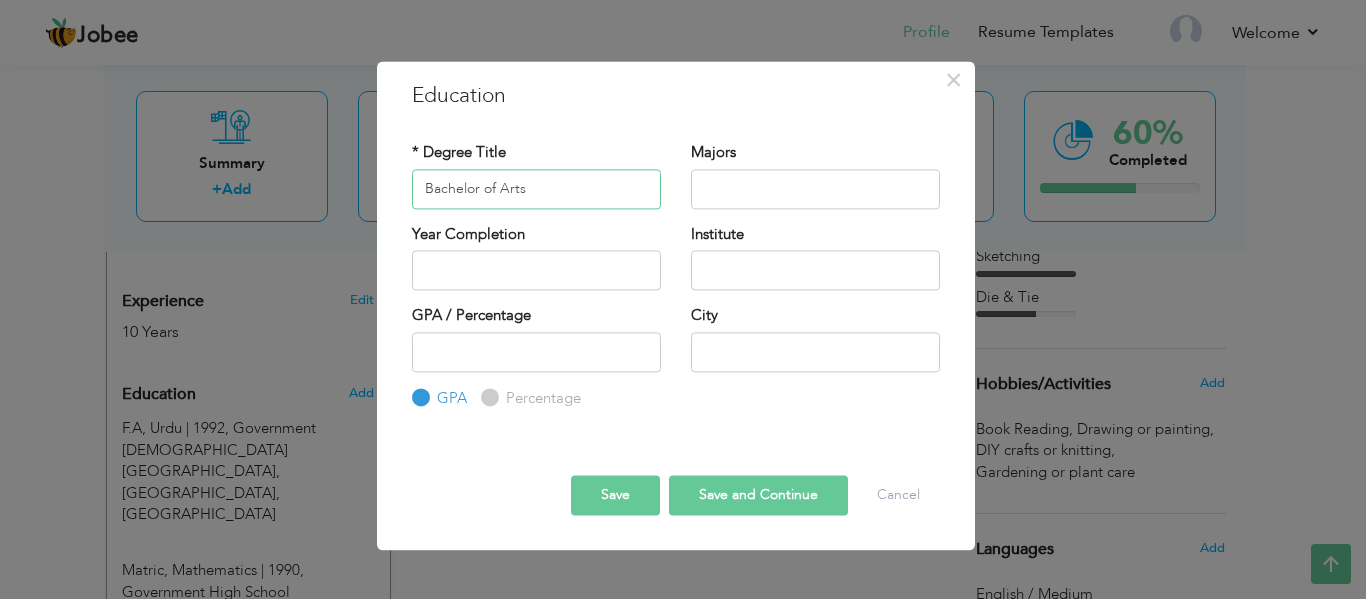 type on "Bachelor of Arts" 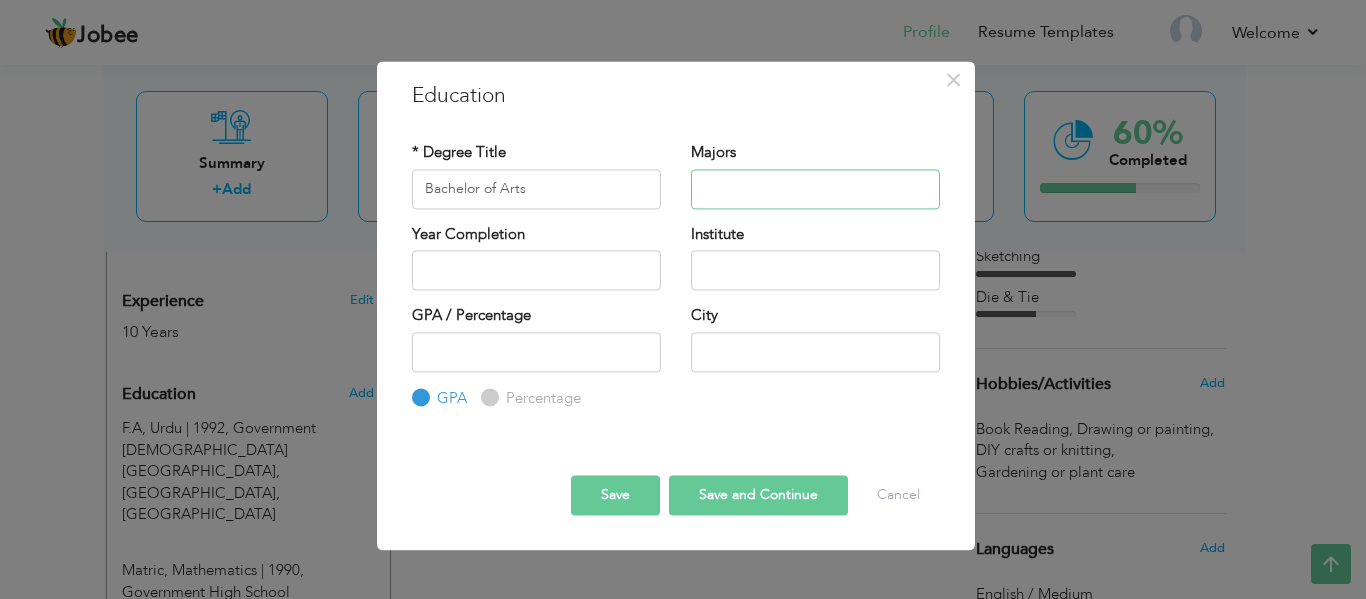 click at bounding box center (815, 189) 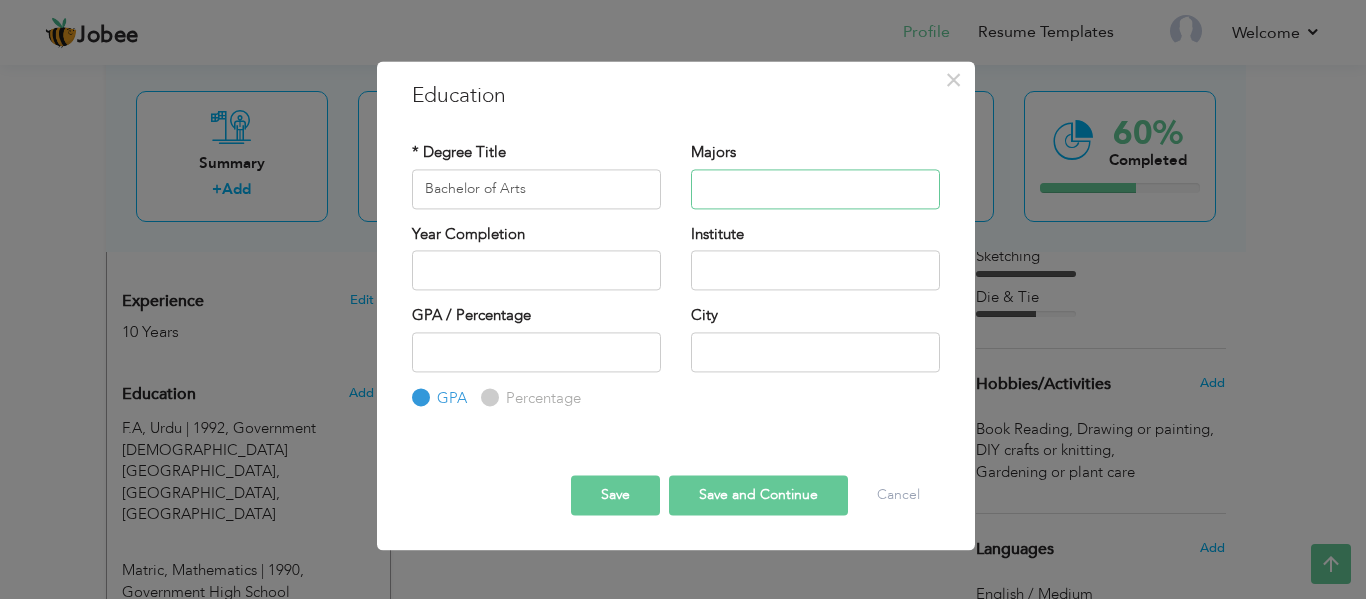 type on "Mathematics" 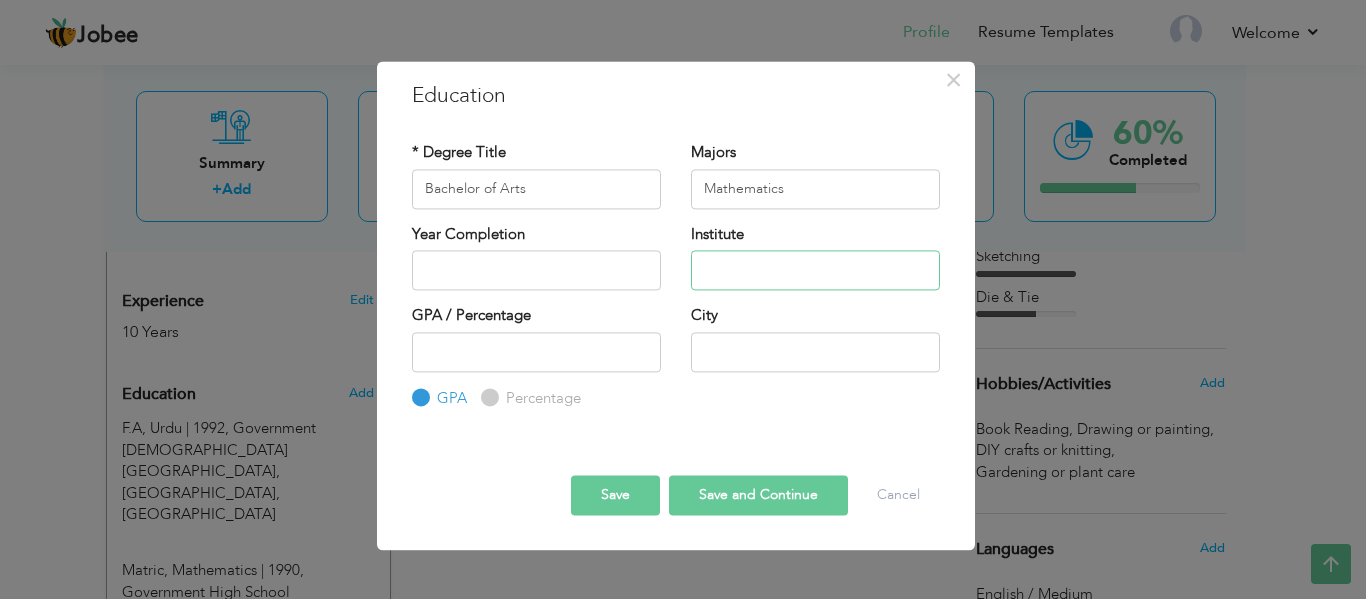 click at bounding box center [815, 270] 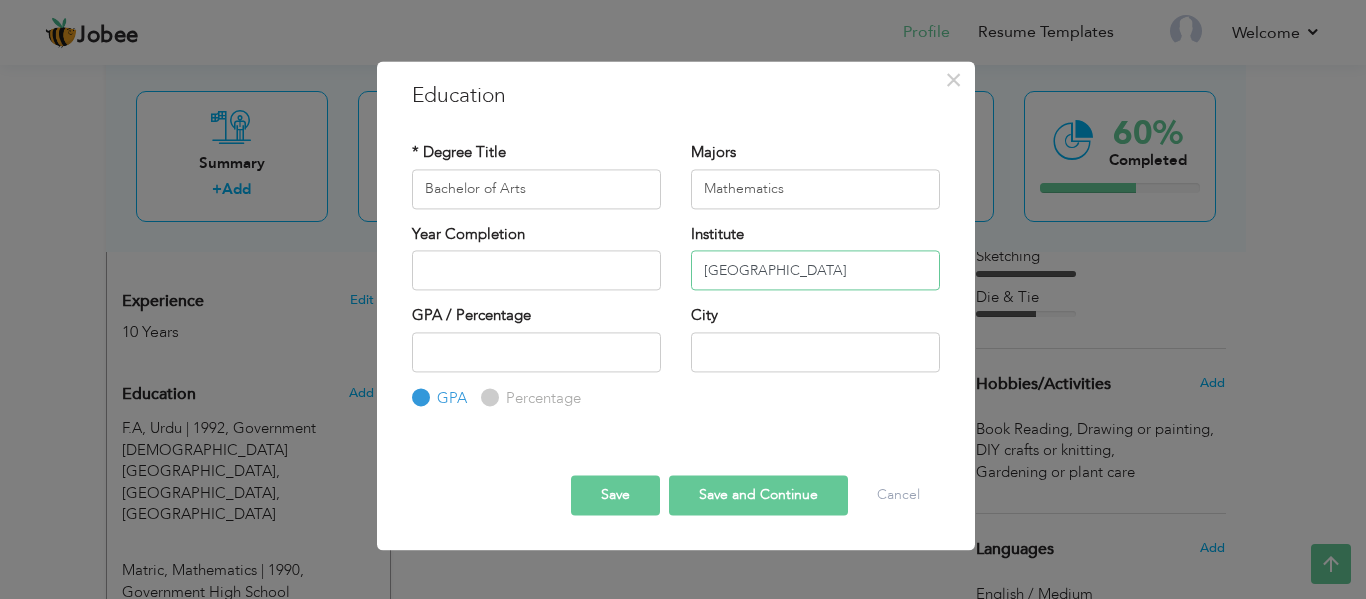 type on "University of the Punjab" 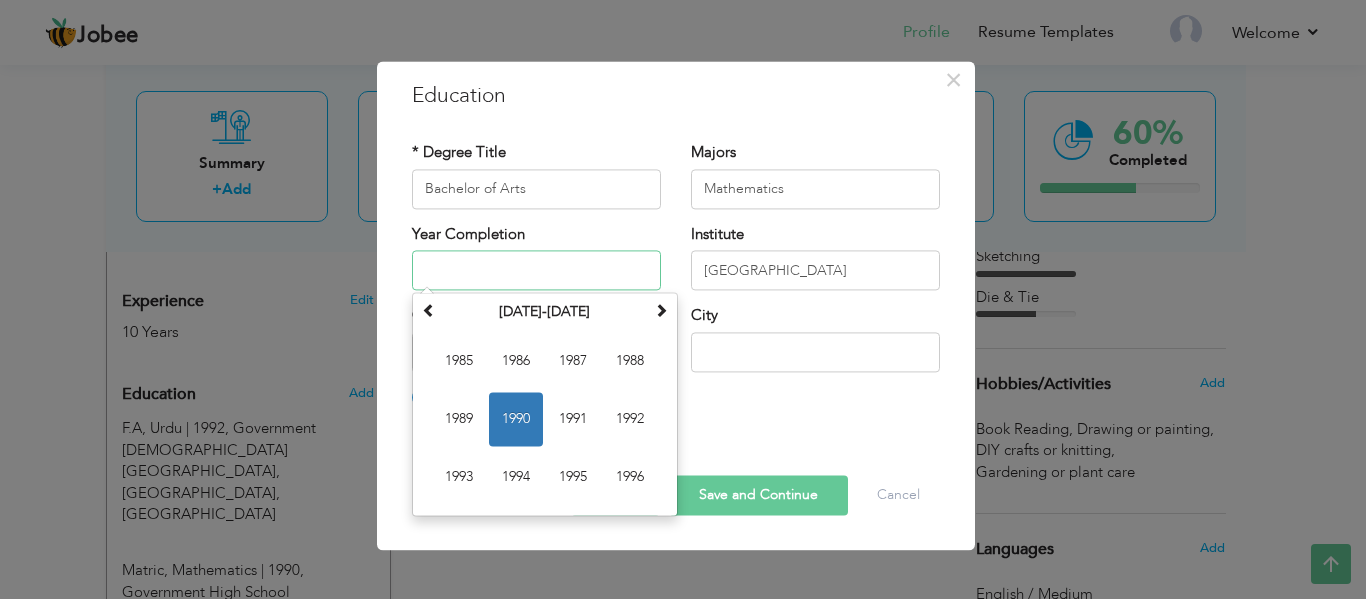 click at bounding box center (536, 270) 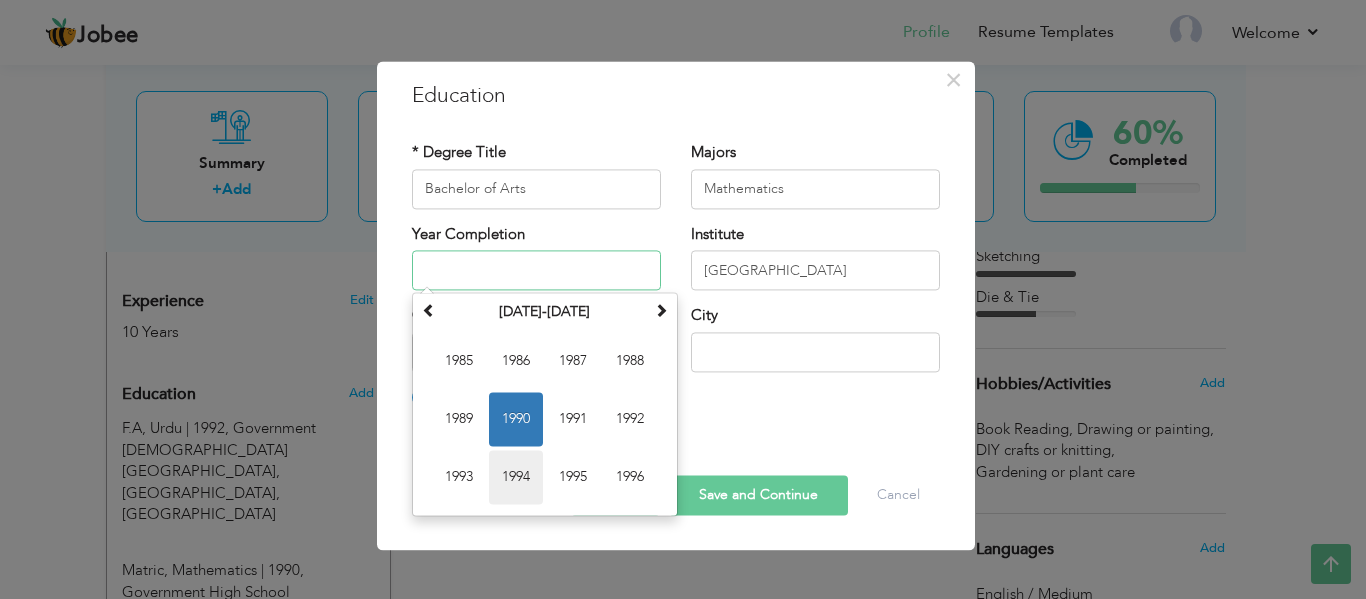 click on "1994" at bounding box center [516, 477] 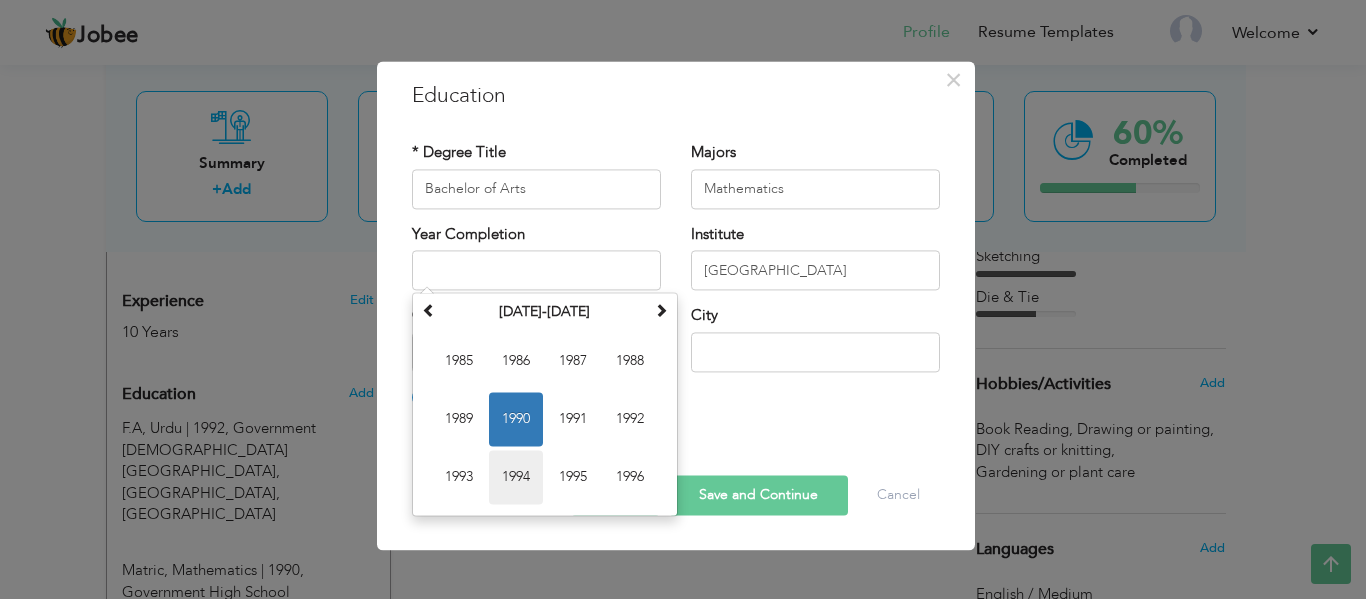 type on "1994" 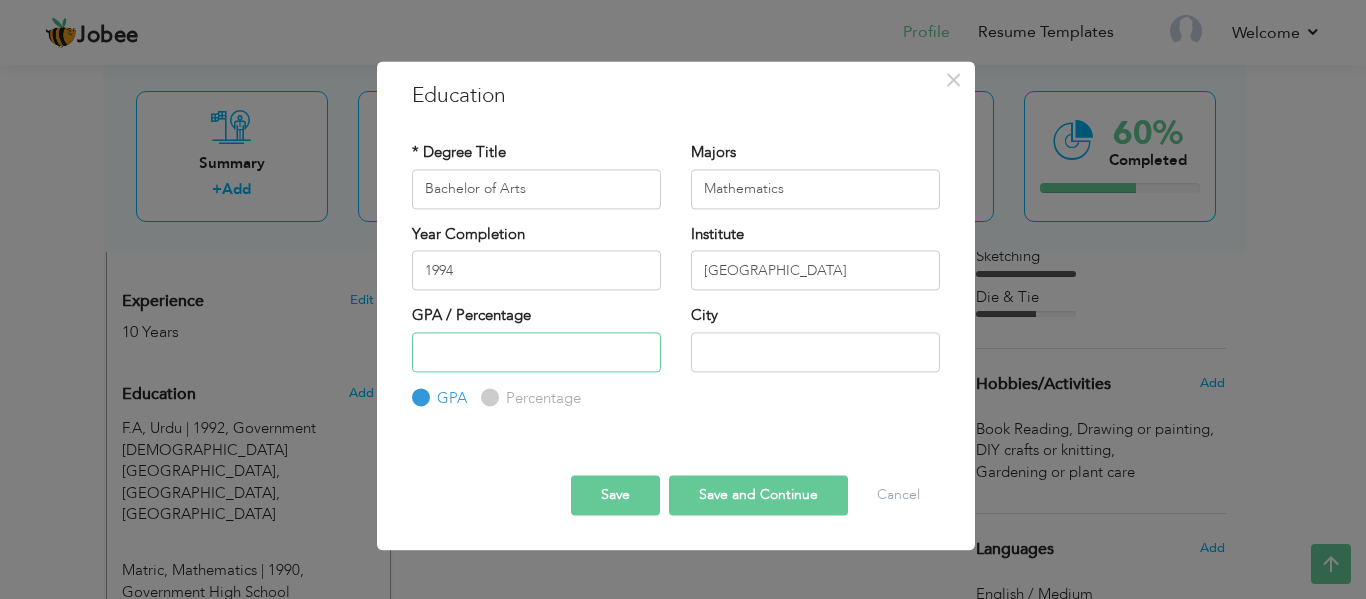 click at bounding box center [536, 352] 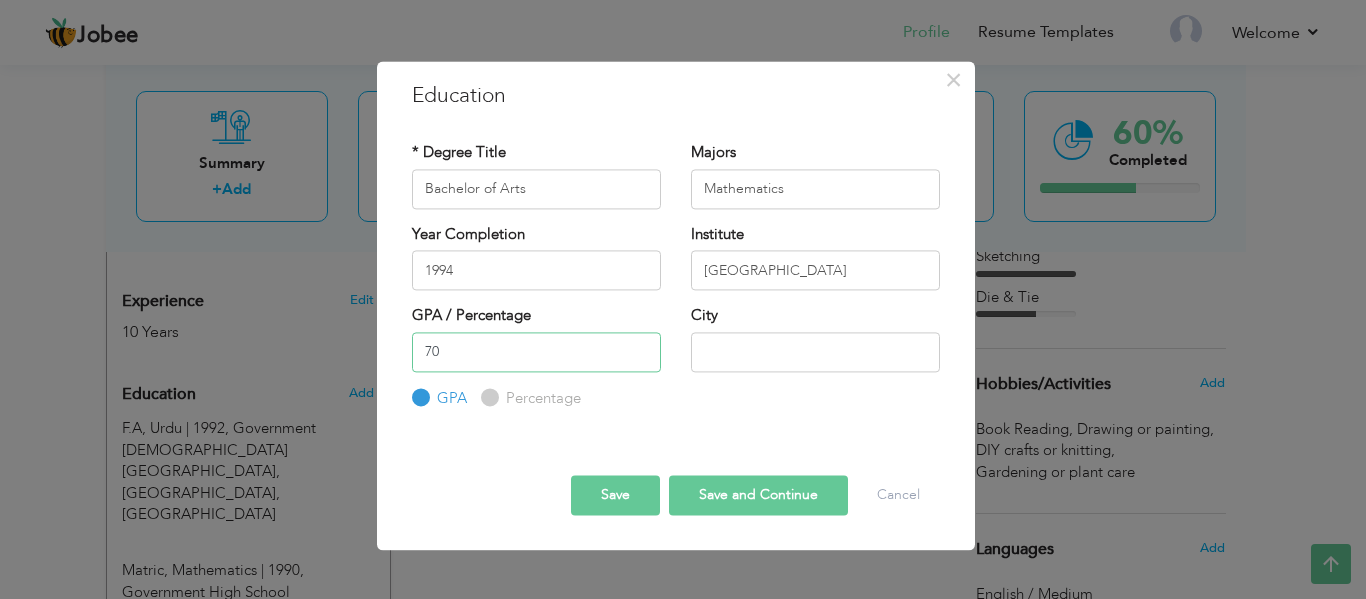 type on "70" 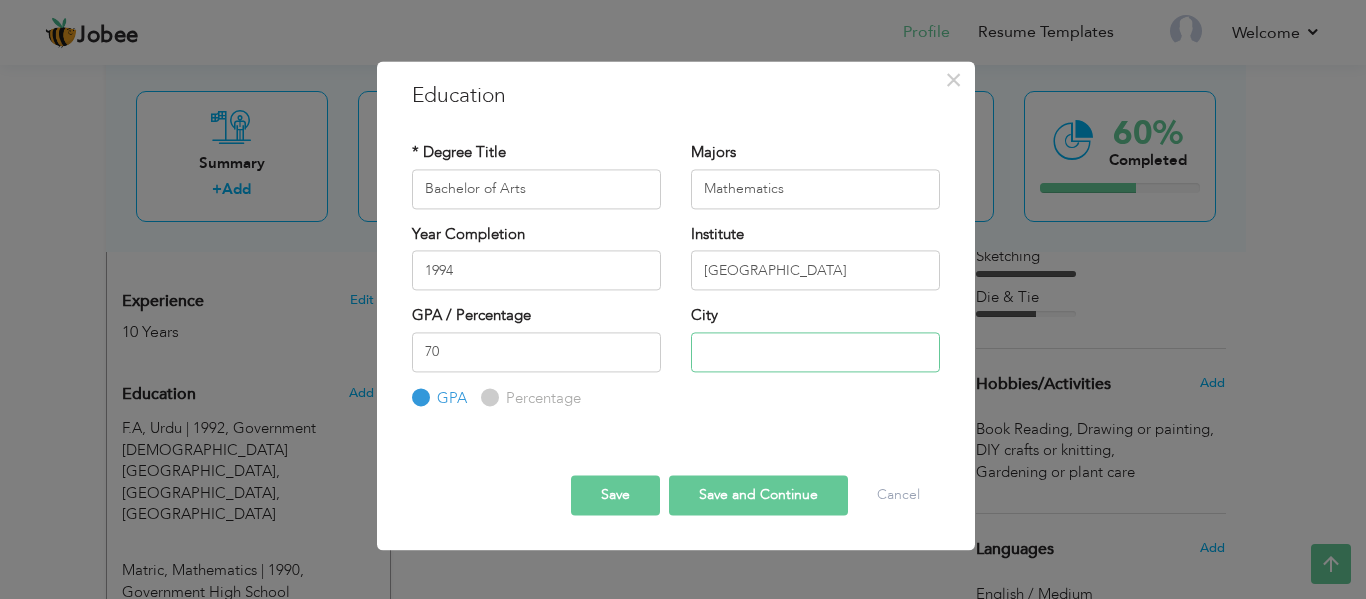 click at bounding box center [815, 352] 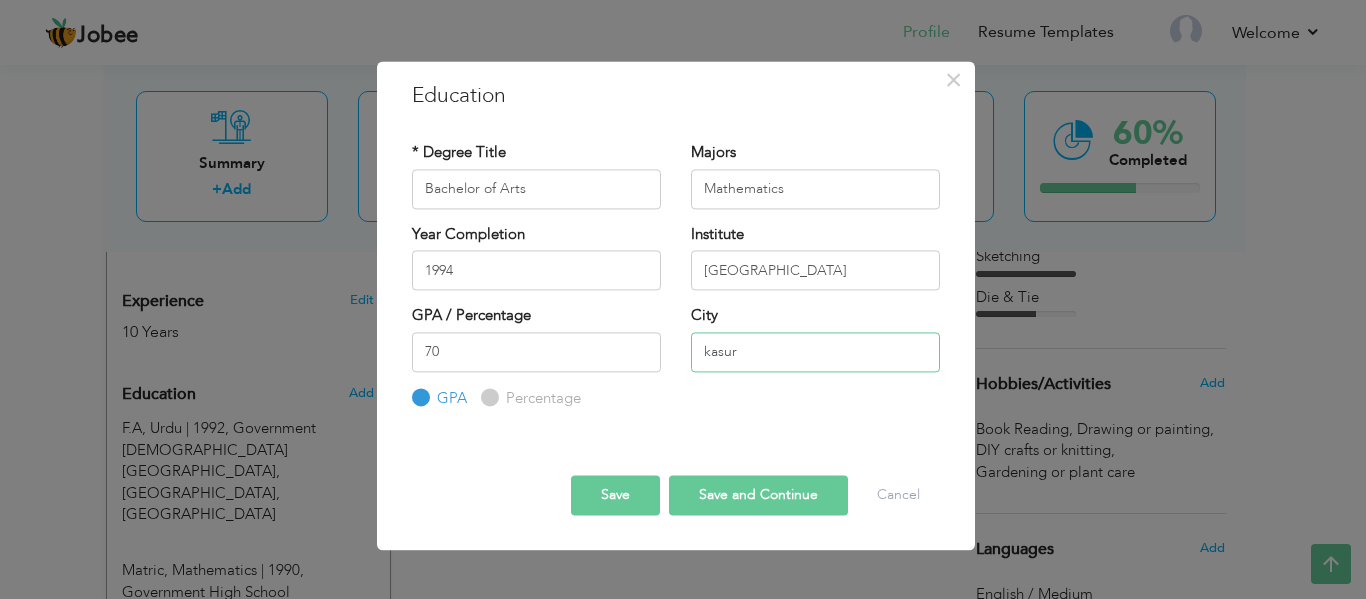 type on "kasur" 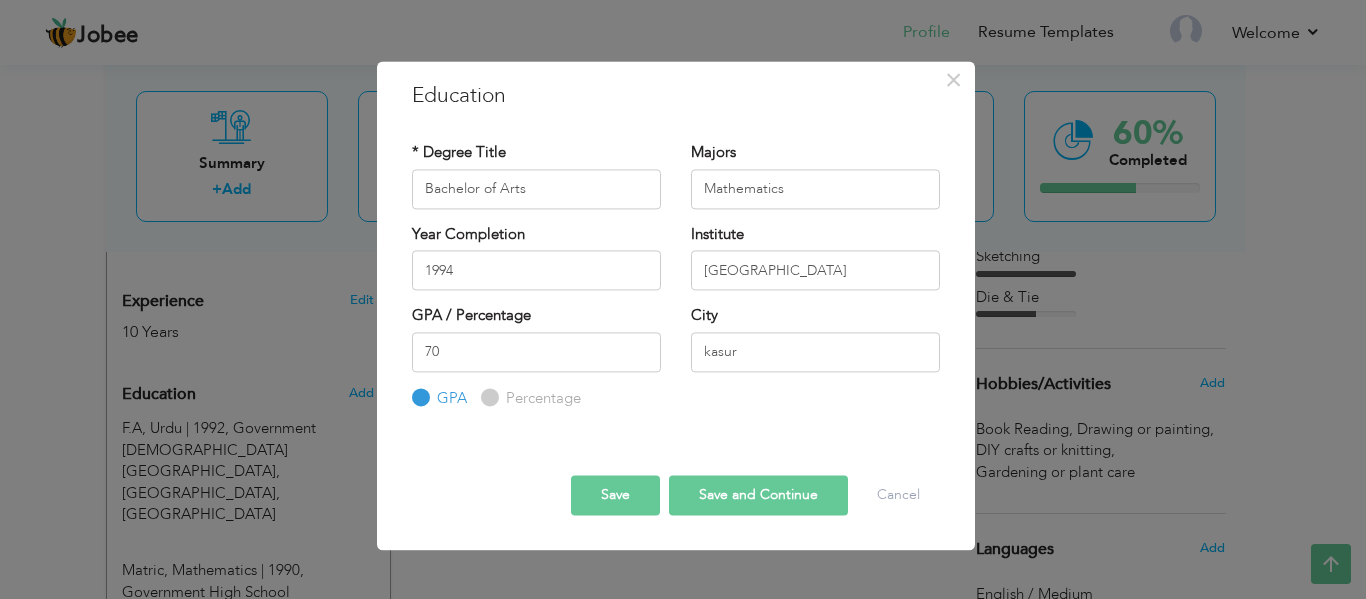 click on "Percentage" at bounding box center (541, 398) 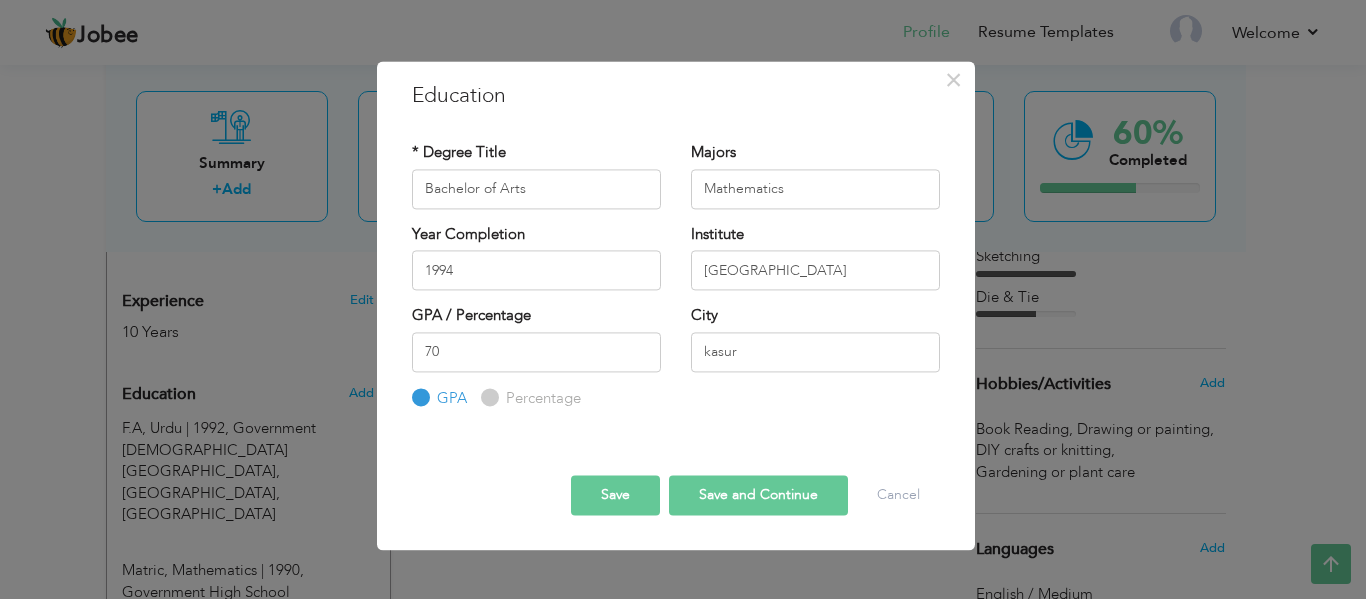 click on "Percentage" at bounding box center [487, 397] 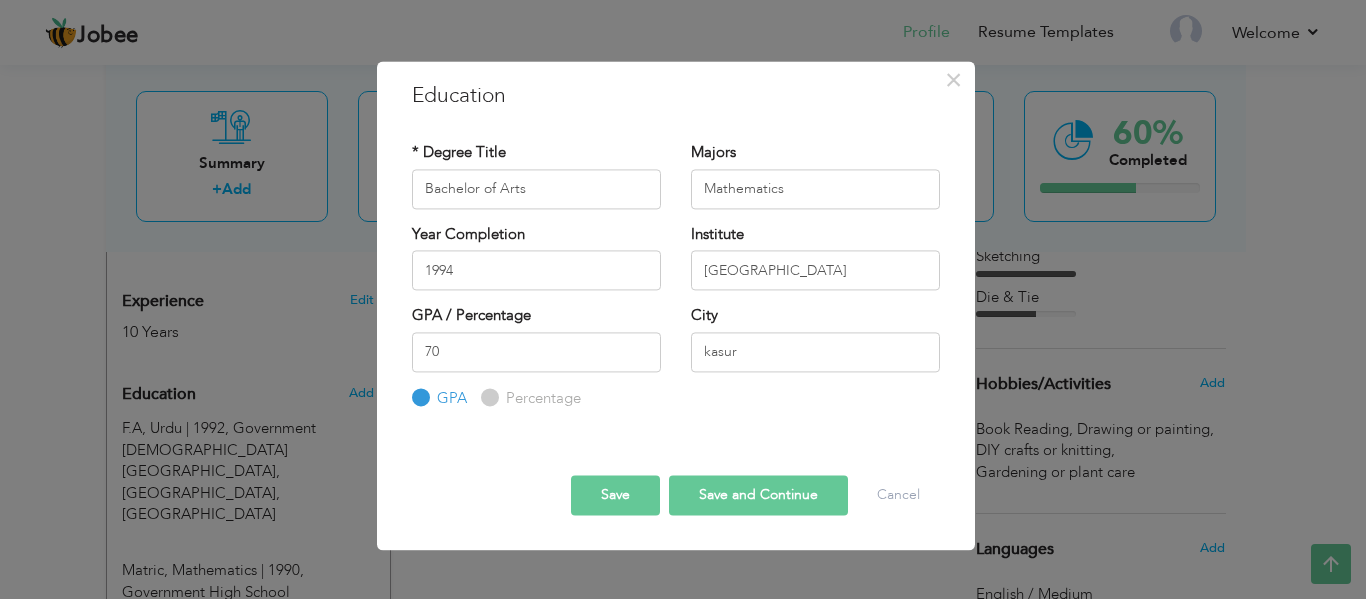 radio on "true" 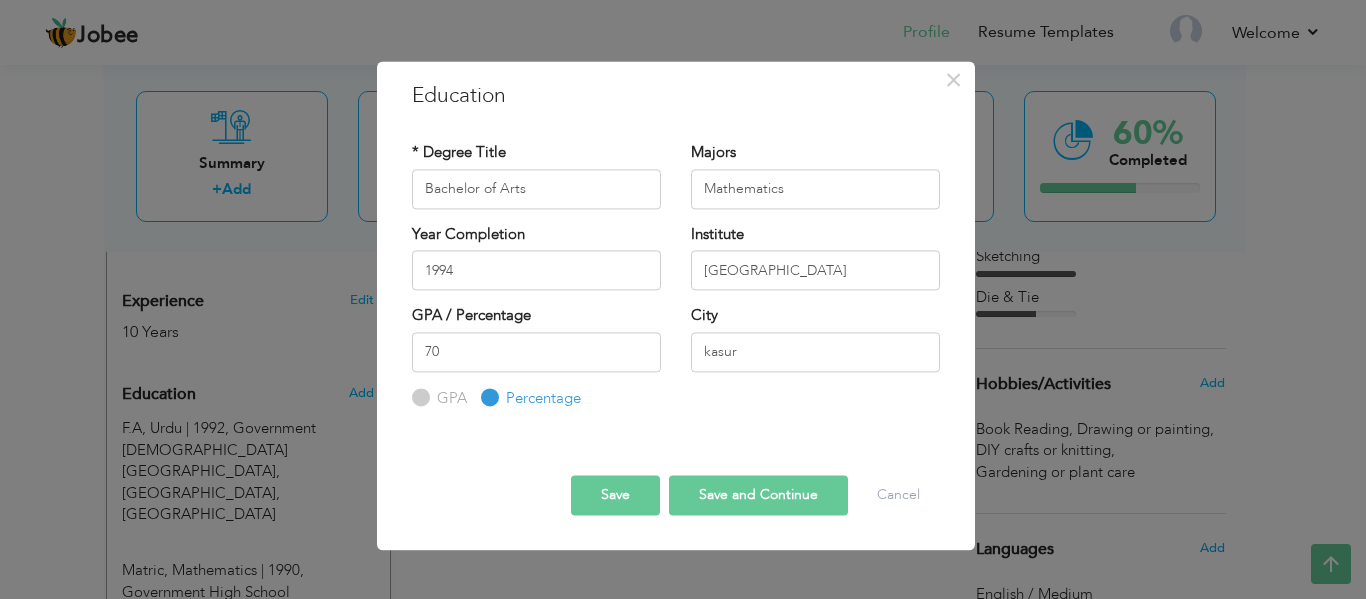 click on "Save" at bounding box center (615, 496) 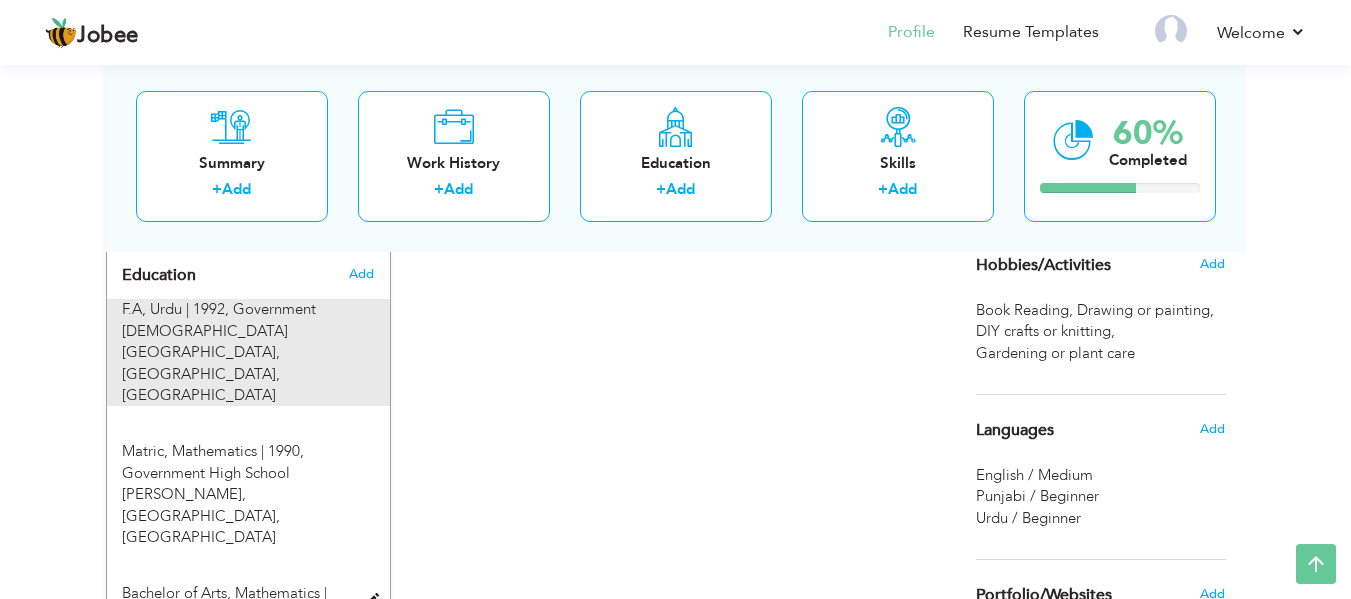 scroll, scrollTop: 839, scrollLeft: 0, axis: vertical 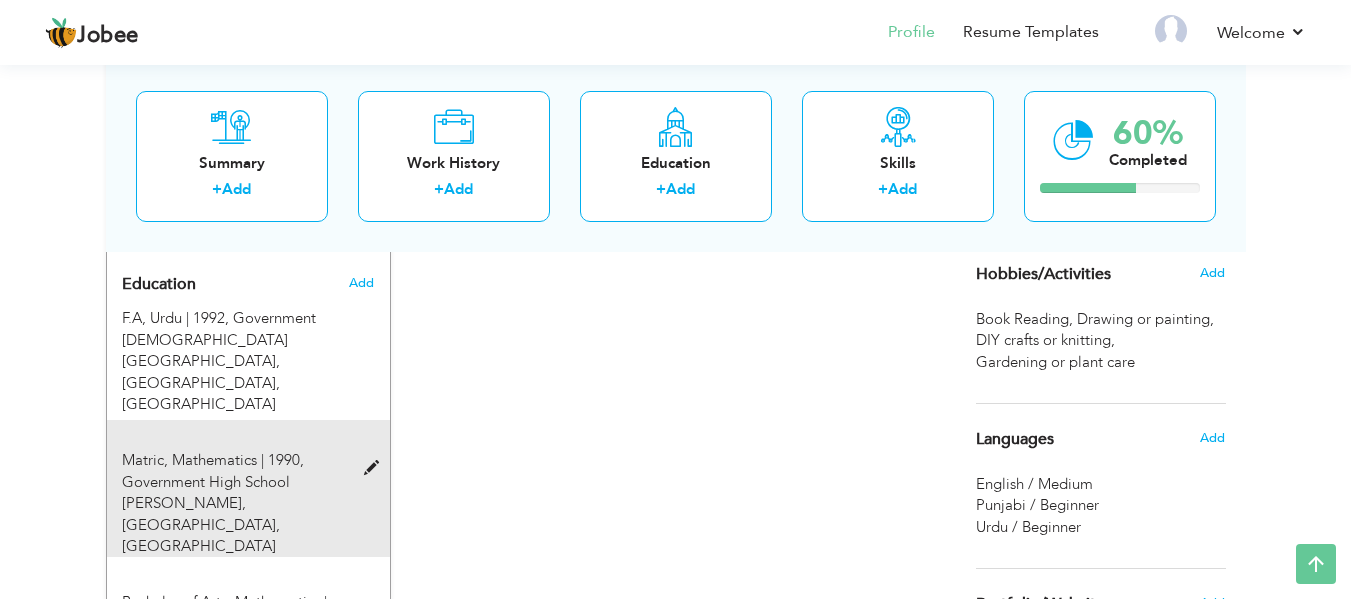 click at bounding box center [376, 468] 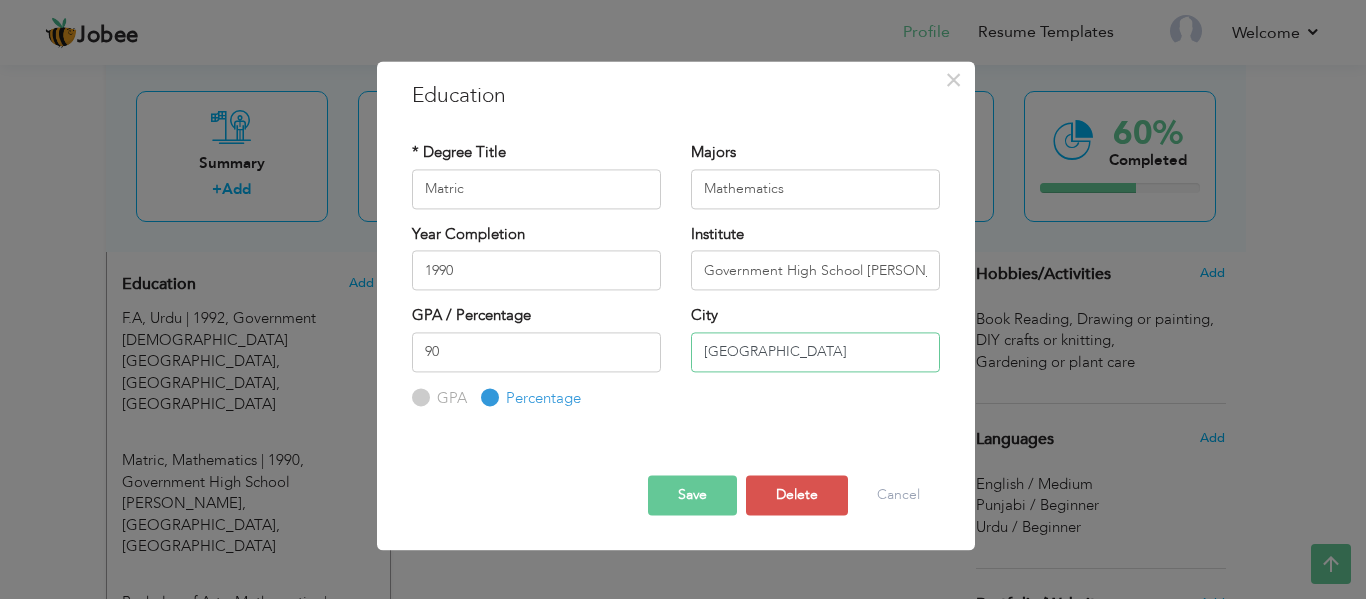click on "[GEOGRAPHIC_DATA]" at bounding box center (815, 352) 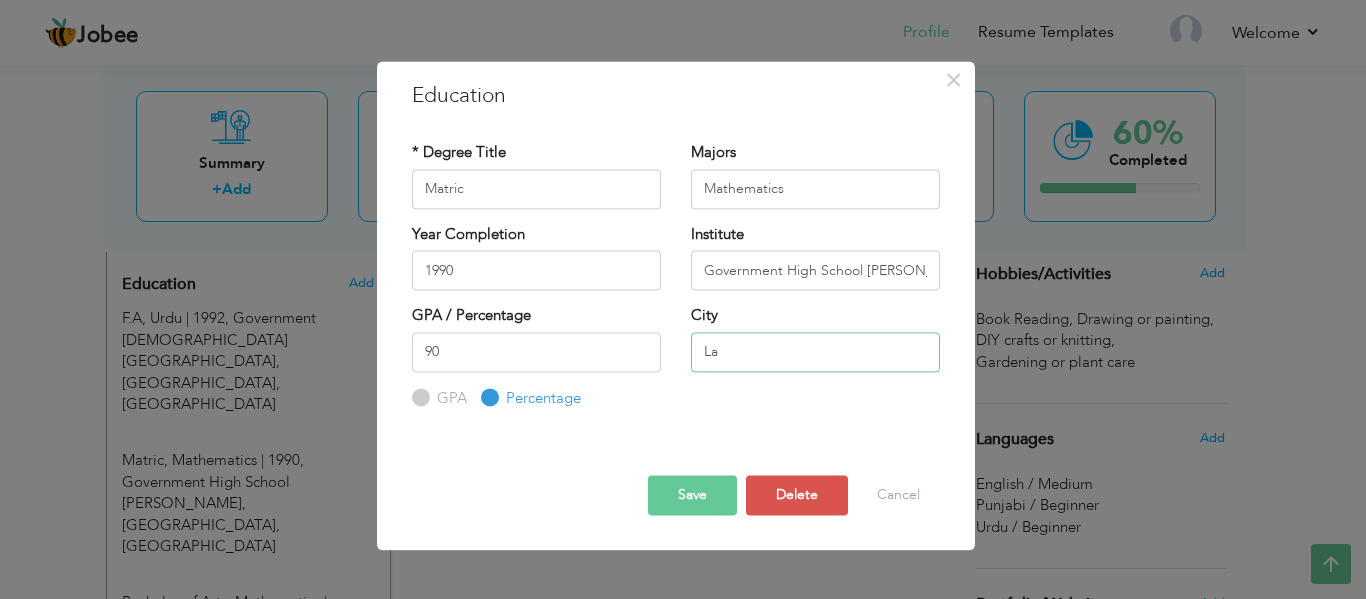 type on "L" 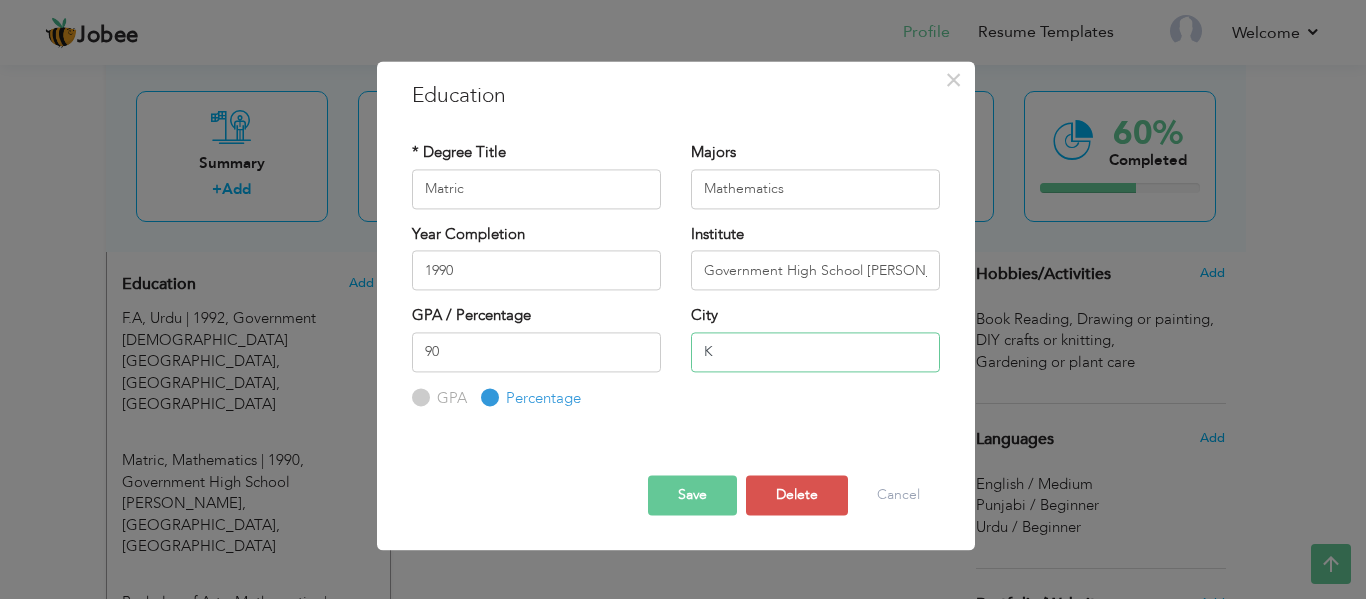 type on "kasur" 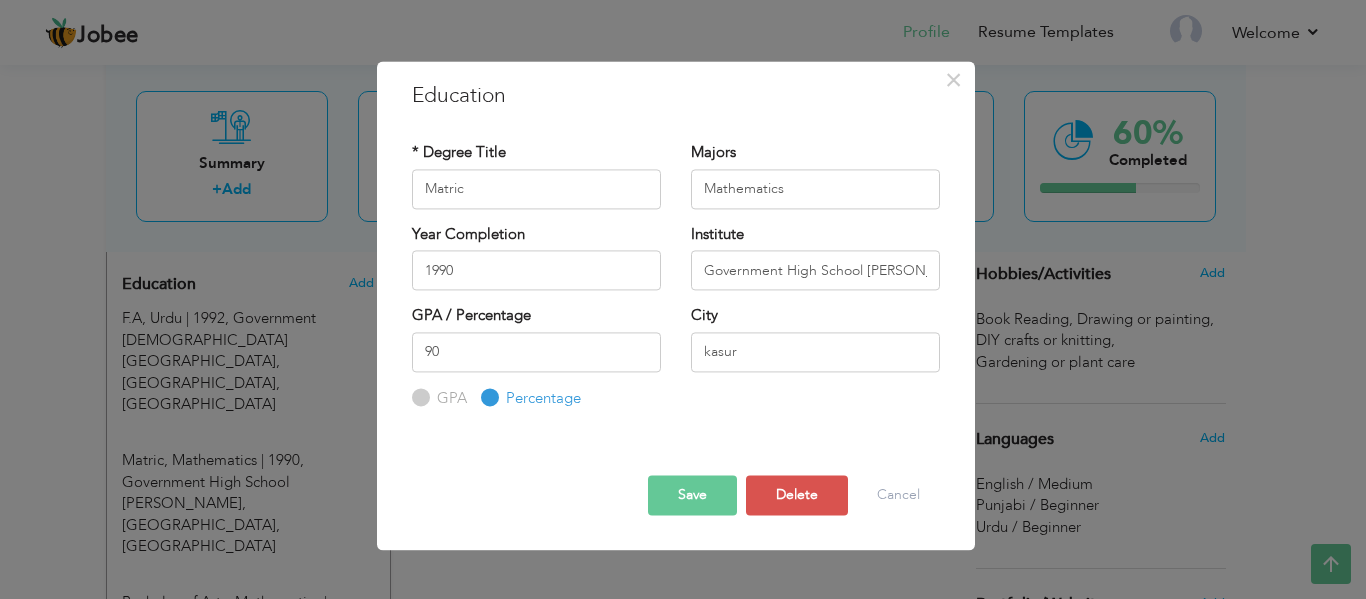 click on "Save" at bounding box center (692, 496) 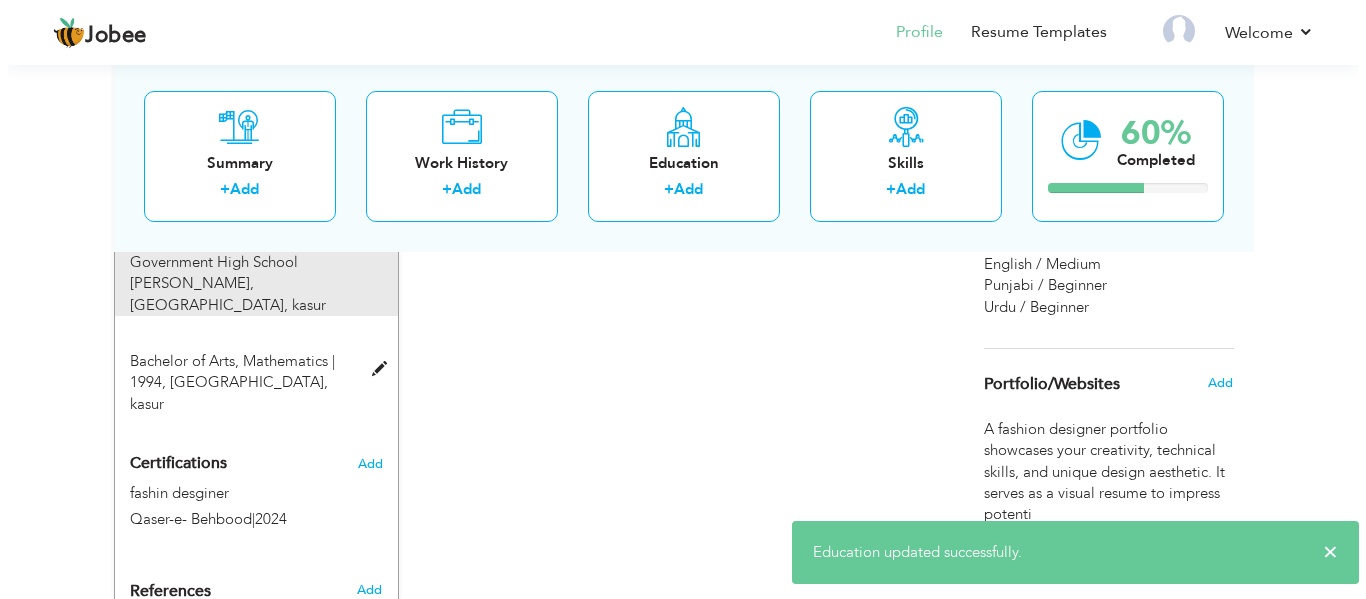 scroll, scrollTop: 1077, scrollLeft: 0, axis: vertical 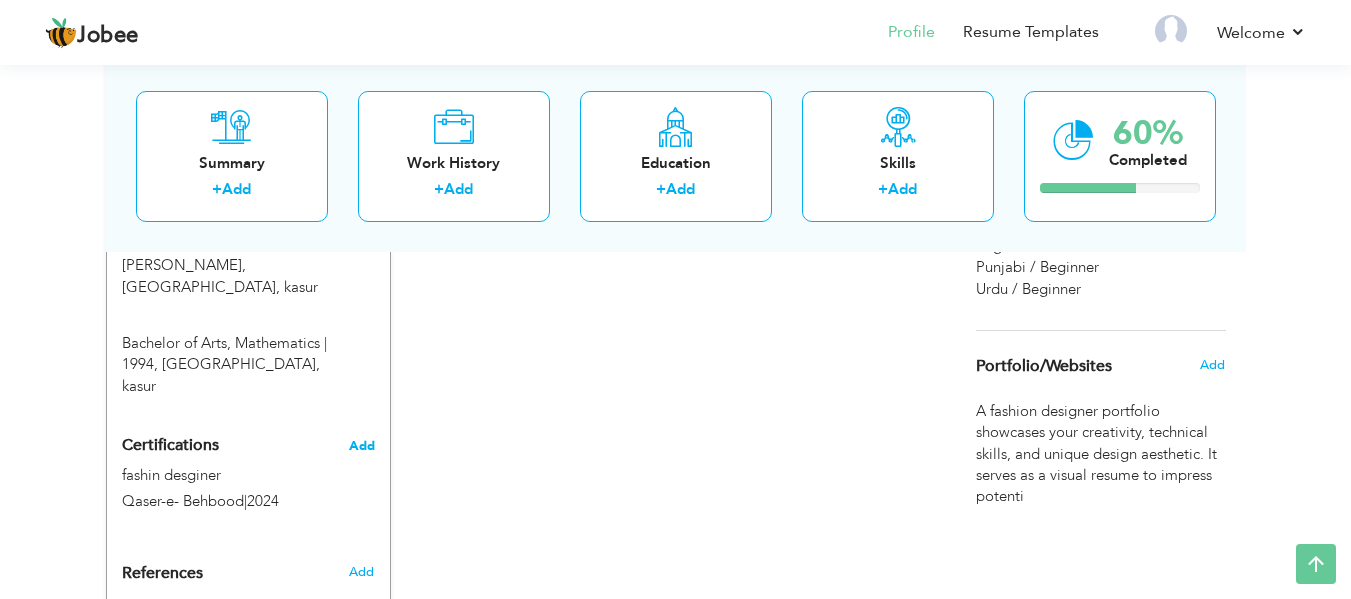 click on "Add" at bounding box center [362, 446] 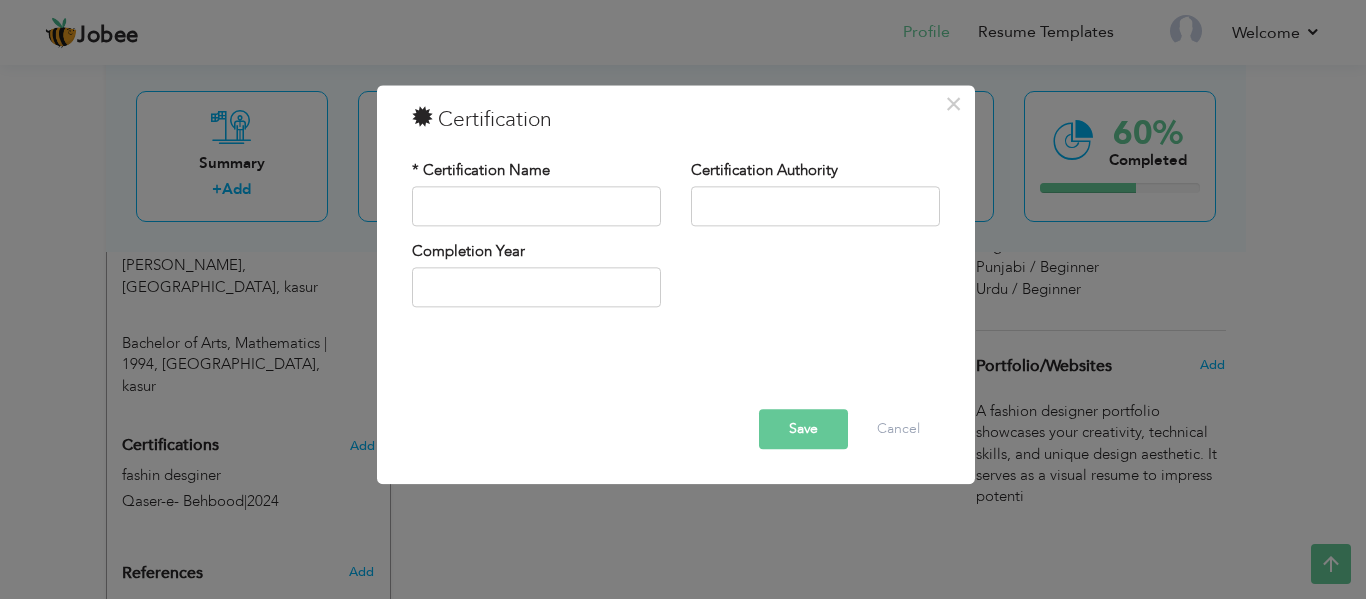 click on "×
Certification
* Certification Name
Certification Authority
Save" at bounding box center [683, 299] 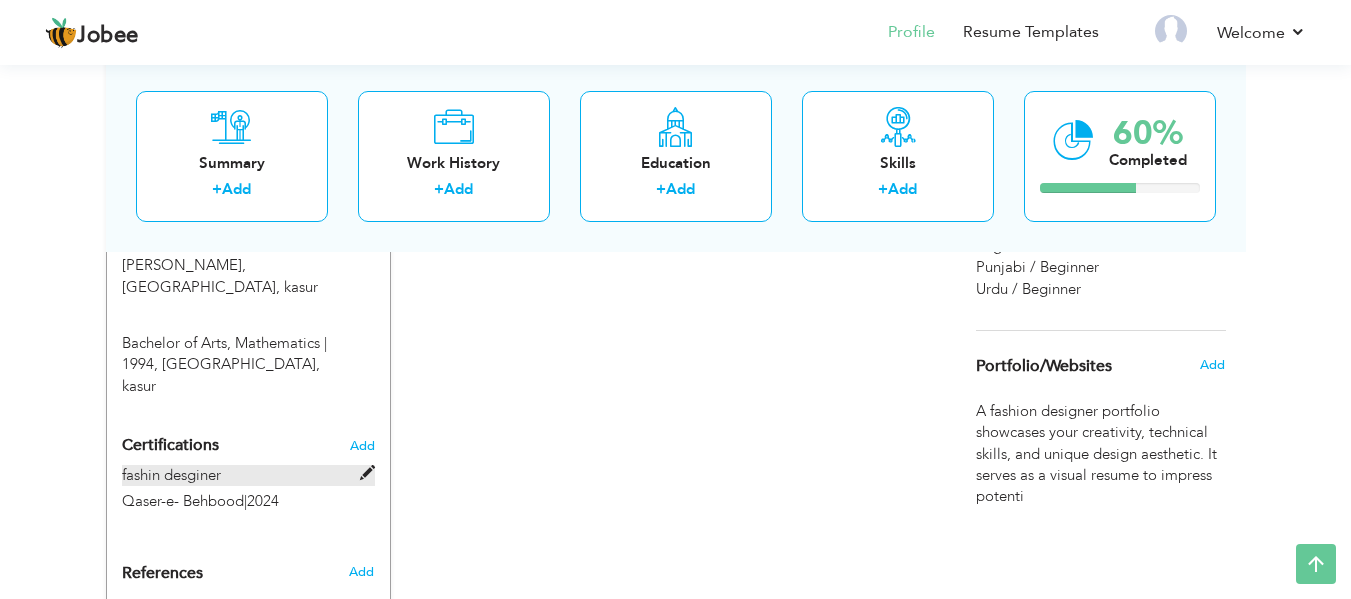 click at bounding box center (367, 473) 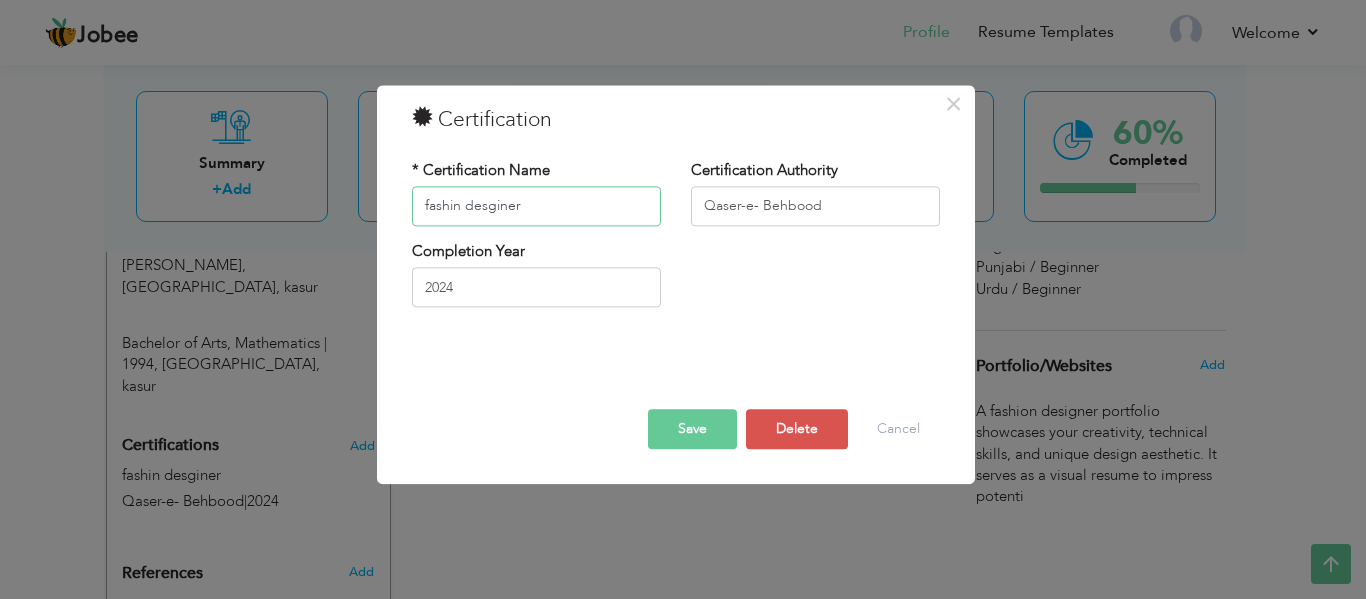 click on "fashin desginer" at bounding box center (536, 206) 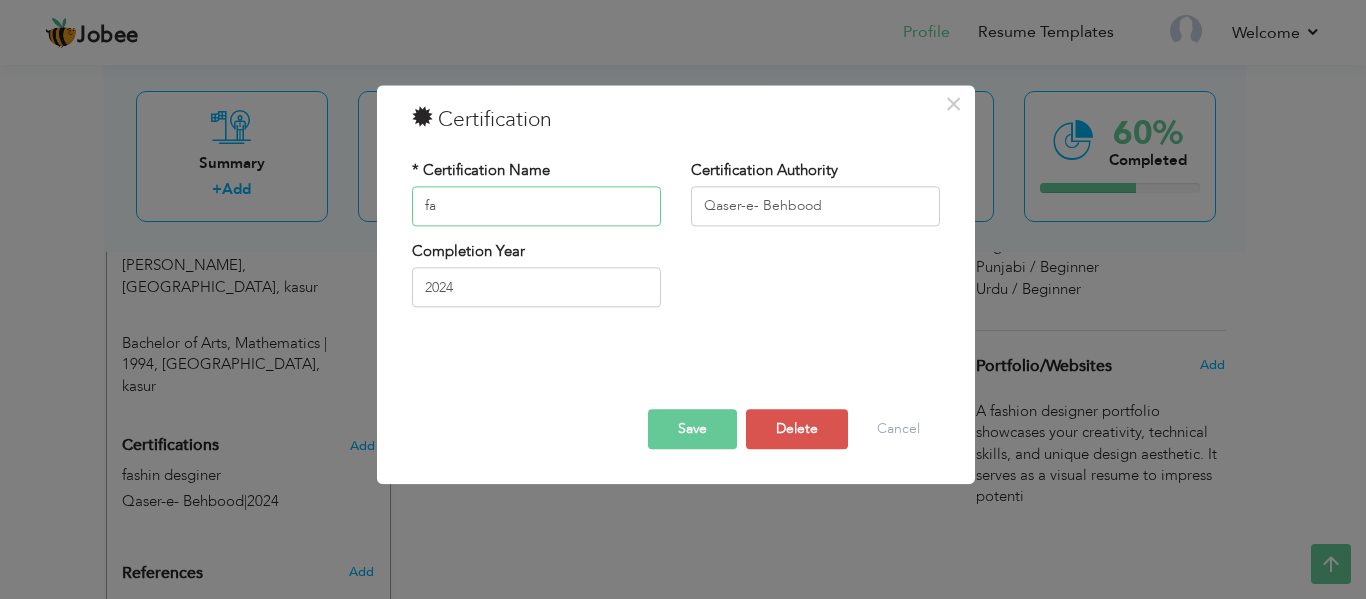 type on "f" 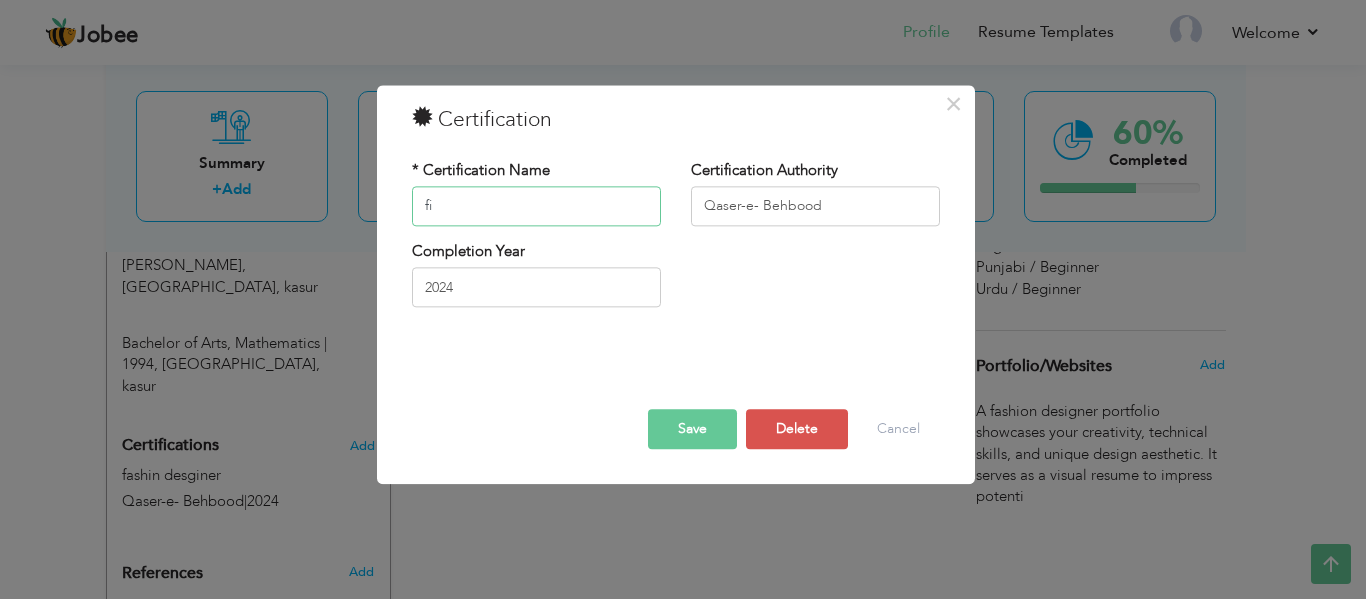 type on "f" 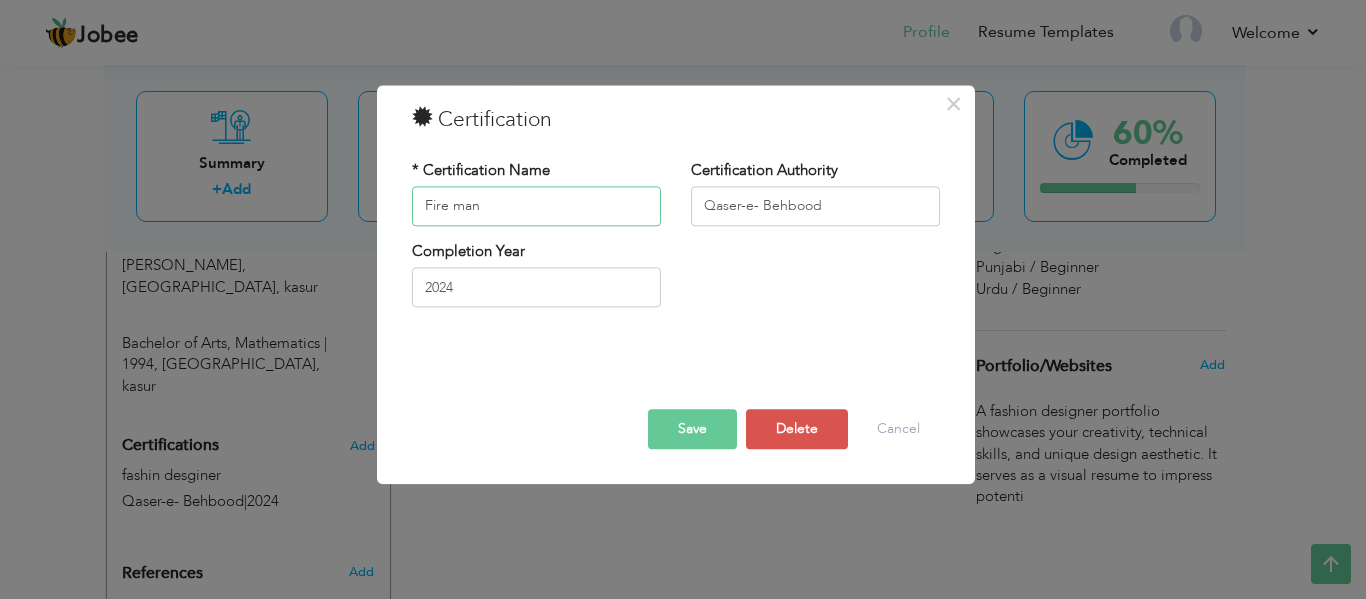 type on "Fire man" 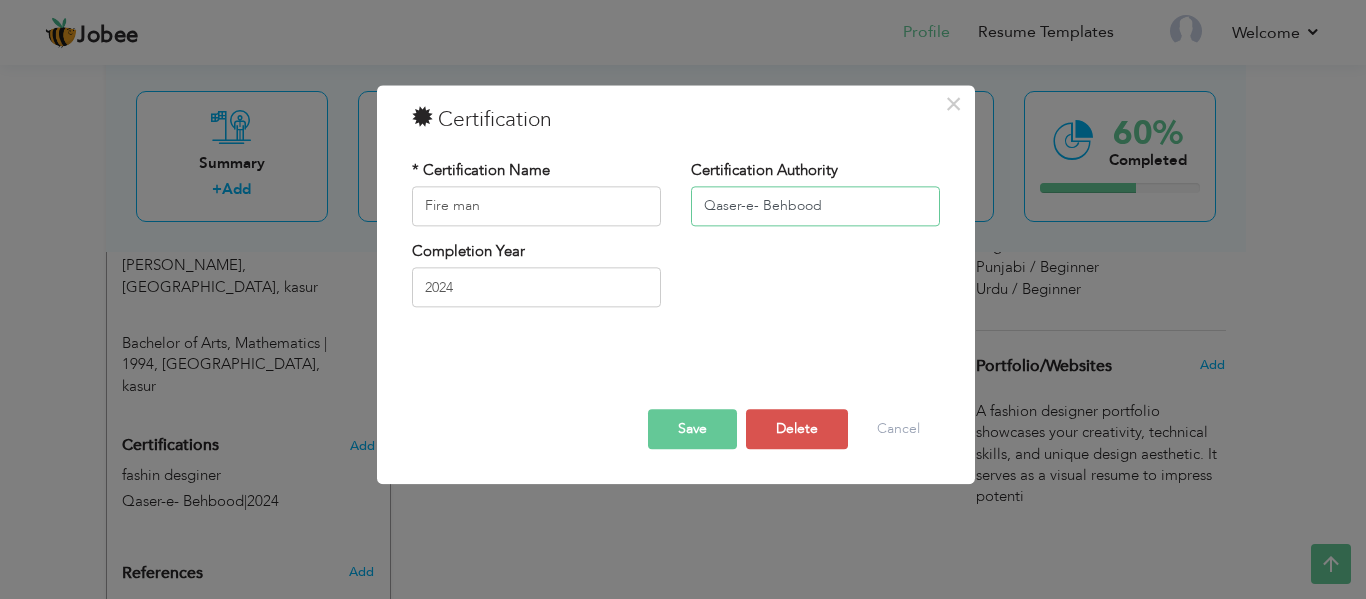 click on "Qaser-e- Behbood" at bounding box center [815, 206] 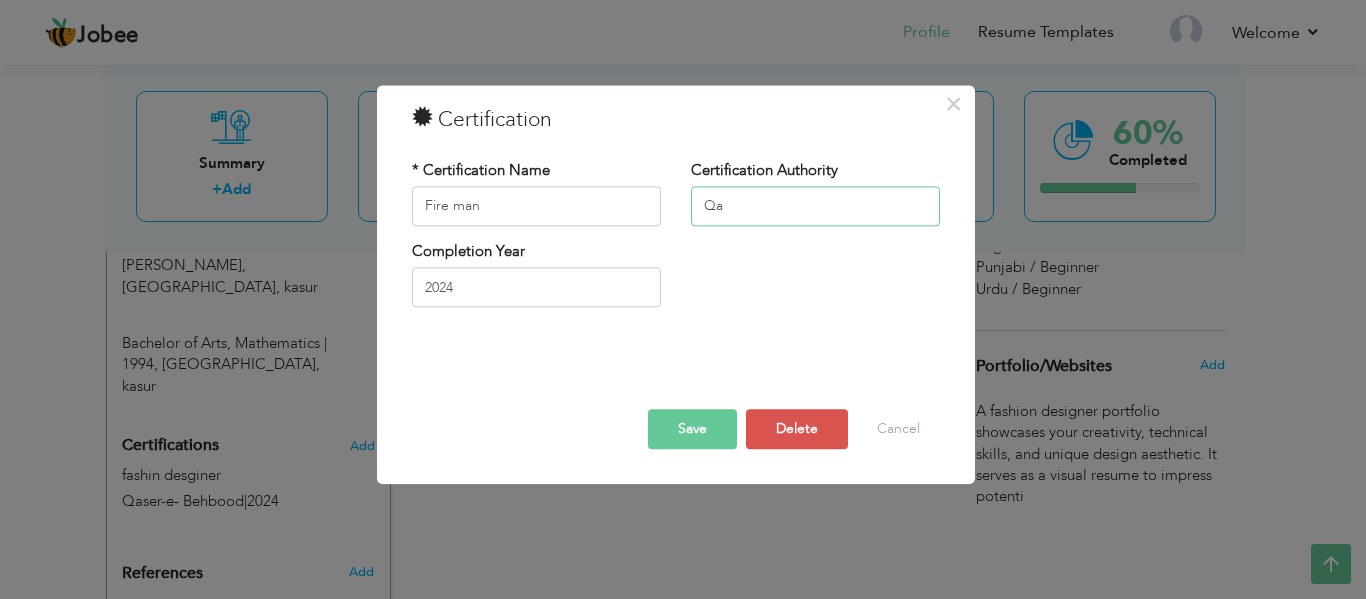 type on "Q" 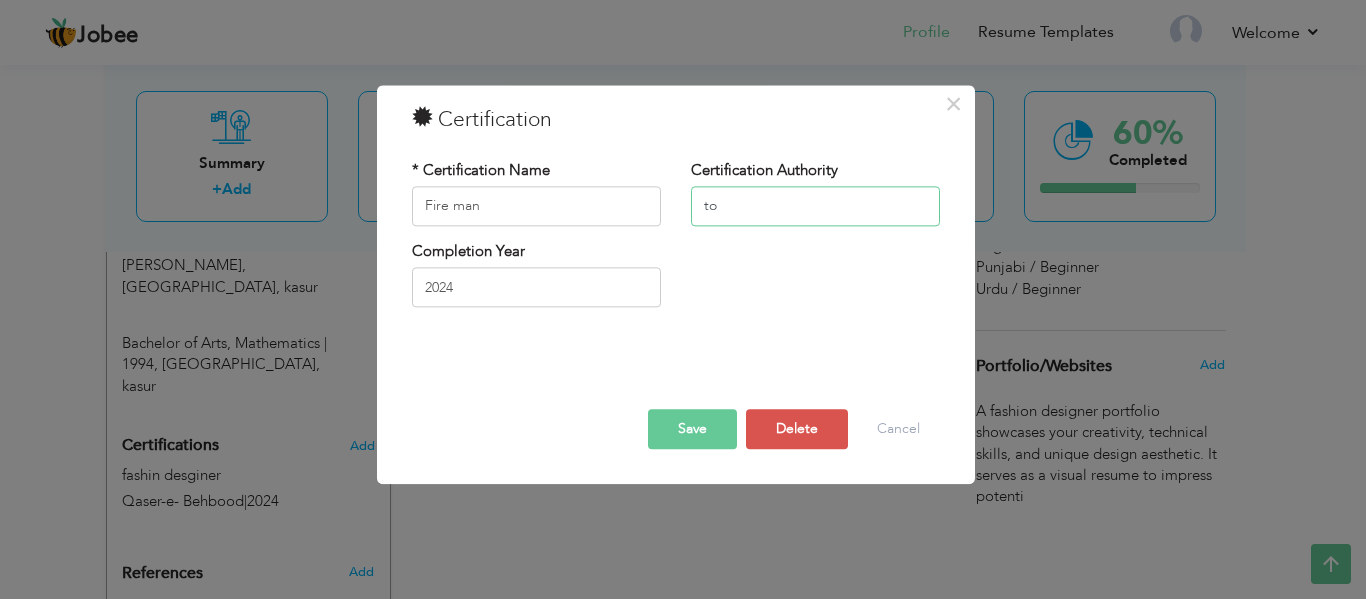 type on "t" 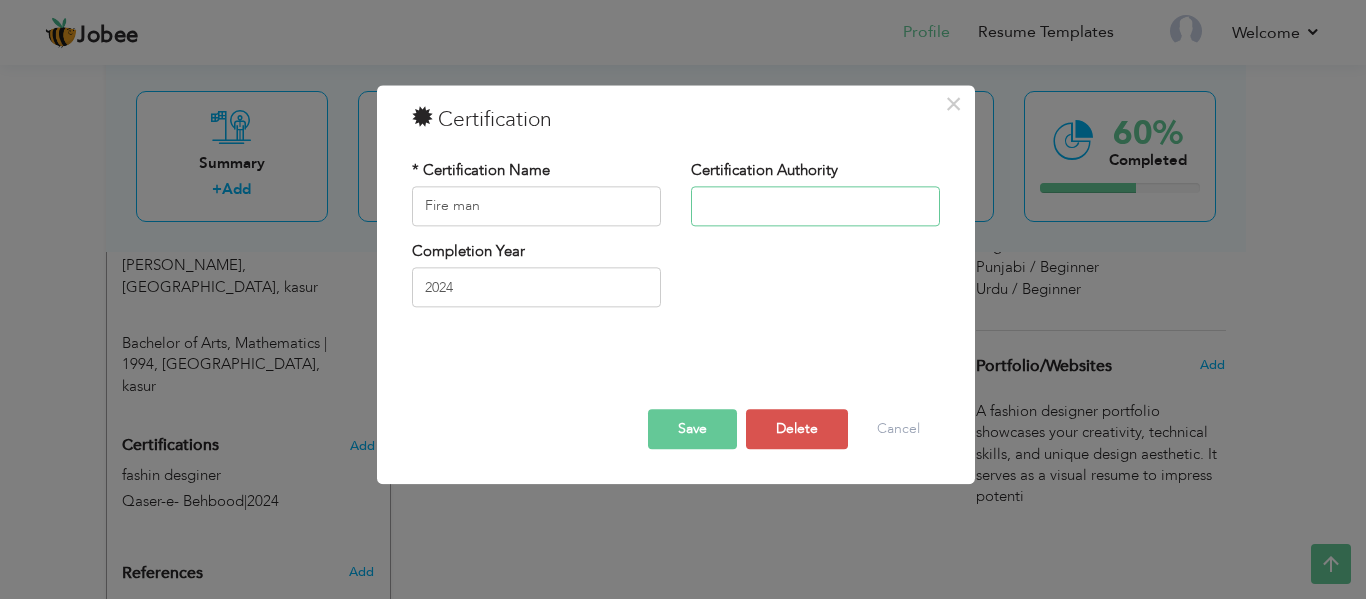 type on "T" 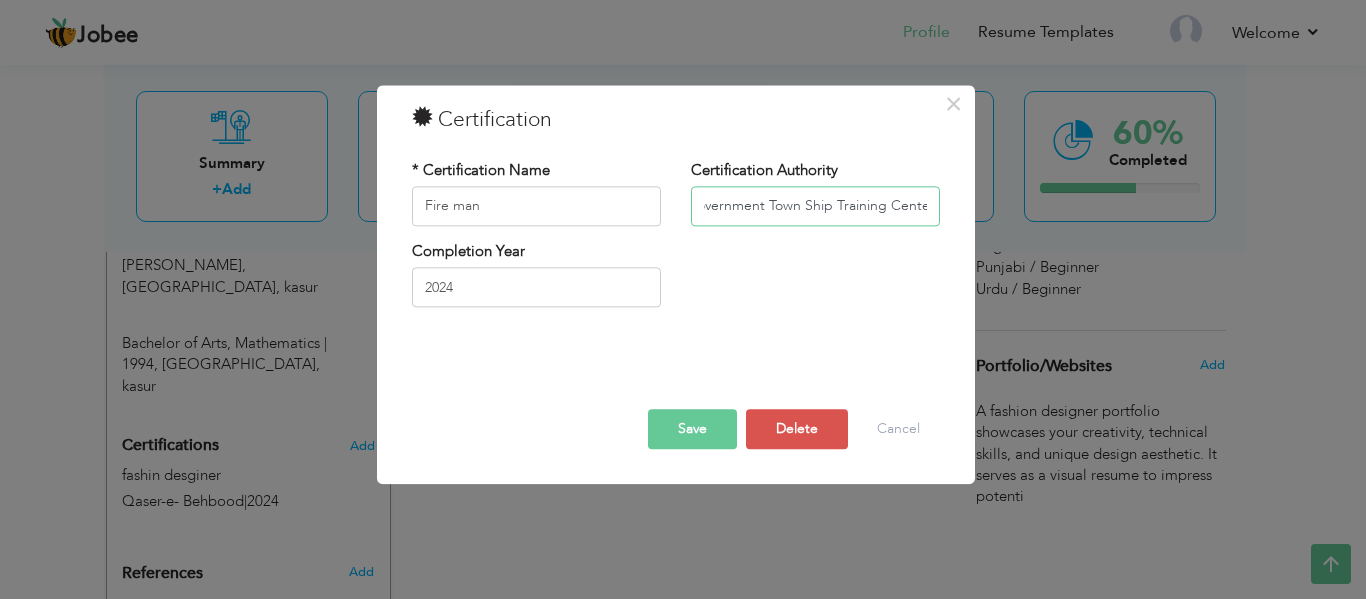 scroll, scrollTop: 0, scrollLeft: 23, axis: horizontal 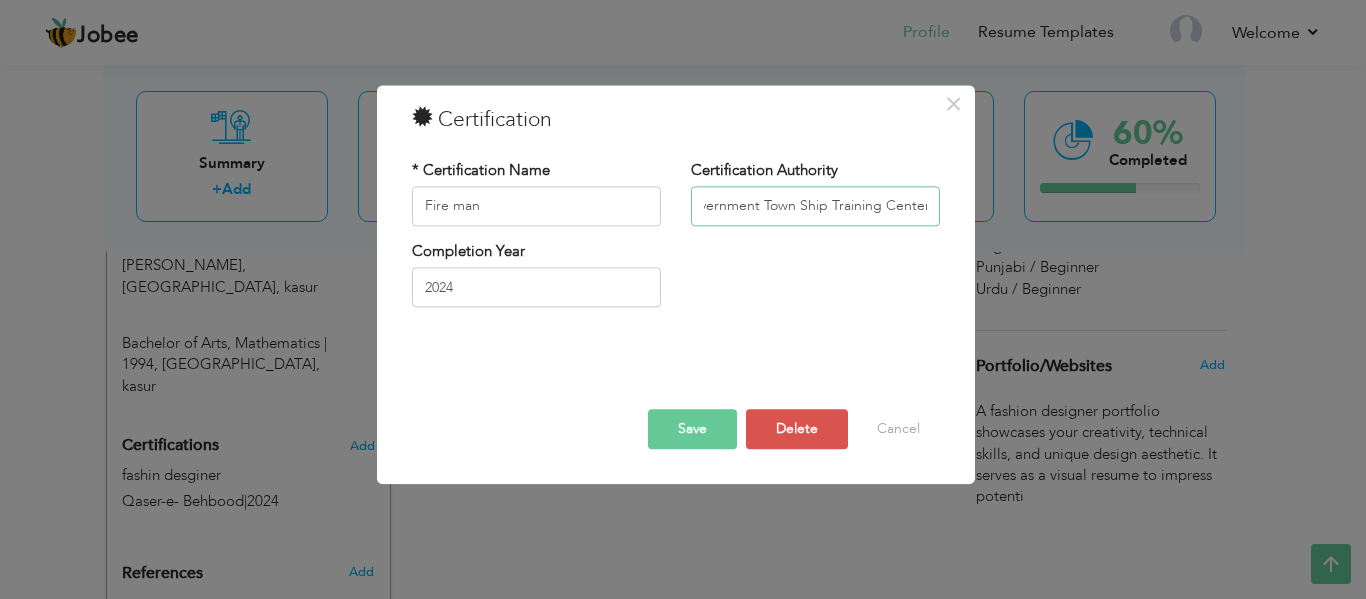 type on "Government Town Ship Training Center" 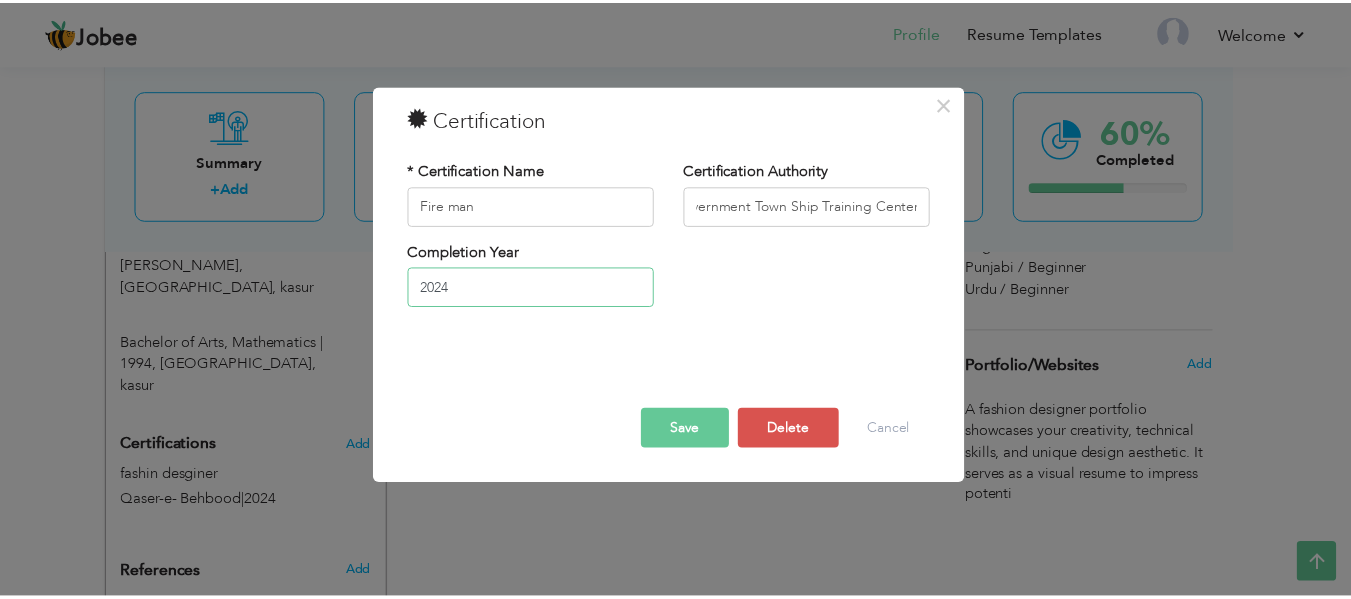 scroll, scrollTop: 0, scrollLeft: 0, axis: both 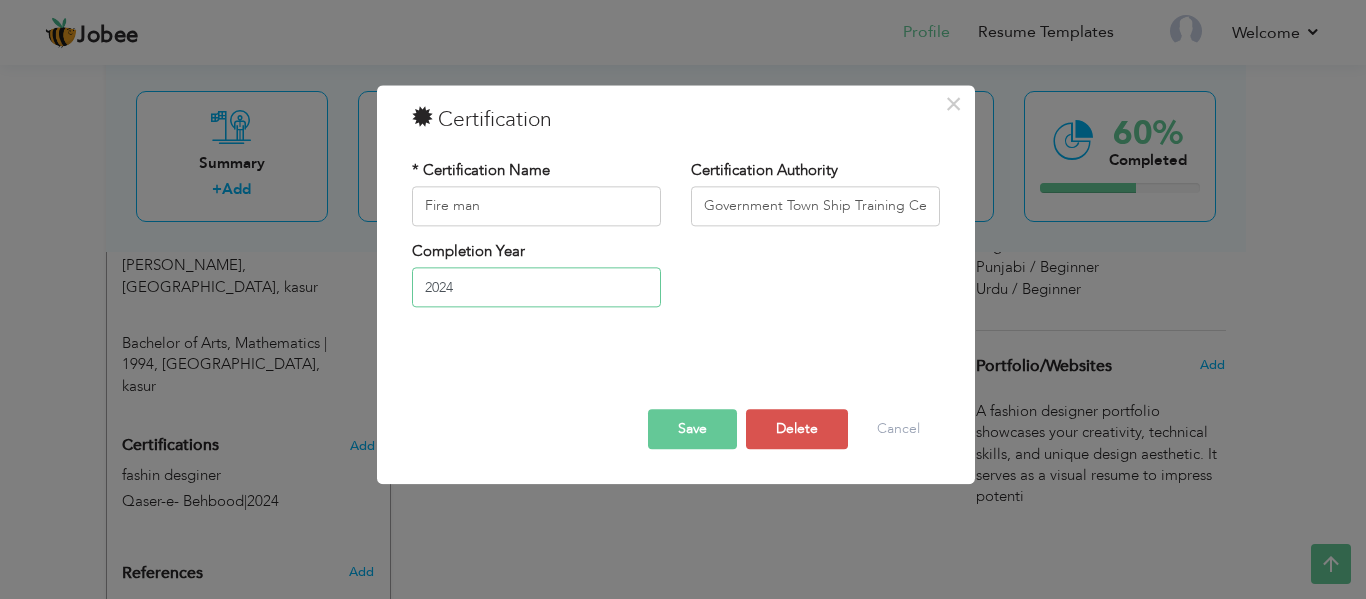 click on "2024" at bounding box center [536, 288] 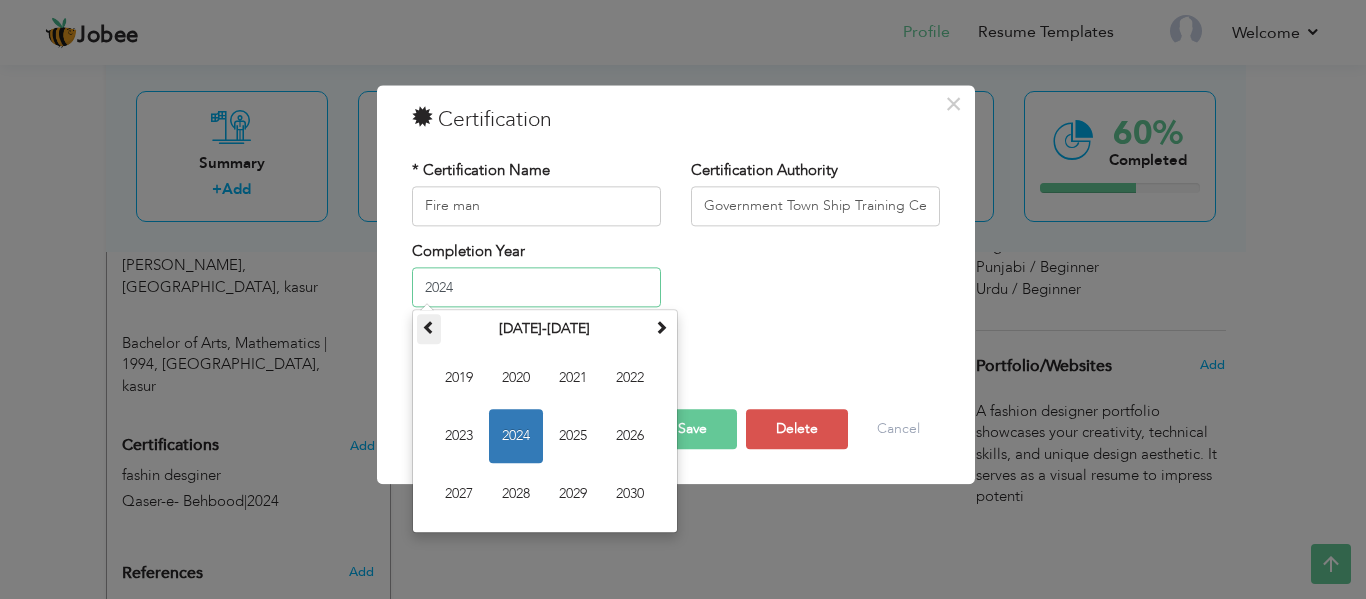 click at bounding box center [429, 328] 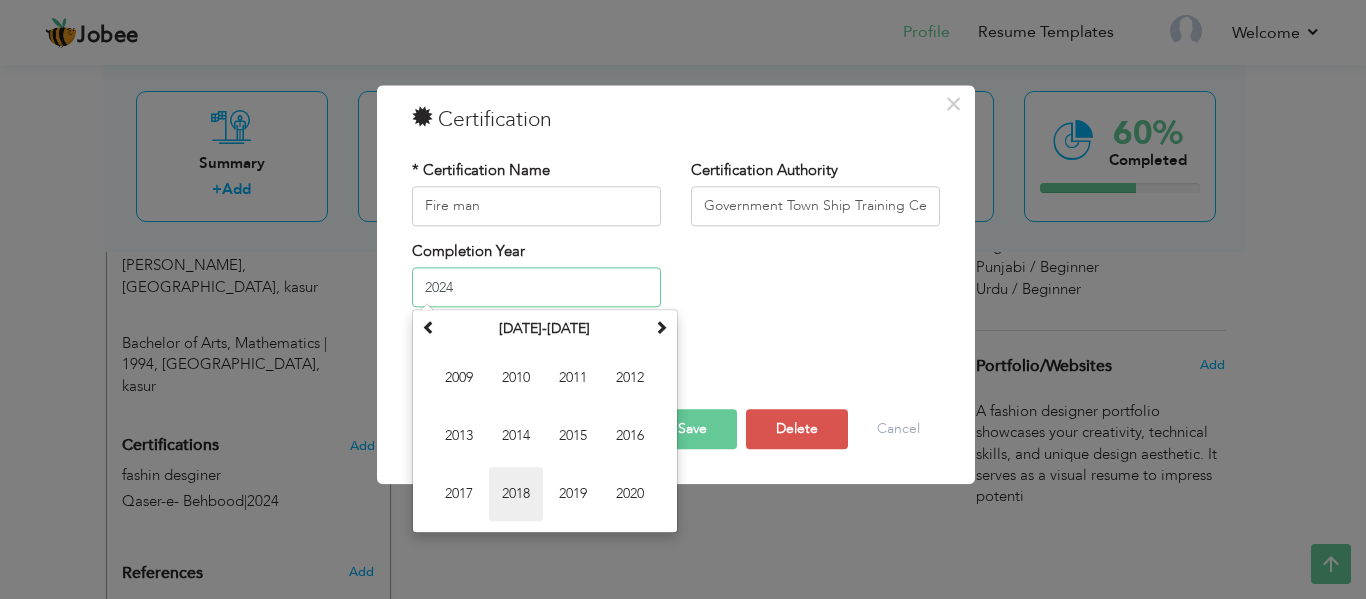 click on "2018" at bounding box center (516, 495) 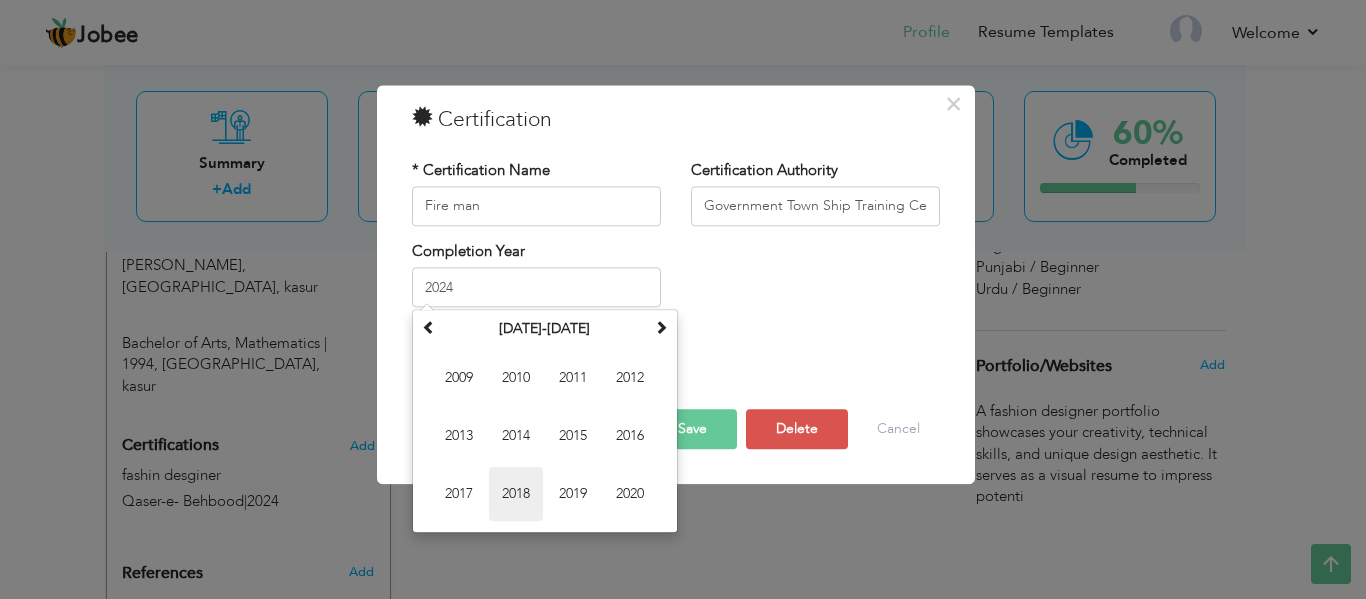 type on "2018" 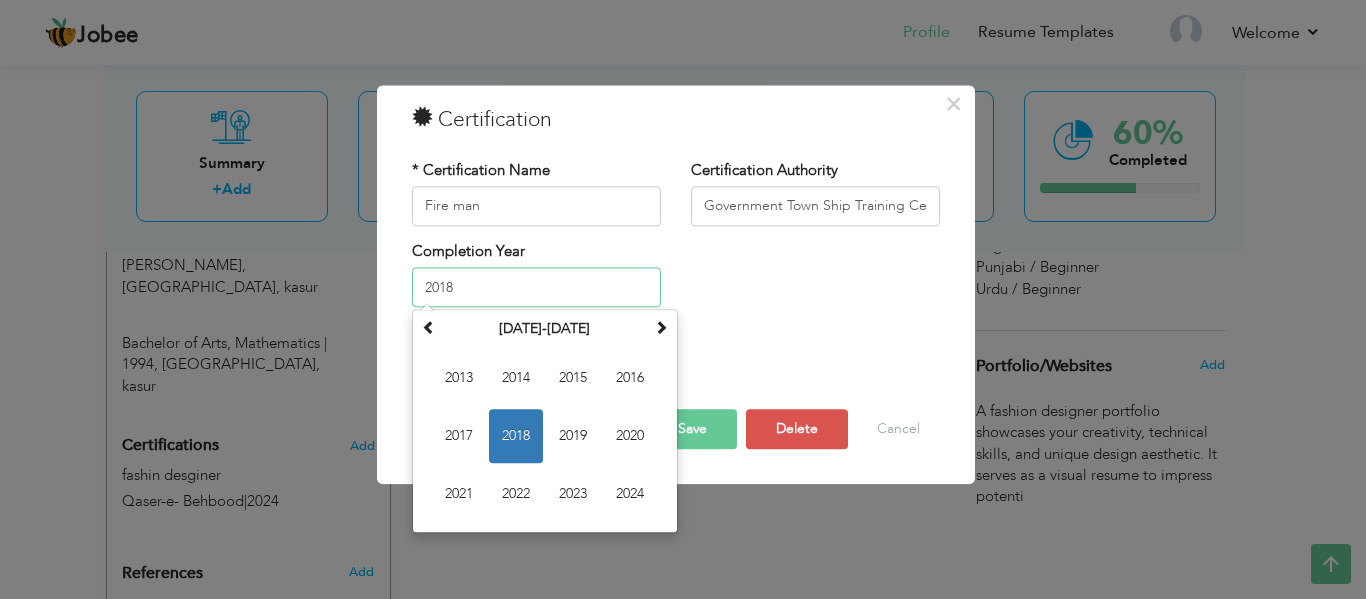 click on "2018" at bounding box center (536, 288) 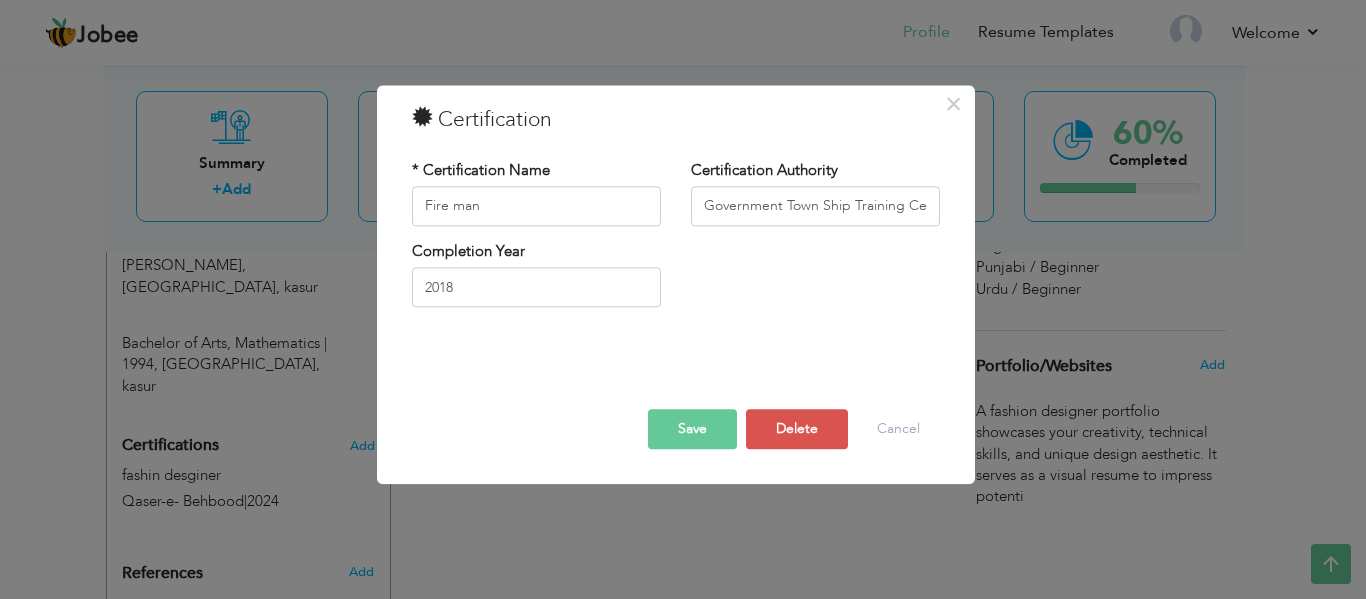 click on "Completion Year
2018" at bounding box center [676, 281] 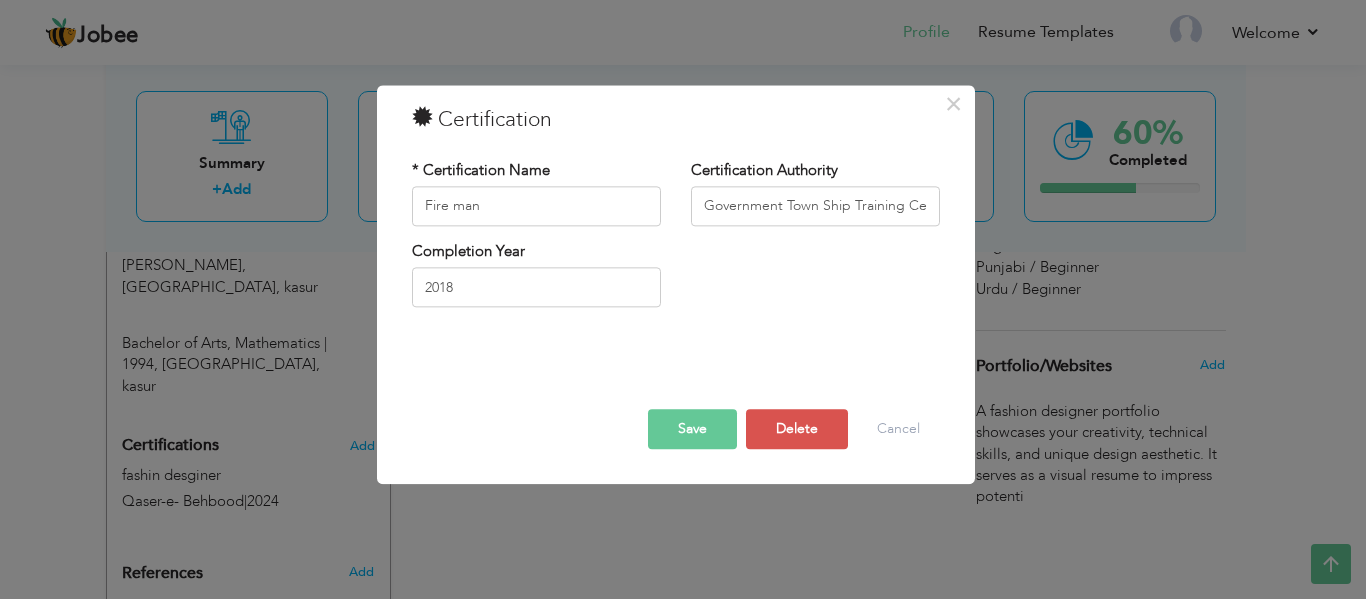 click on "Save" at bounding box center (692, 429) 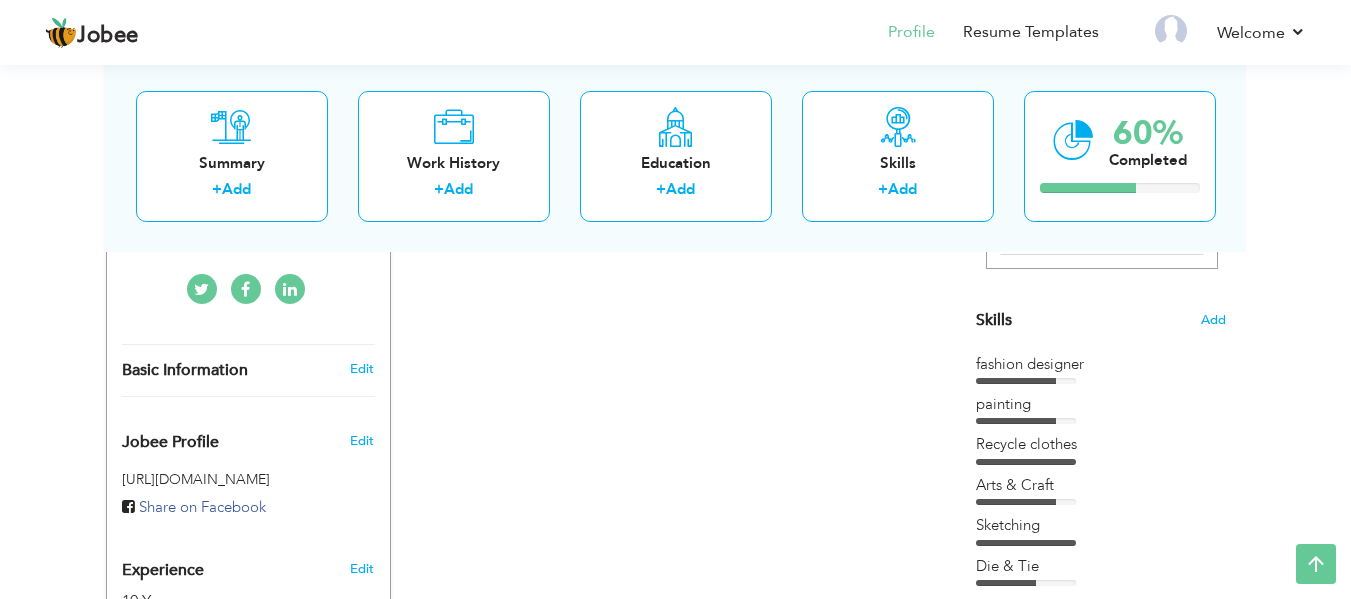 scroll, scrollTop: 459, scrollLeft: 0, axis: vertical 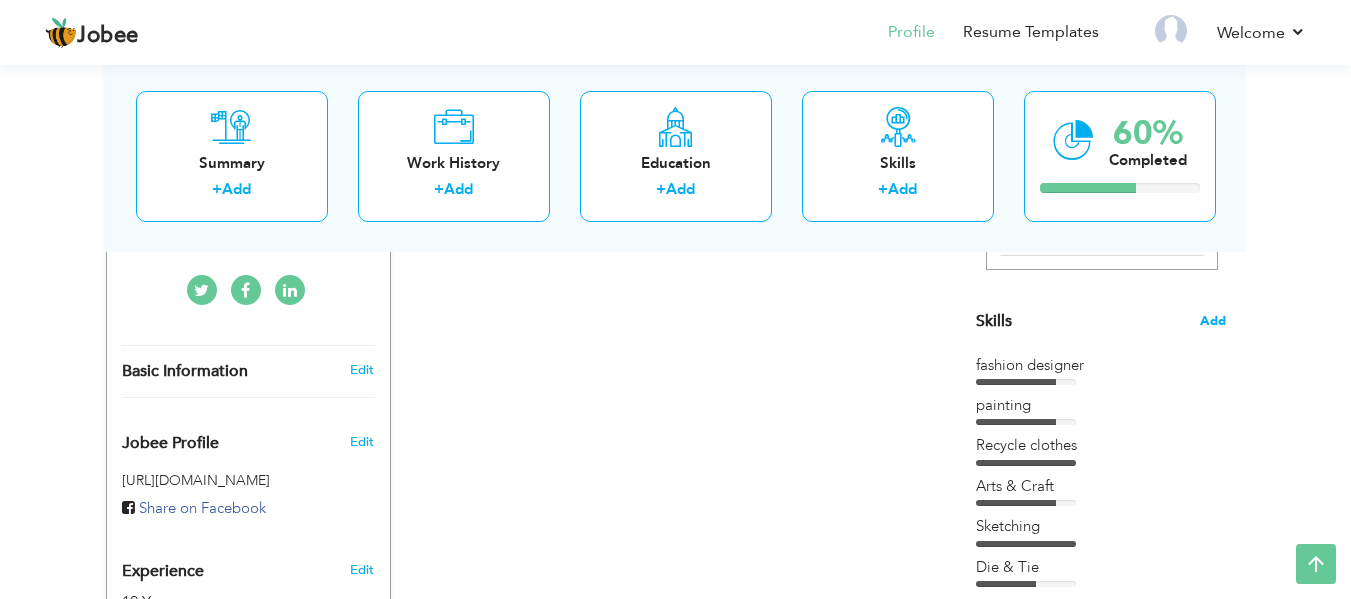 click on "Add" at bounding box center [1213, 321] 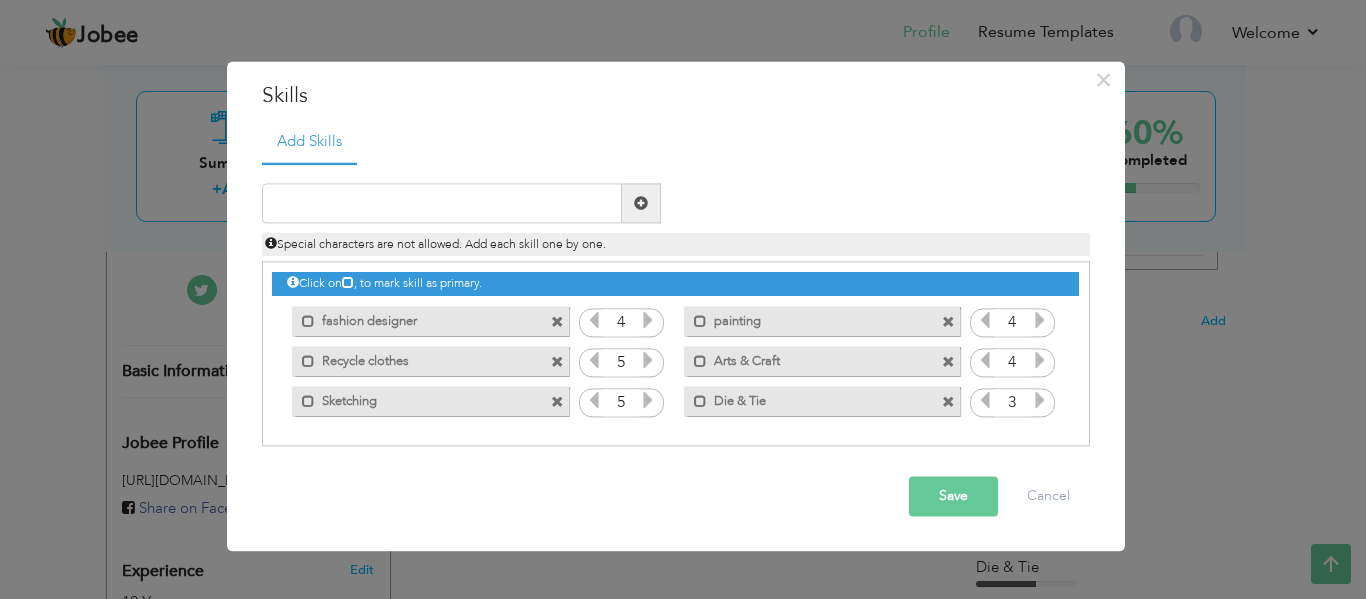click at bounding box center [557, 322] 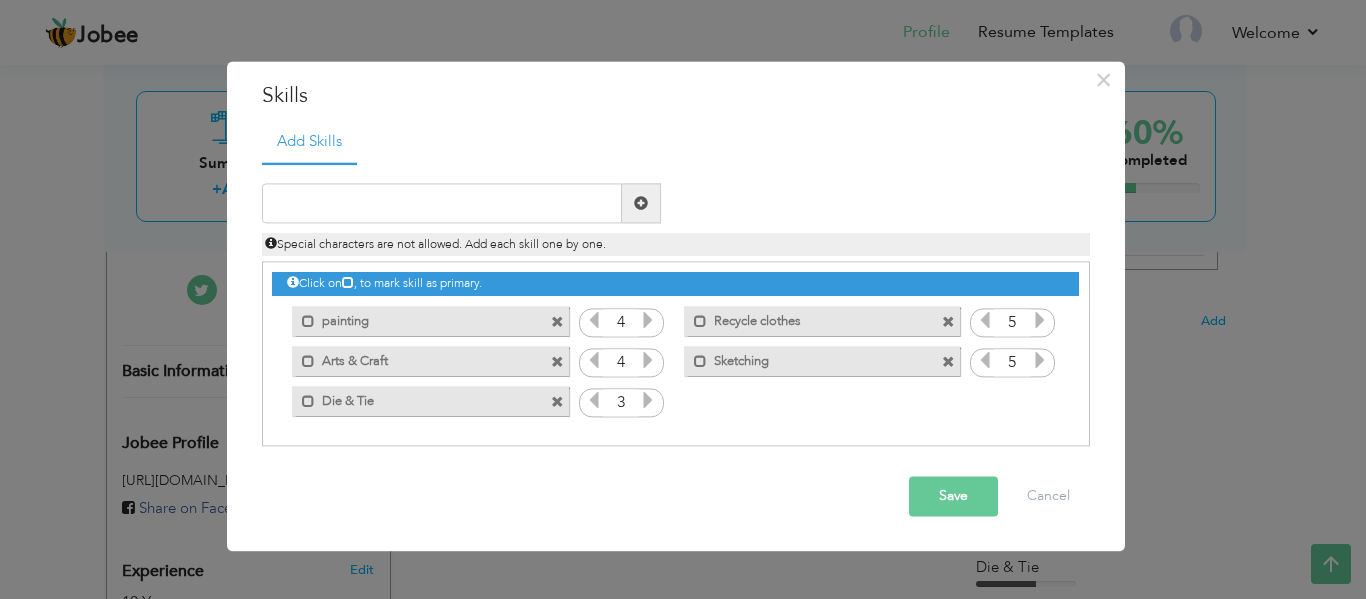 click at bounding box center [557, 322] 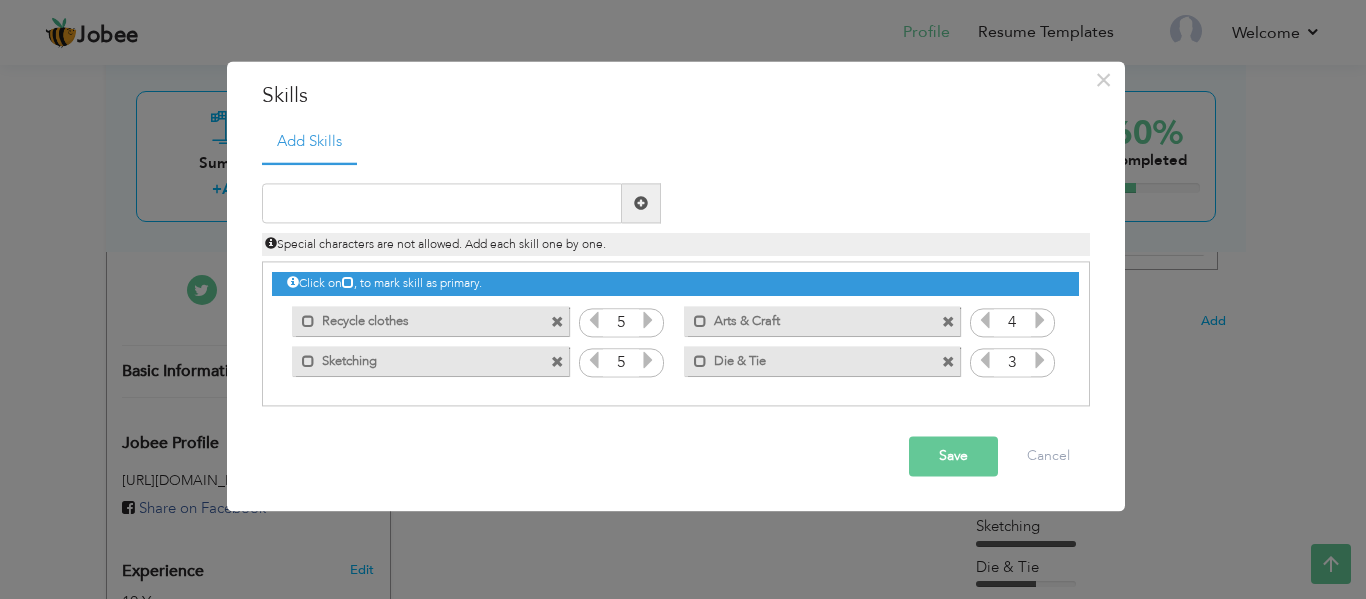 click on "Mark as primary skill.
Recycle clothes" at bounding box center [430, 321] 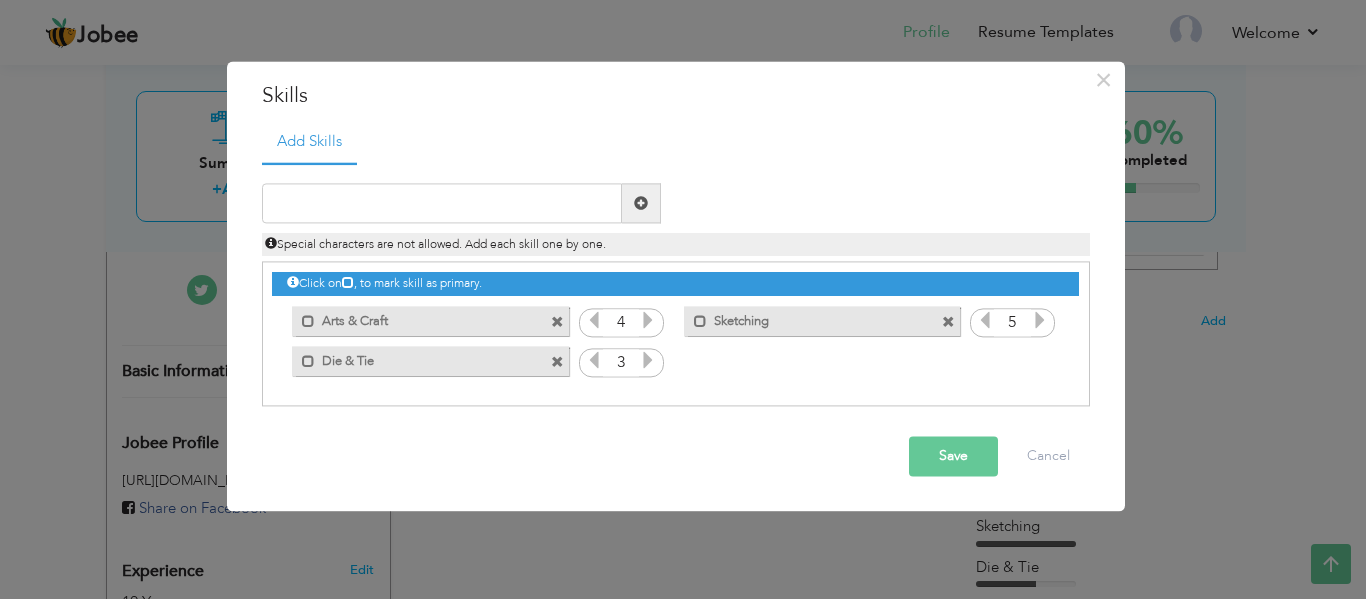 click at bounding box center (557, 362) 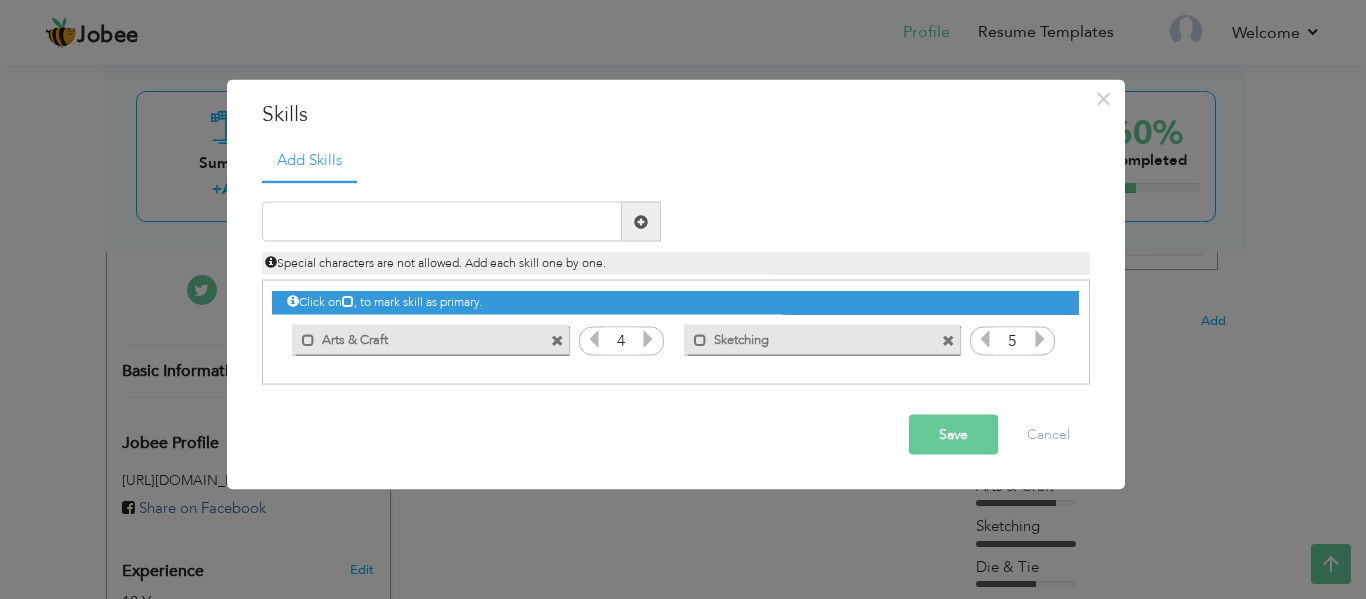 click at bounding box center (557, 340) 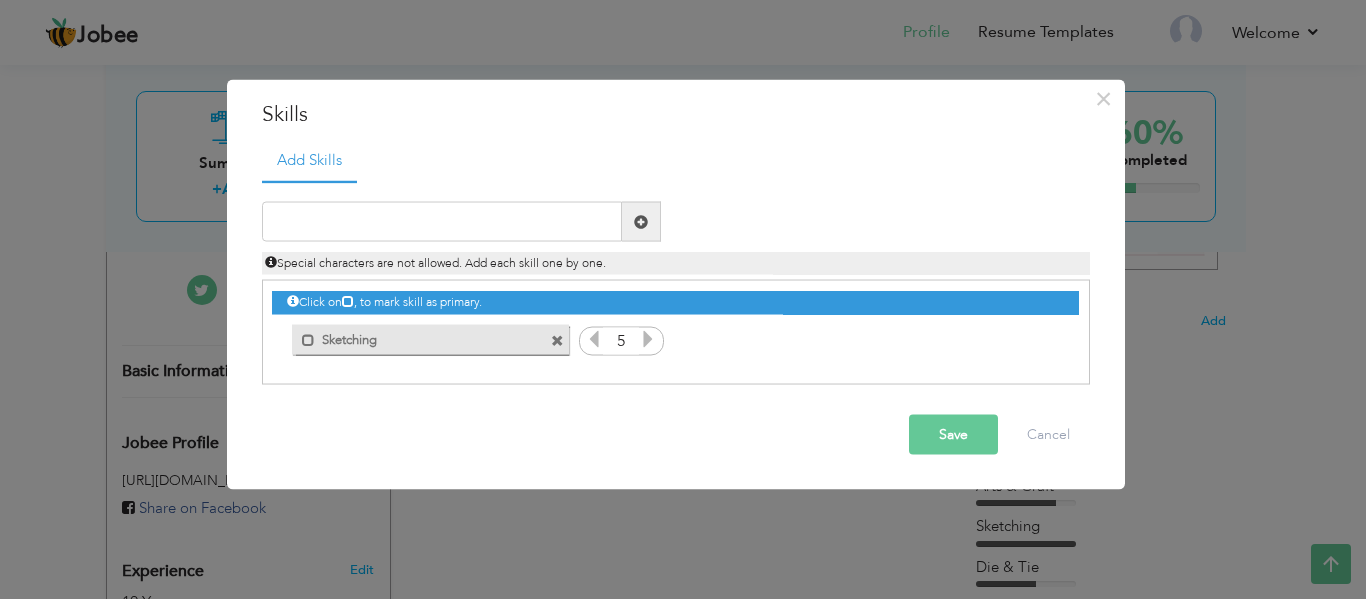 click at bounding box center (557, 340) 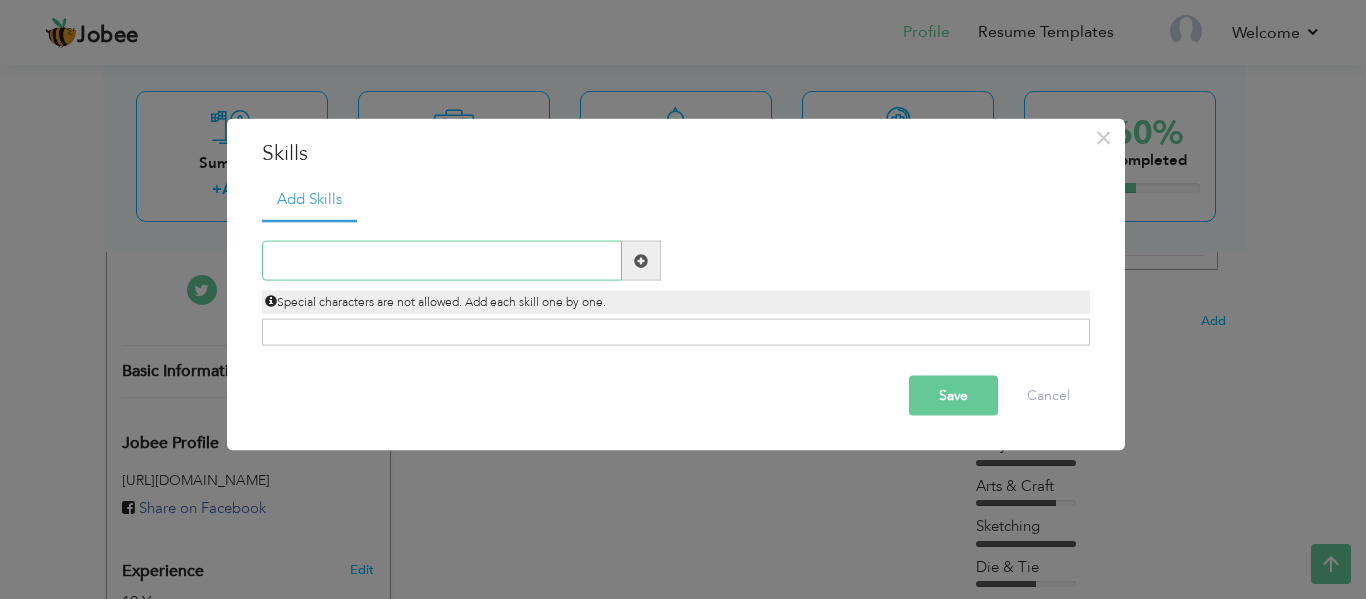 click at bounding box center [442, 261] 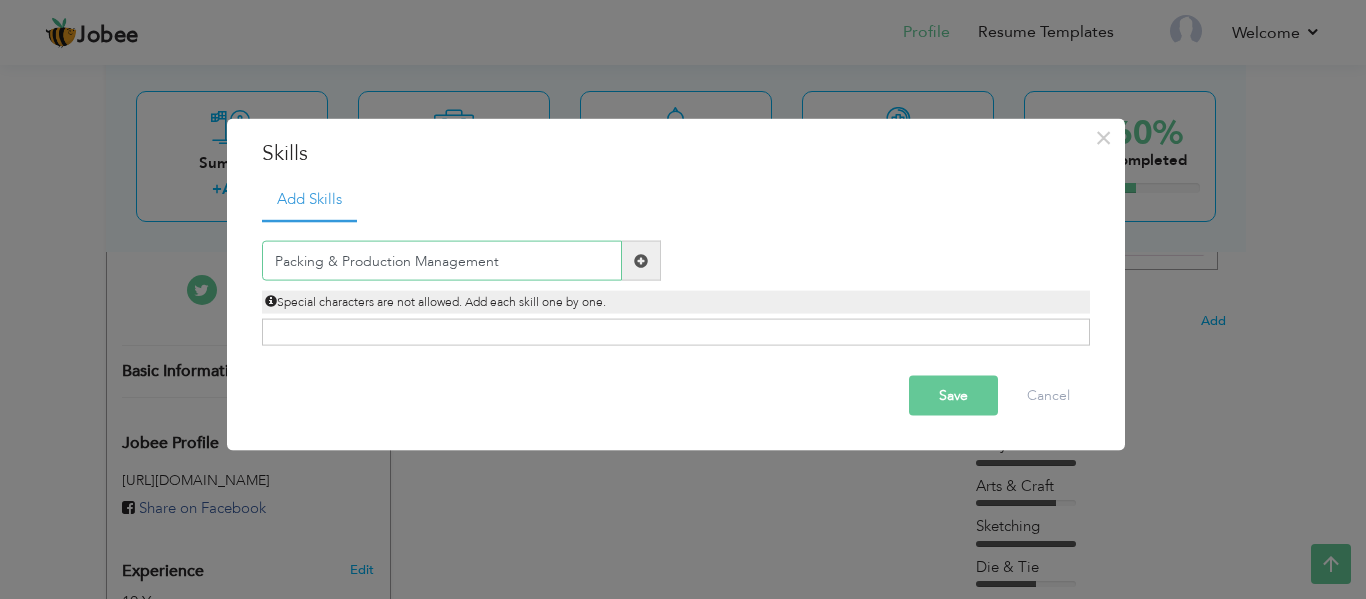 type on "Packing & Production Management" 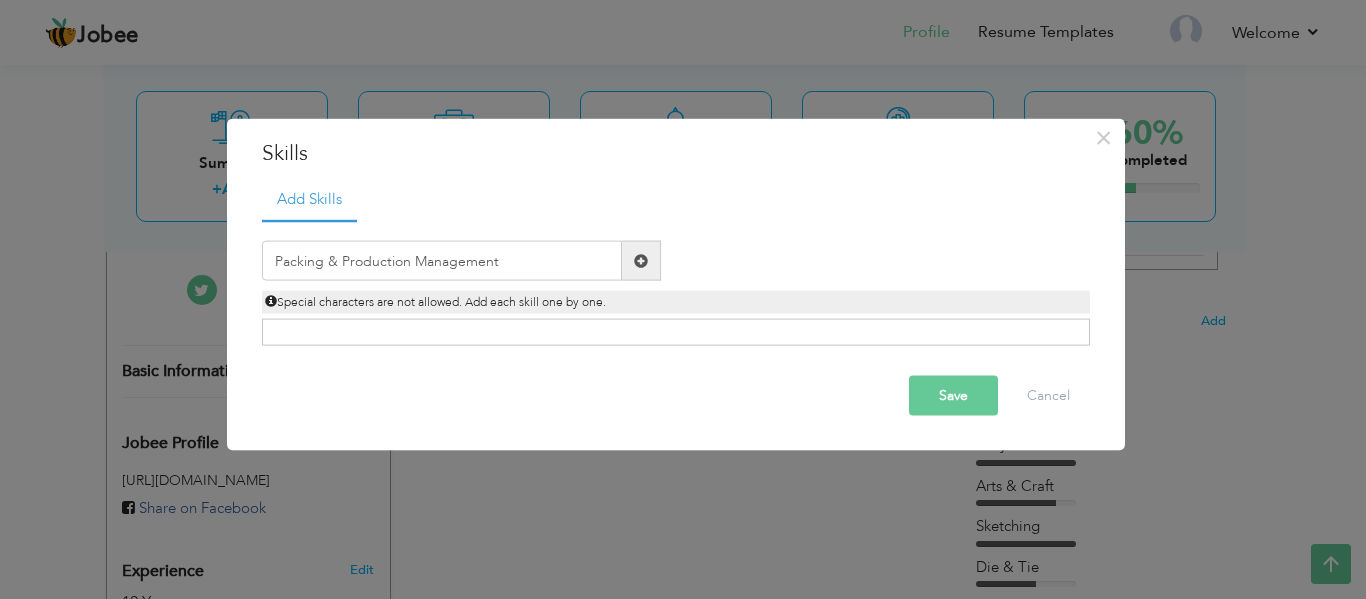 click at bounding box center [641, 260] 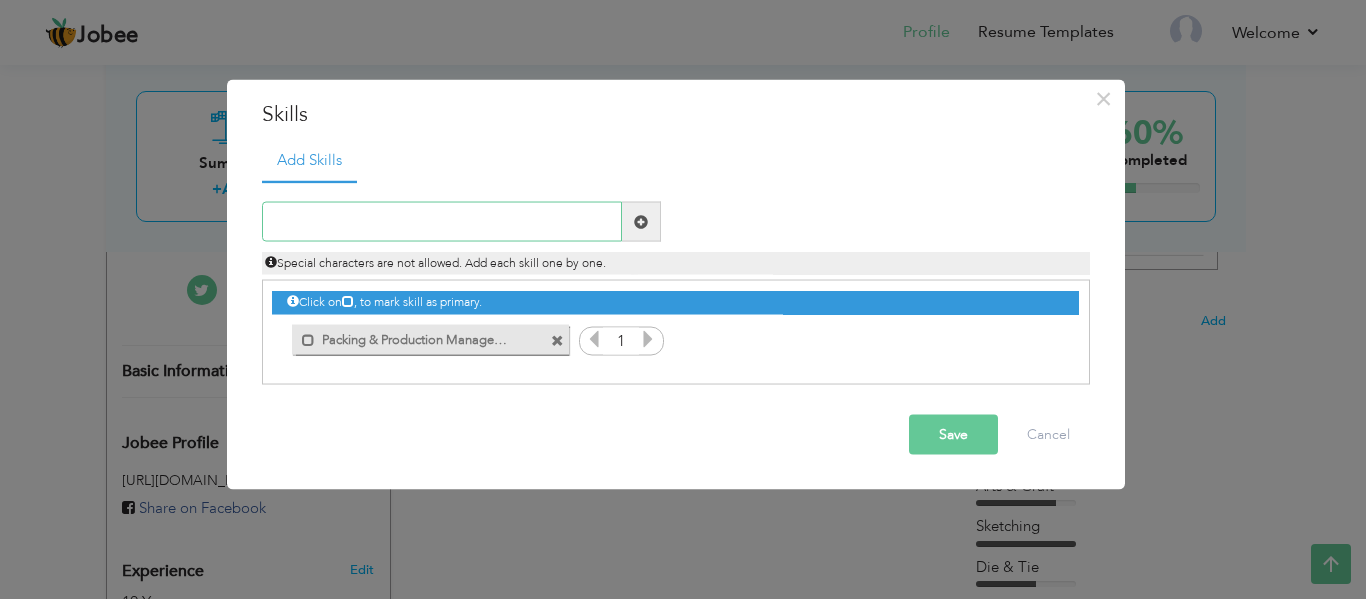 click at bounding box center [442, 222] 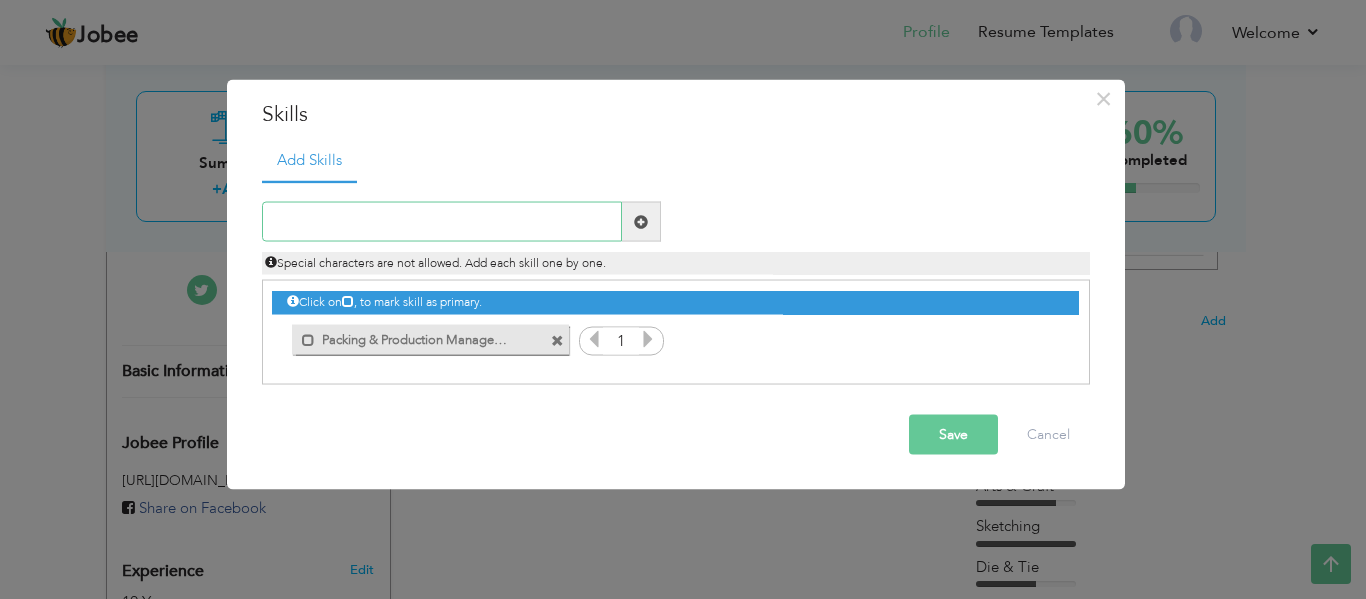 paste on "Team Leadership" 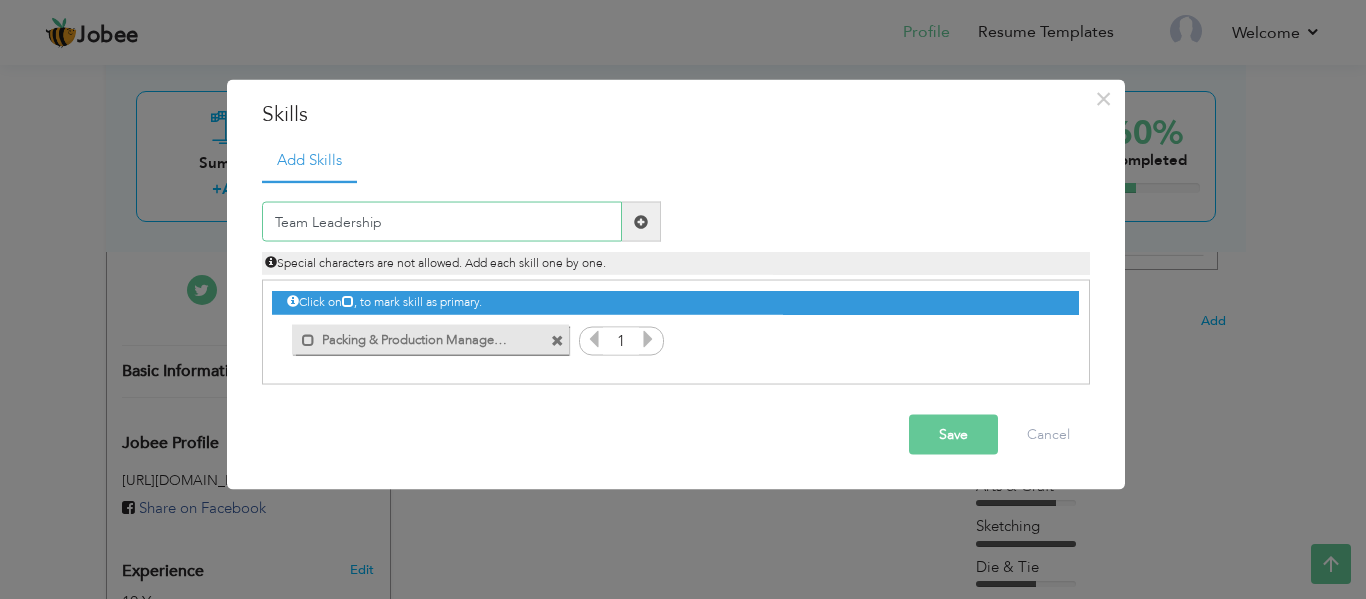 type on "Team Leadership" 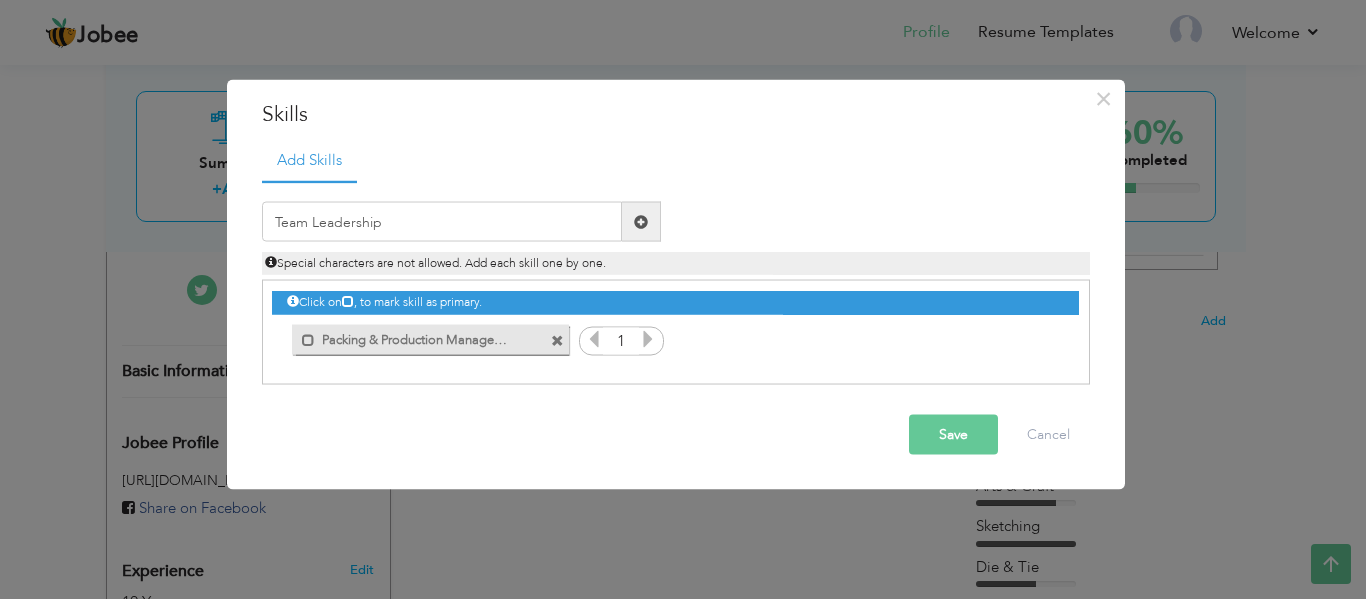 click at bounding box center (641, 221) 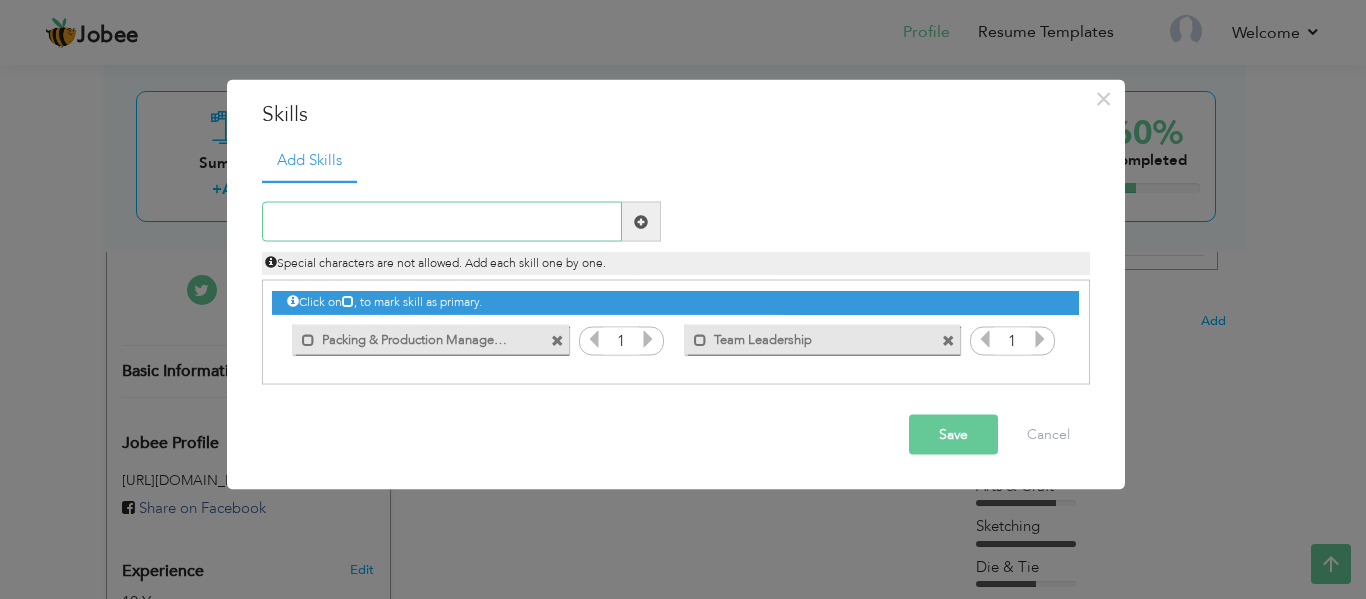 click at bounding box center (442, 222) 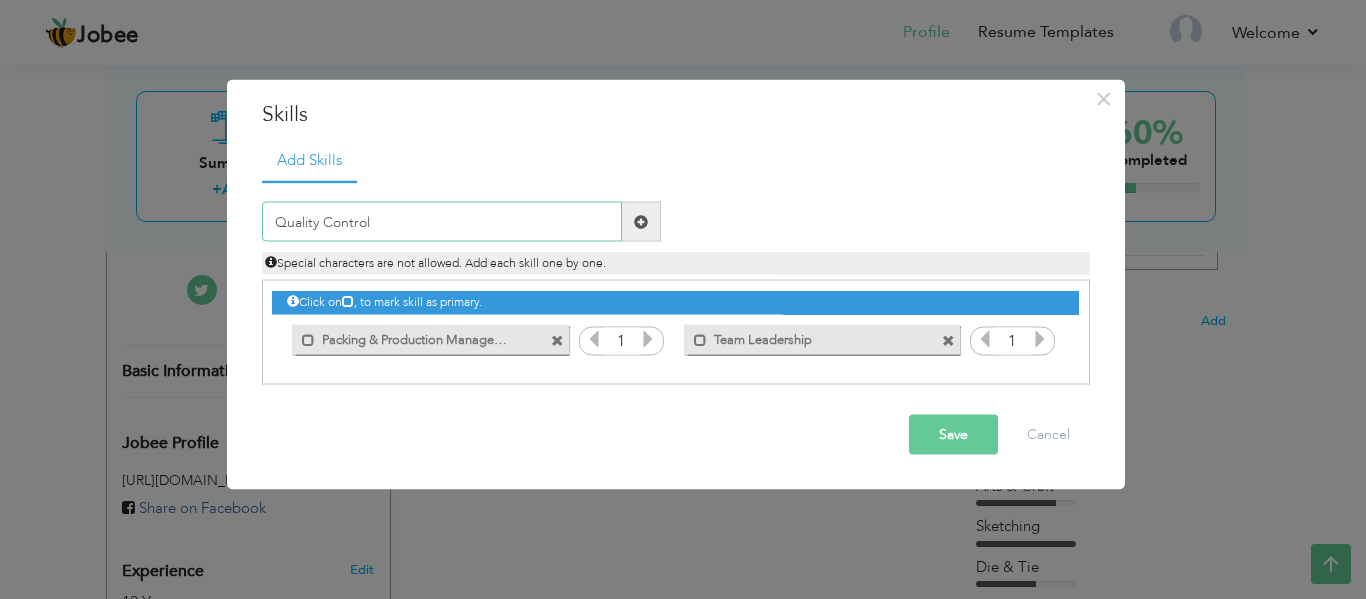 type on "Quality Control" 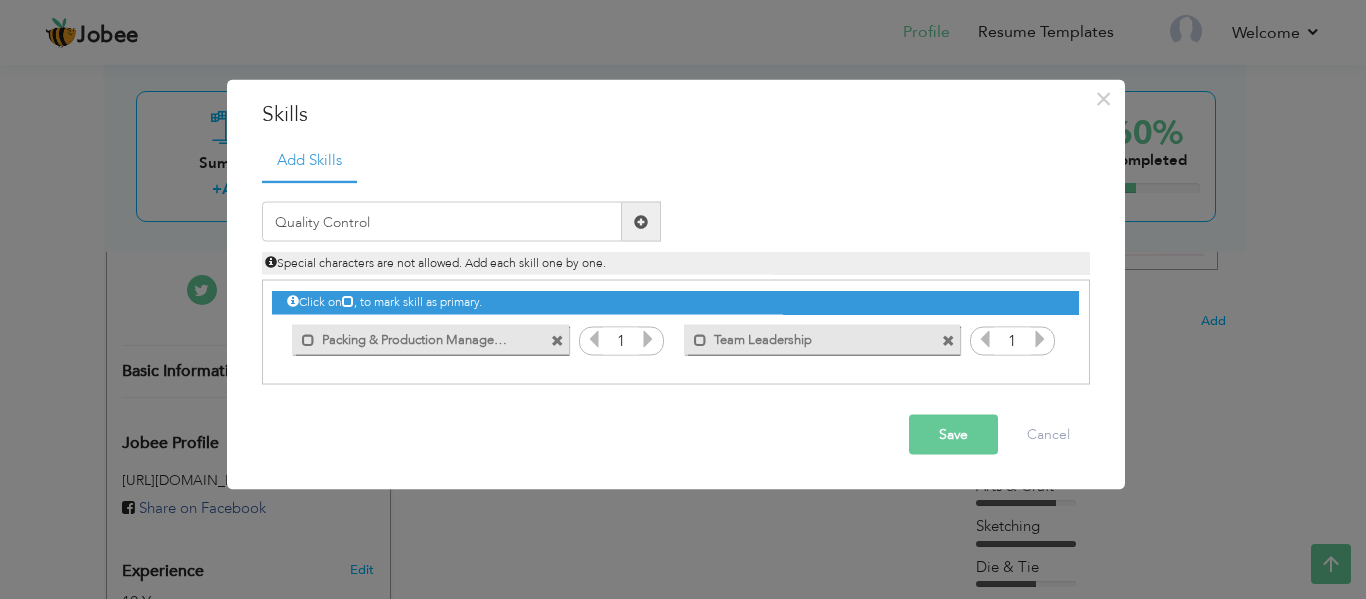 click at bounding box center [641, 221] 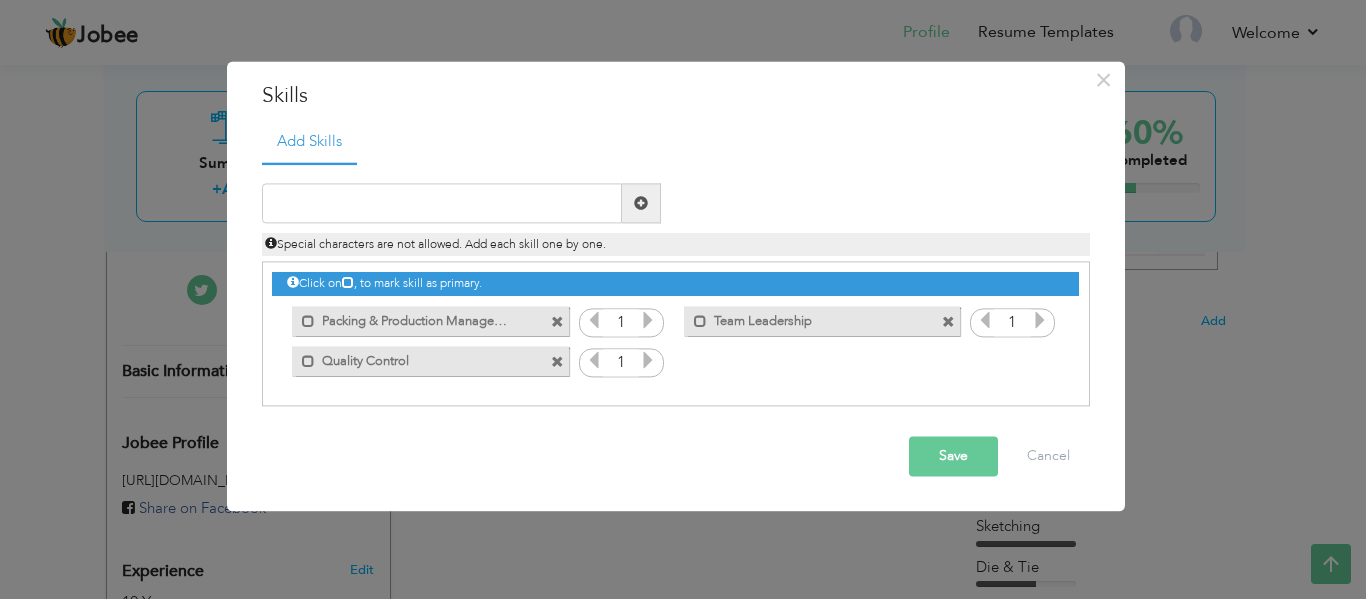 click at bounding box center (648, 321) 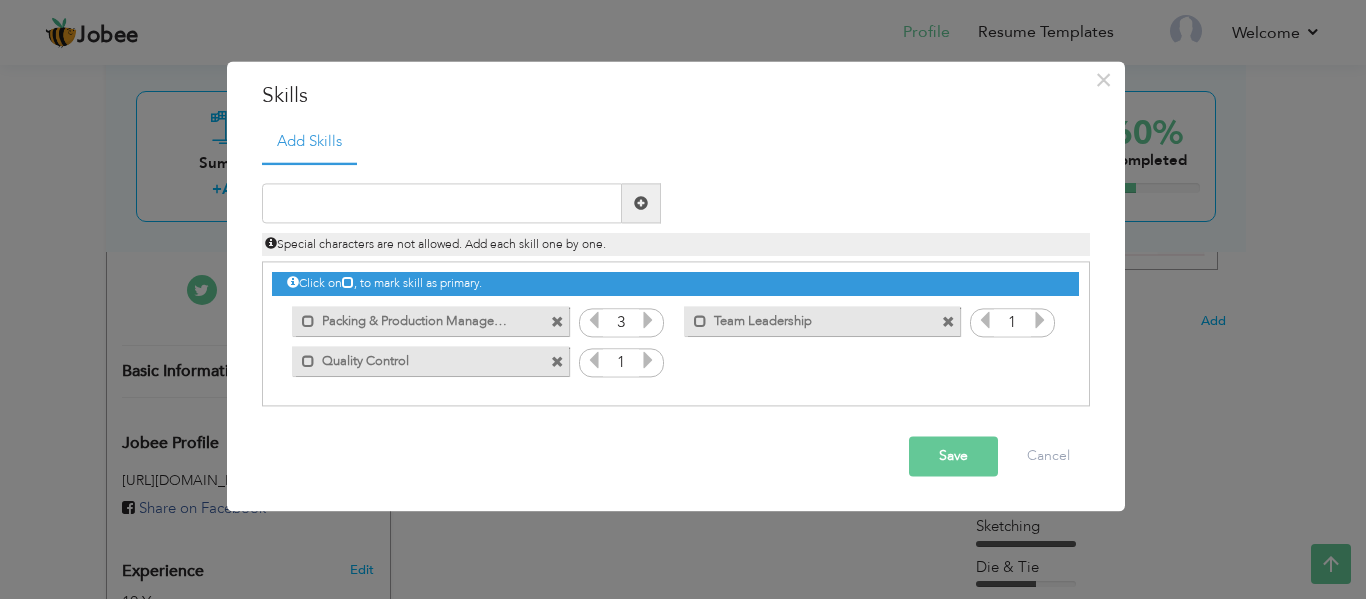 click at bounding box center (648, 321) 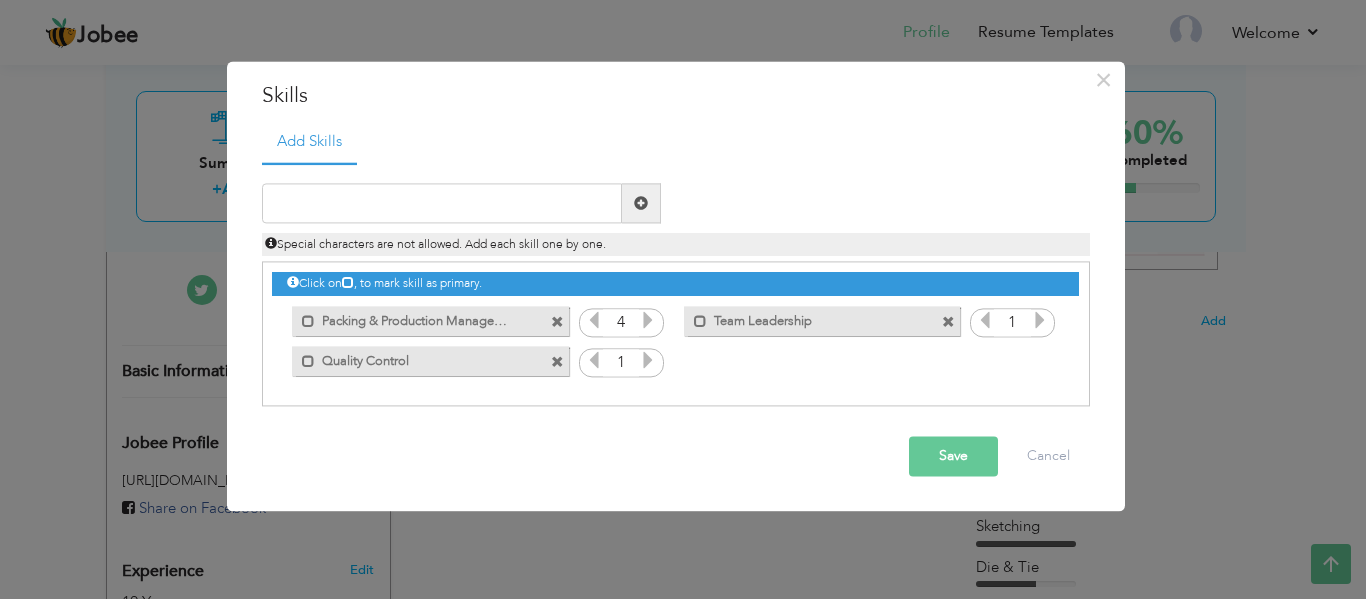 click at bounding box center (648, 321) 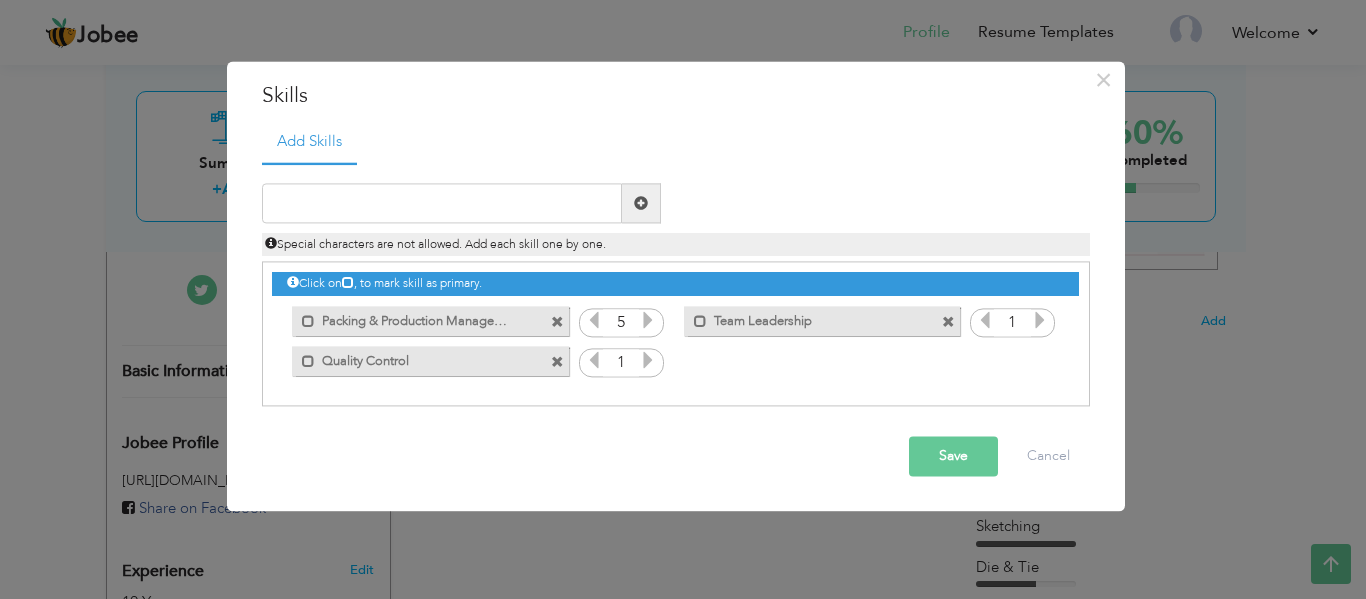 click at bounding box center (648, 321) 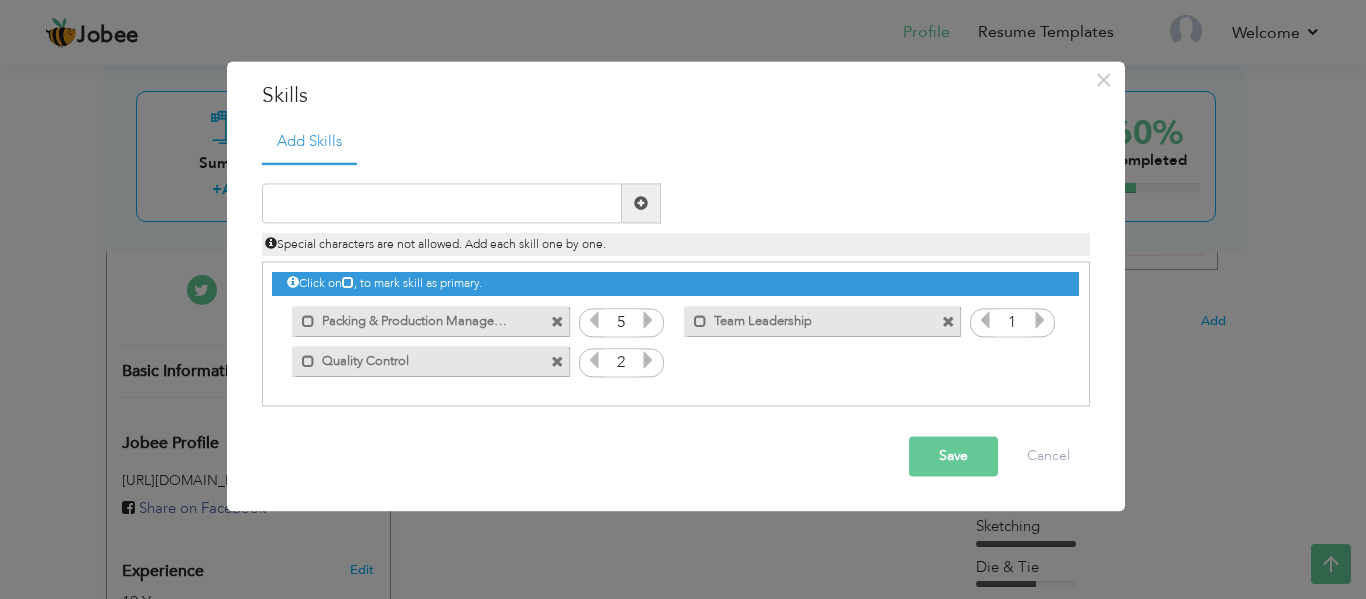 click at bounding box center [648, 361] 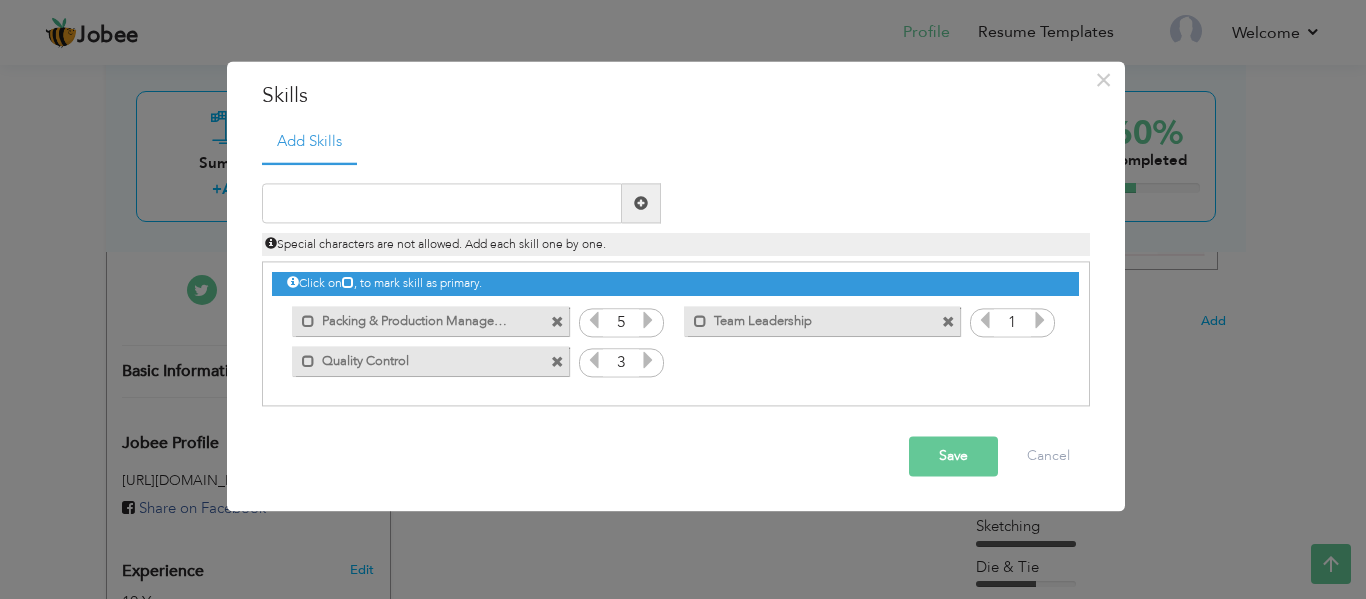 click at bounding box center (648, 361) 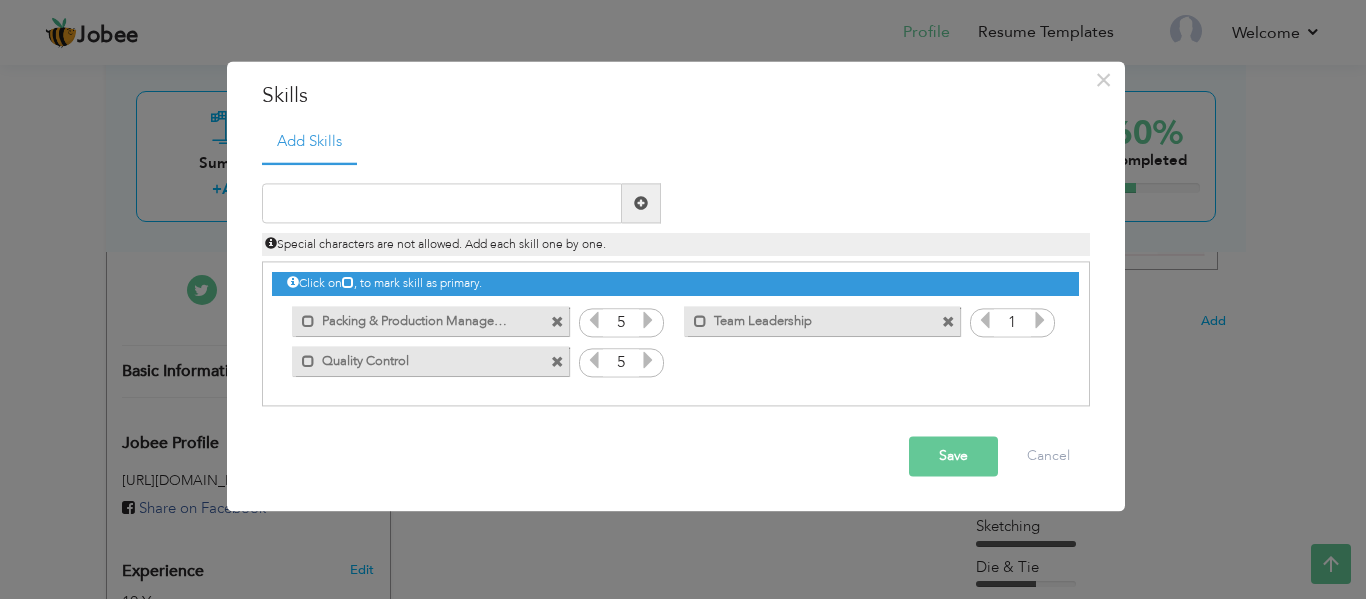 click at bounding box center [648, 361] 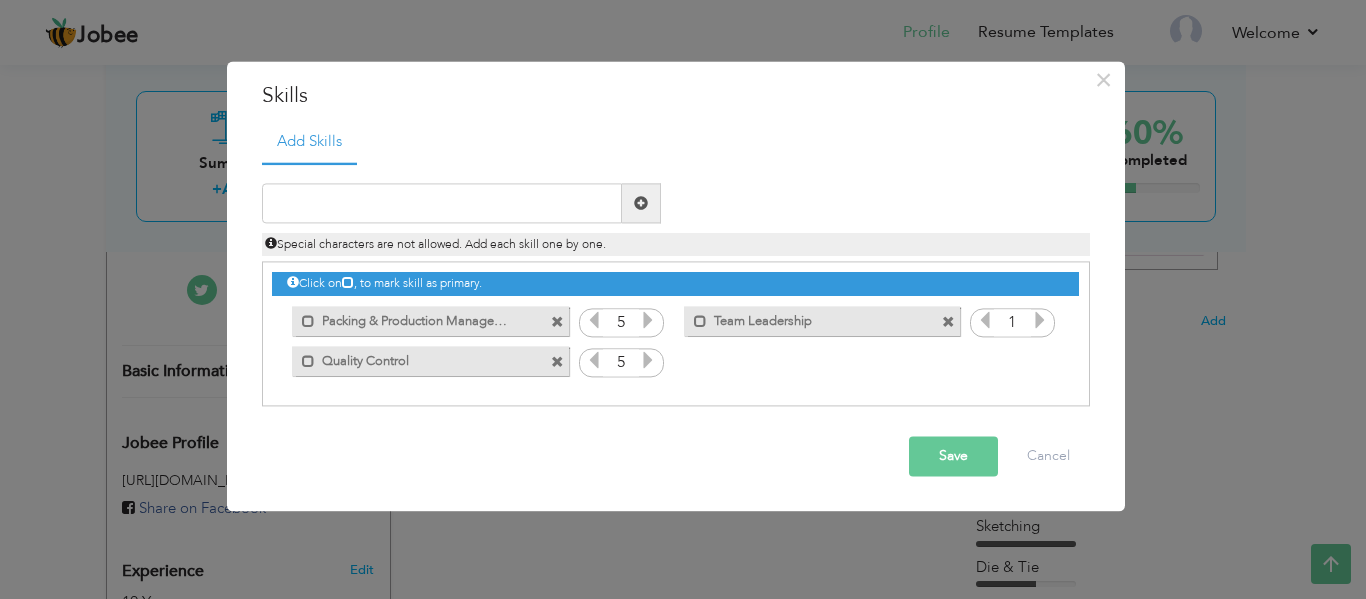 click at bounding box center [648, 361] 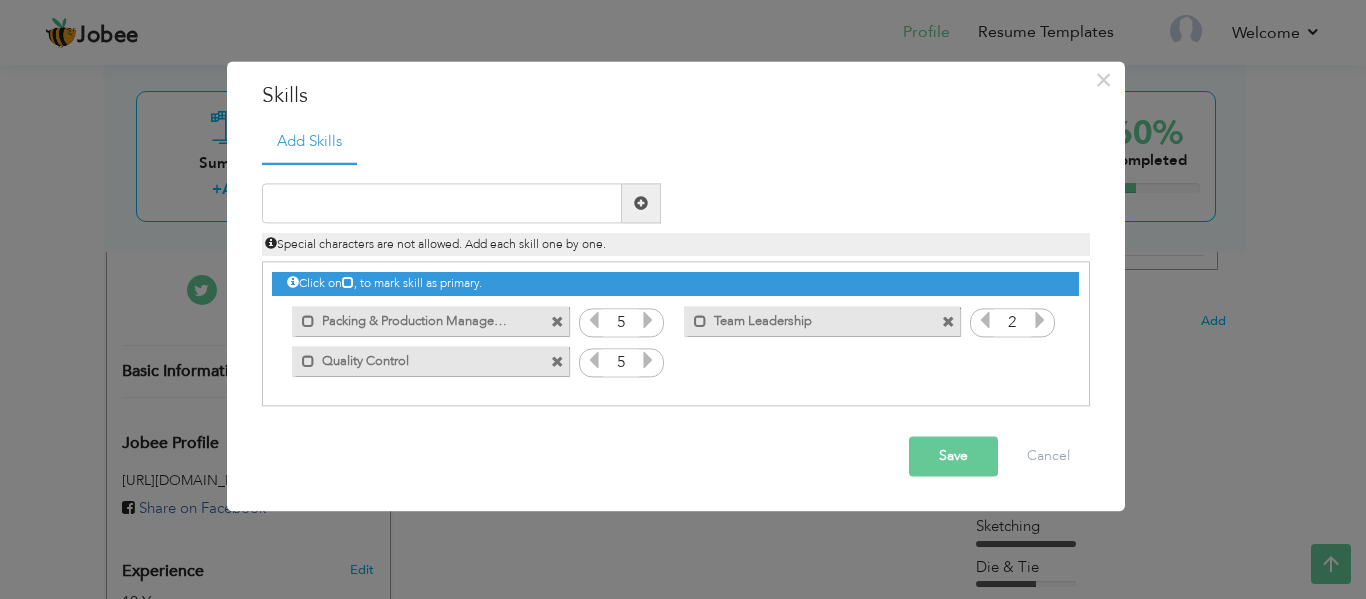 click at bounding box center (1040, 321) 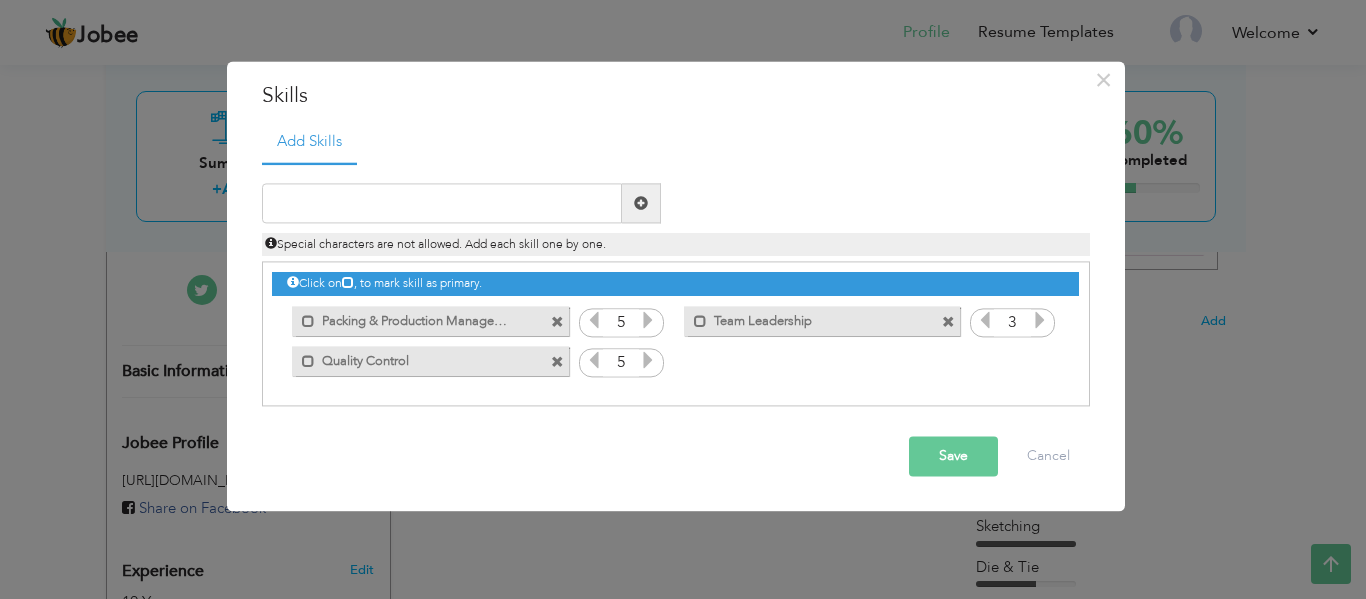 click at bounding box center [1040, 321] 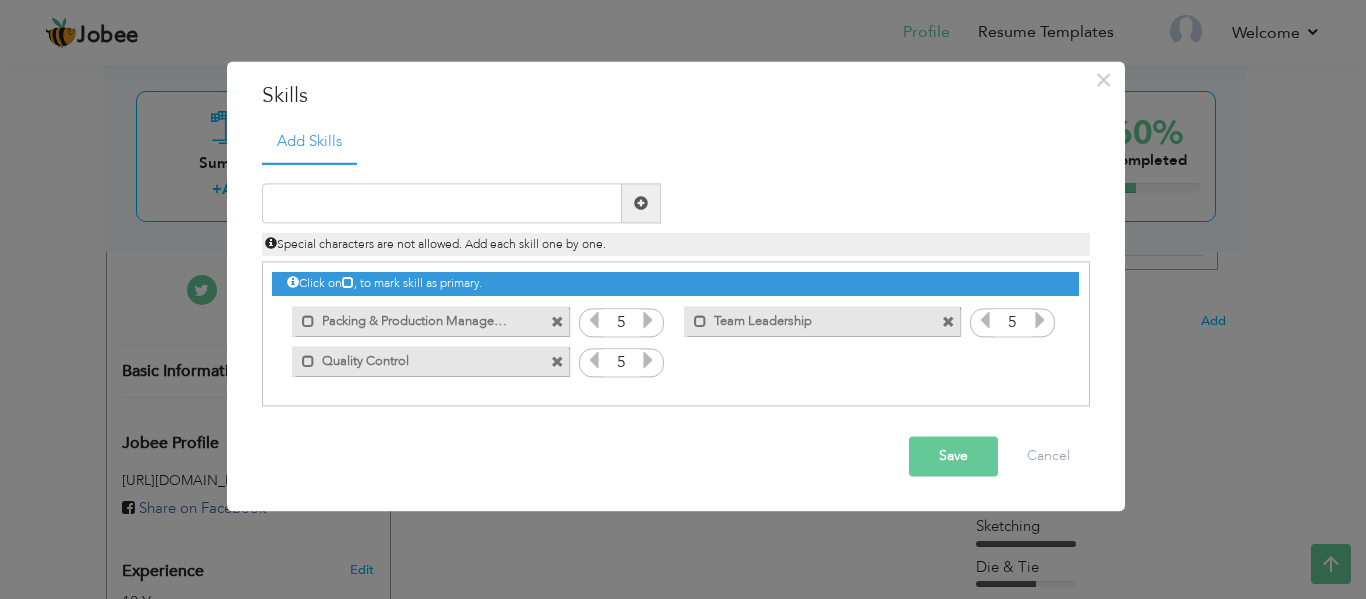 click at bounding box center [1040, 321] 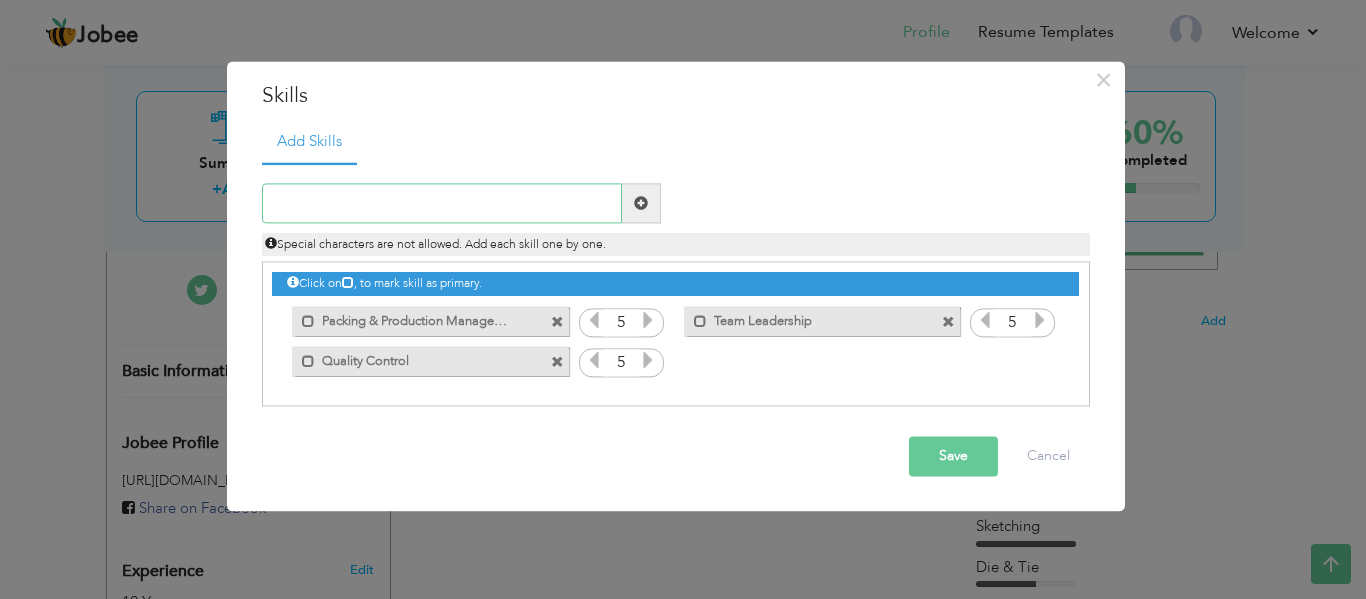 click at bounding box center (442, 204) 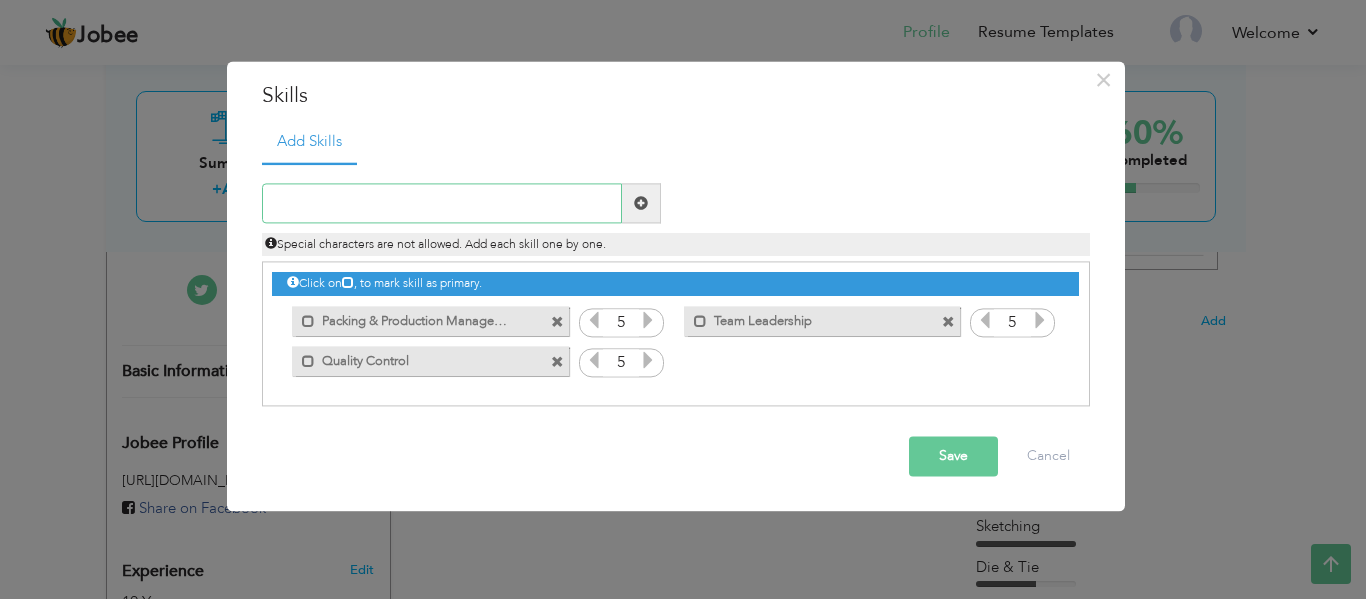 paste on "Time Management" 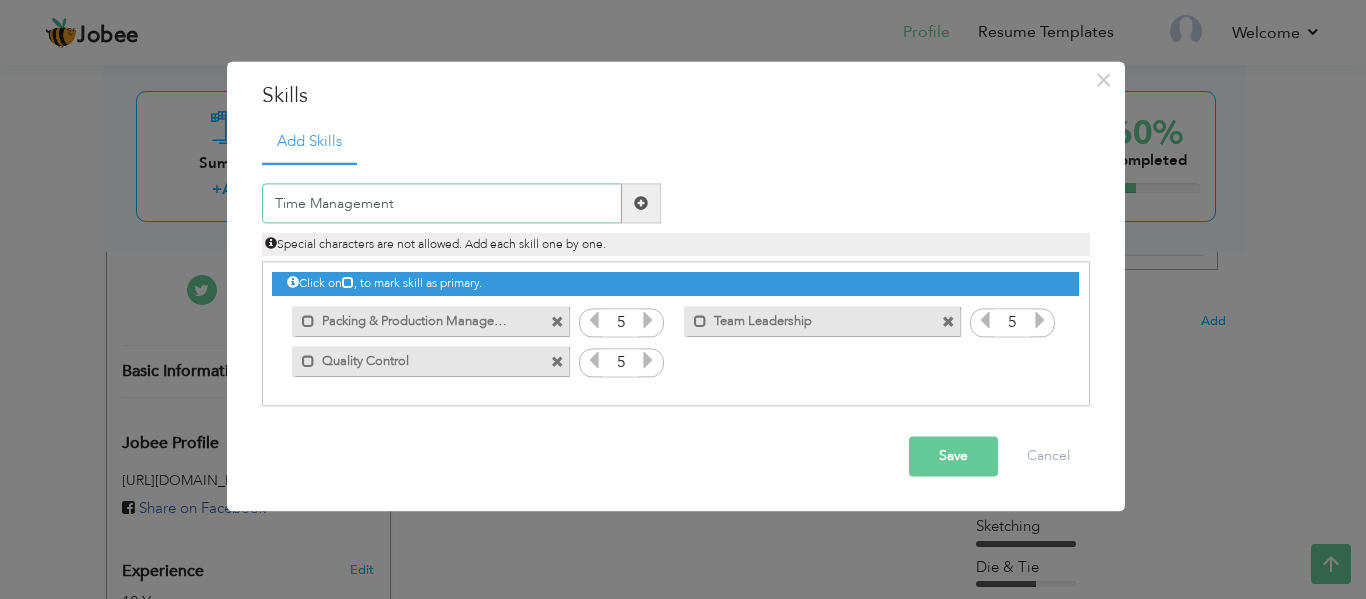 type on "Time Management" 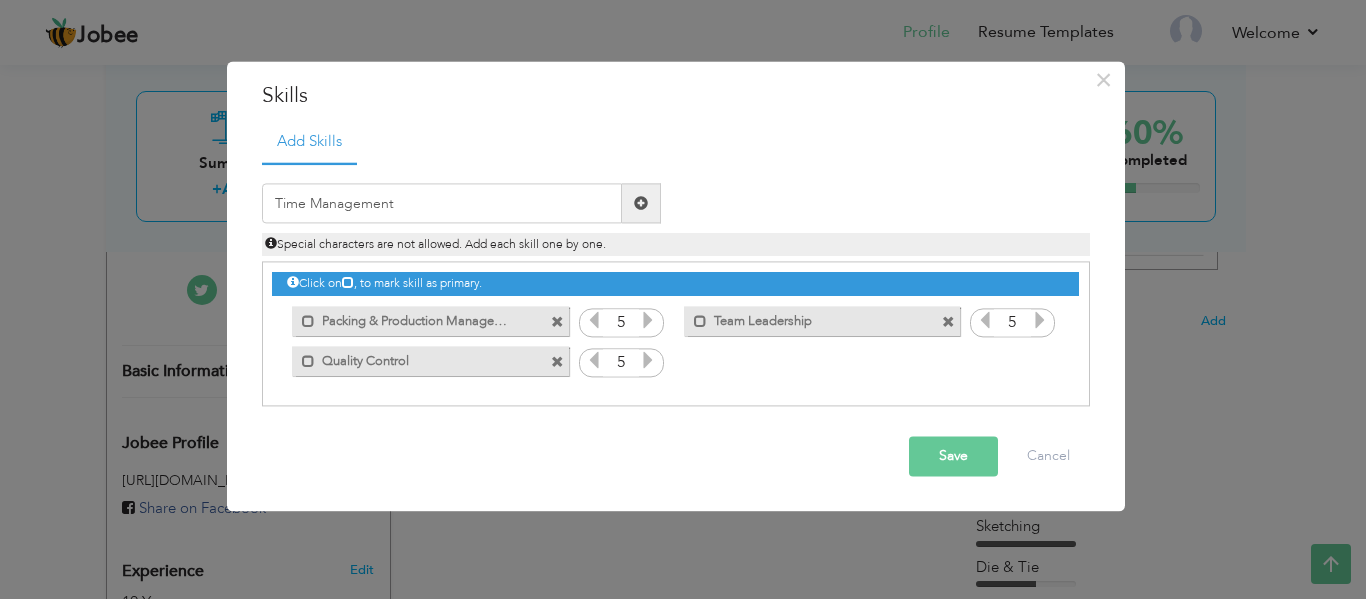 click at bounding box center [641, 203] 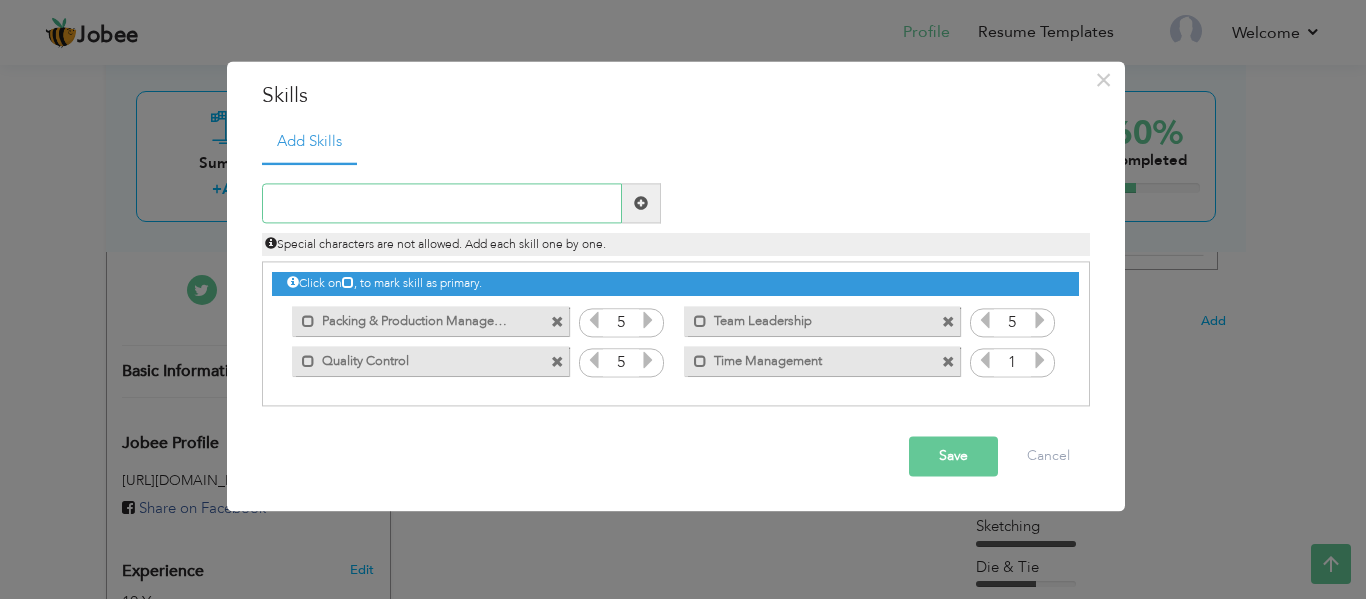 click at bounding box center [442, 204] 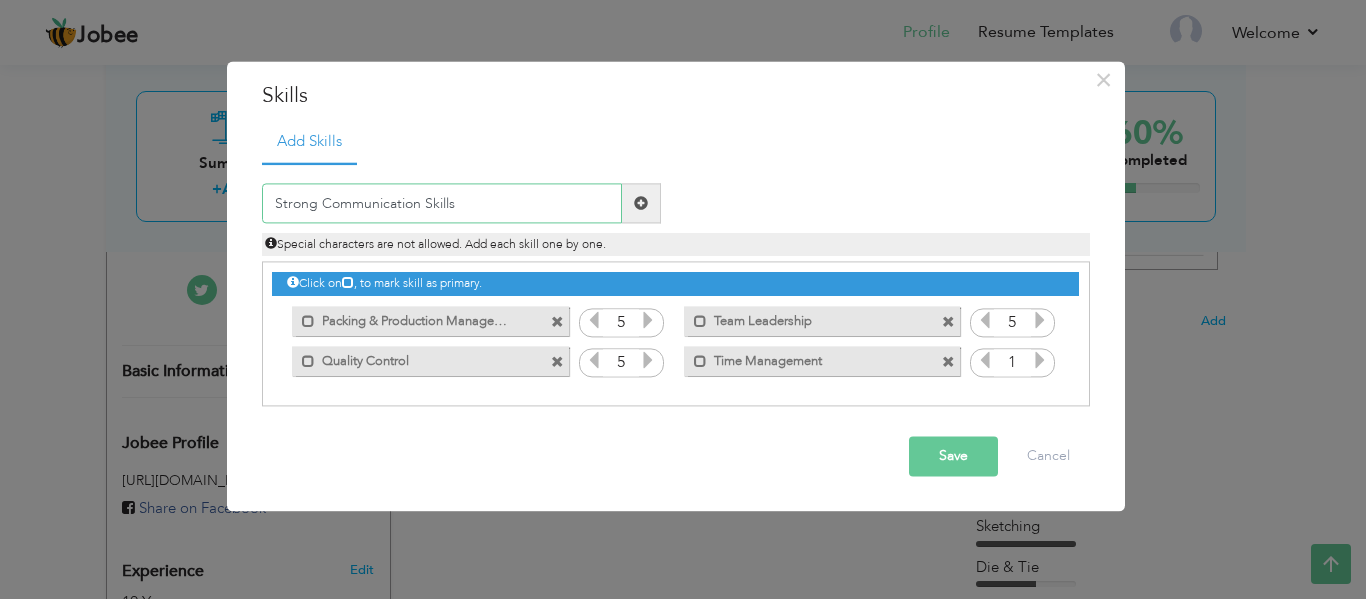 type on "Strong Communication Skills" 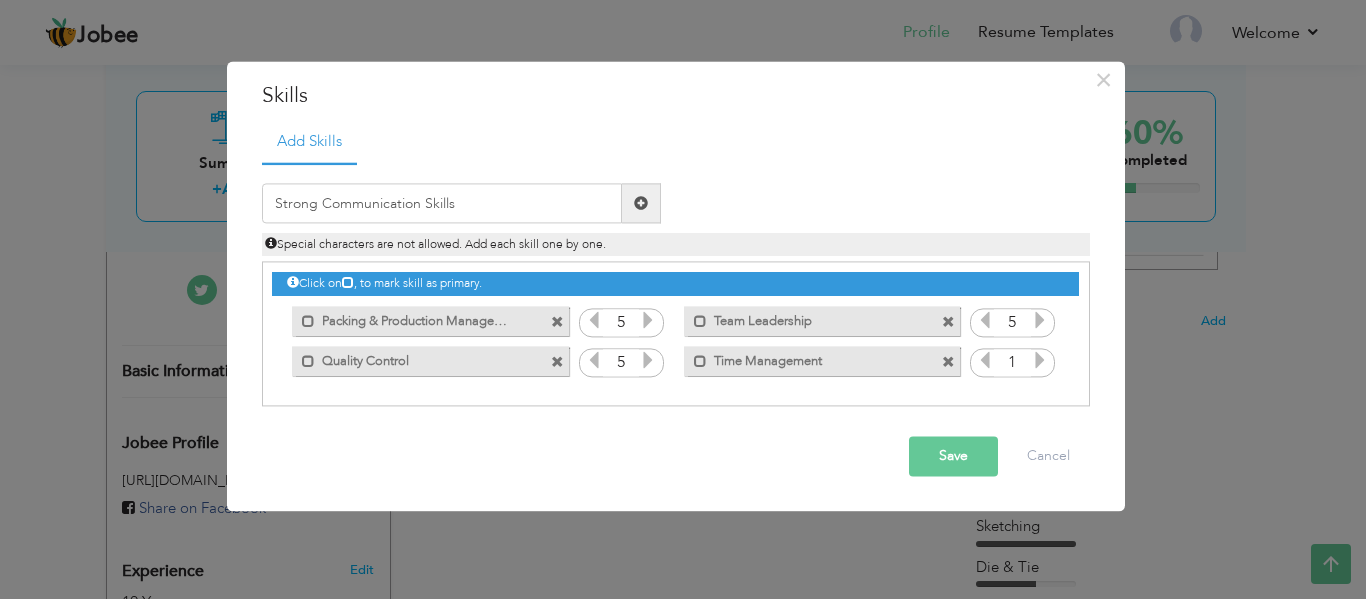 click at bounding box center (641, 204) 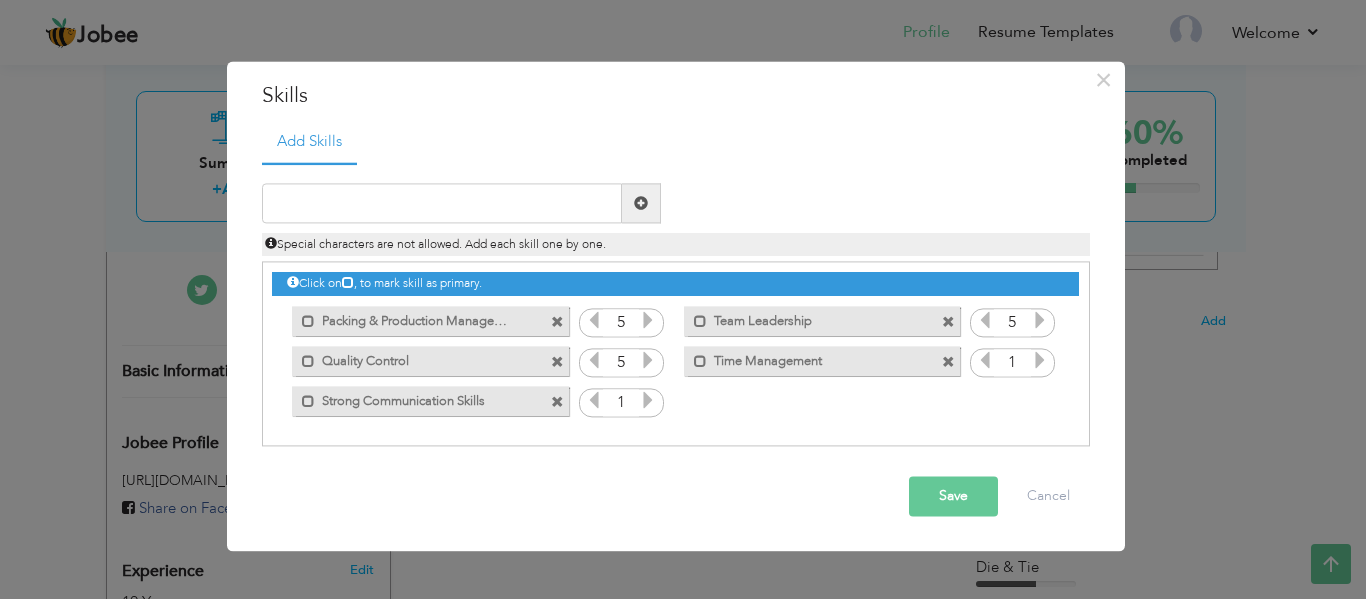 click at bounding box center [1040, 361] 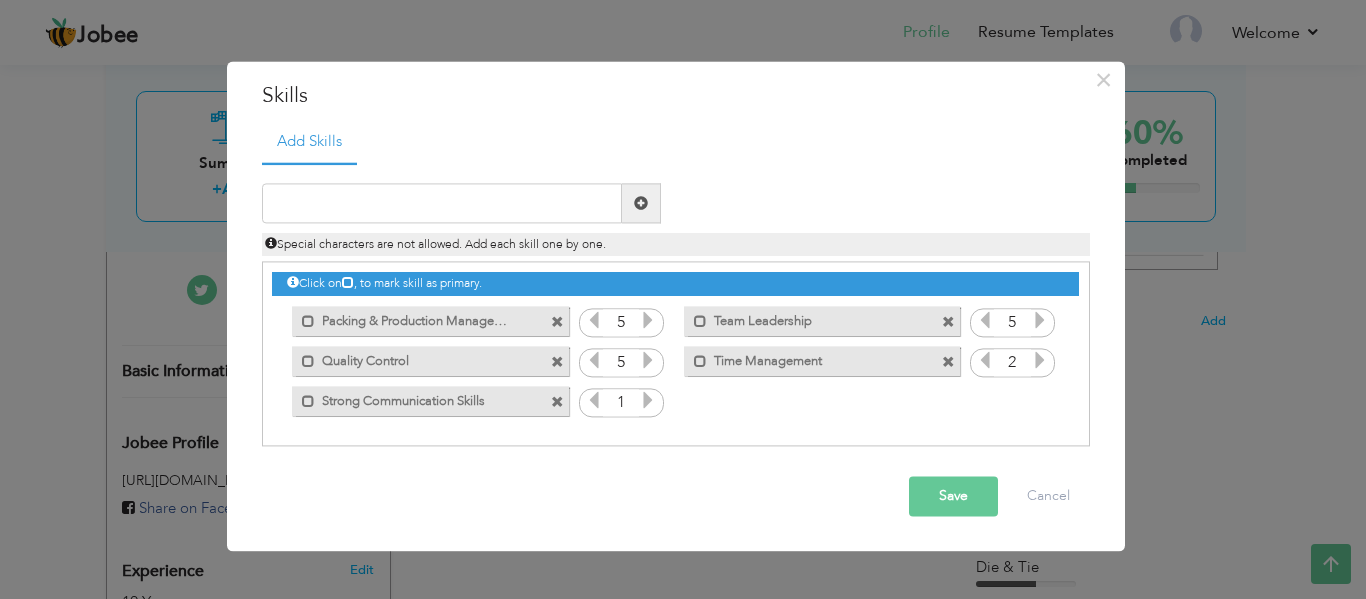 click at bounding box center (1040, 361) 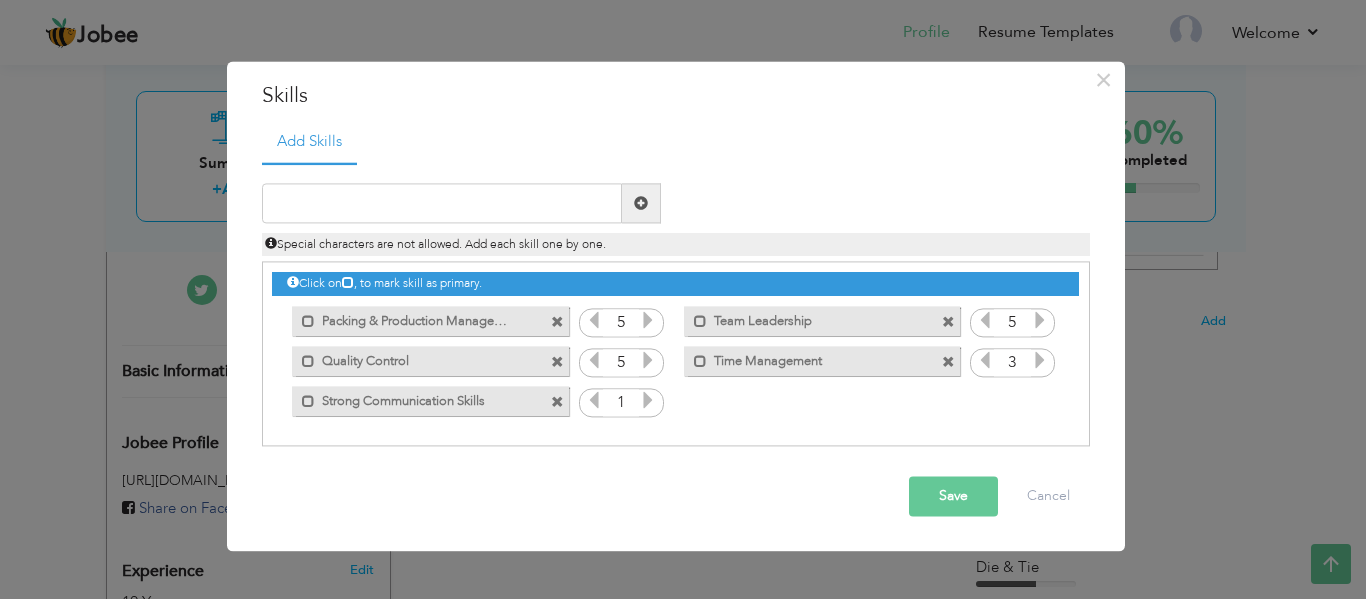 click at bounding box center (1040, 361) 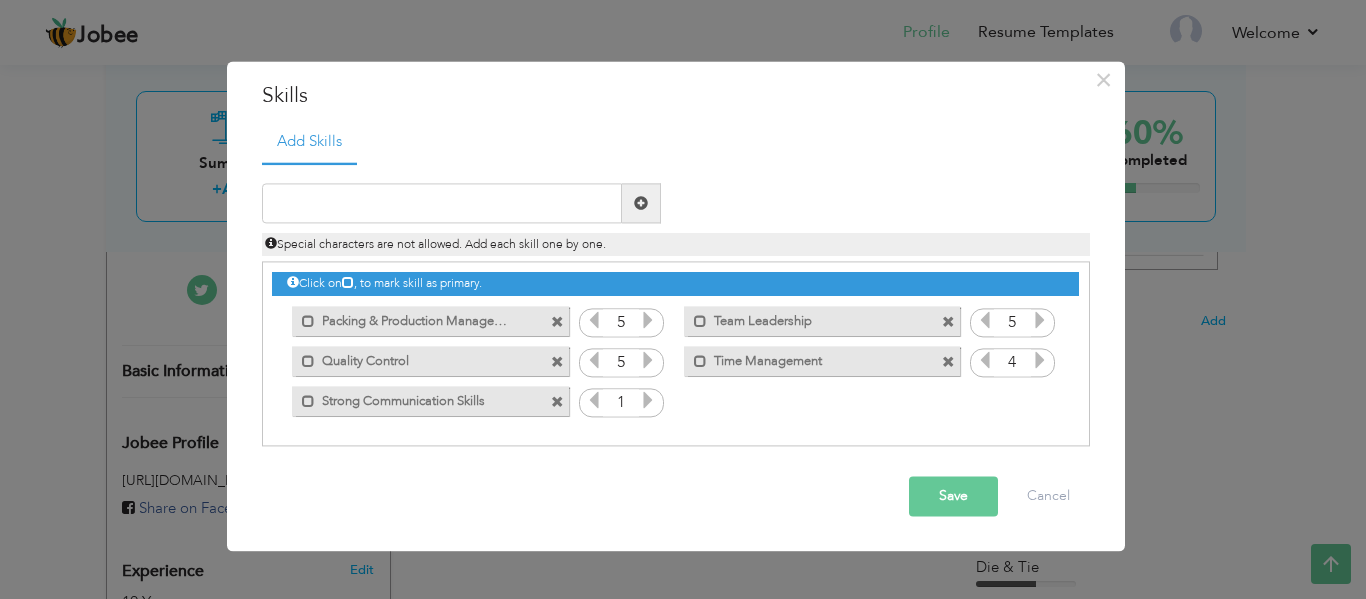 click at bounding box center [1040, 361] 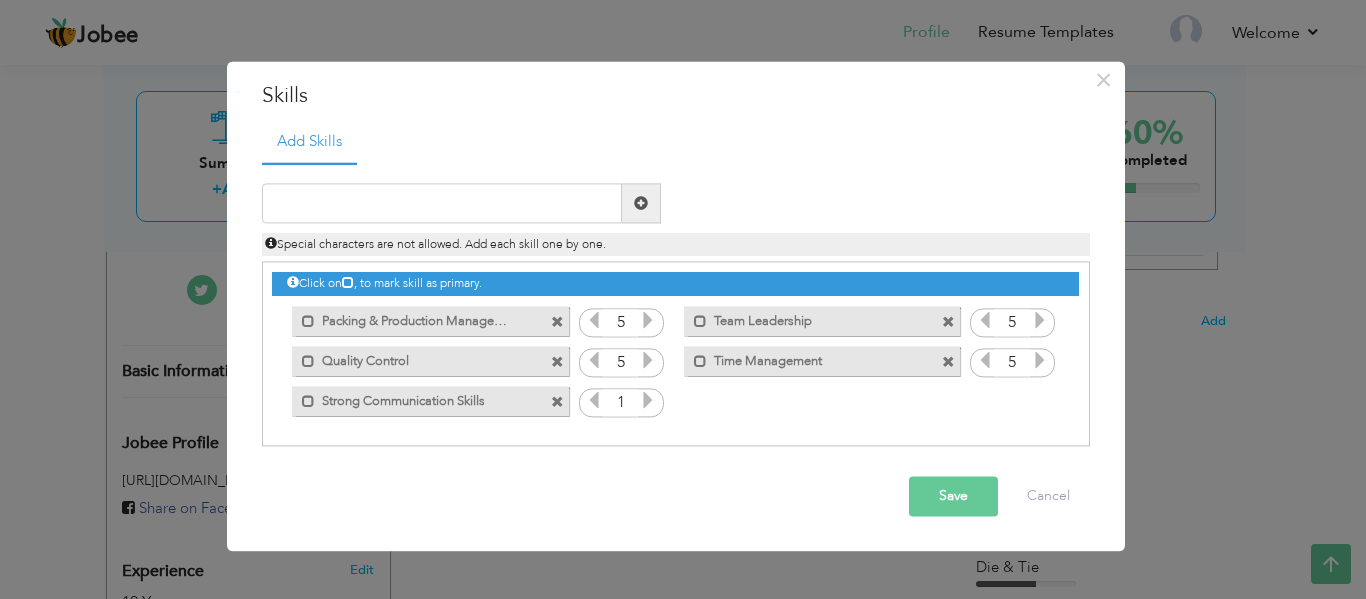 click at bounding box center [1040, 361] 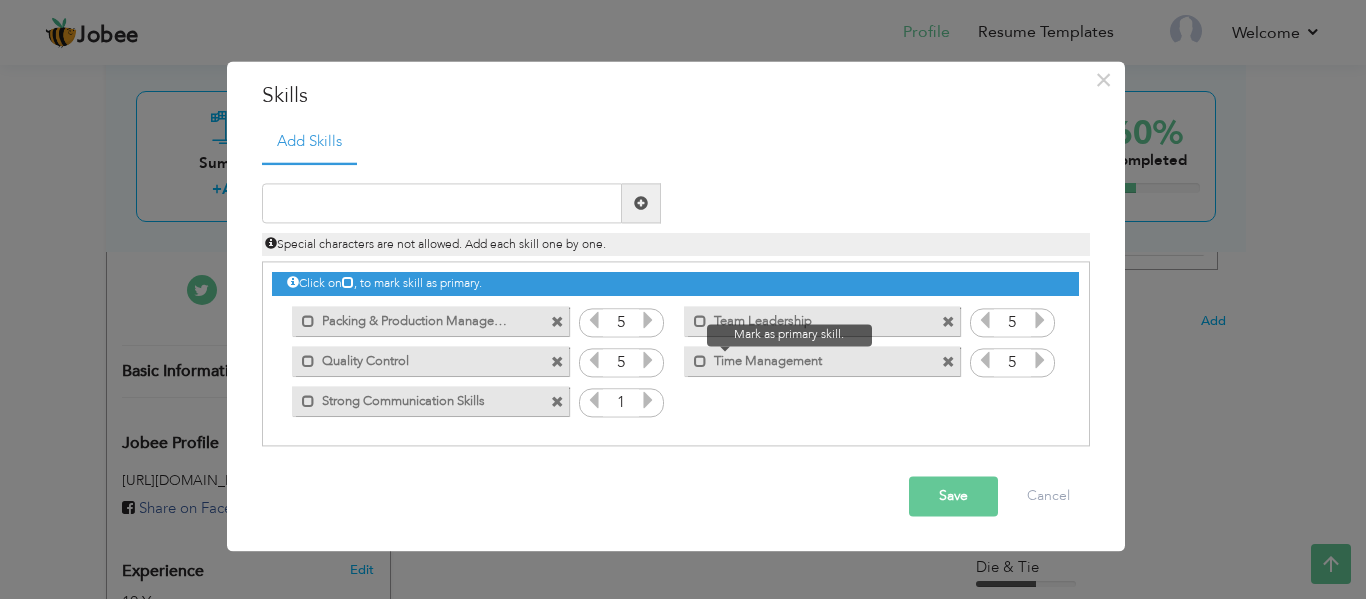 drag, startPoint x: 1035, startPoint y: 362, endPoint x: 687, endPoint y: 366, distance: 348.02298 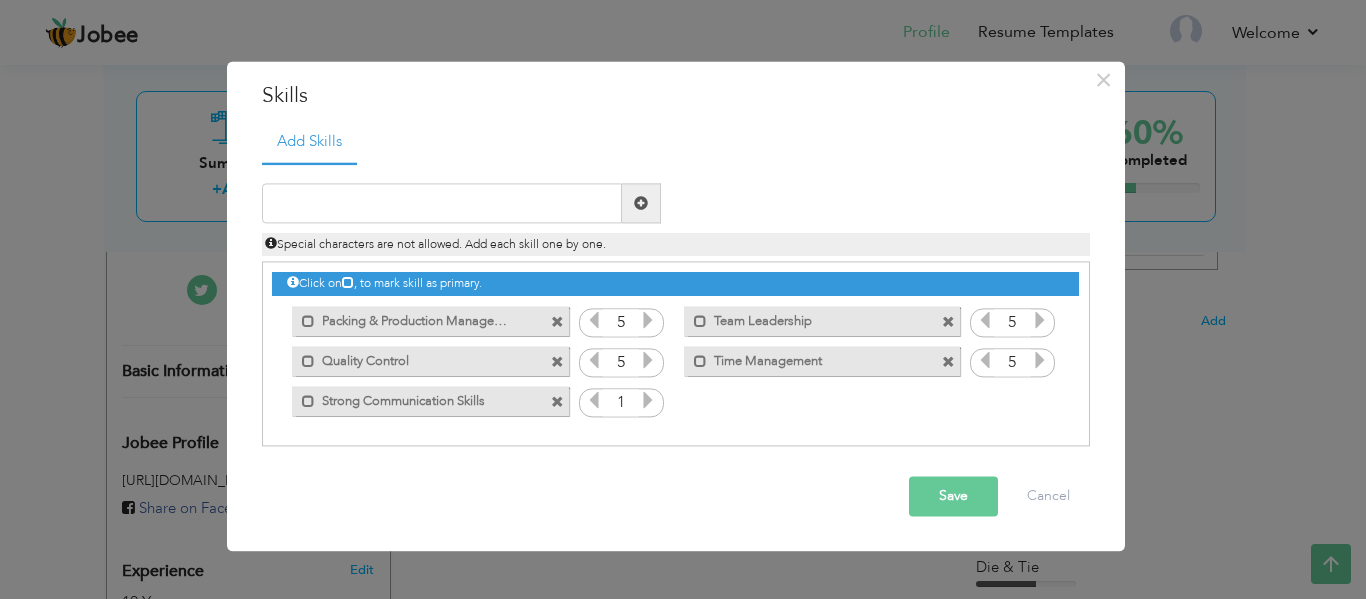 click at bounding box center [648, 401] 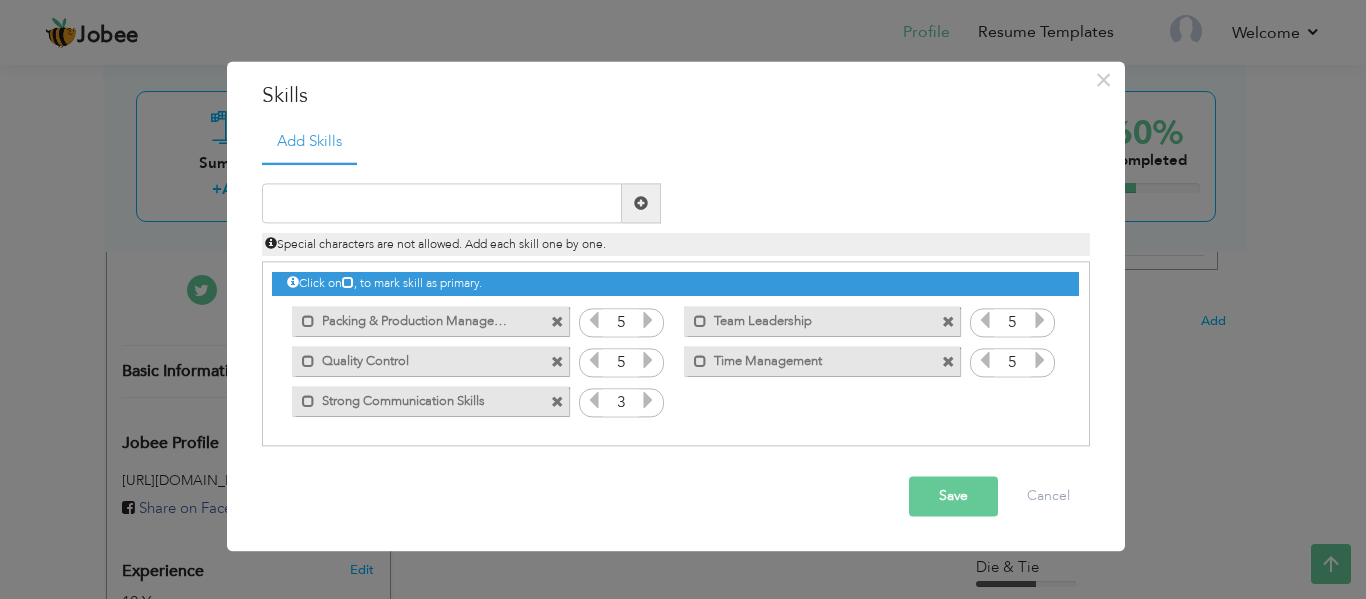 click at bounding box center (648, 401) 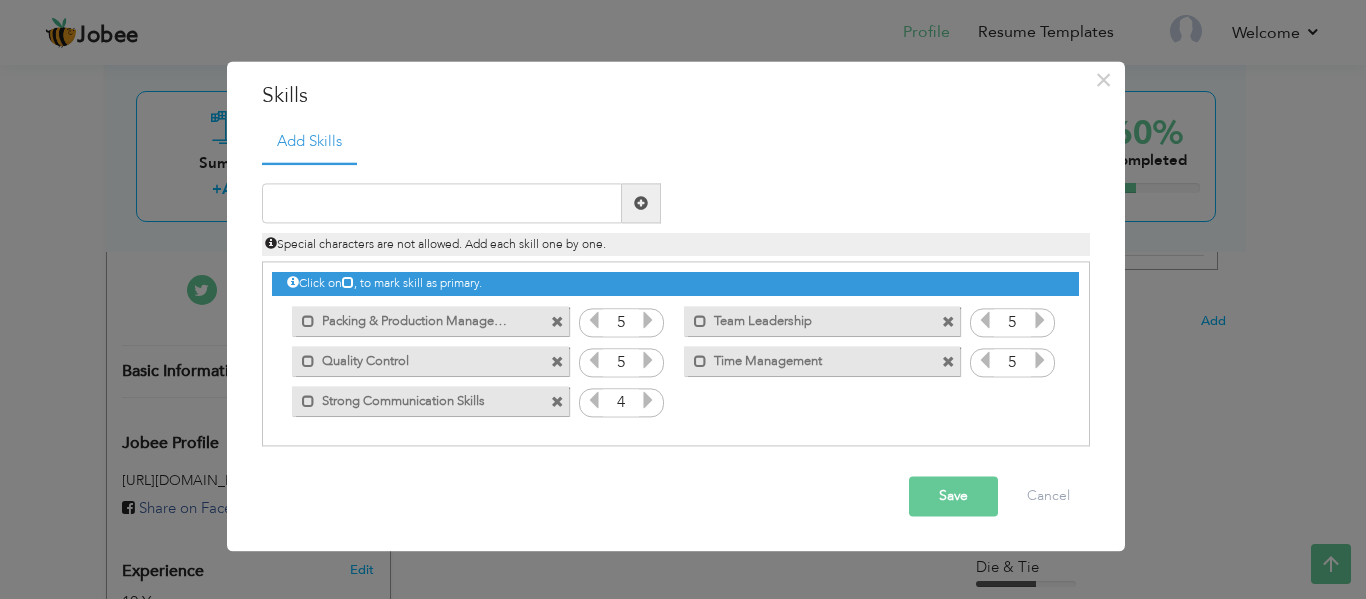click at bounding box center [648, 401] 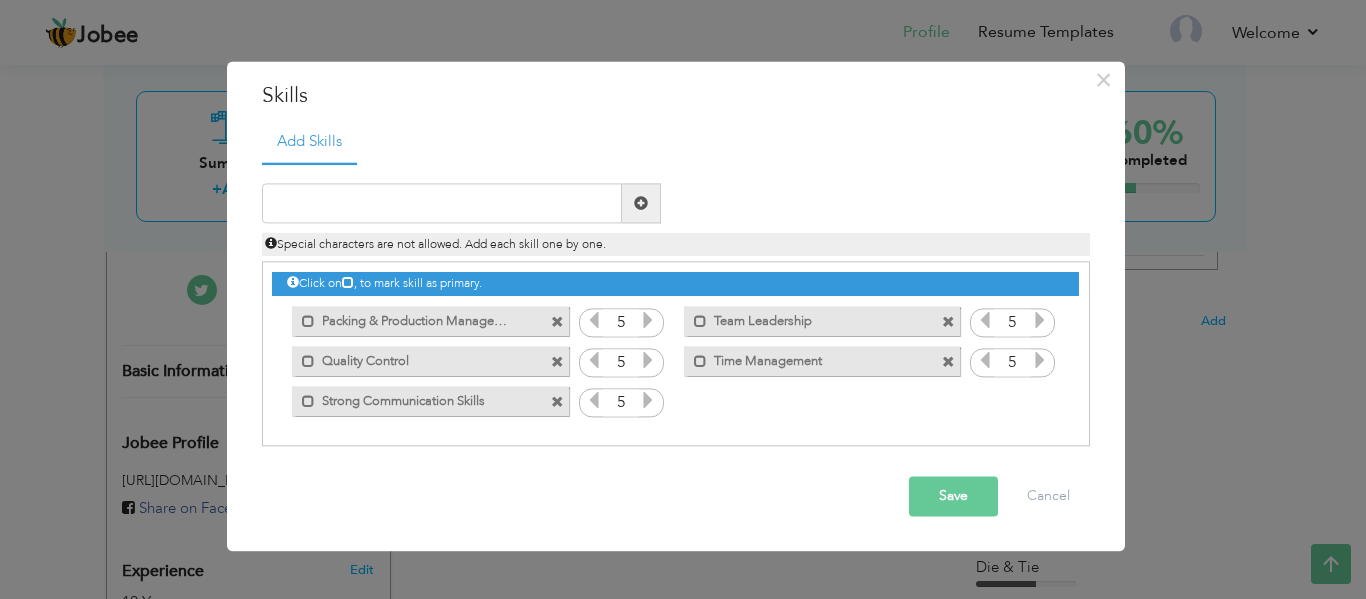 click at bounding box center (648, 401) 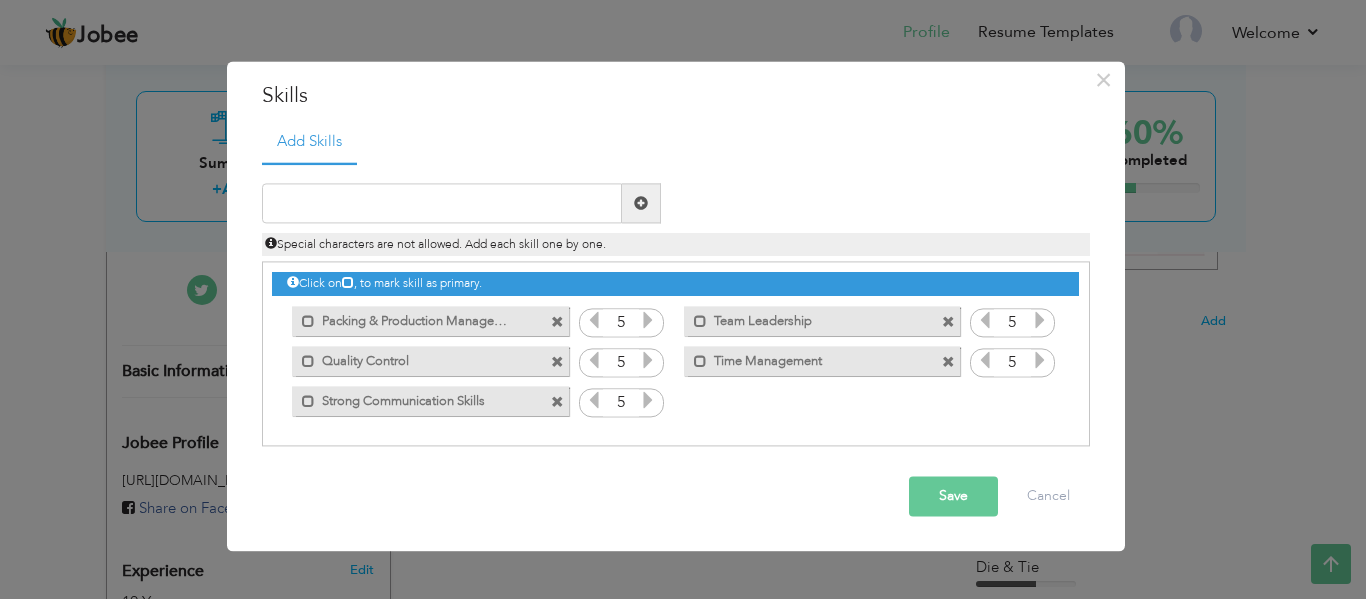 click on "Save" at bounding box center (953, 497) 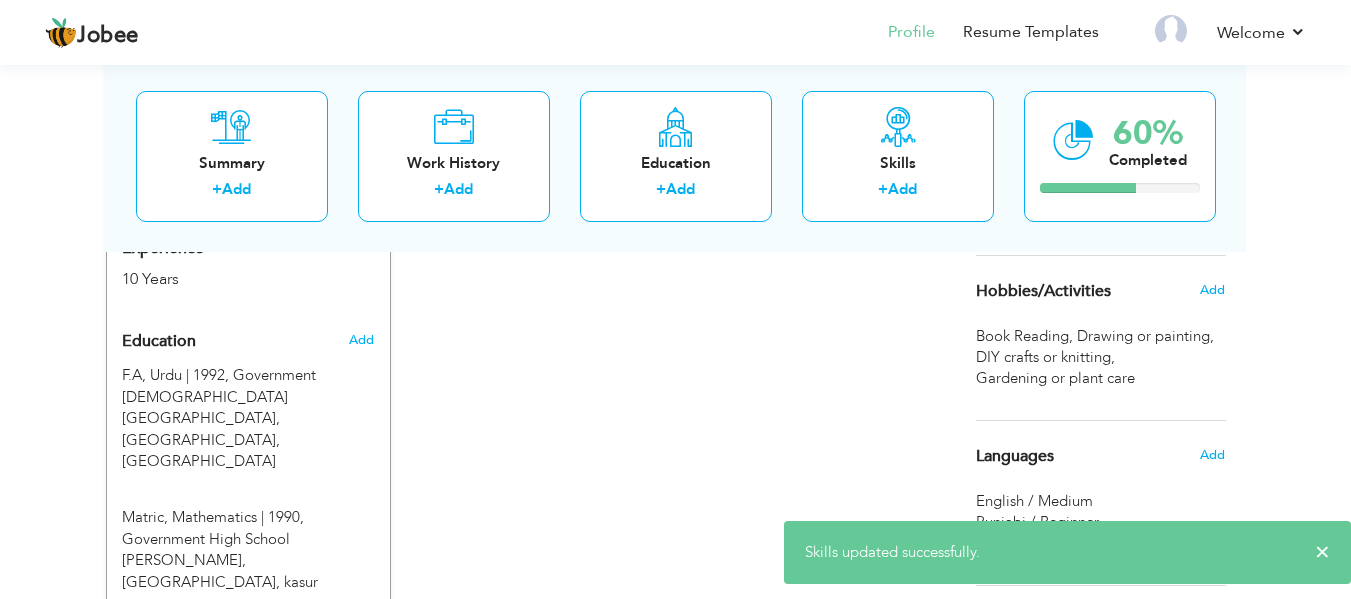 scroll, scrollTop: 783, scrollLeft: 0, axis: vertical 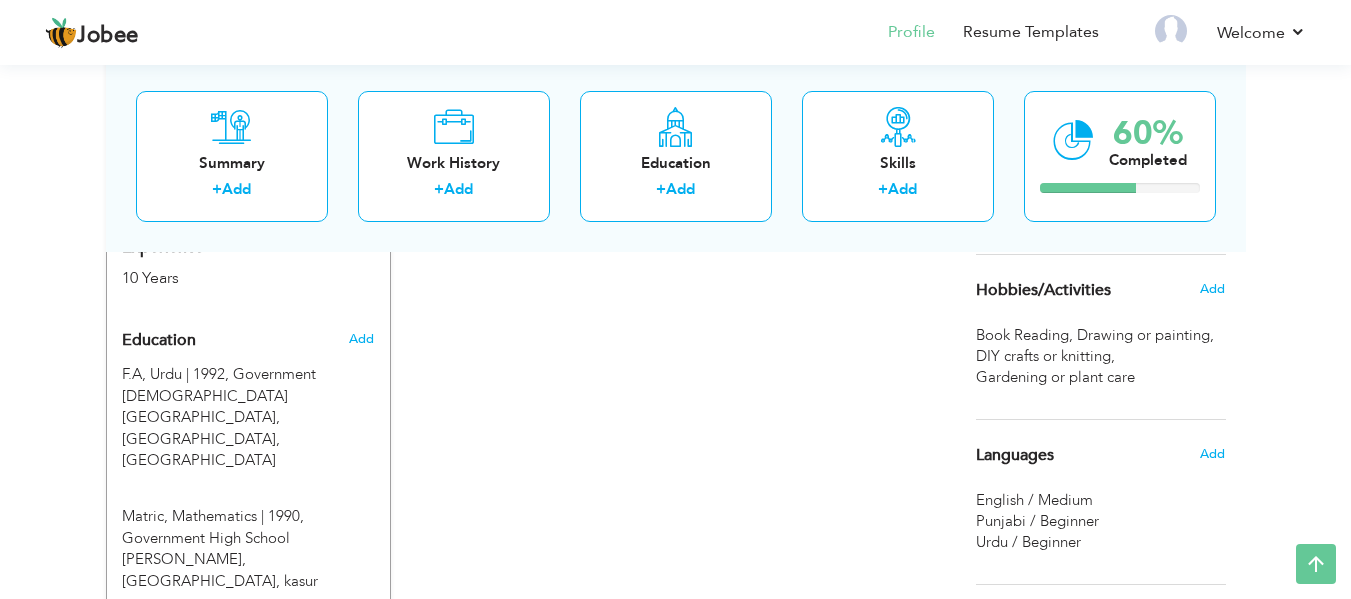 click on "Add" at bounding box center (1212, 289) 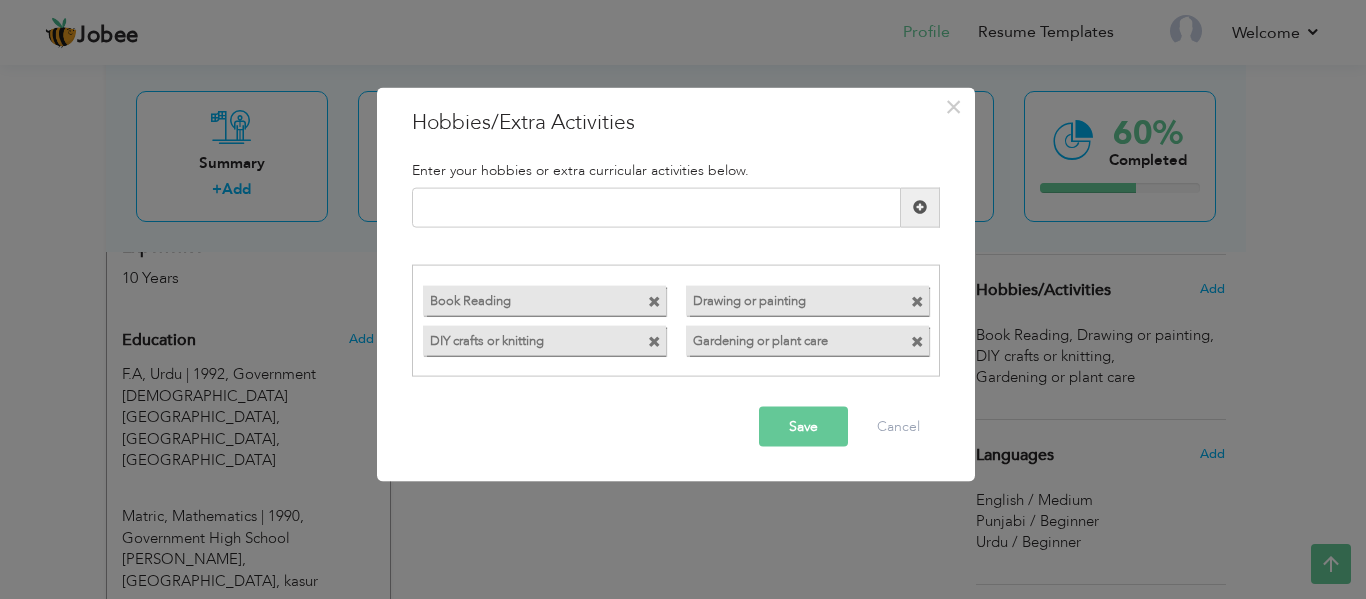 click at bounding box center [917, 302] 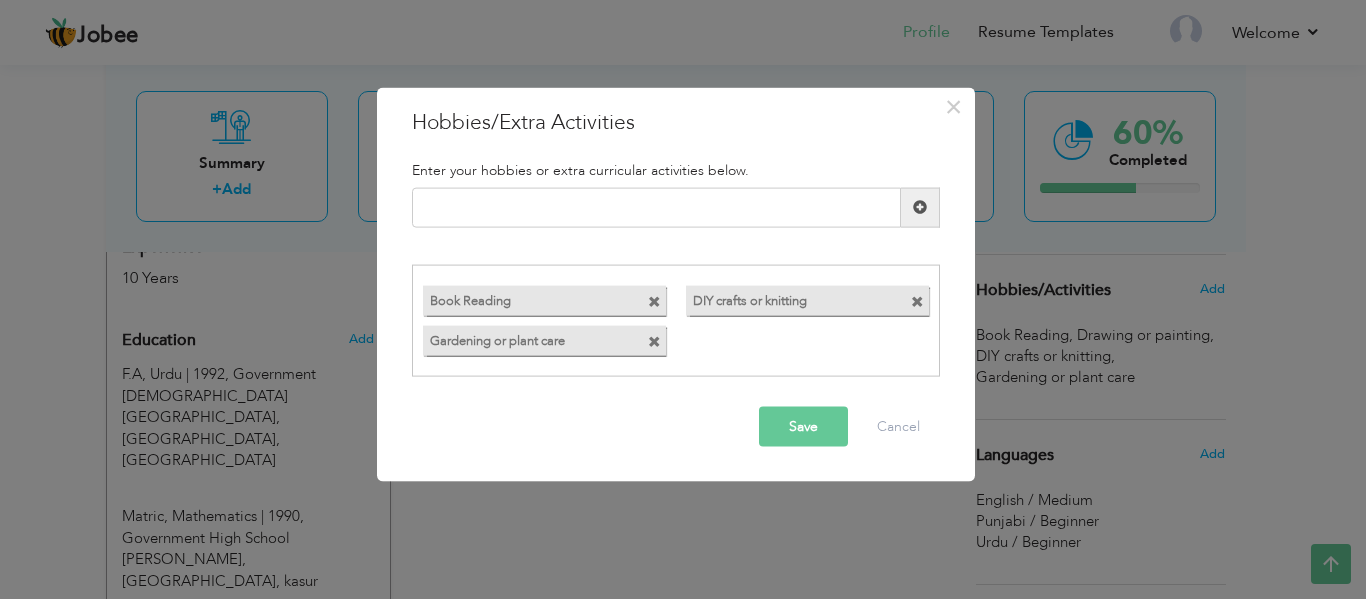 click at bounding box center (917, 302) 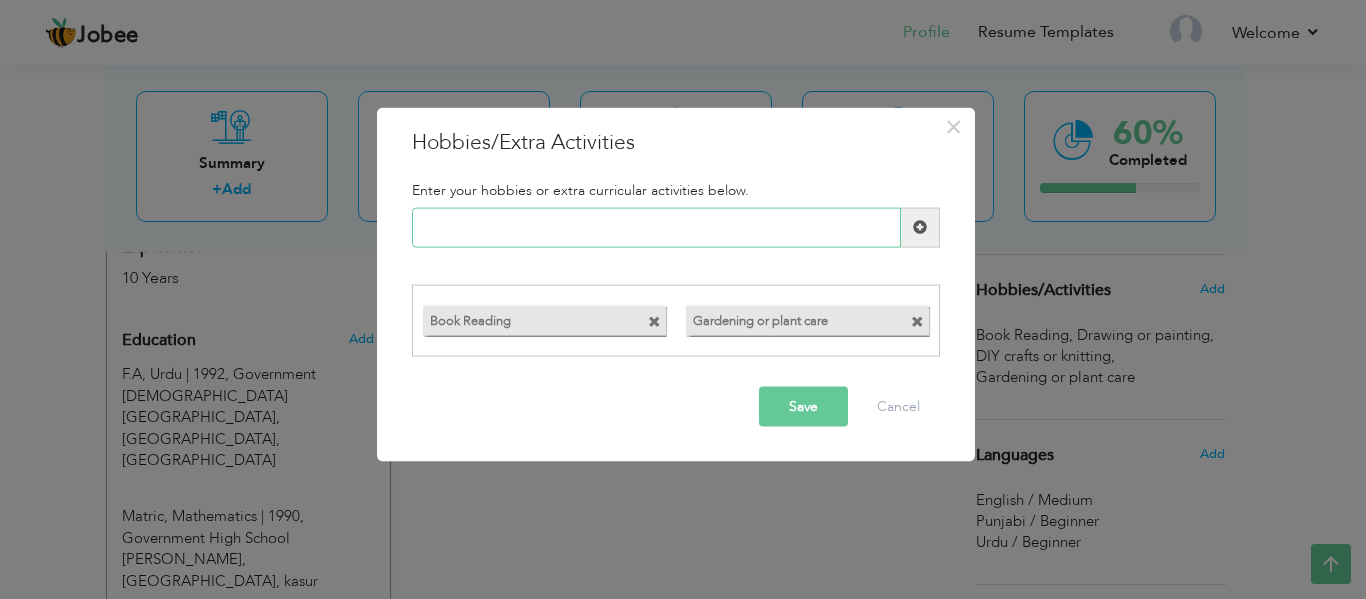 click at bounding box center [656, 227] 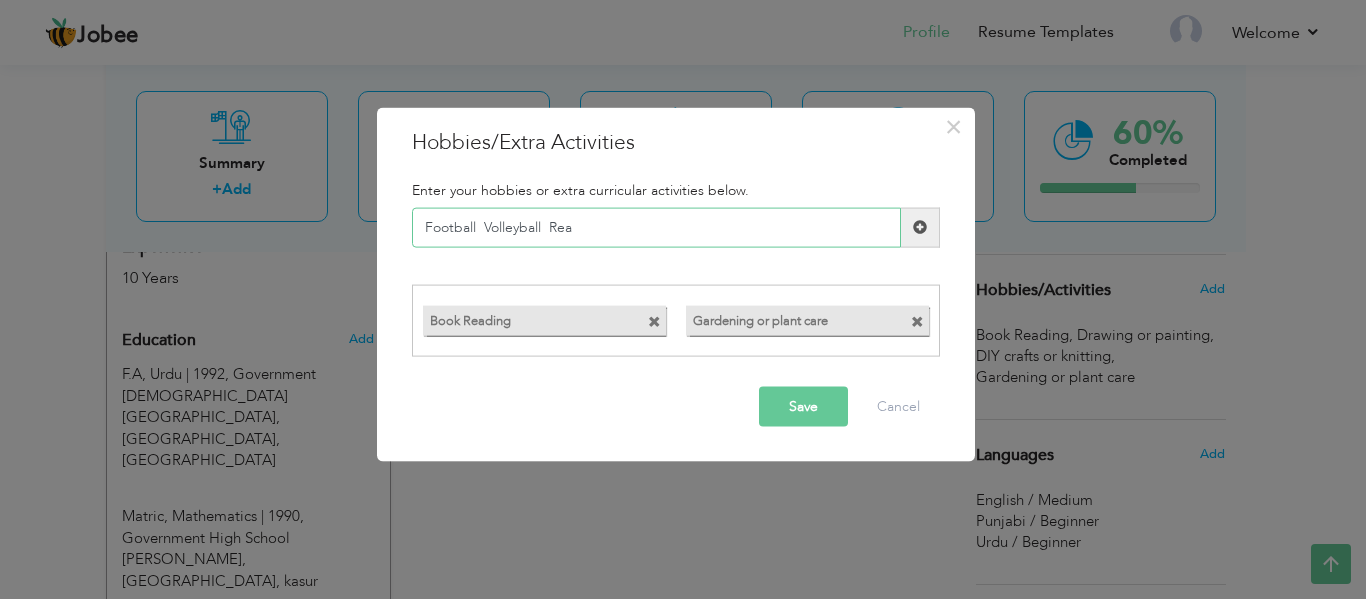 type on "Football  Volleyball  Rea" 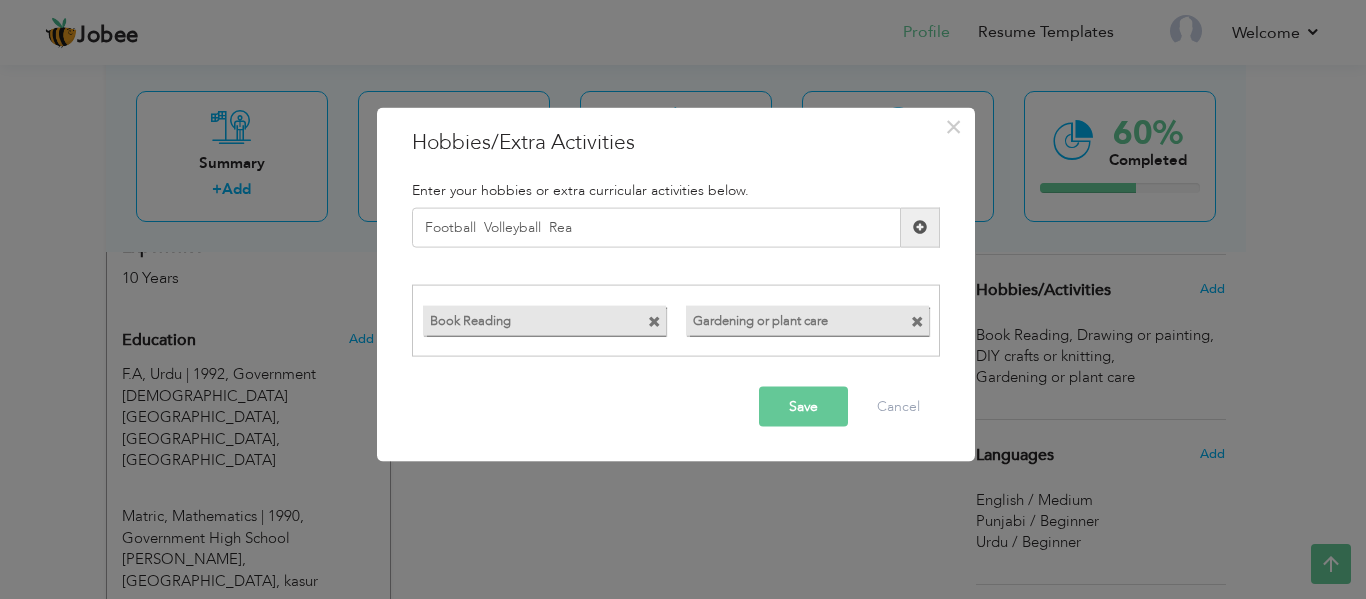 click at bounding box center (920, 227) 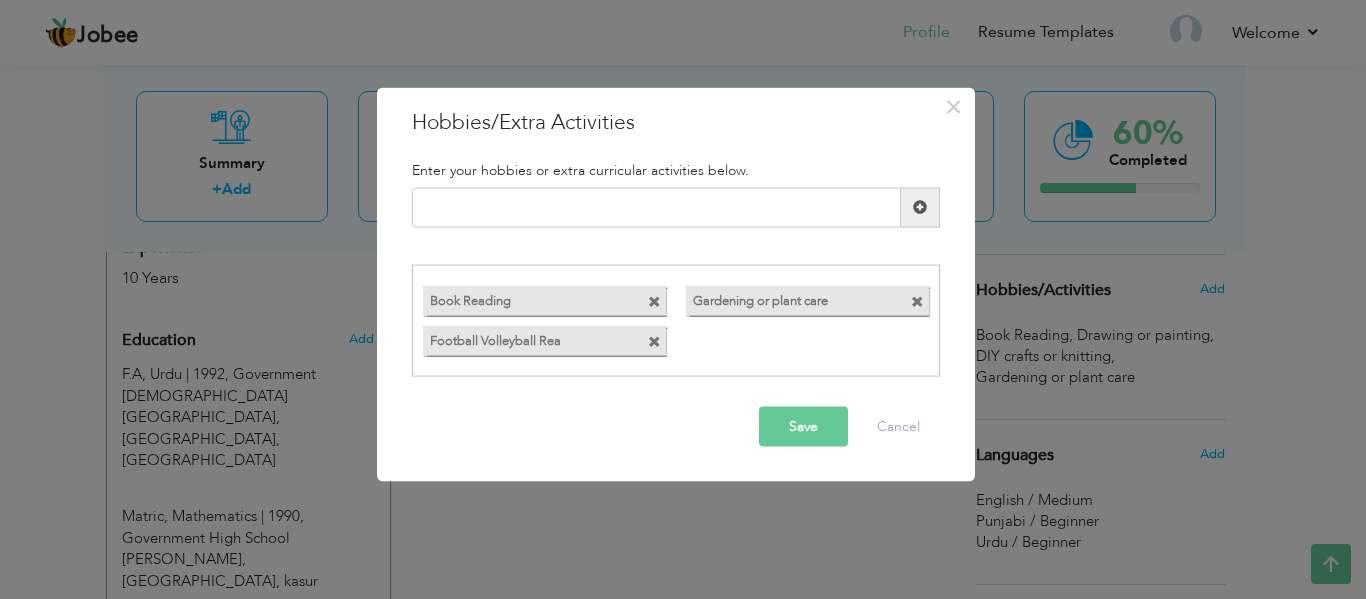 click at bounding box center [654, 342] 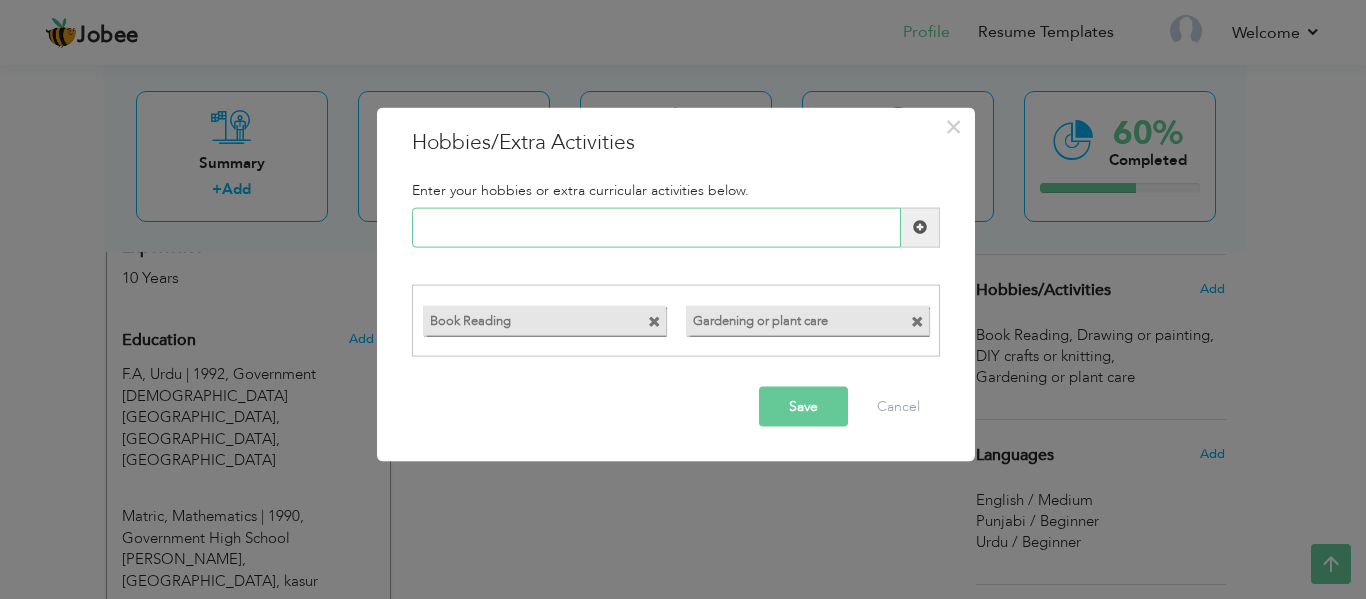 click at bounding box center [656, 227] 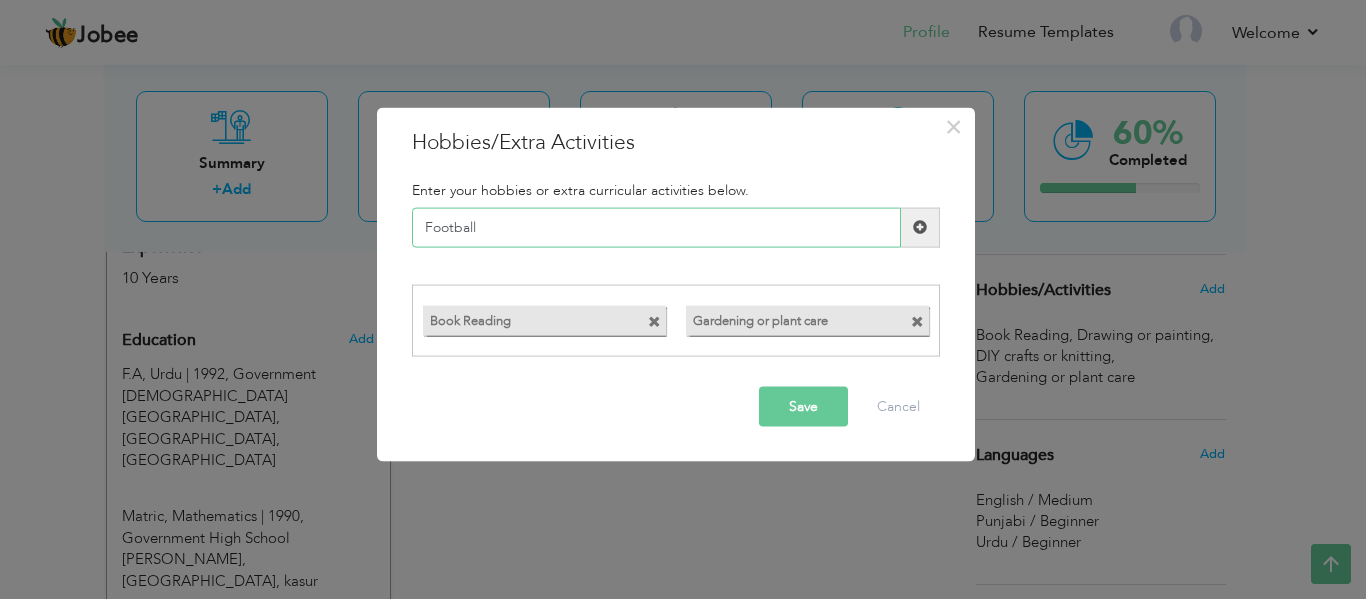 type on "Football" 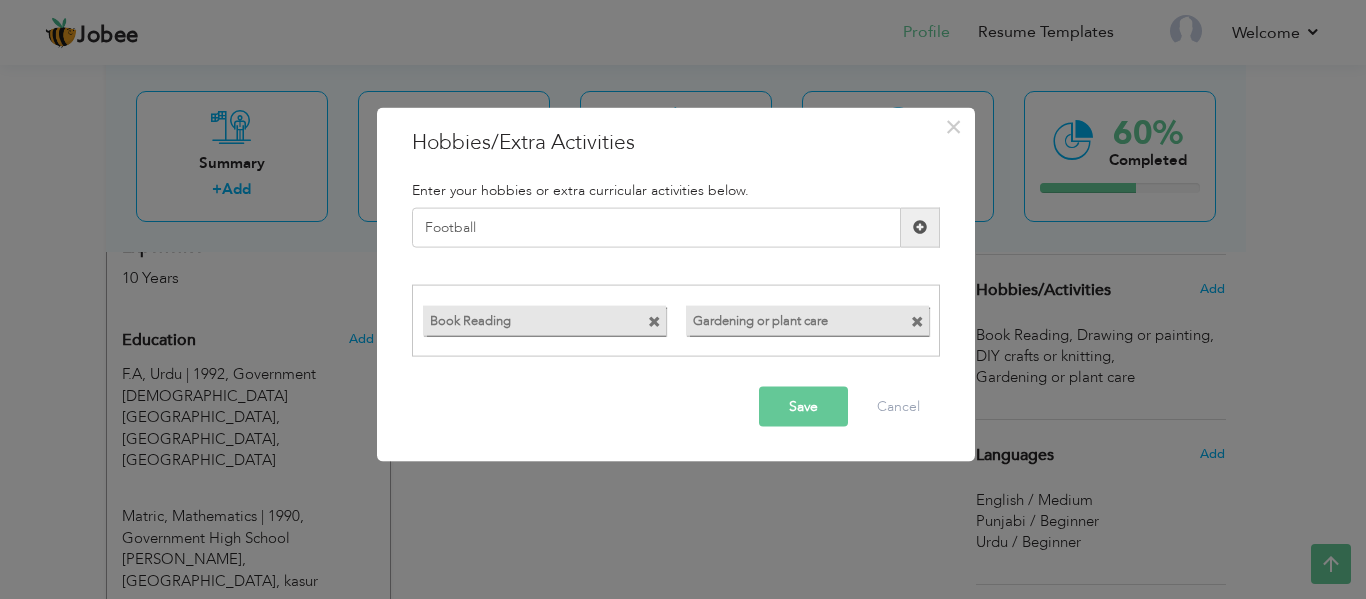 click at bounding box center [920, 227] 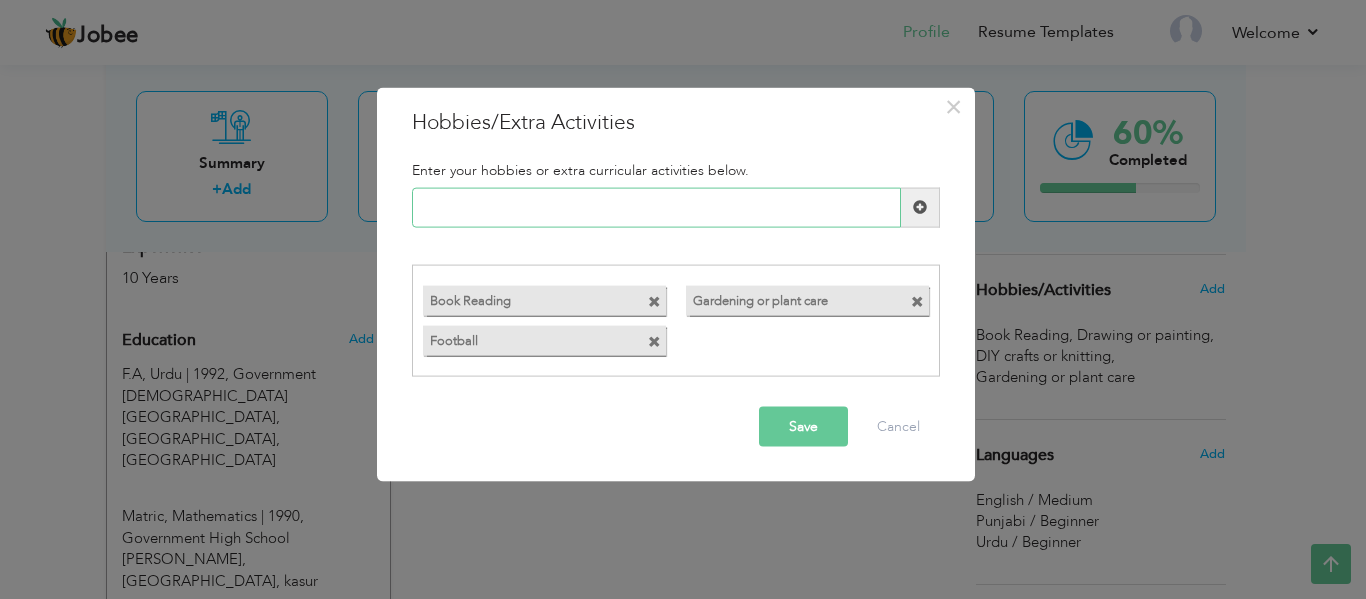 click at bounding box center (656, 207) 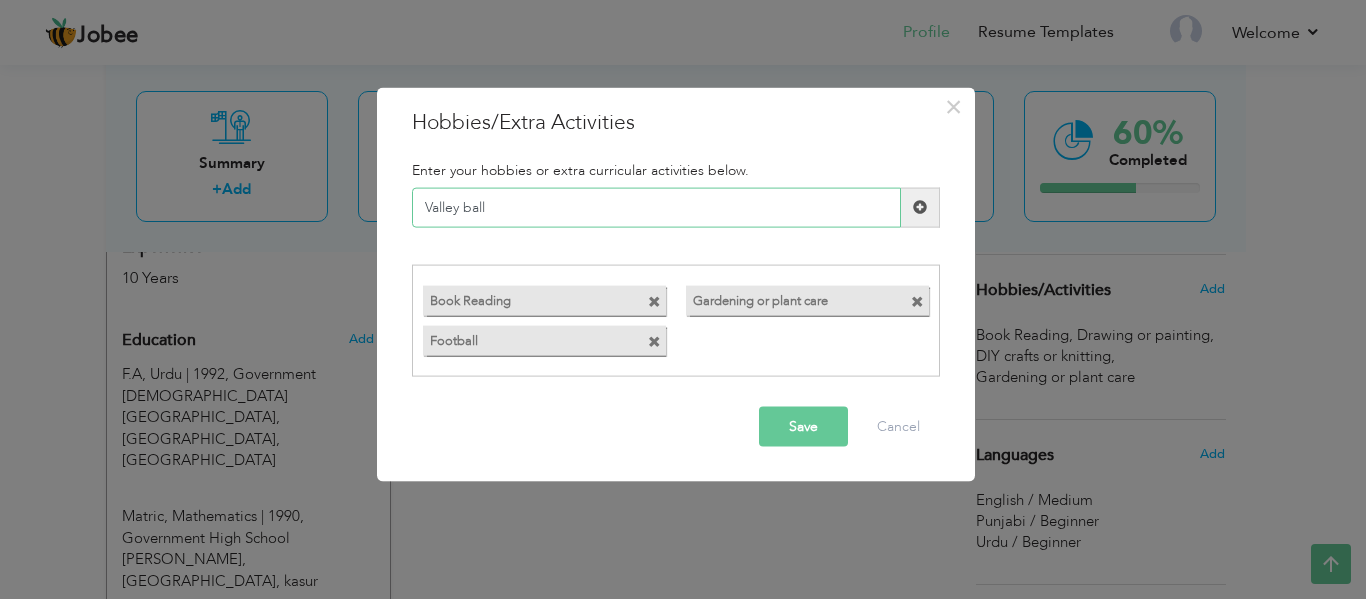 click on "Valley ball" at bounding box center (656, 207) 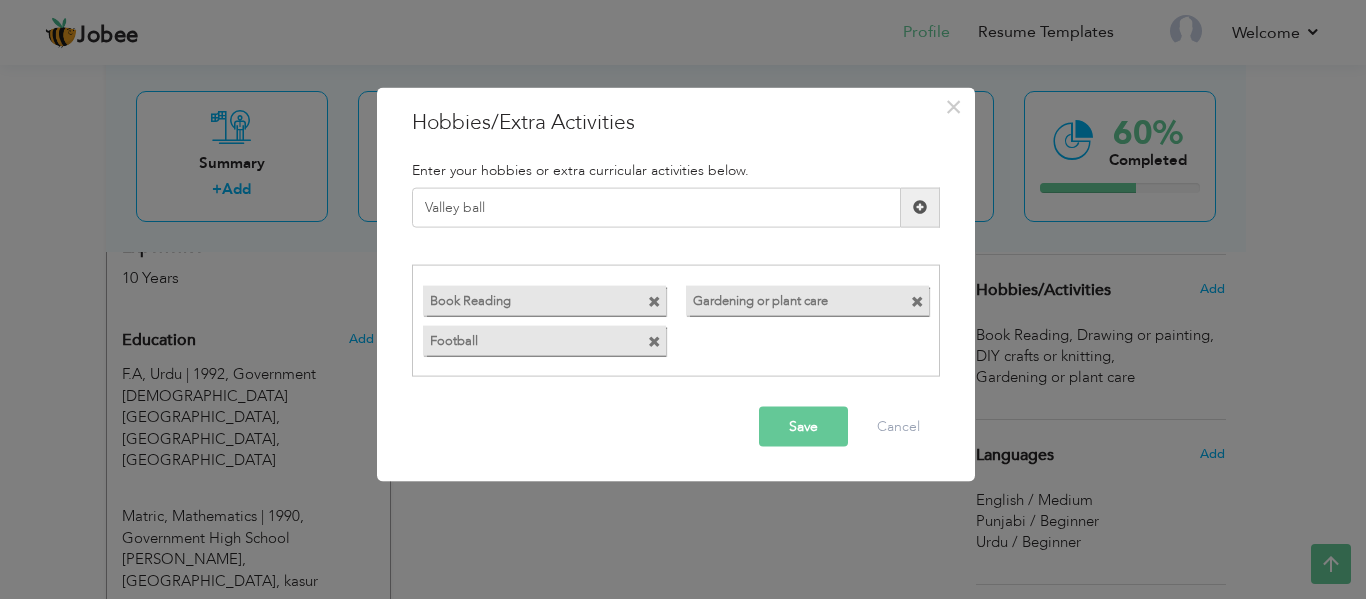 click at bounding box center [920, 207] 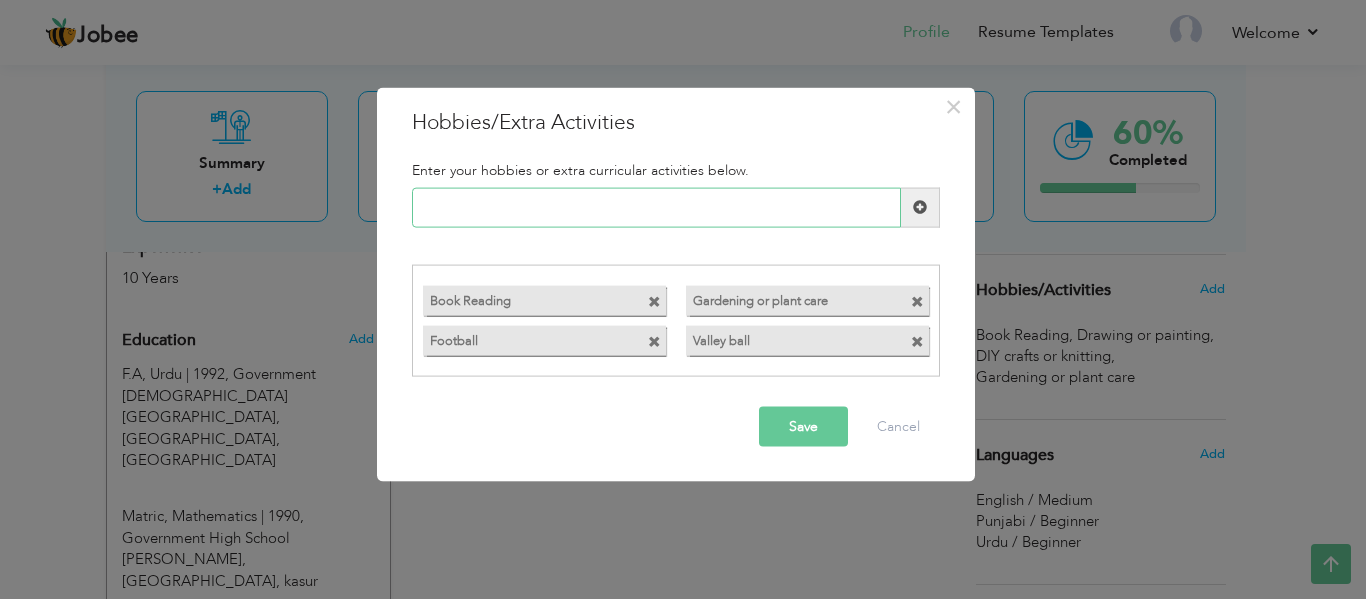click at bounding box center (656, 207) 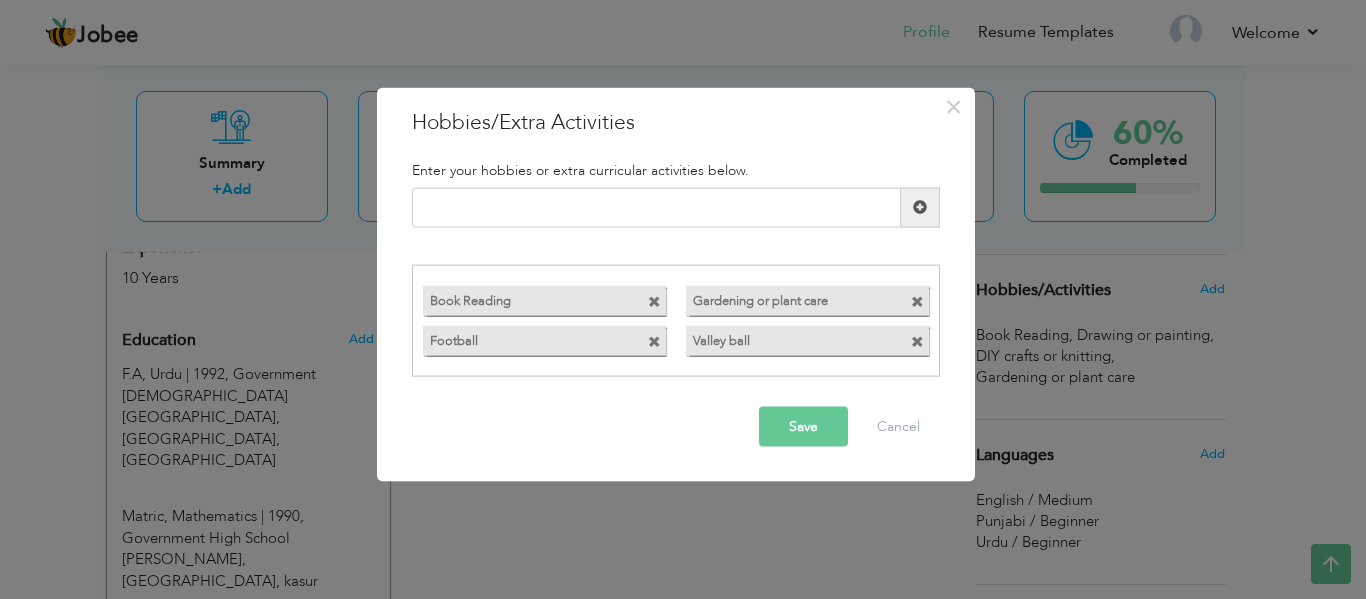 click on "Save" at bounding box center (803, 427) 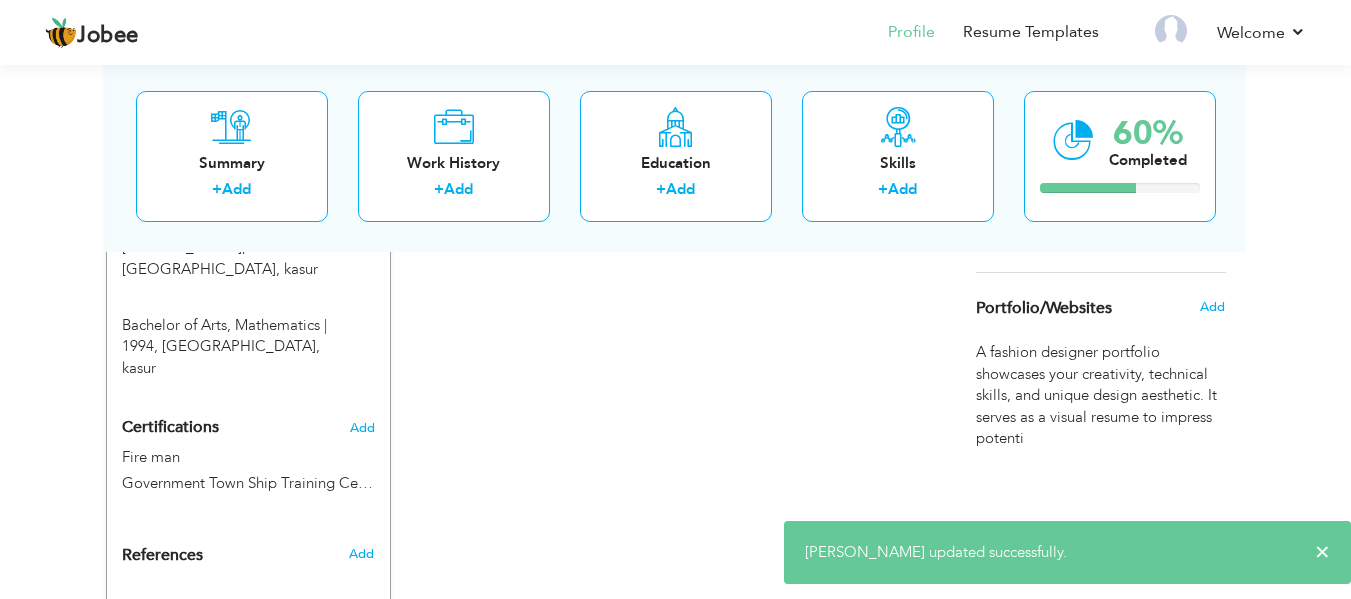 scroll, scrollTop: 1117, scrollLeft: 0, axis: vertical 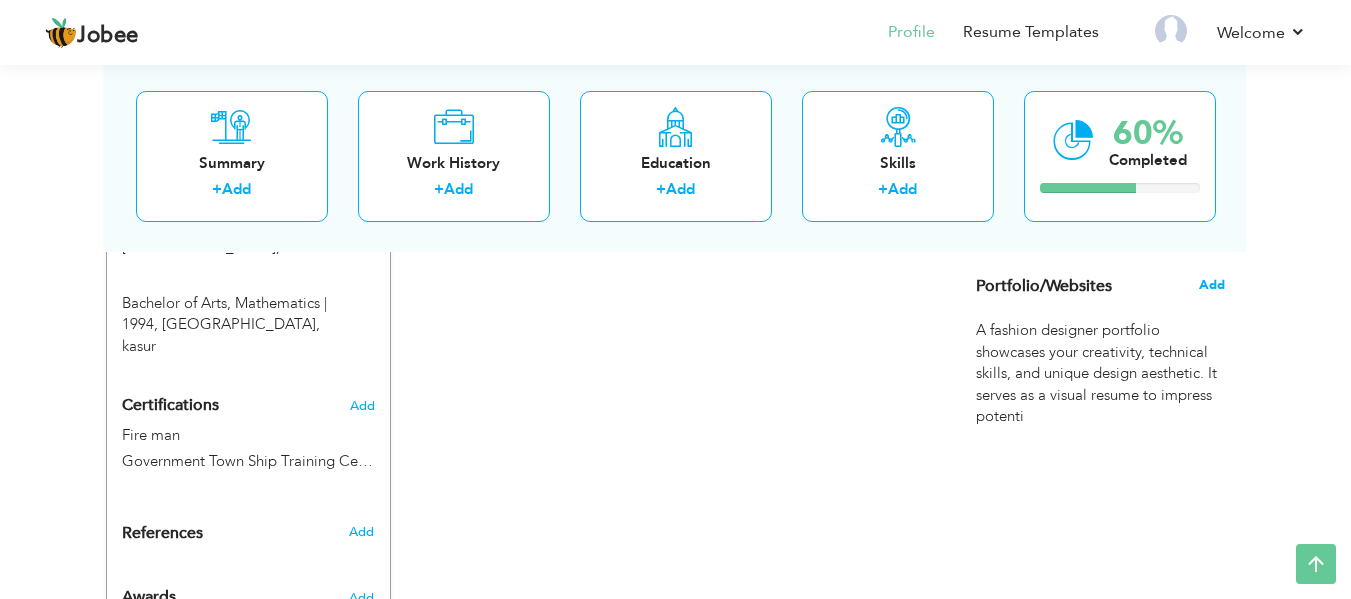 click on "Add" at bounding box center [1212, 285] 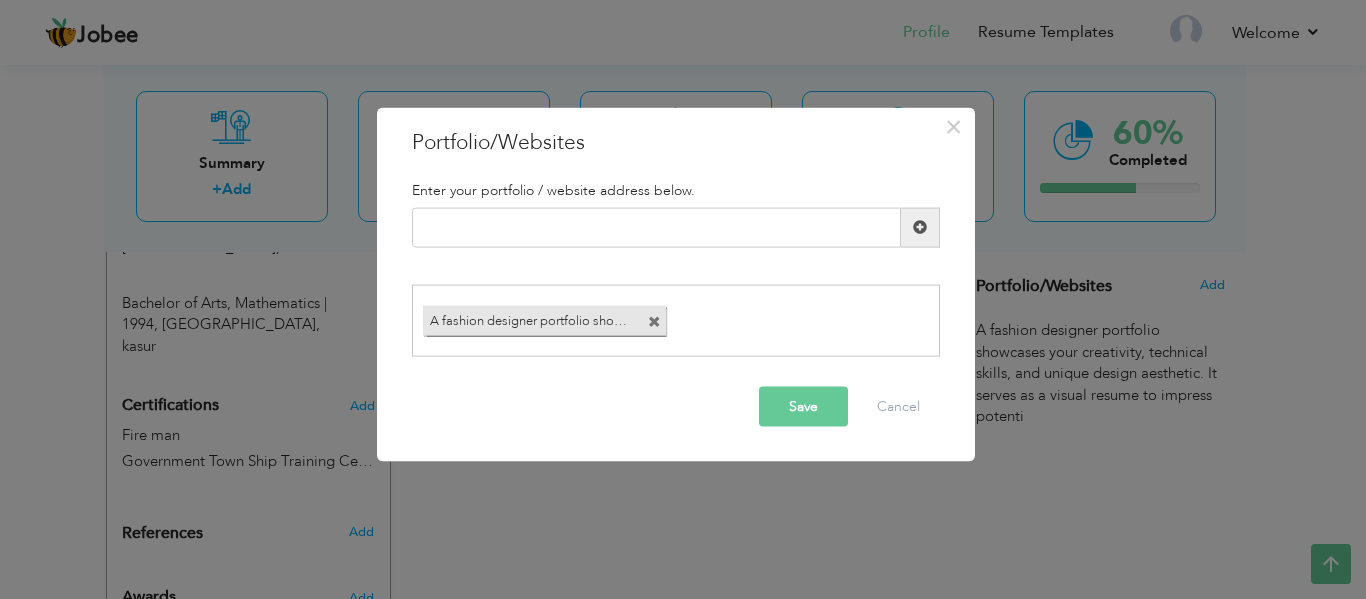 click at bounding box center (654, 322) 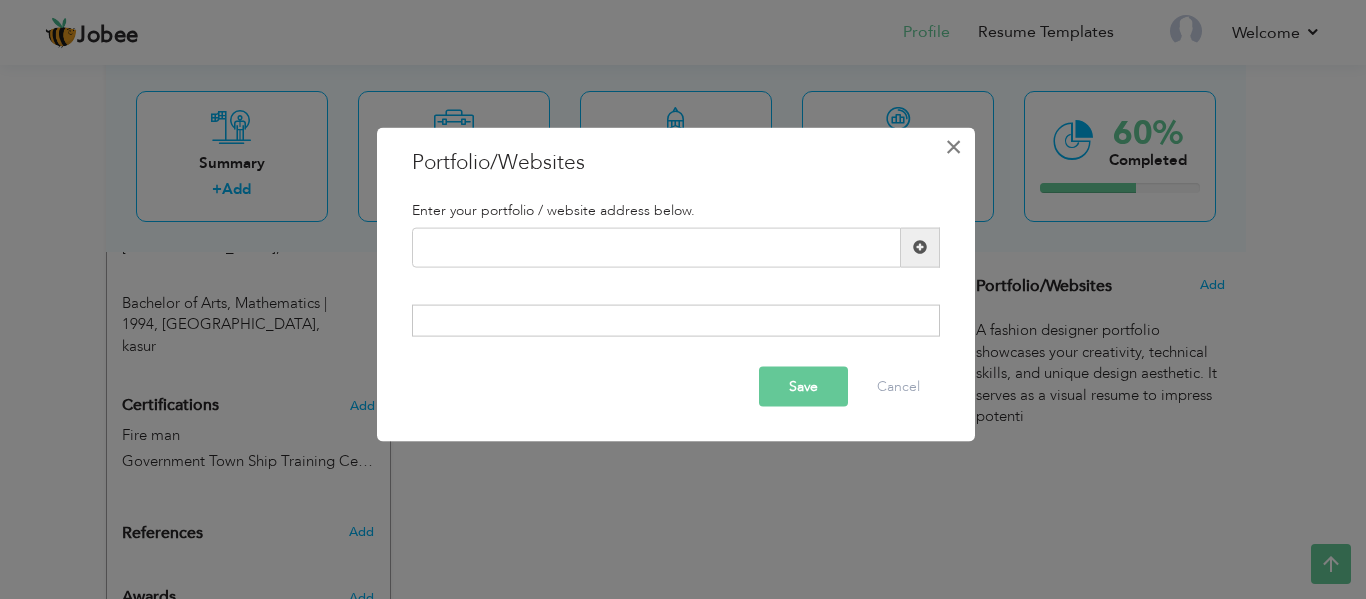 click on "×" at bounding box center (953, 146) 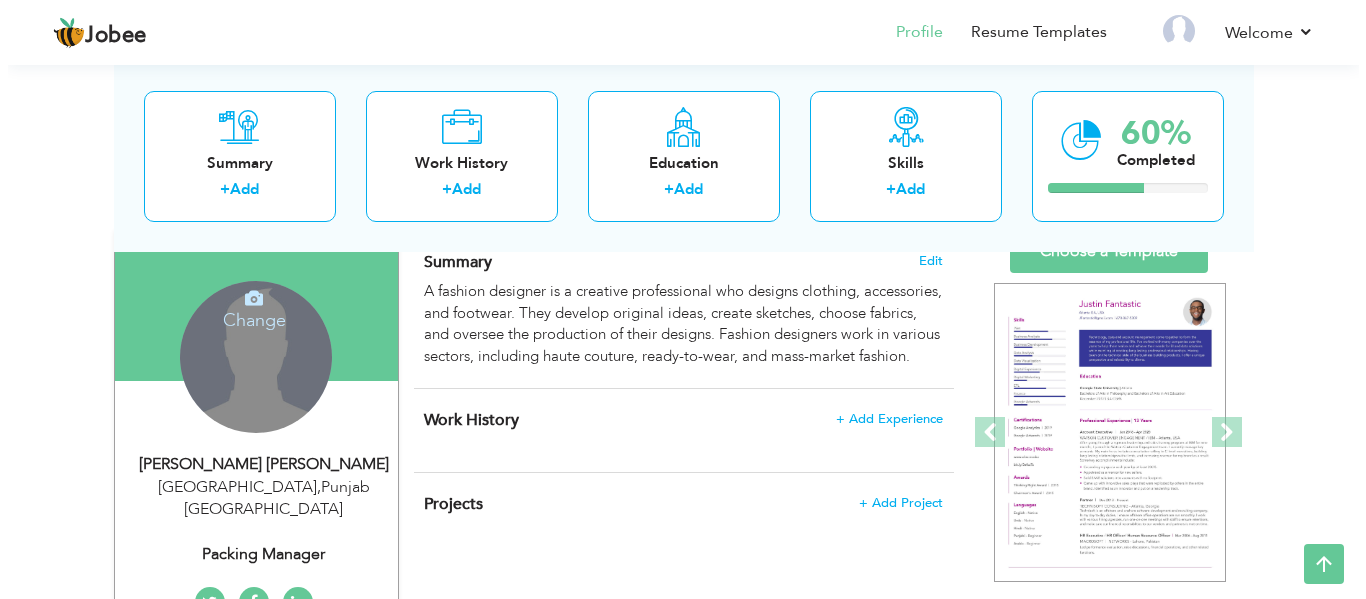 scroll, scrollTop: 143, scrollLeft: 0, axis: vertical 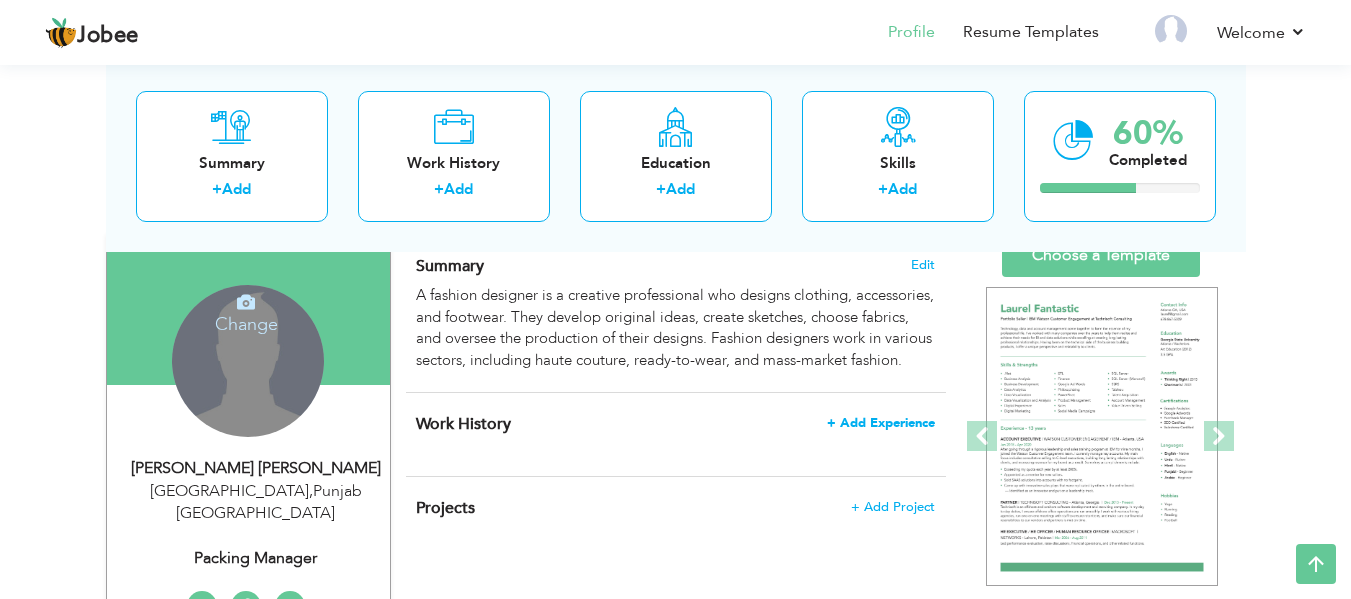 click on "+ Add Experience" at bounding box center (881, 423) 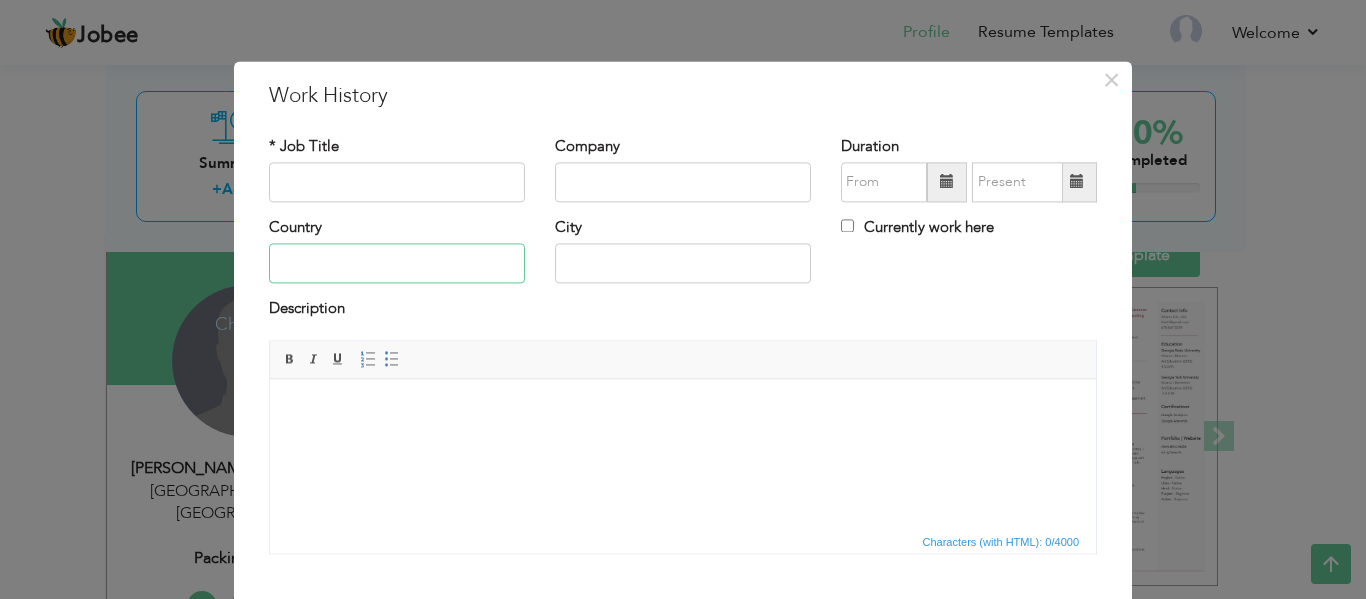 click at bounding box center (397, 264) 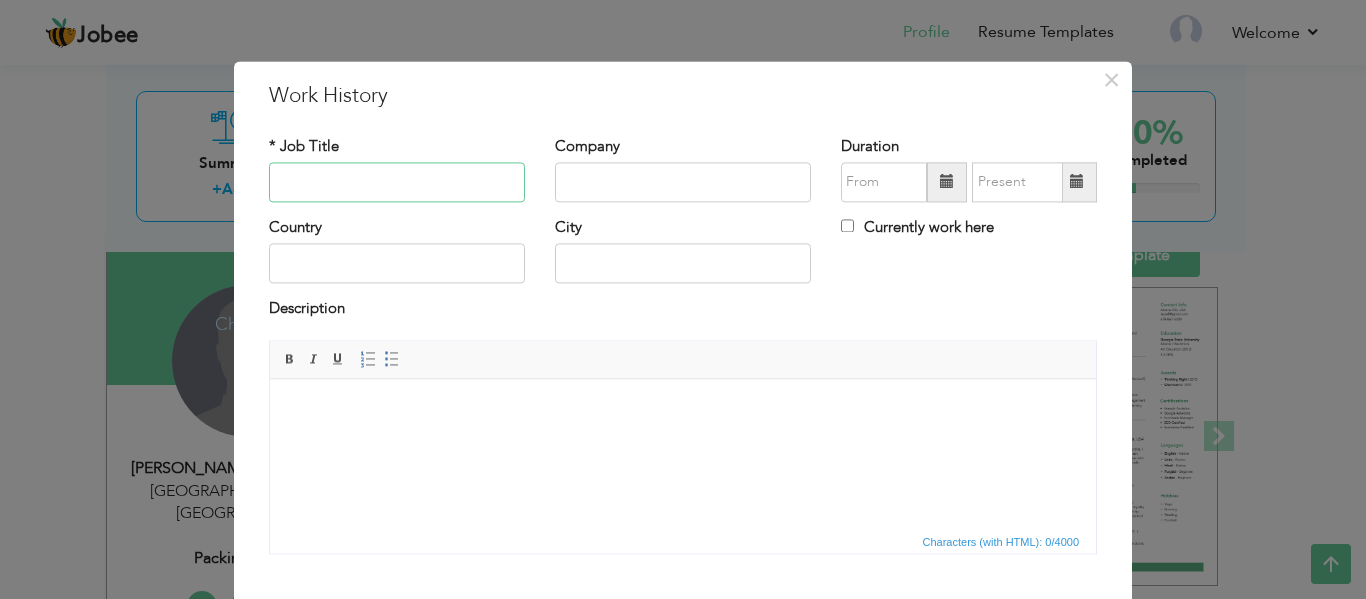click at bounding box center (397, 182) 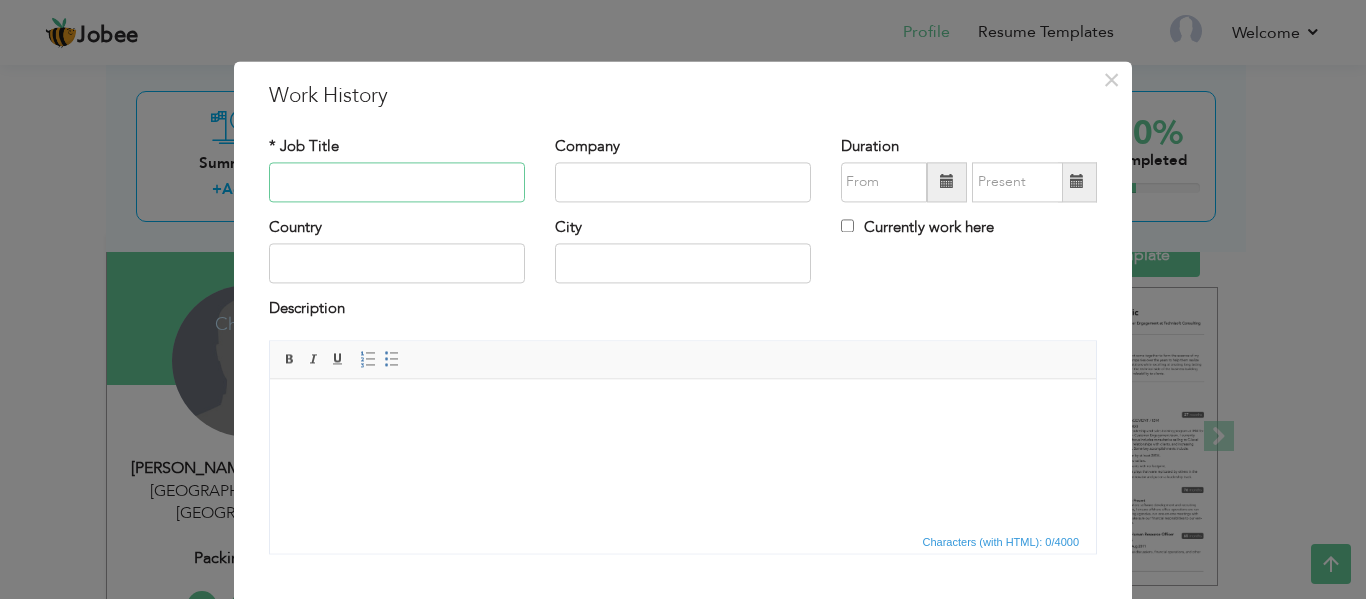 click at bounding box center [397, 182] 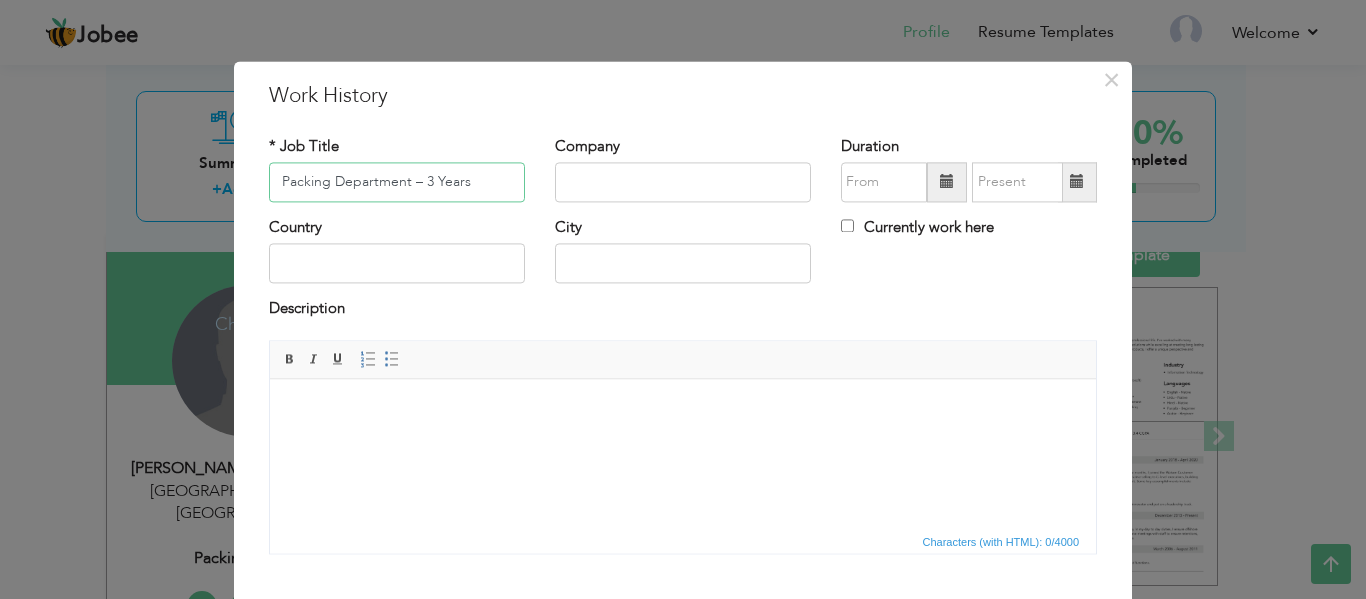 type on "Packing Department – 3 Years" 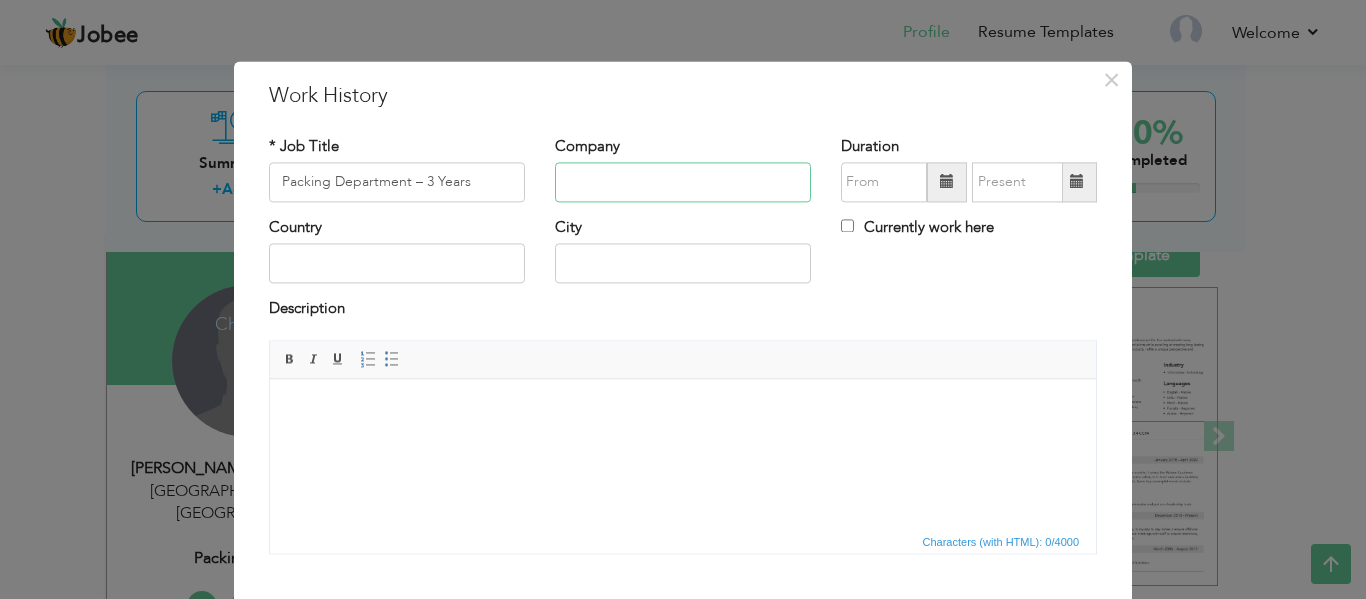 click at bounding box center [683, 182] 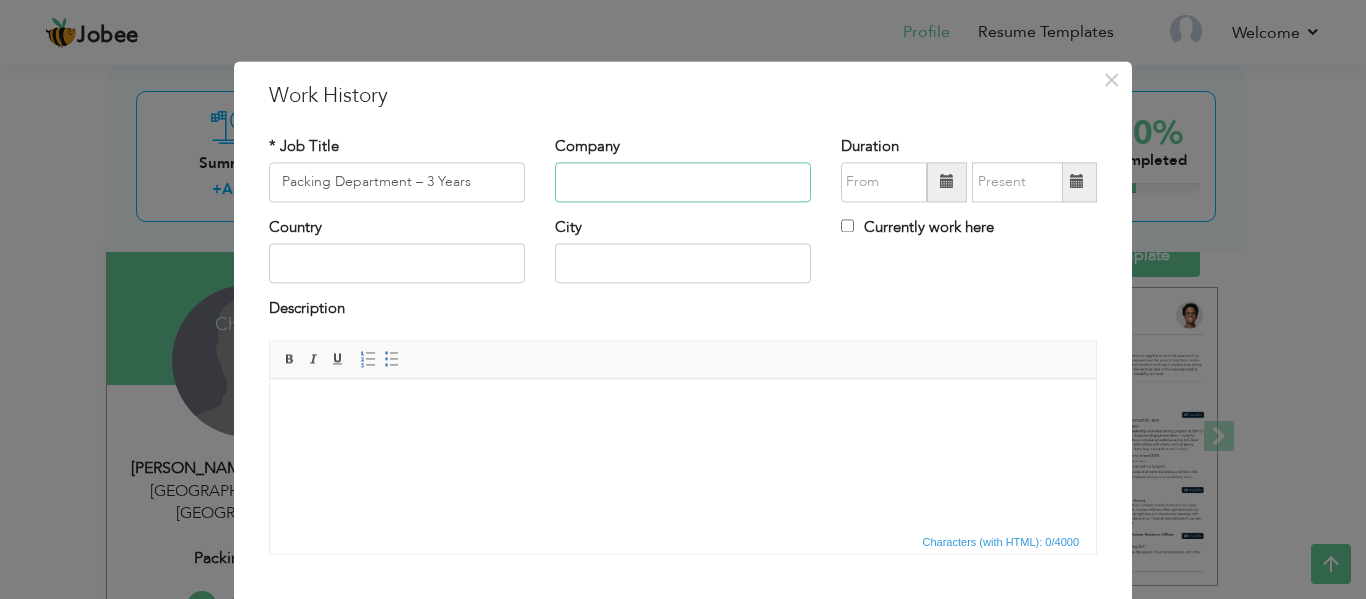 click at bounding box center [683, 182] 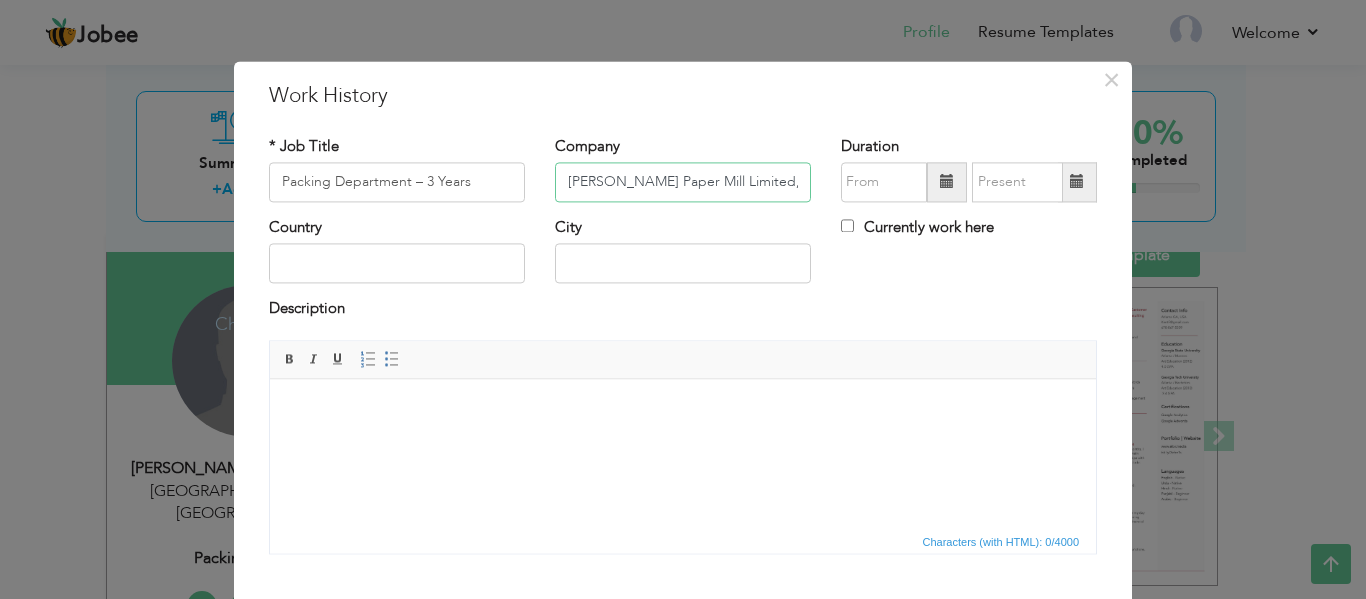 type on "[PERSON_NAME] Paper Mill Limited, [GEOGRAPHIC_DATA]" 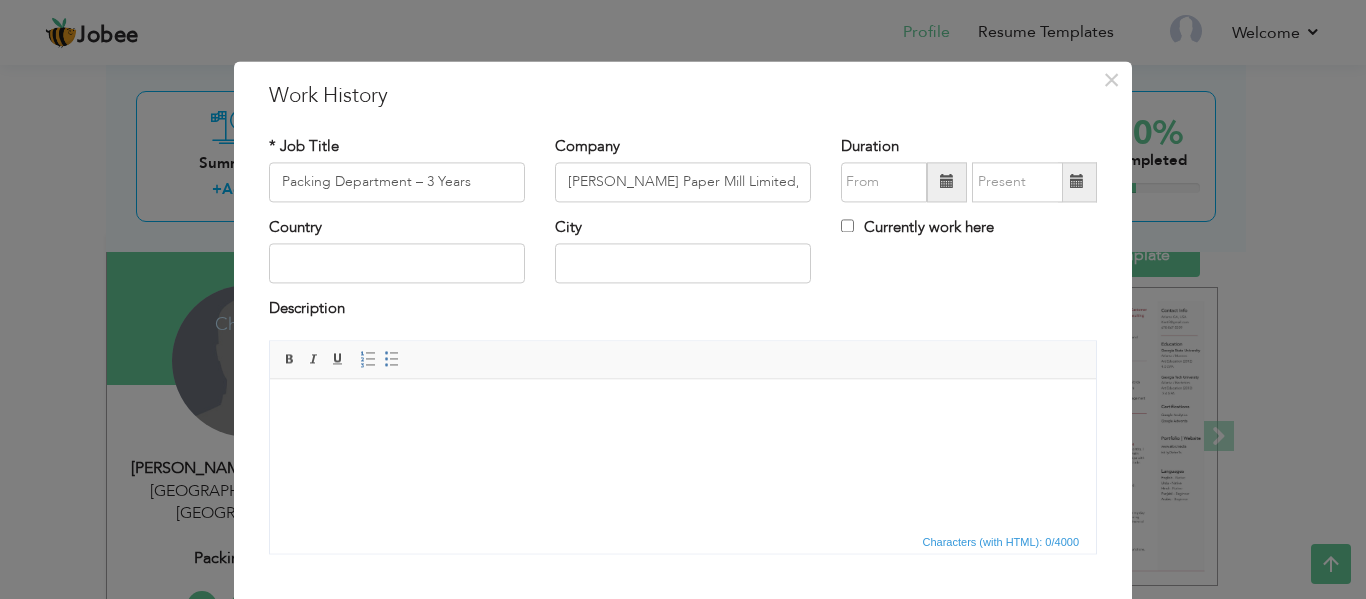 click at bounding box center (947, 182) 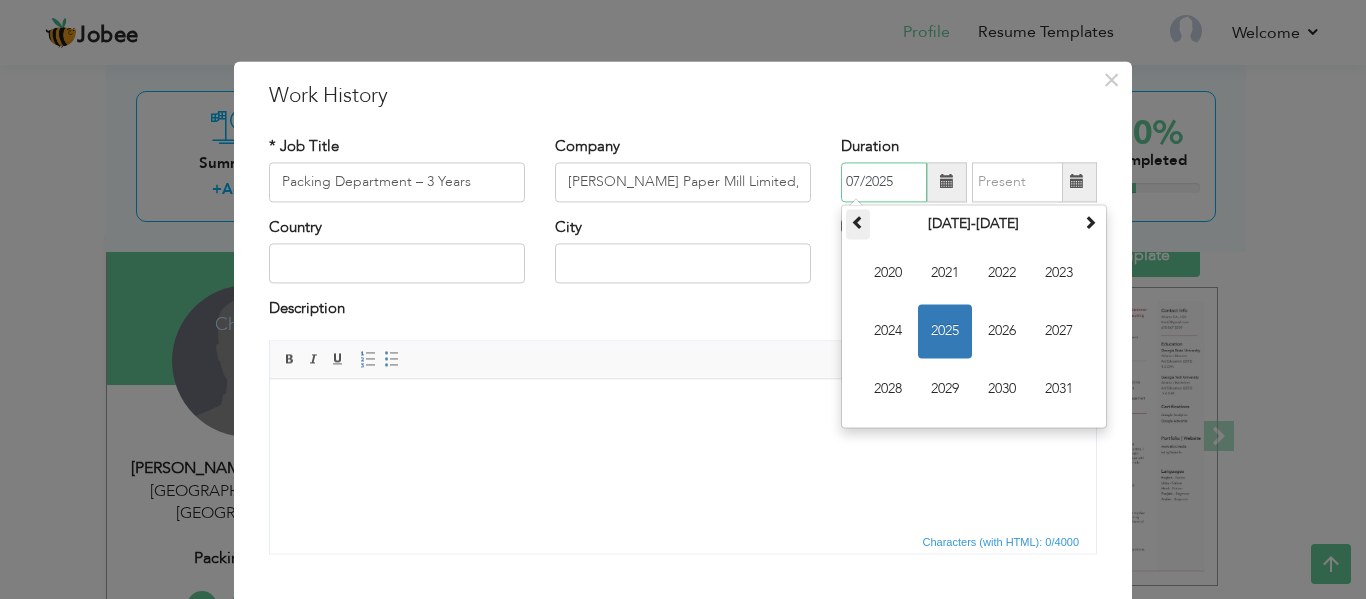 click at bounding box center [858, 222] 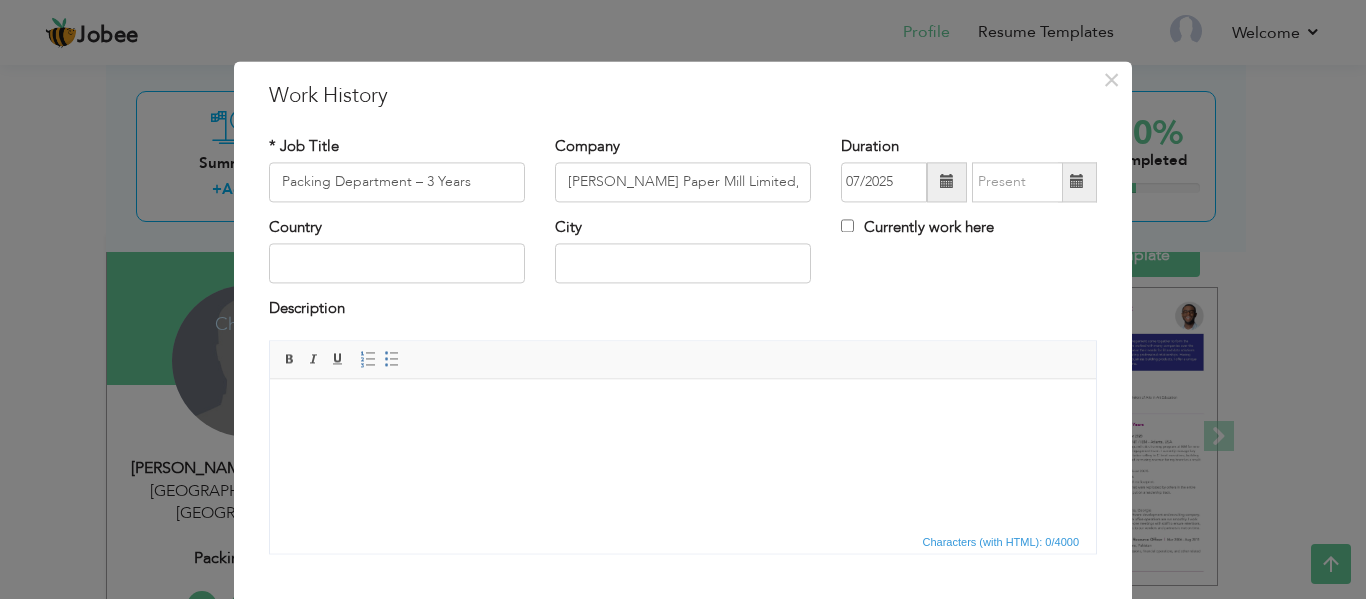 click on "Description" at bounding box center [683, 312] 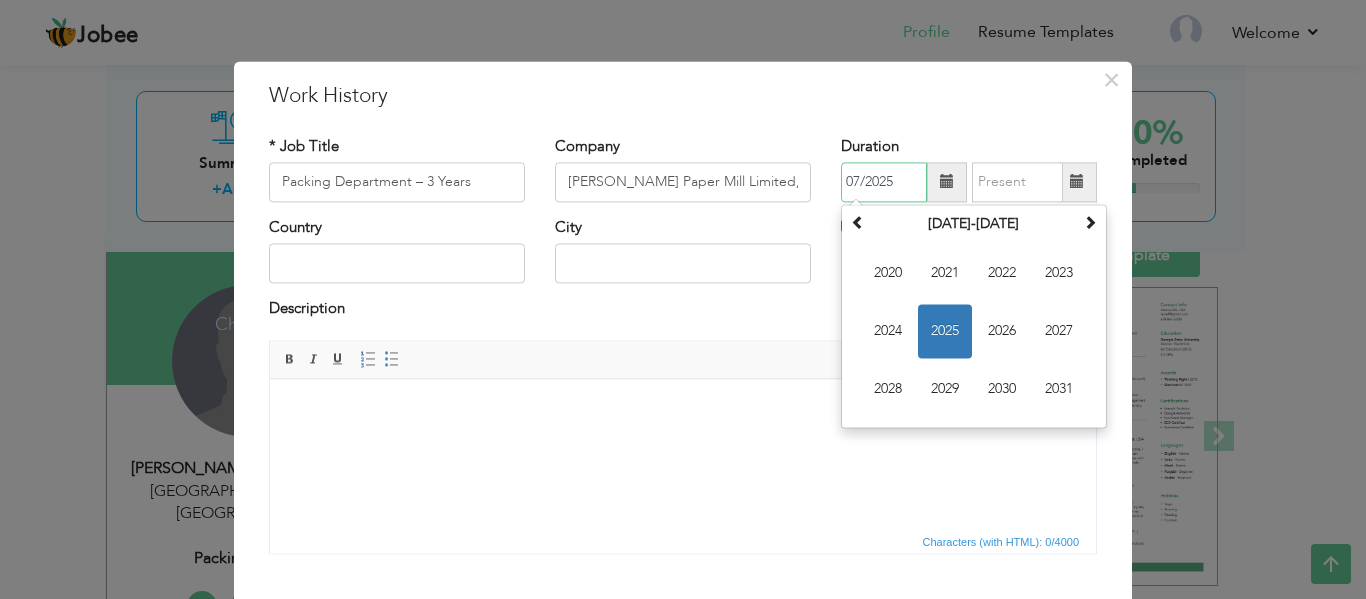 click on "07/2025" at bounding box center (884, 182) 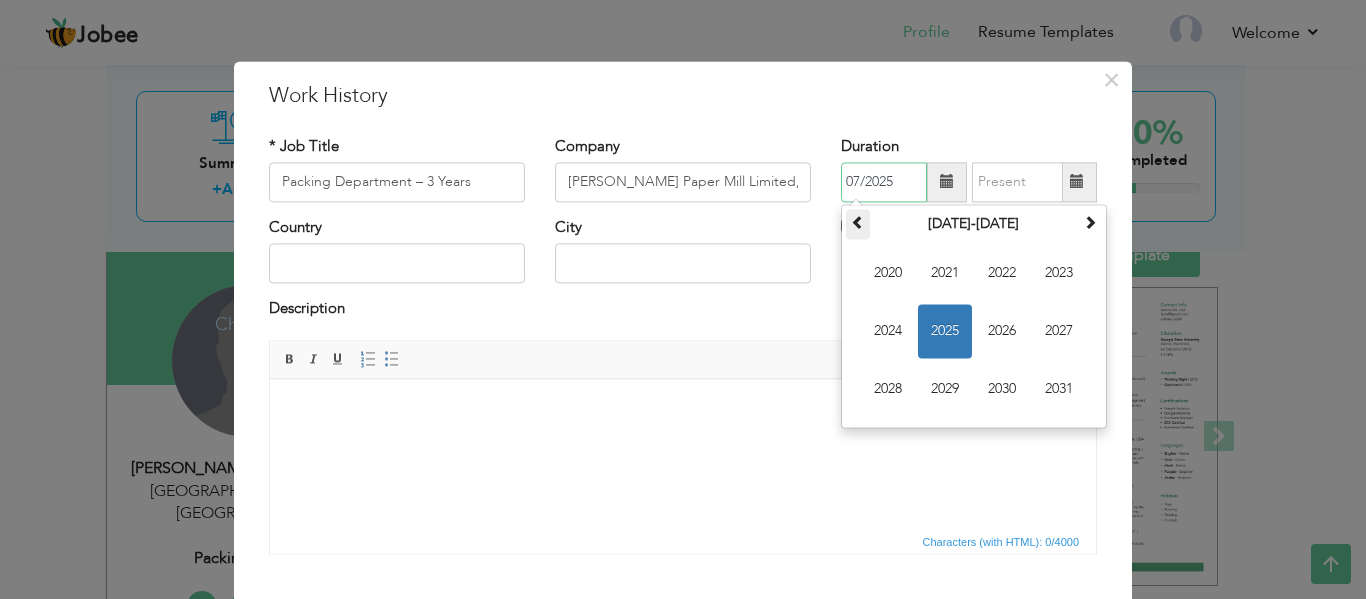 click at bounding box center [858, 224] 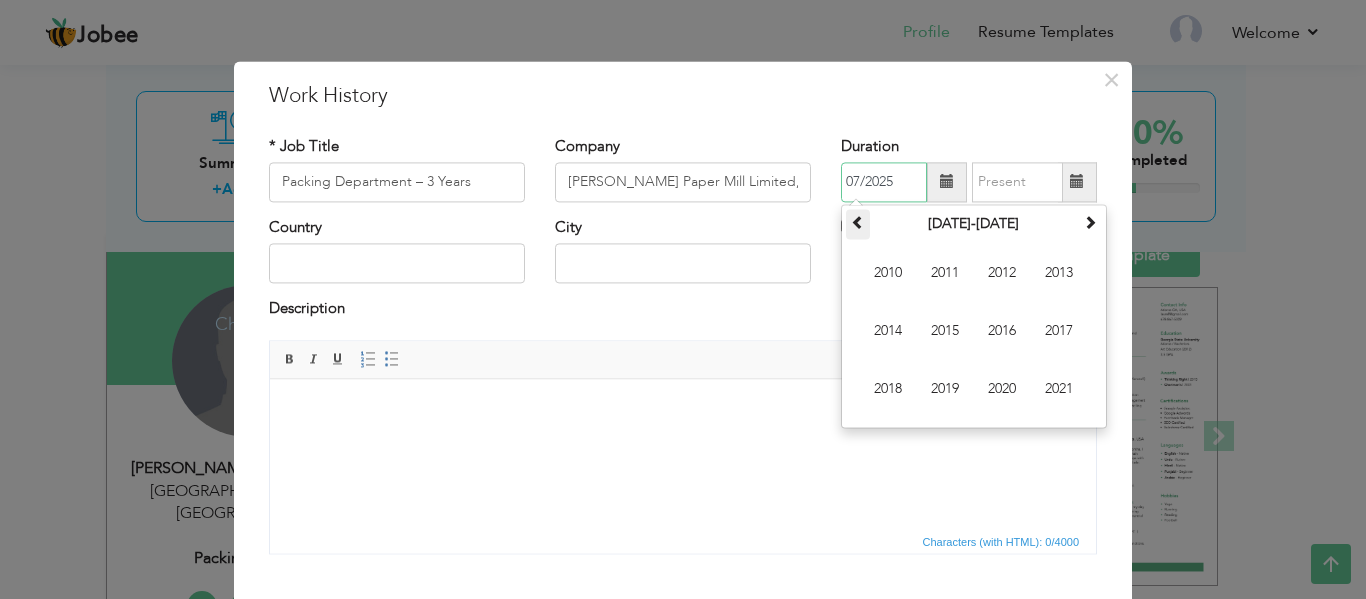 click at bounding box center [858, 224] 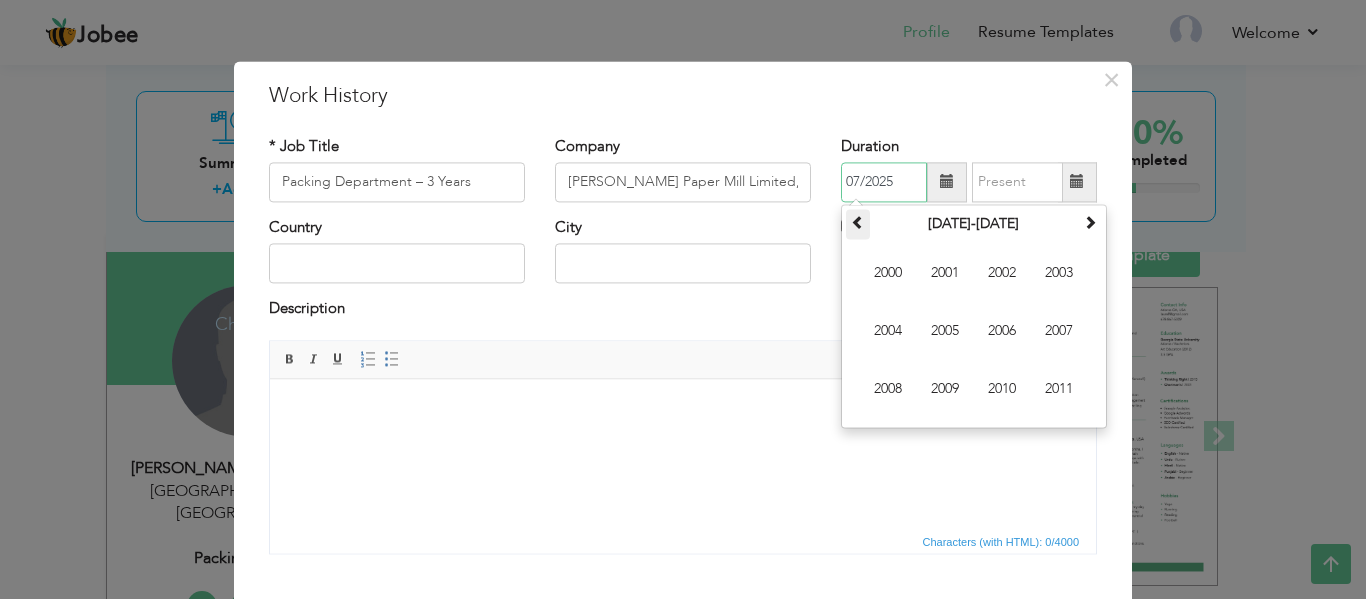 click at bounding box center (858, 224) 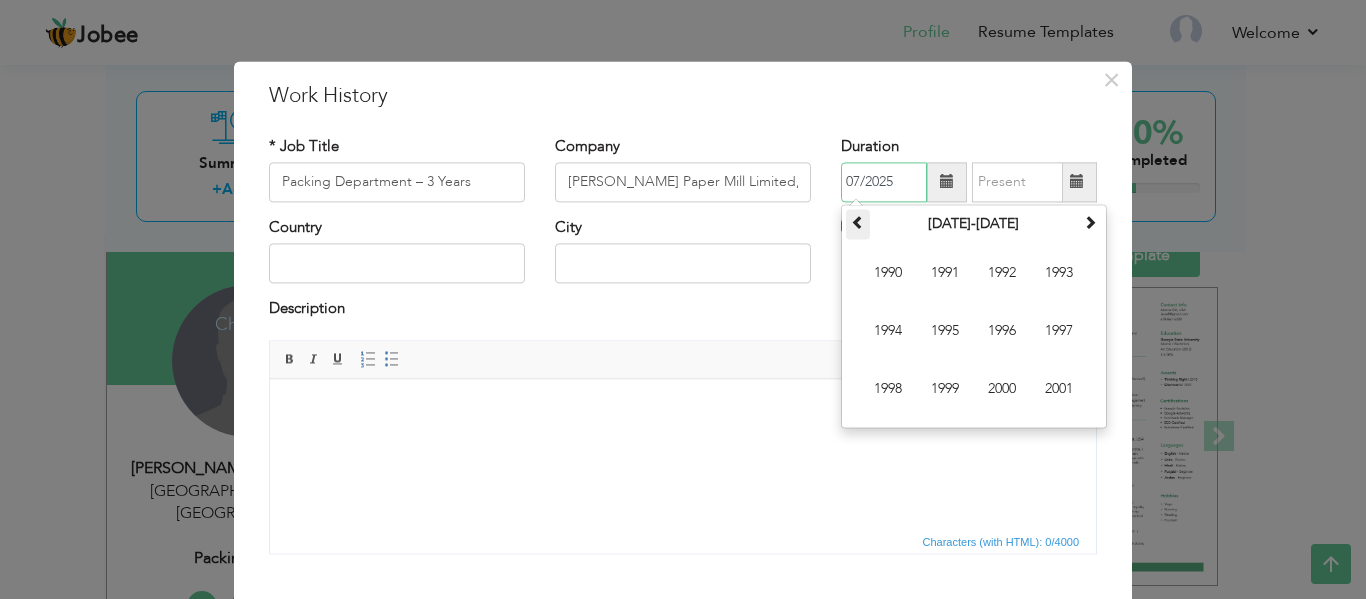 click at bounding box center [858, 224] 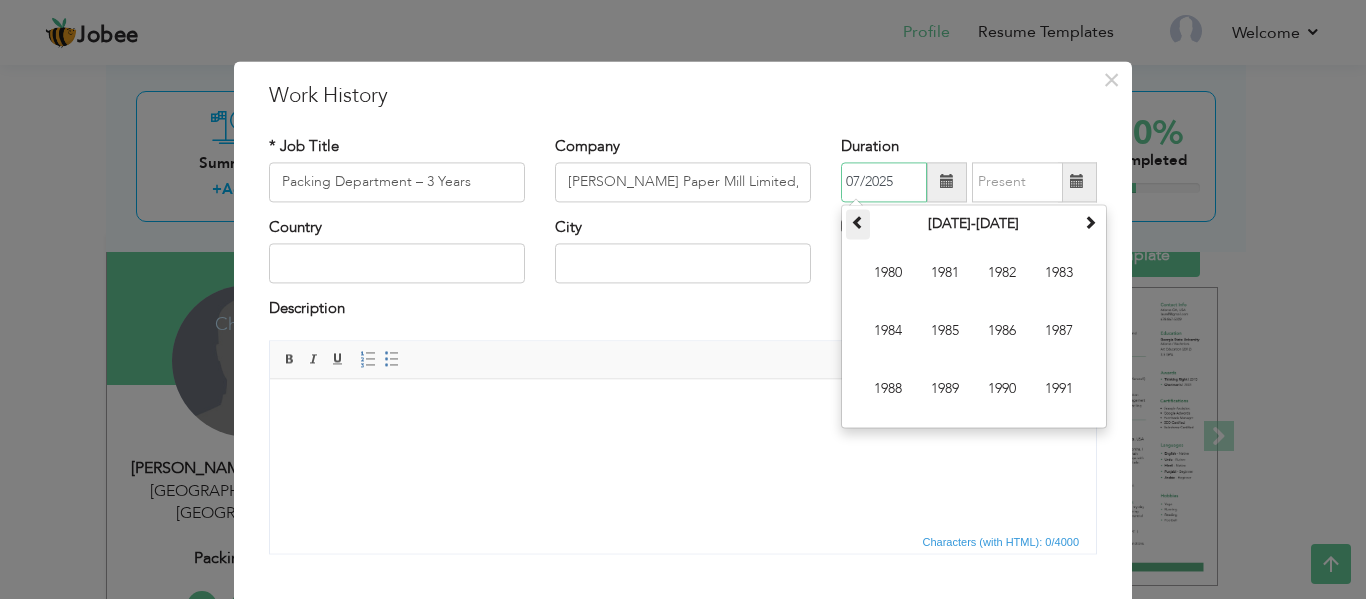 click at bounding box center [858, 224] 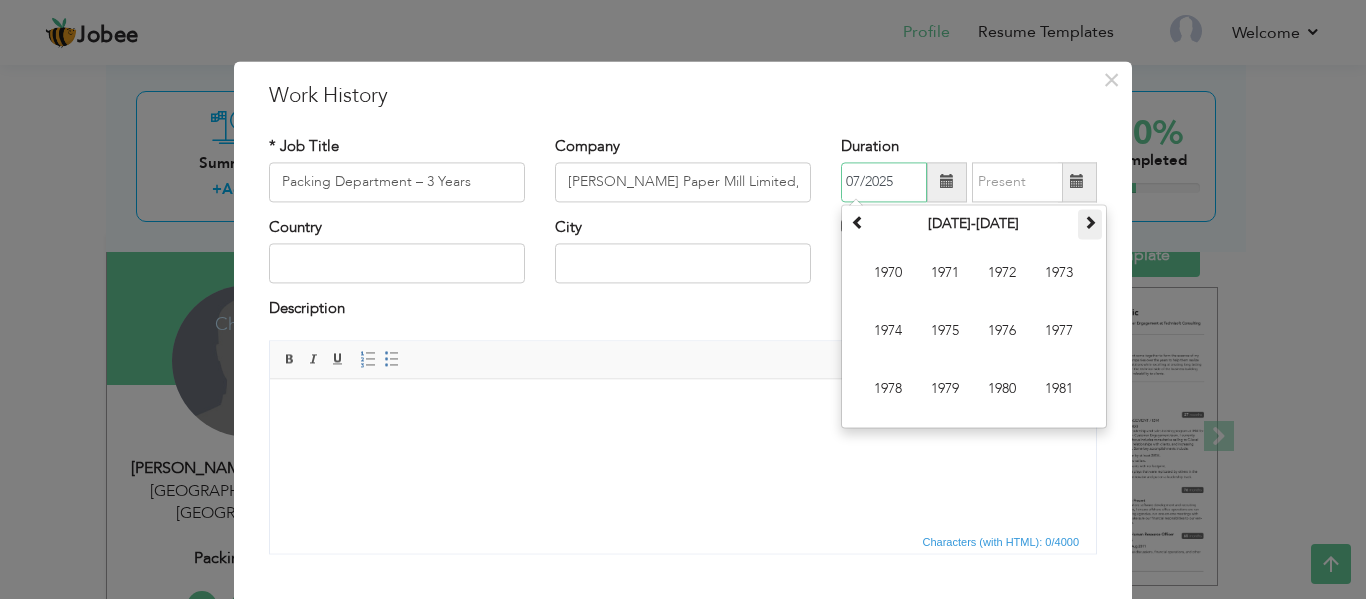 click at bounding box center [1090, 224] 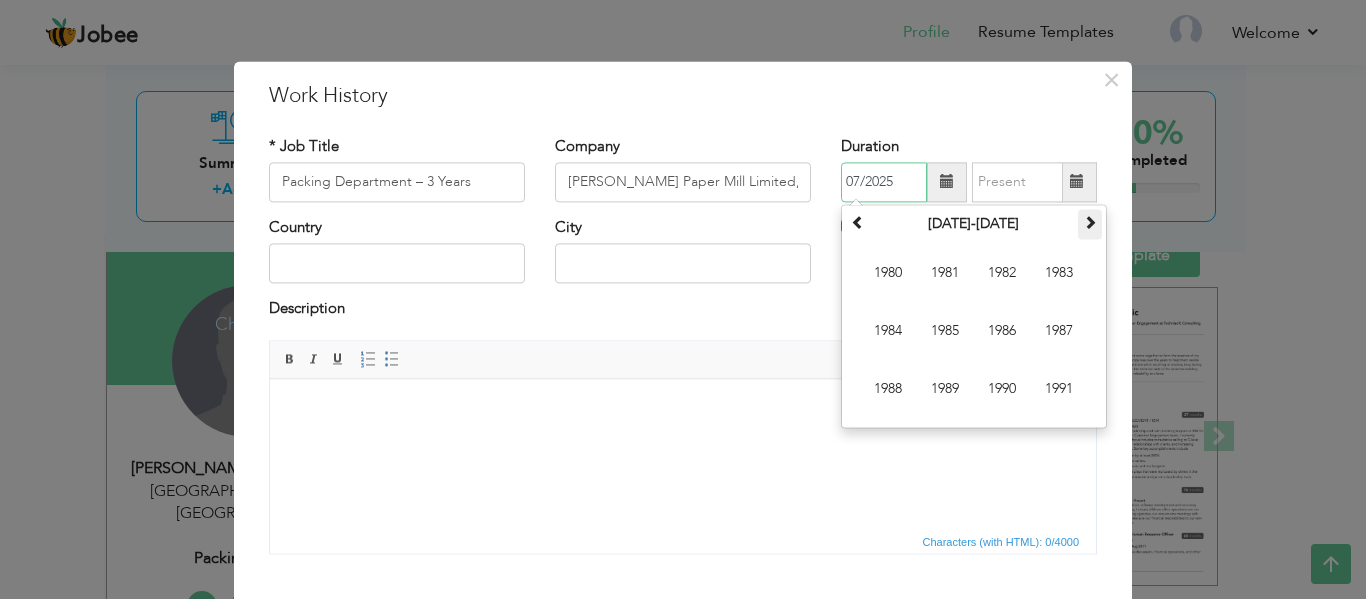 click at bounding box center [1090, 224] 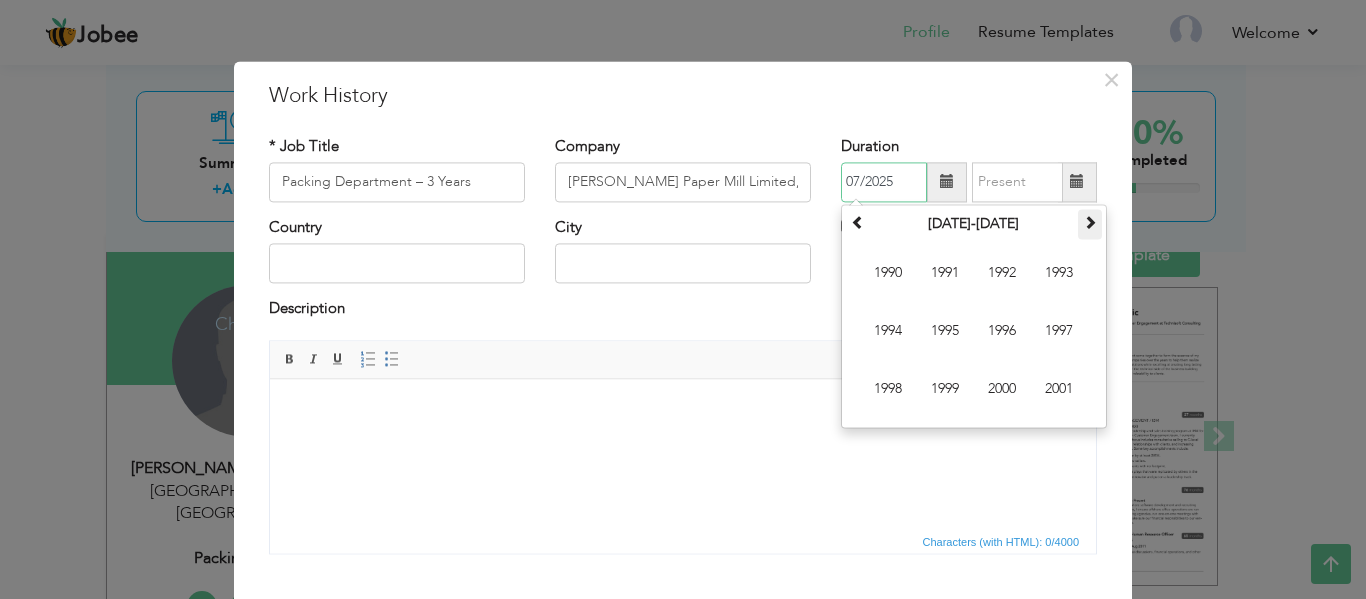 click at bounding box center (1090, 224) 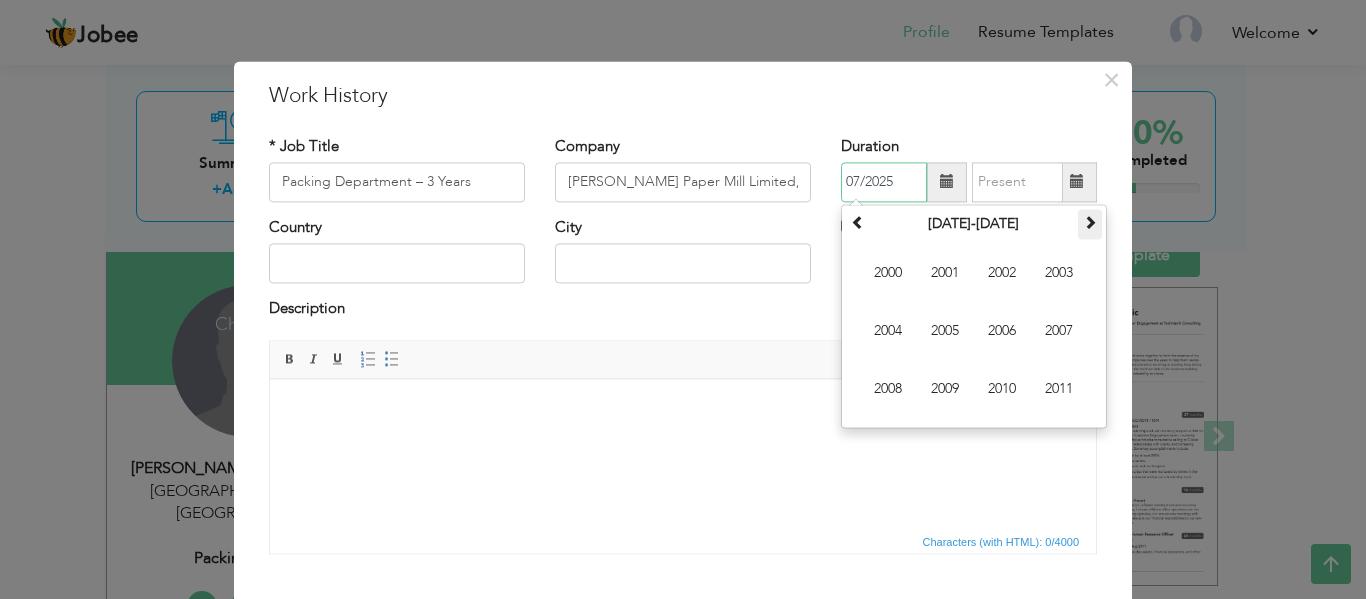 click at bounding box center (1090, 224) 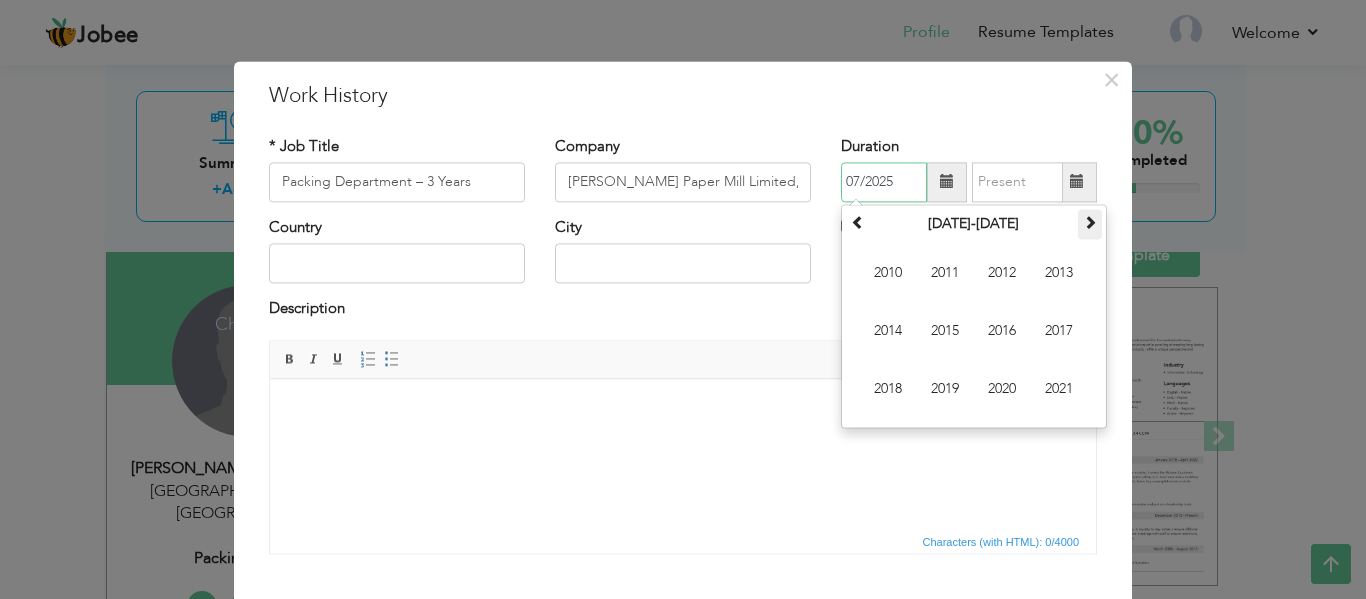 click at bounding box center (1090, 224) 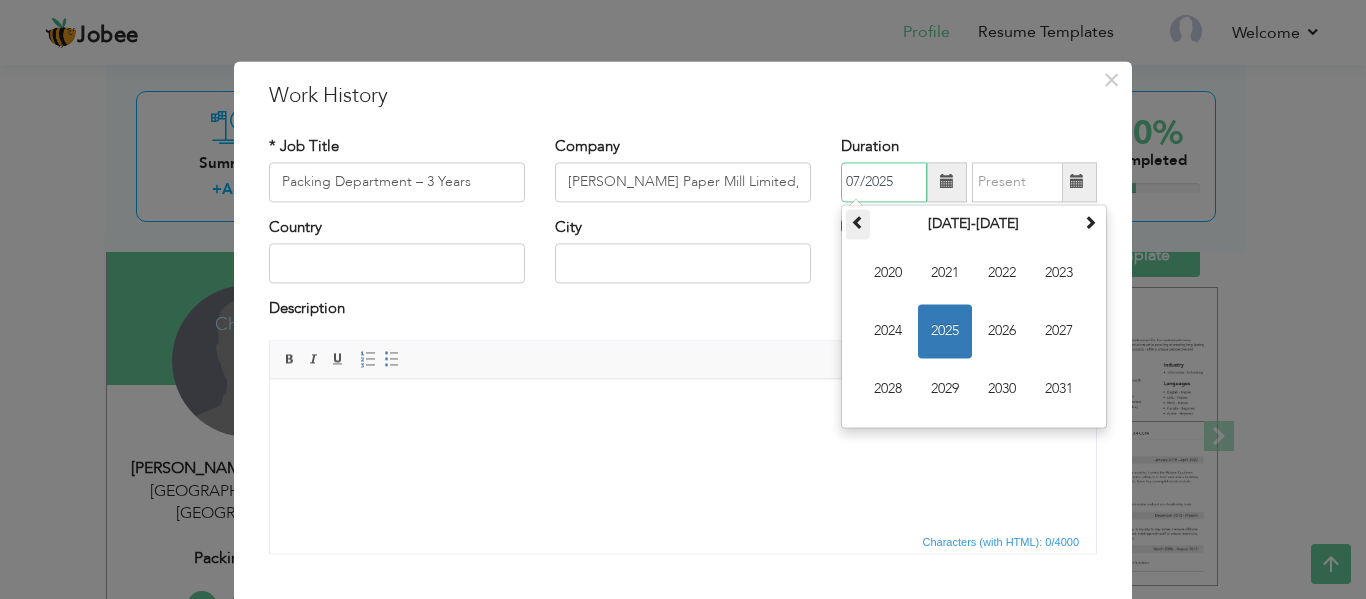 click at bounding box center [858, 224] 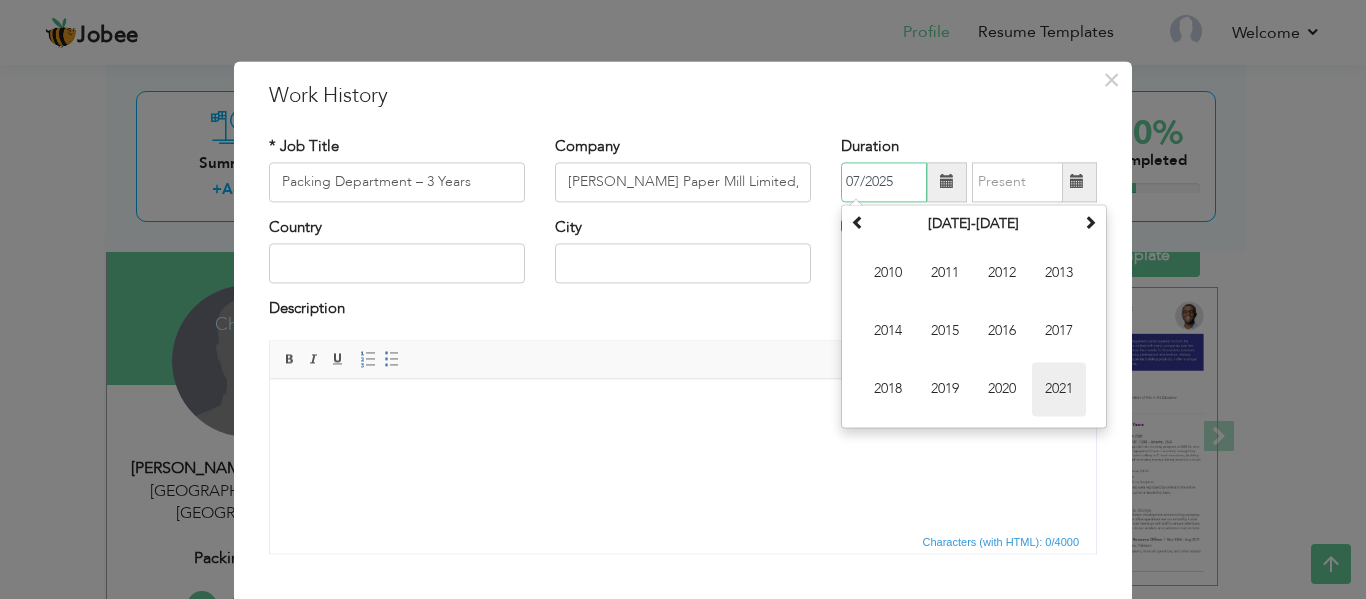 click on "2021" at bounding box center (1059, 389) 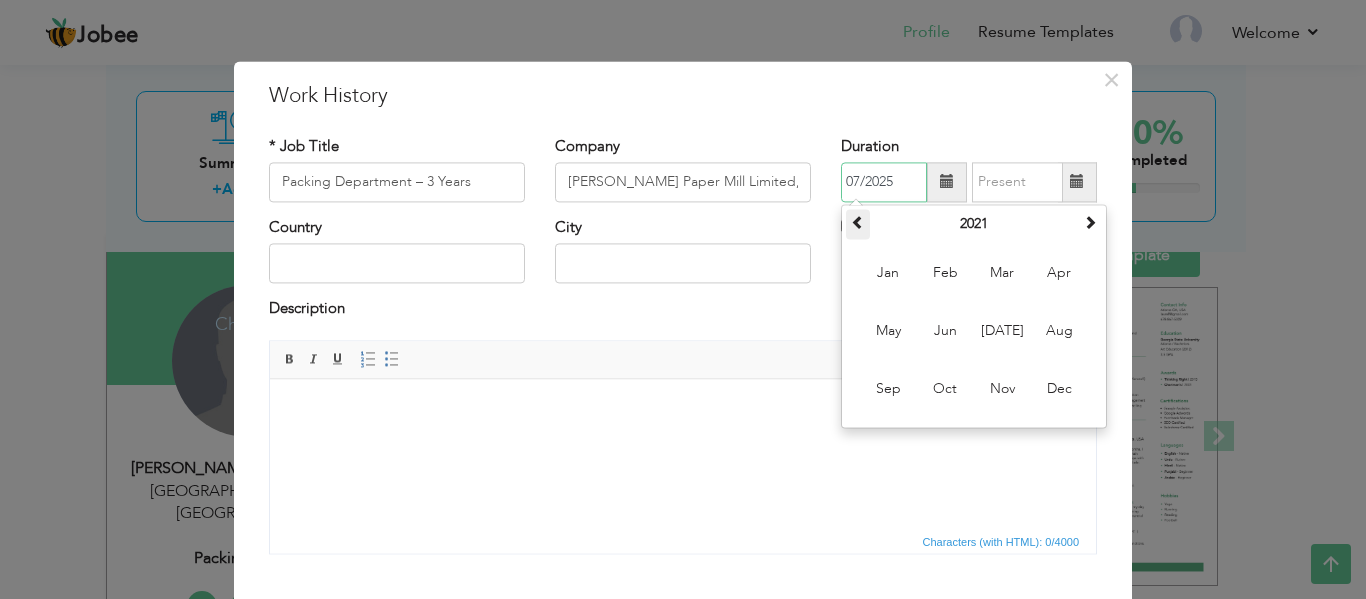 click at bounding box center (858, 222) 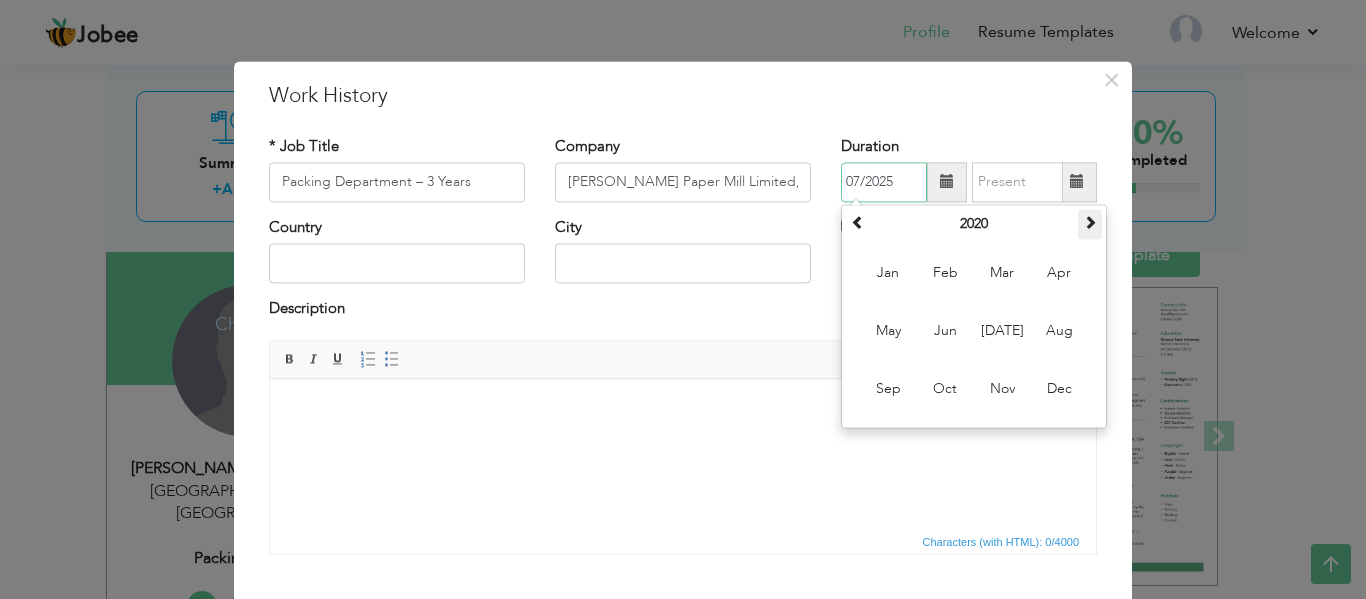 click at bounding box center [1090, 222] 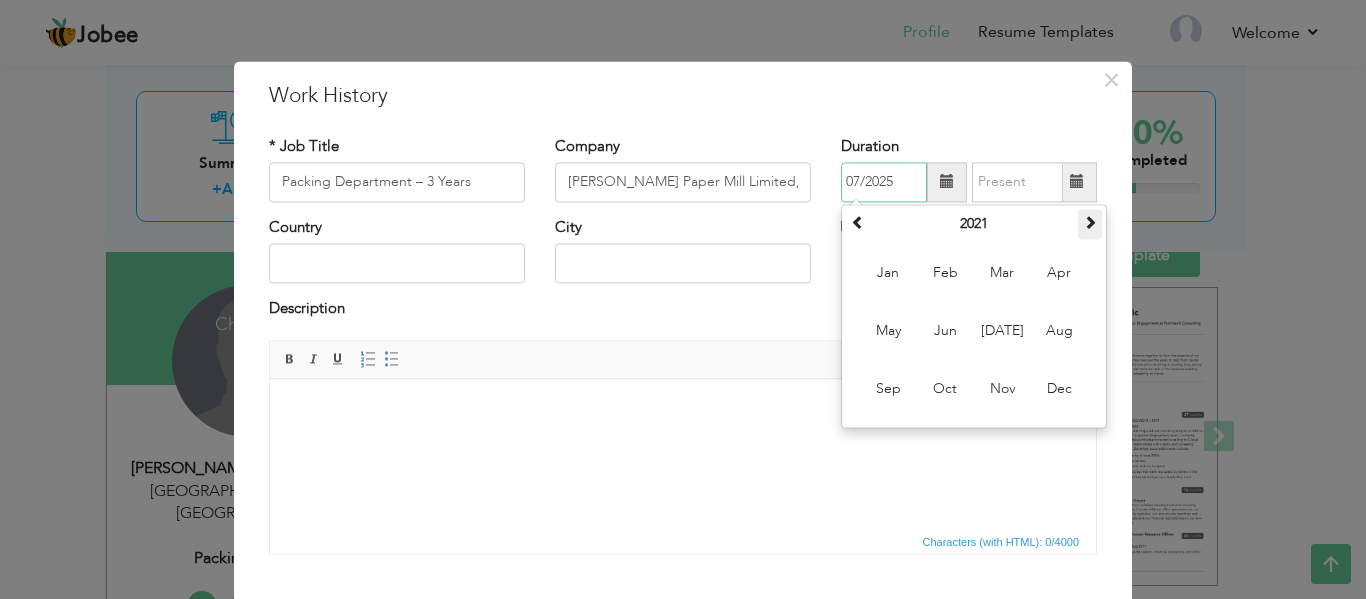 click at bounding box center [1090, 222] 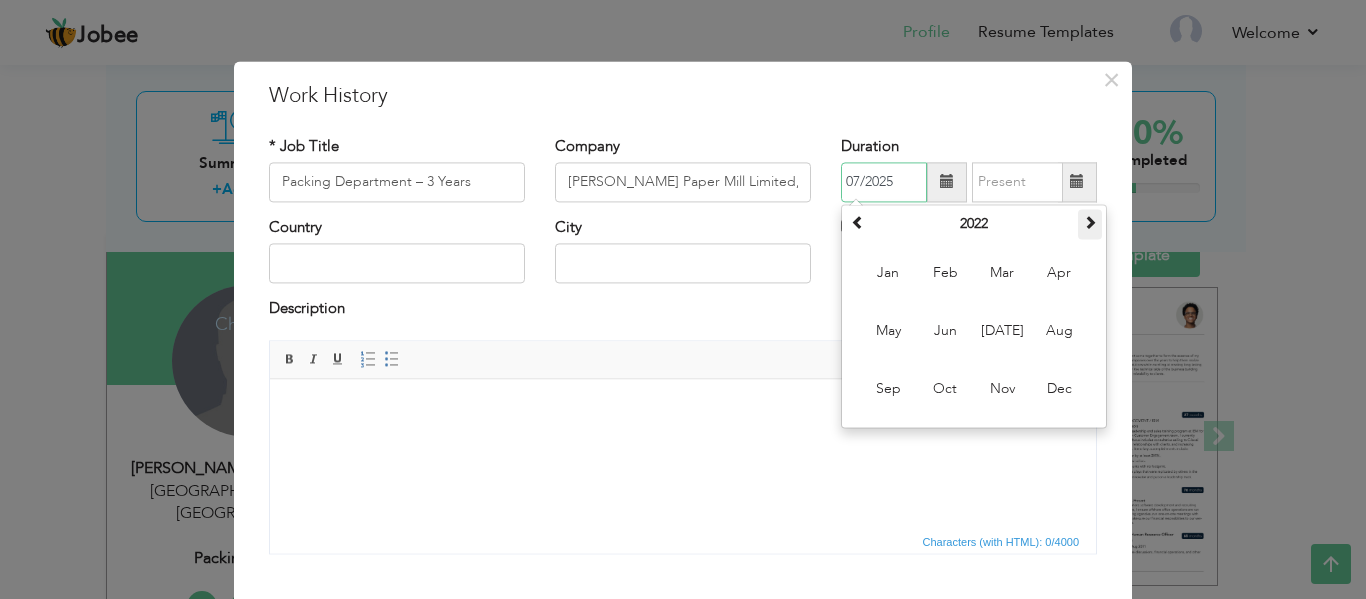 click at bounding box center (1090, 222) 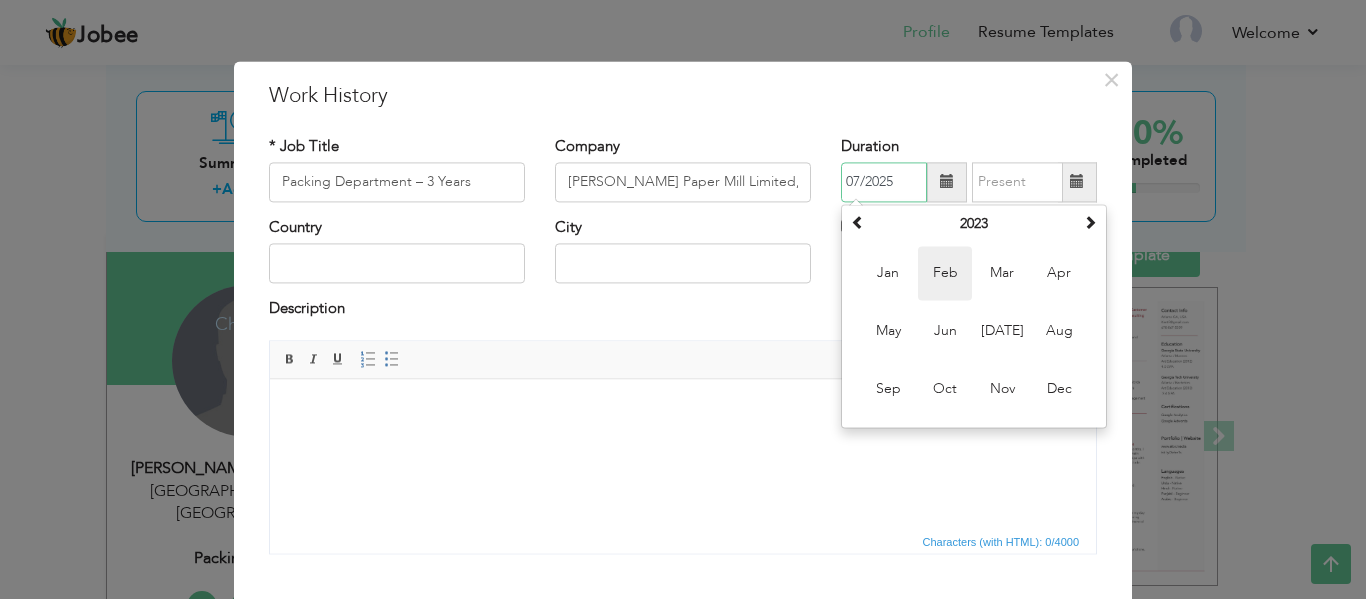 click on "Feb" at bounding box center (945, 273) 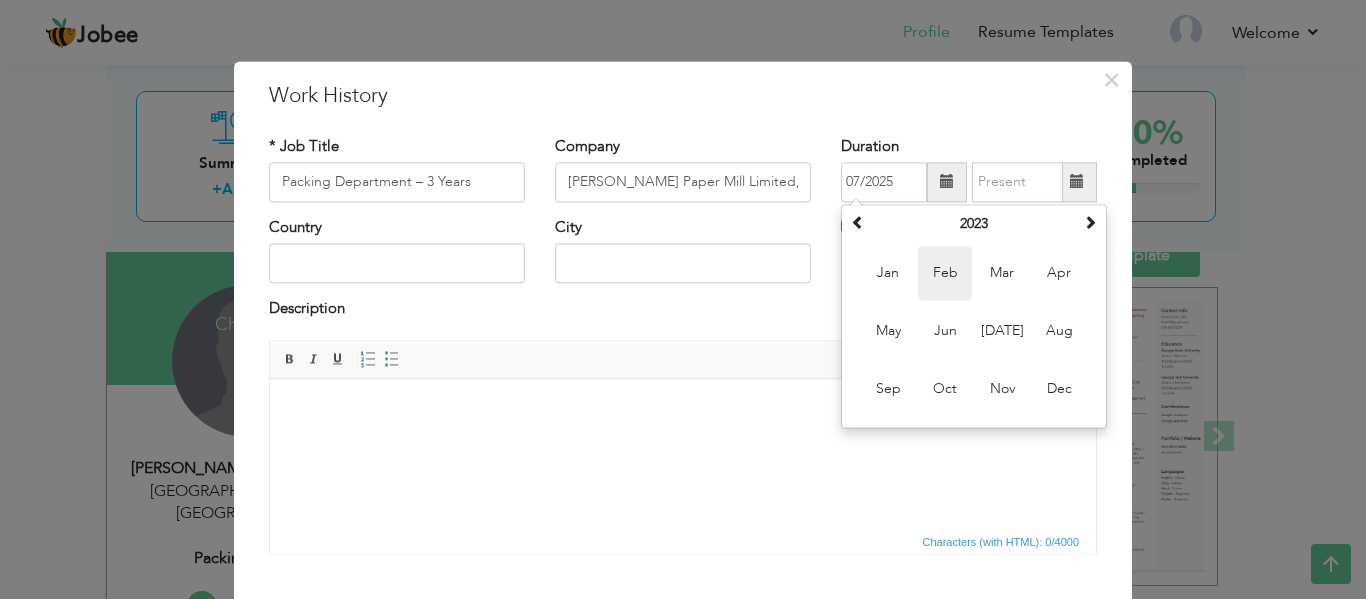 type on "02/2023" 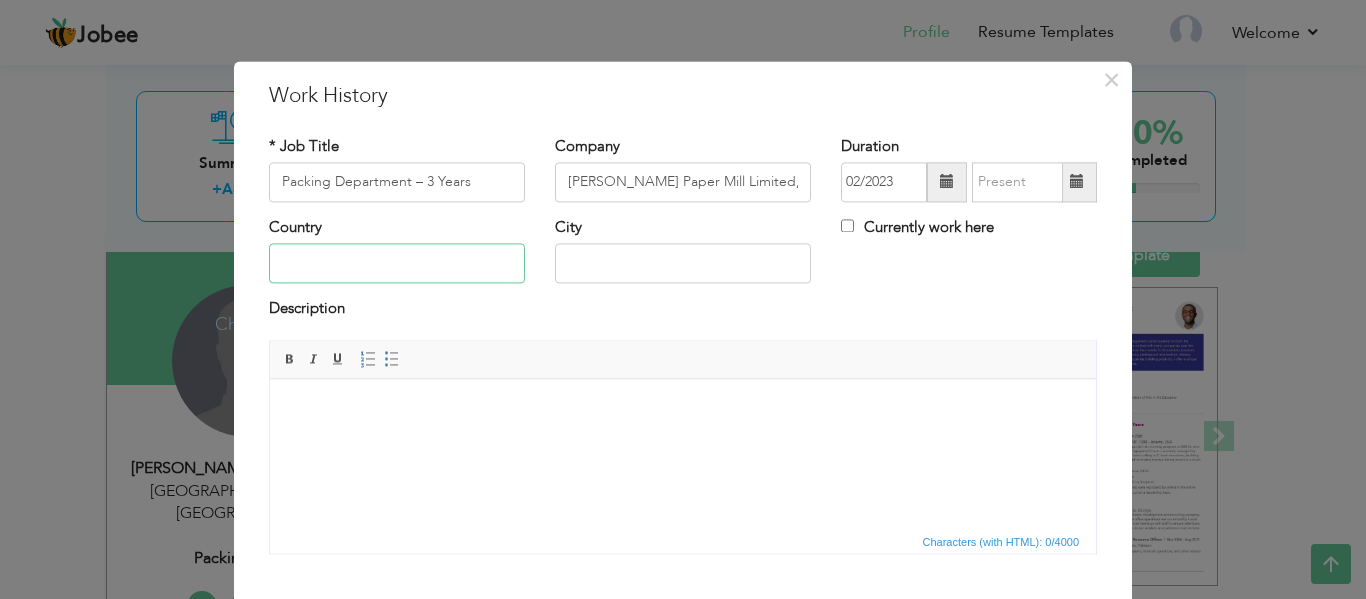 click at bounding box center [397, 264] 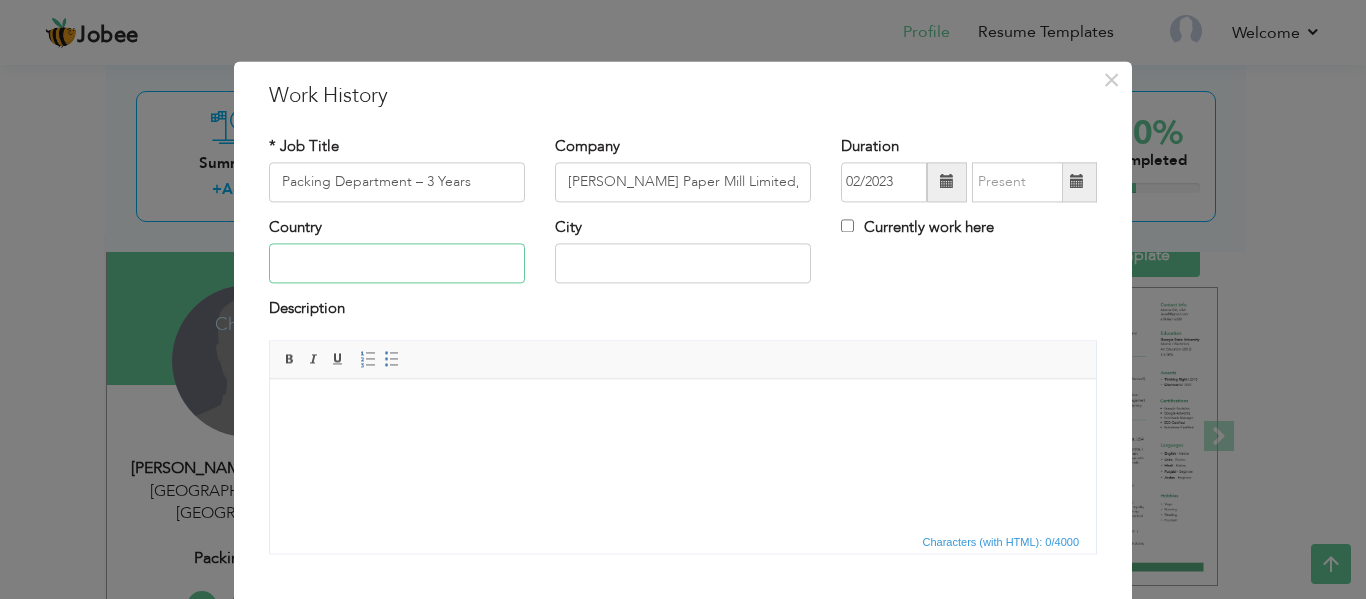 type on "[GEOGRAPHIC_DATA]" 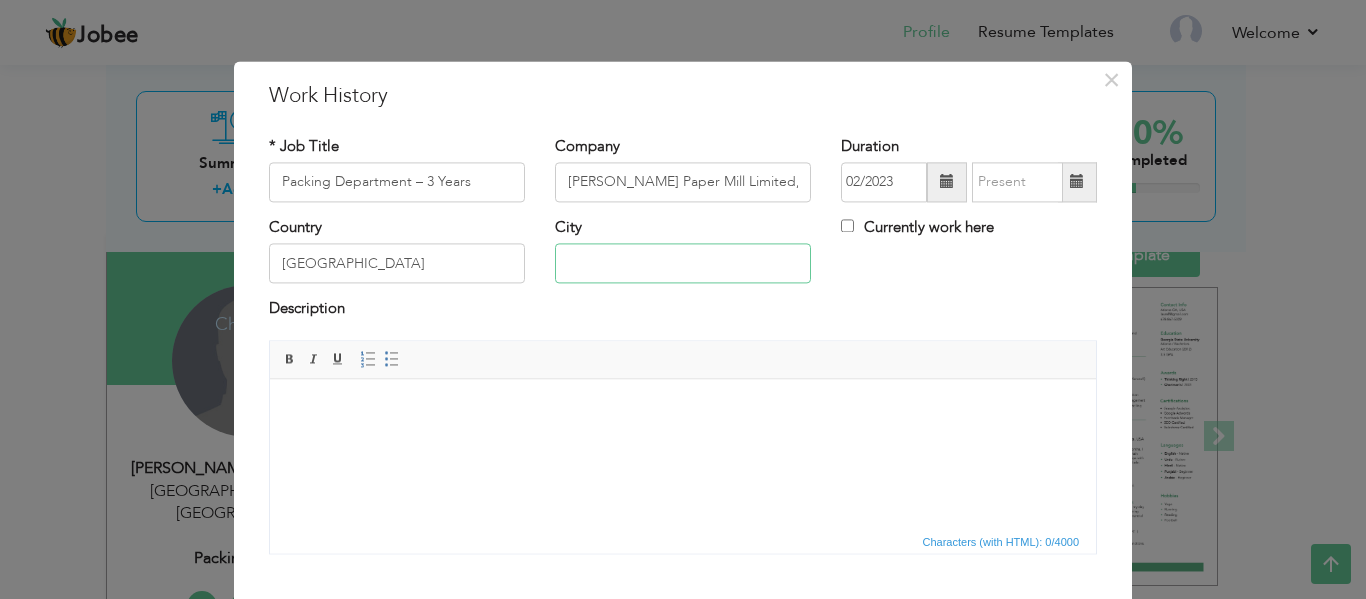 type on "[GEOGRAPHIC_DATA]" 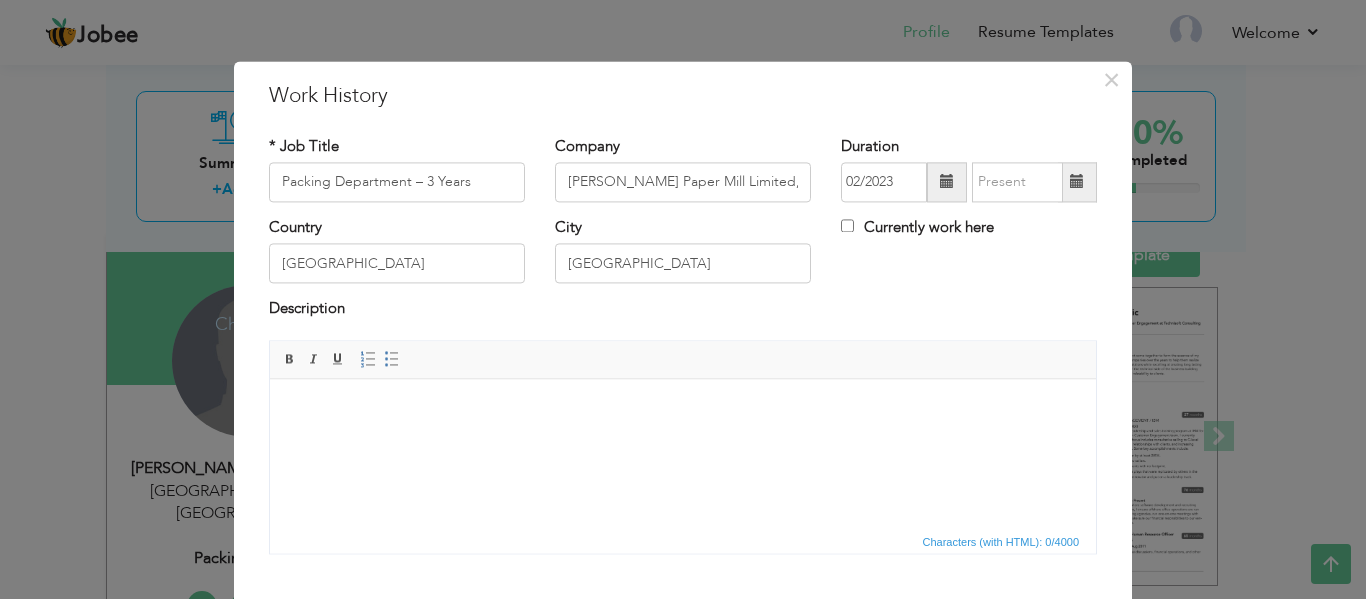 click at bounding box center (683, 409) 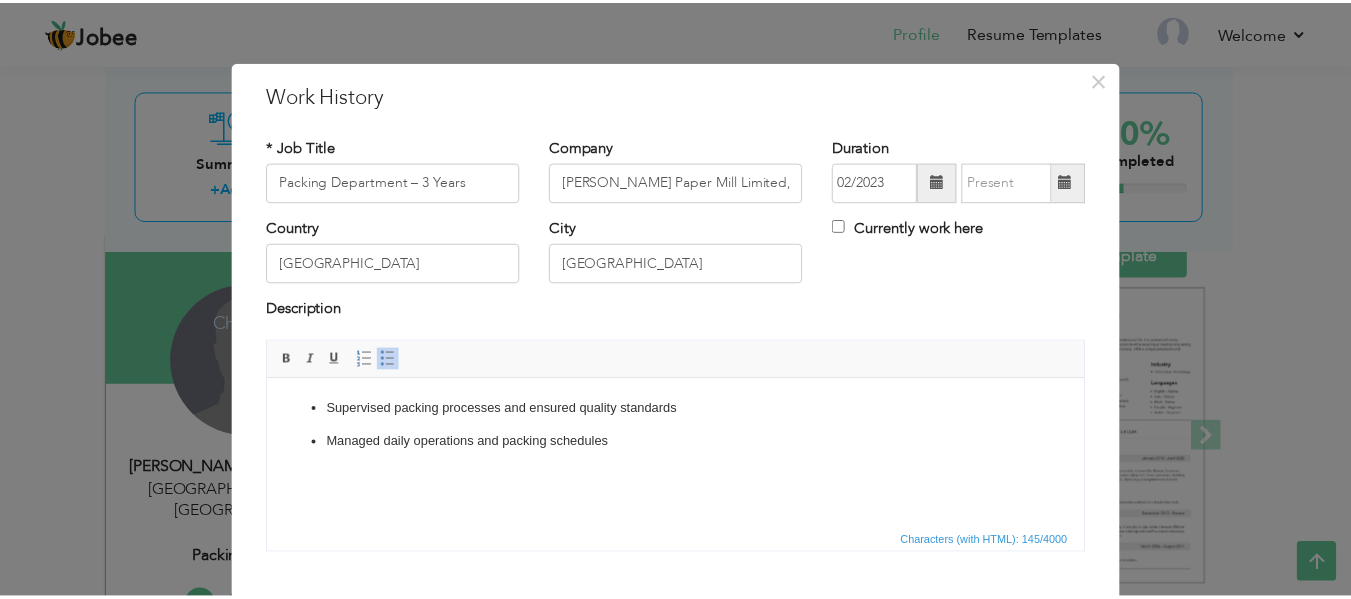 scroll, scrollTop: 117, scrollLeft: 0, axis: vertical 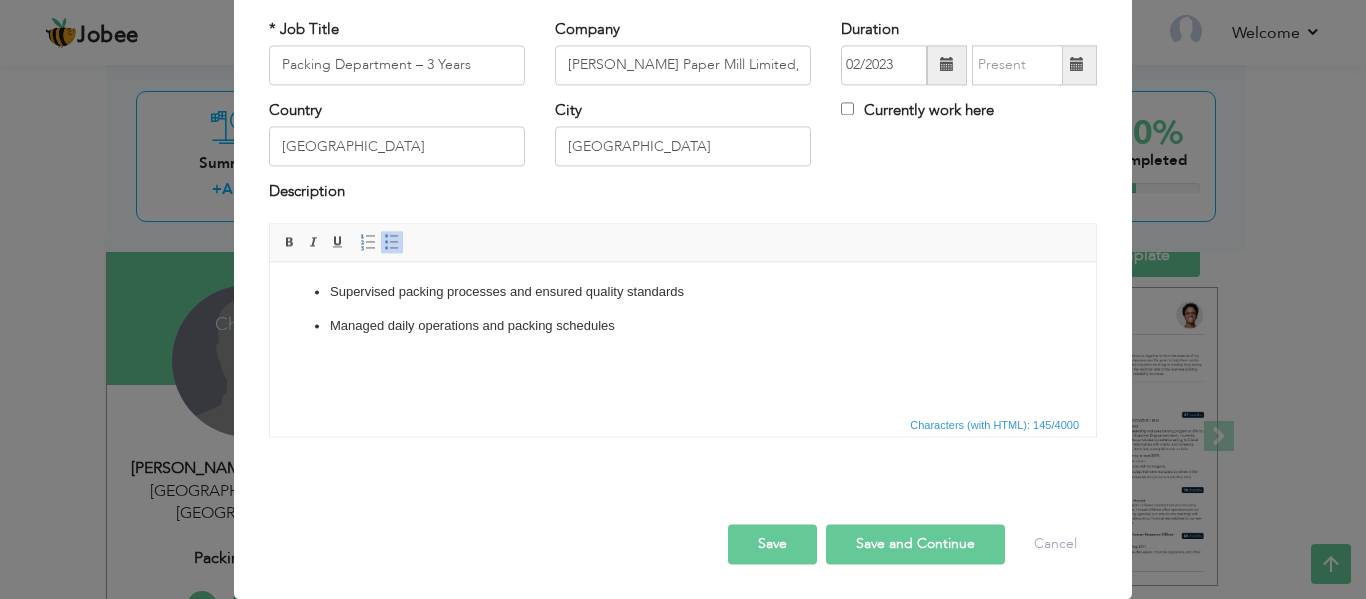 click on "Save" at bounding box center [772, 544] 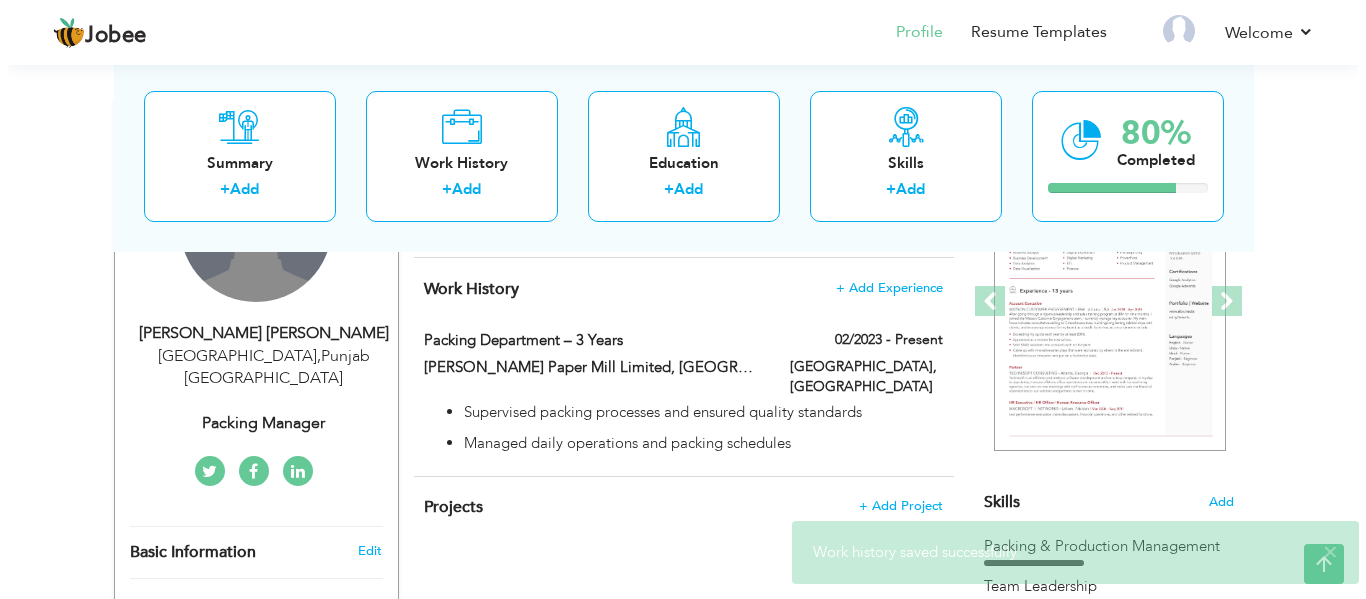 scroll, scrollTop: 272, scrollLeft: 0, axis: vertical 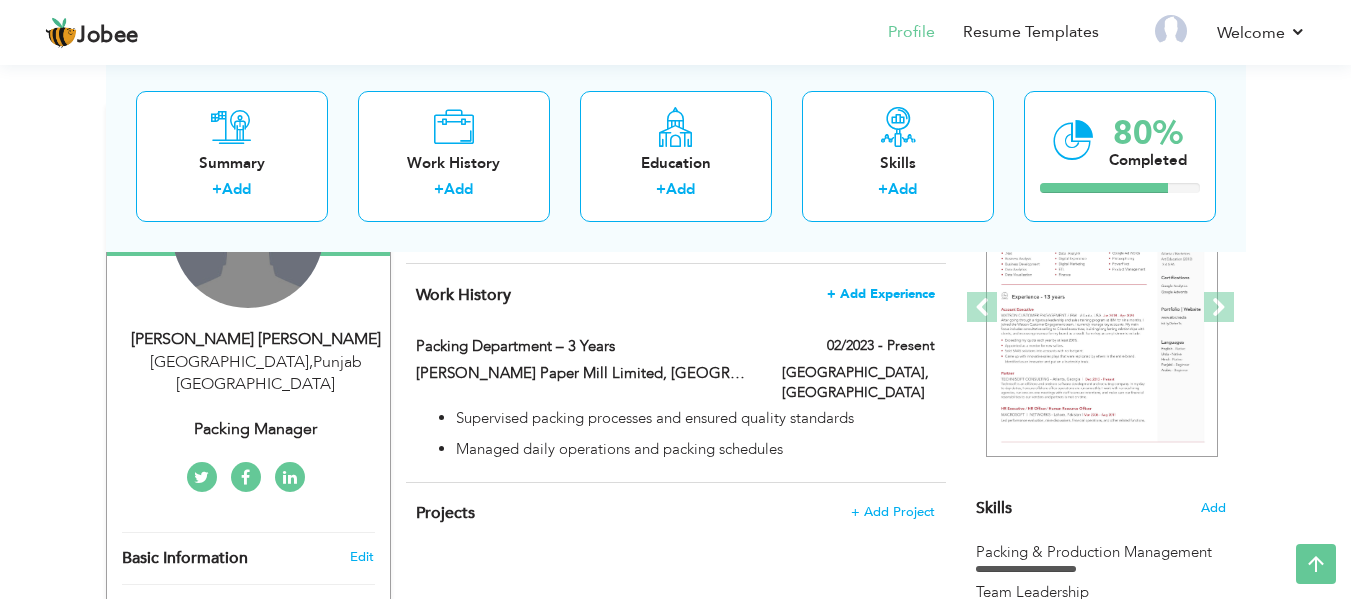 click on "+ Add Experience" at bounding box center (881, 294) 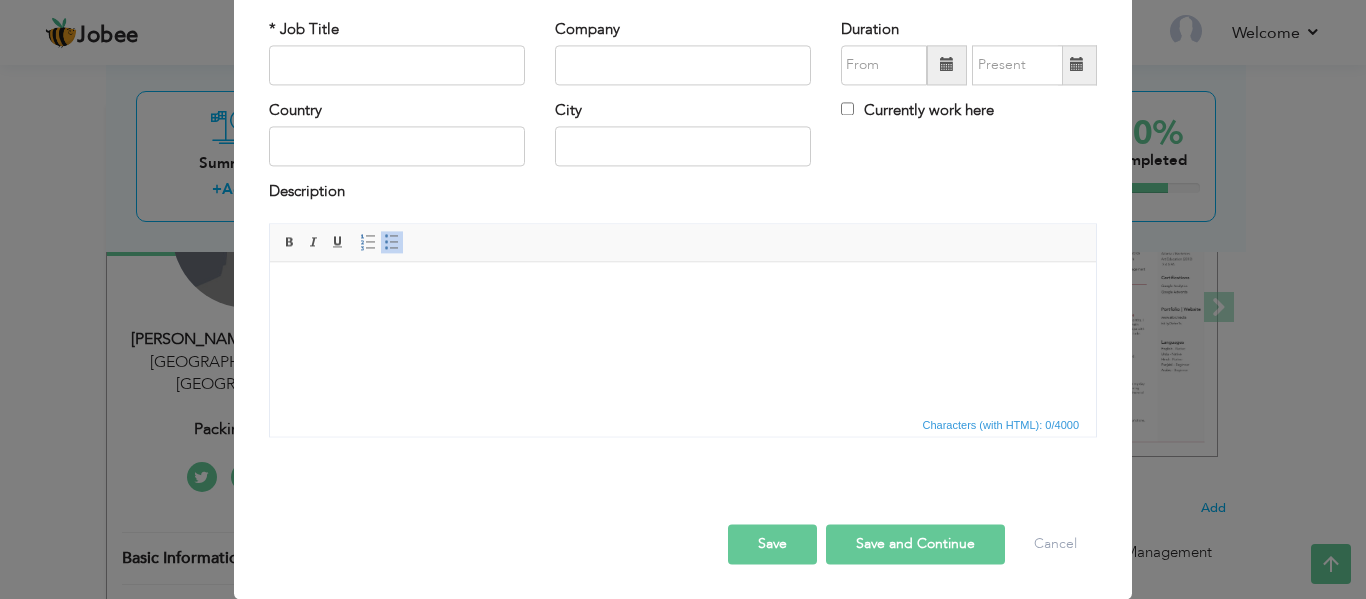 scroll, scrollTop: 0, scrollLeft: 0, axis: both 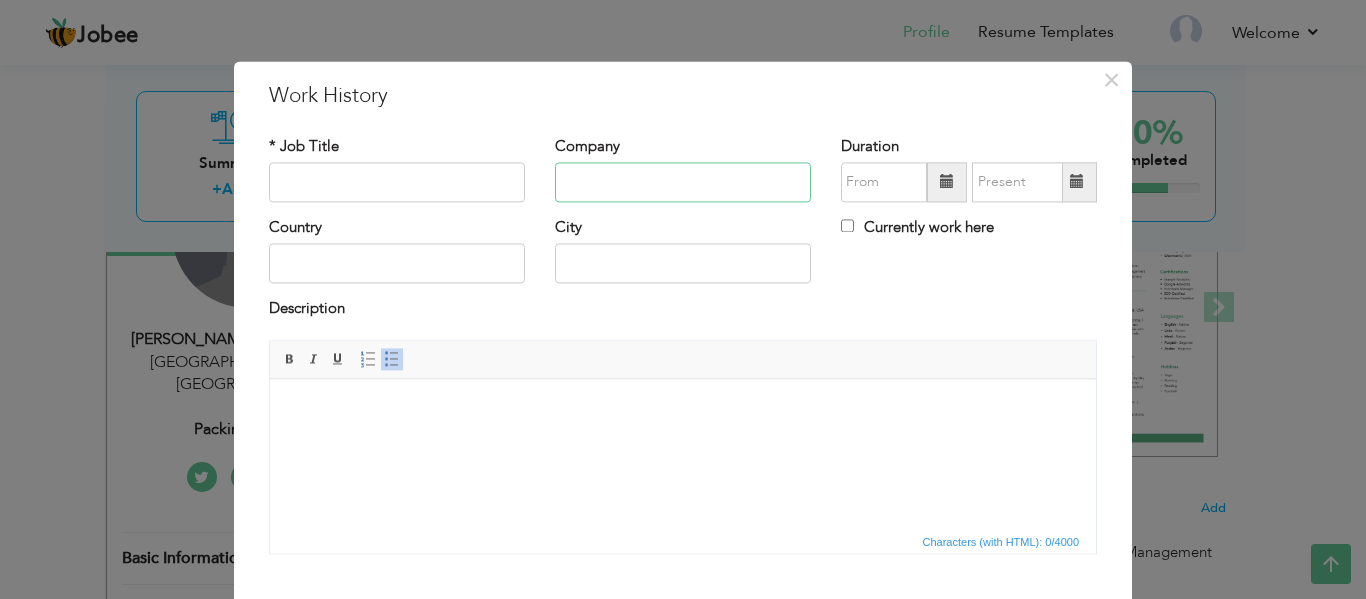 click at bounding box center [683, 182] 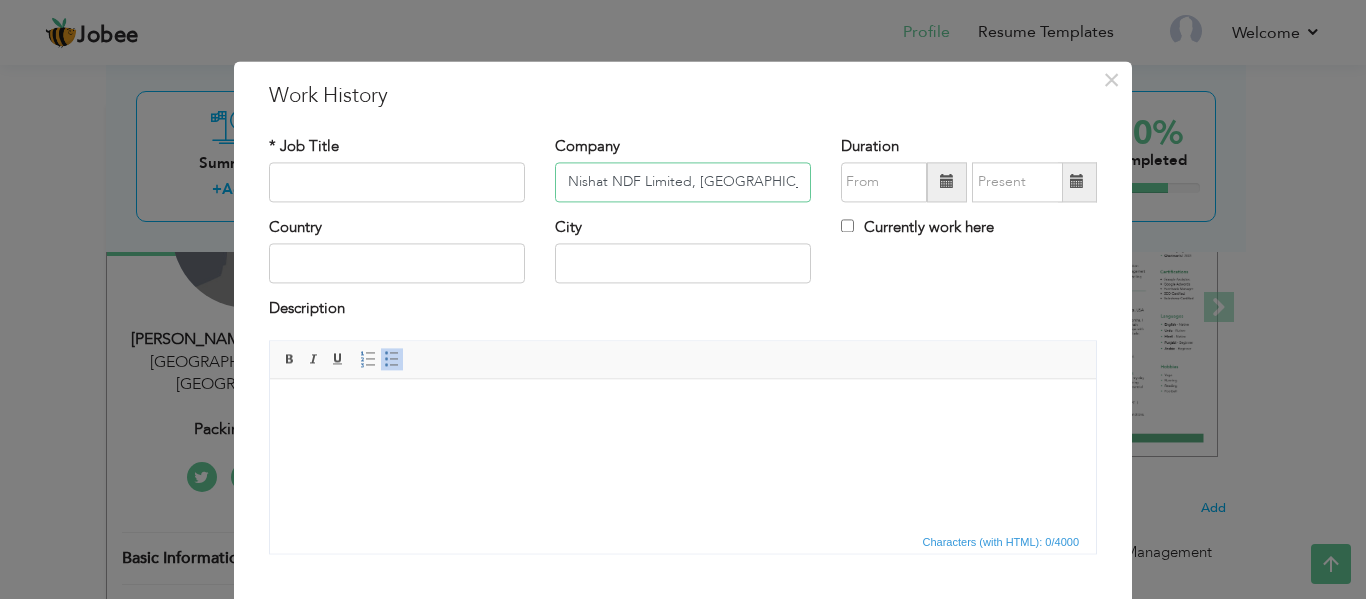 type on "Nishat NDF Limited, [GEOGRAPHIC_DATA]" 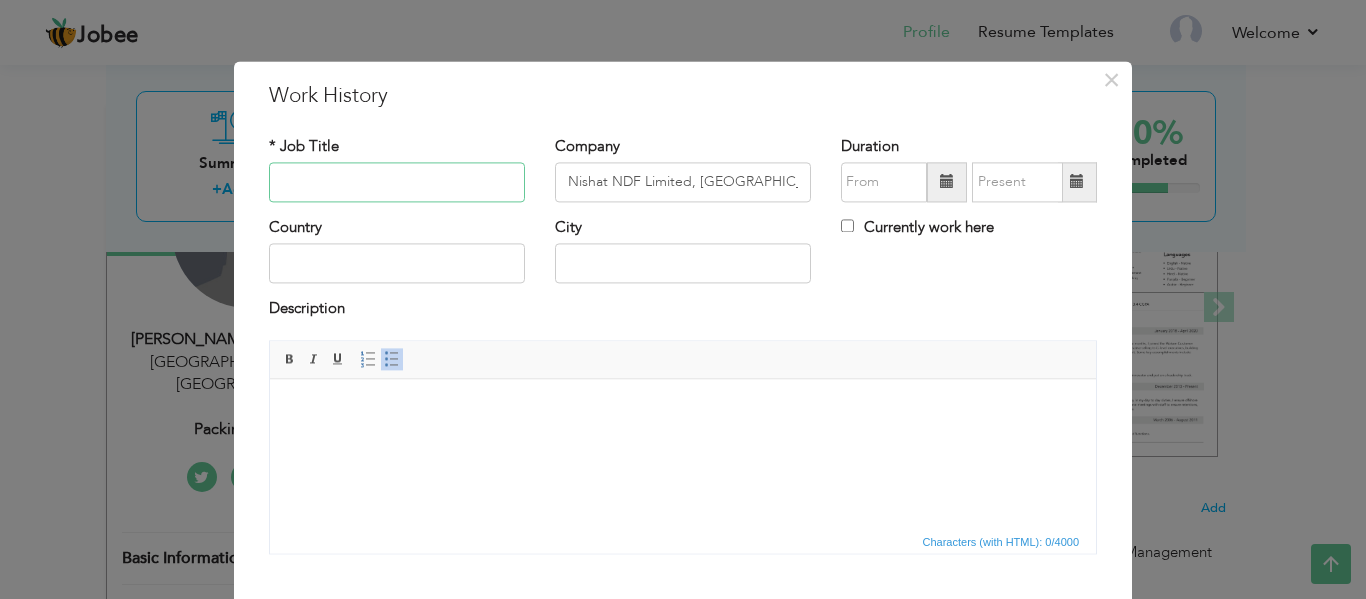 click at bounding box center (397, 182) 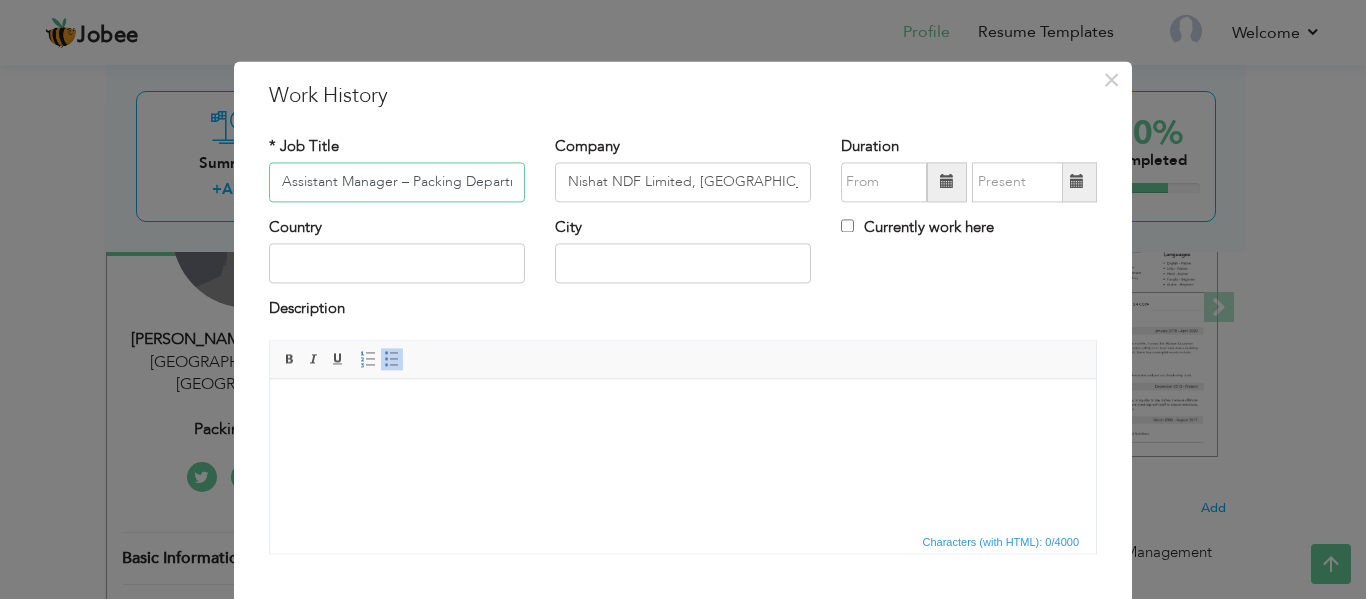 scroll, scrollTop: 0, scrollLeft: 91, axis: horizontal 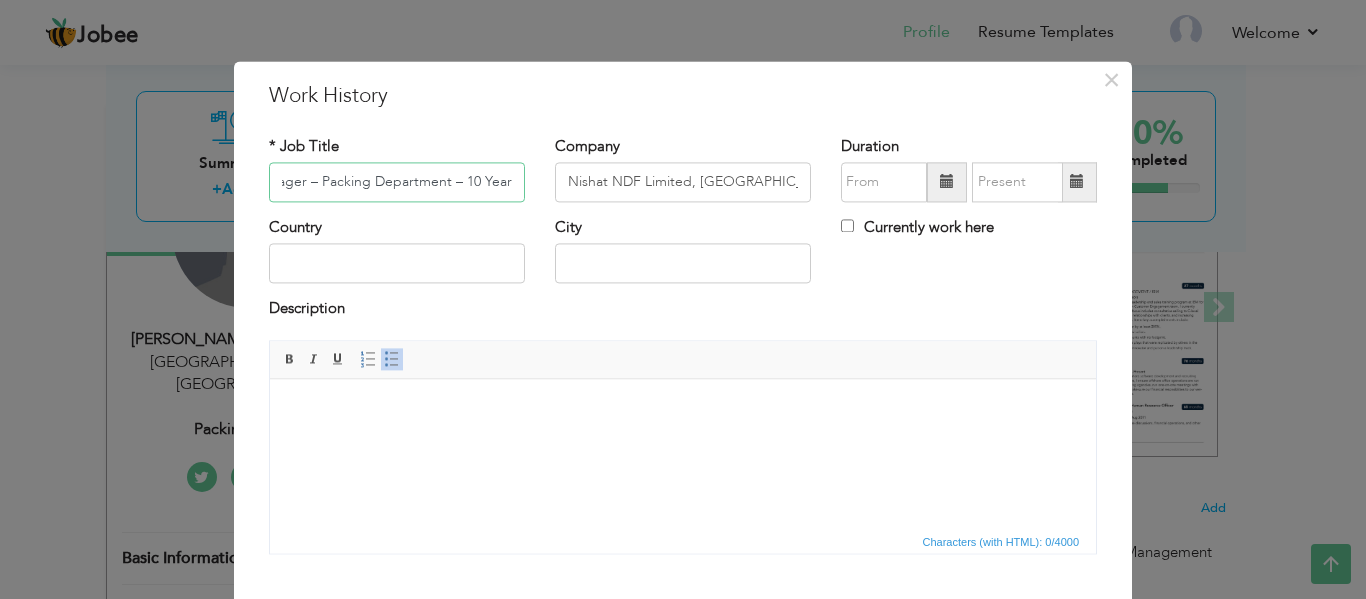 type on "Assistant Manager – Packing Department – 10 Years" 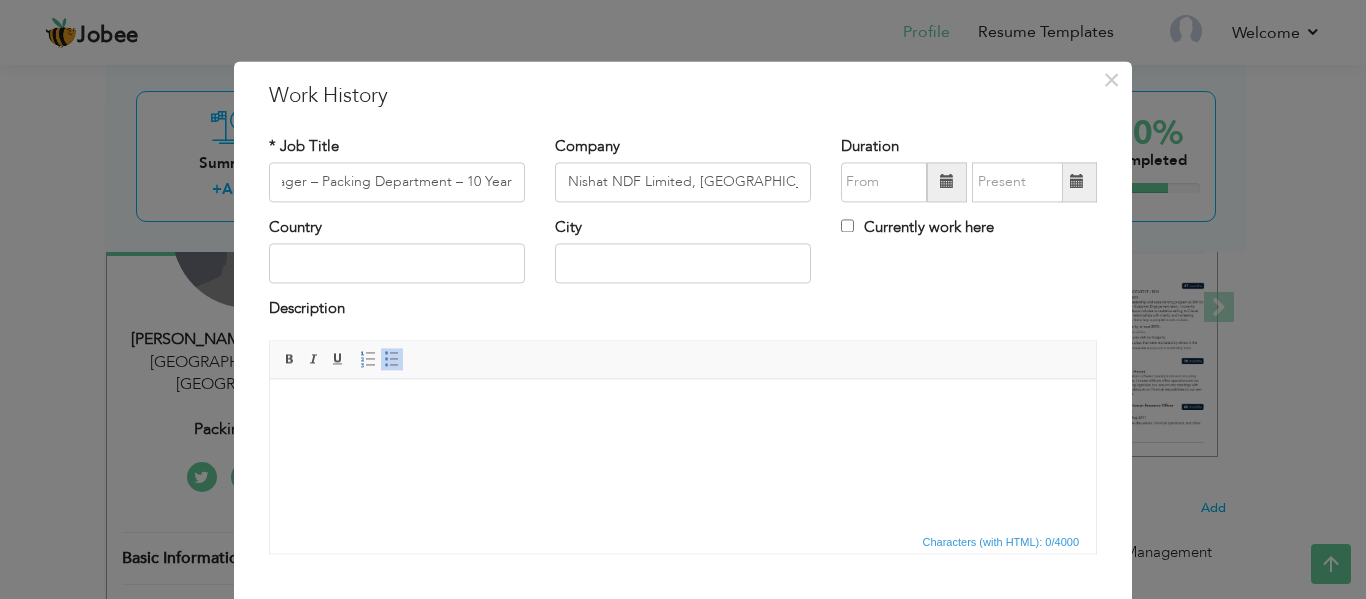 scroll, scrollTop: 0, scrollLeft: 0, axis: both 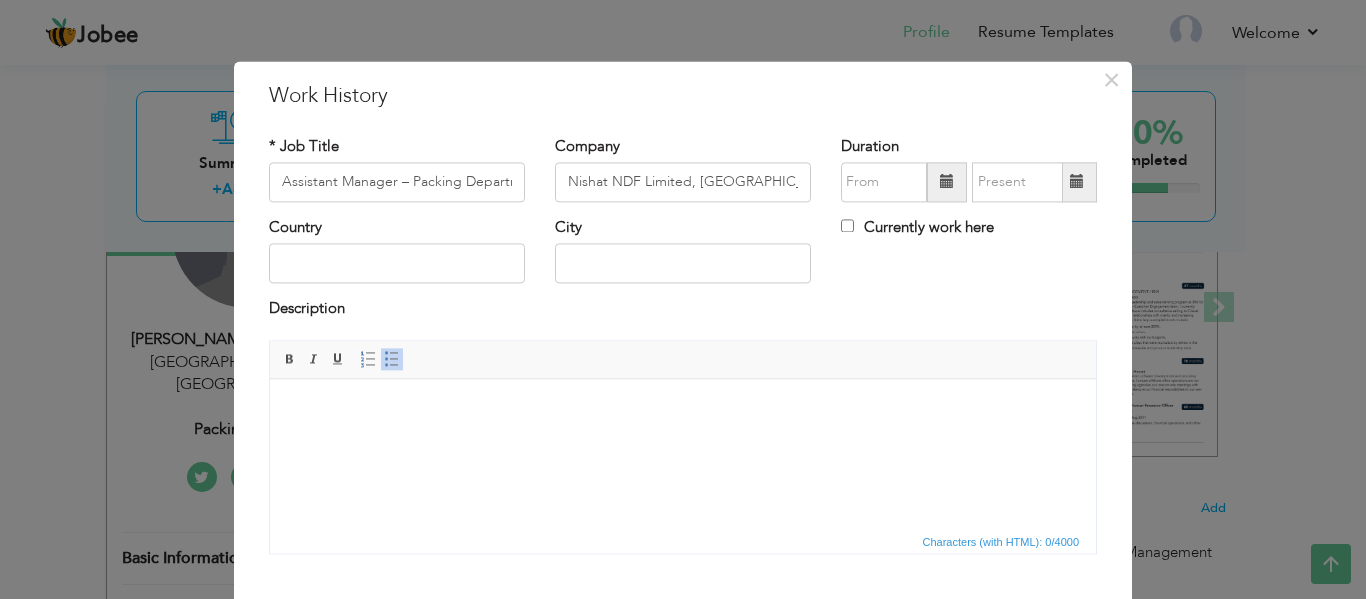 click at bounding box center (947, 182) 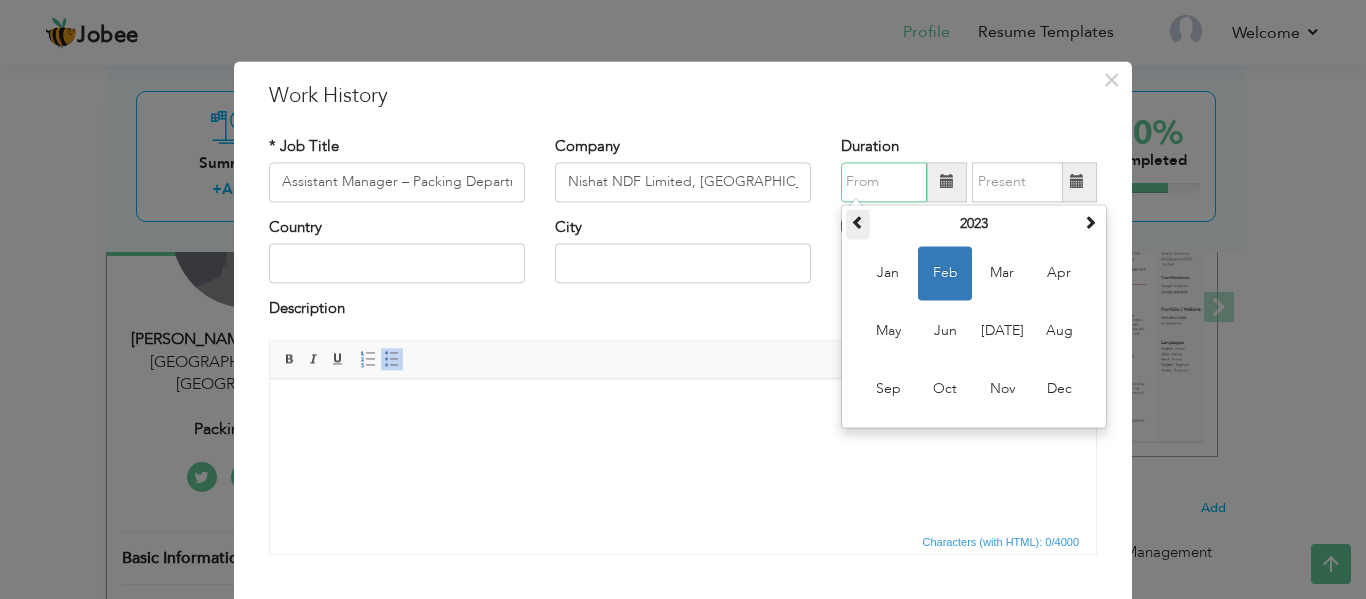 click at bounding box center [858, 222] 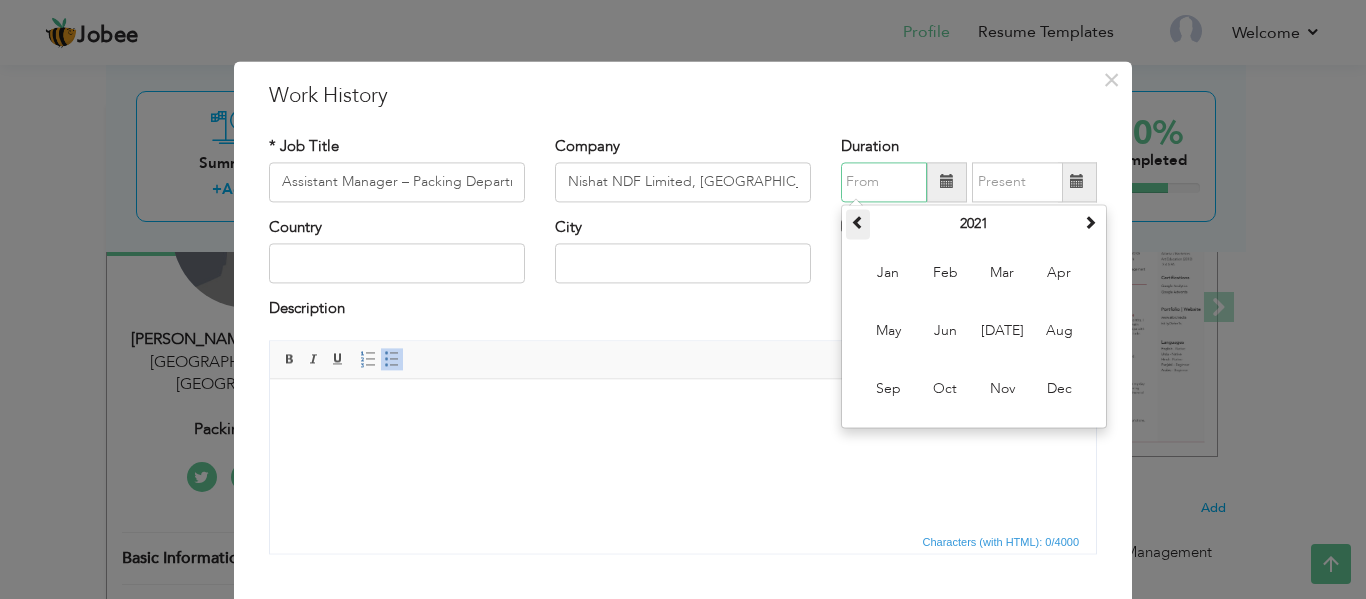 click at bounding box center [858, 222] 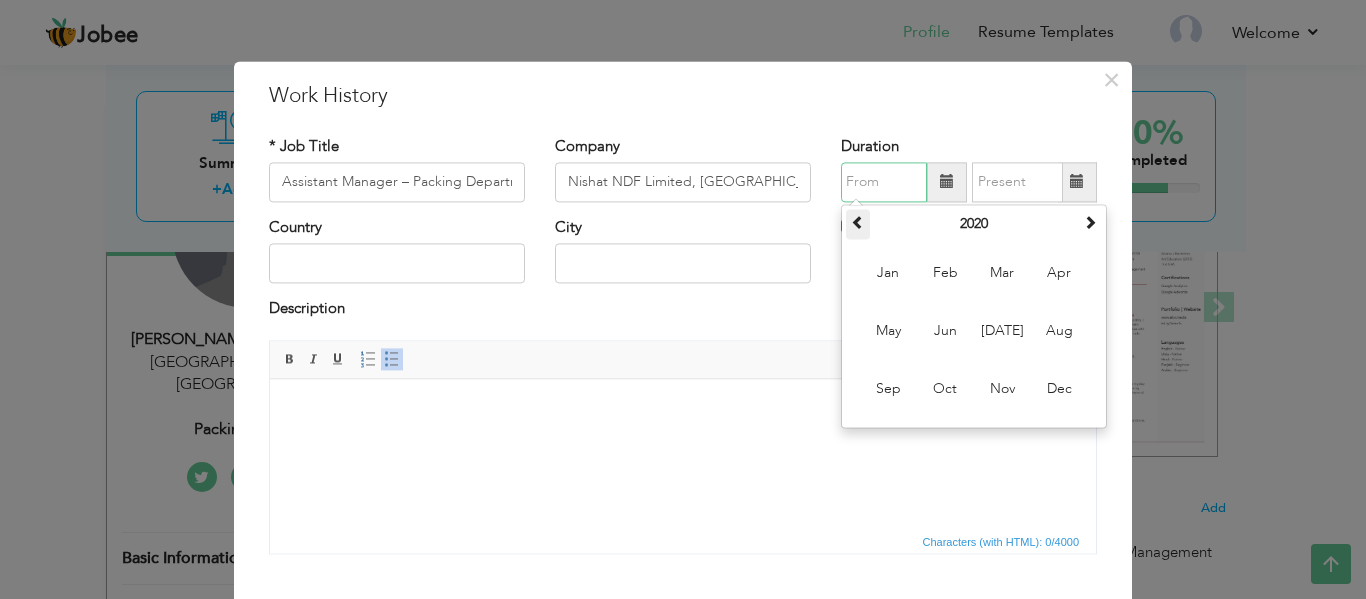 click at bounding box center (858, 222) 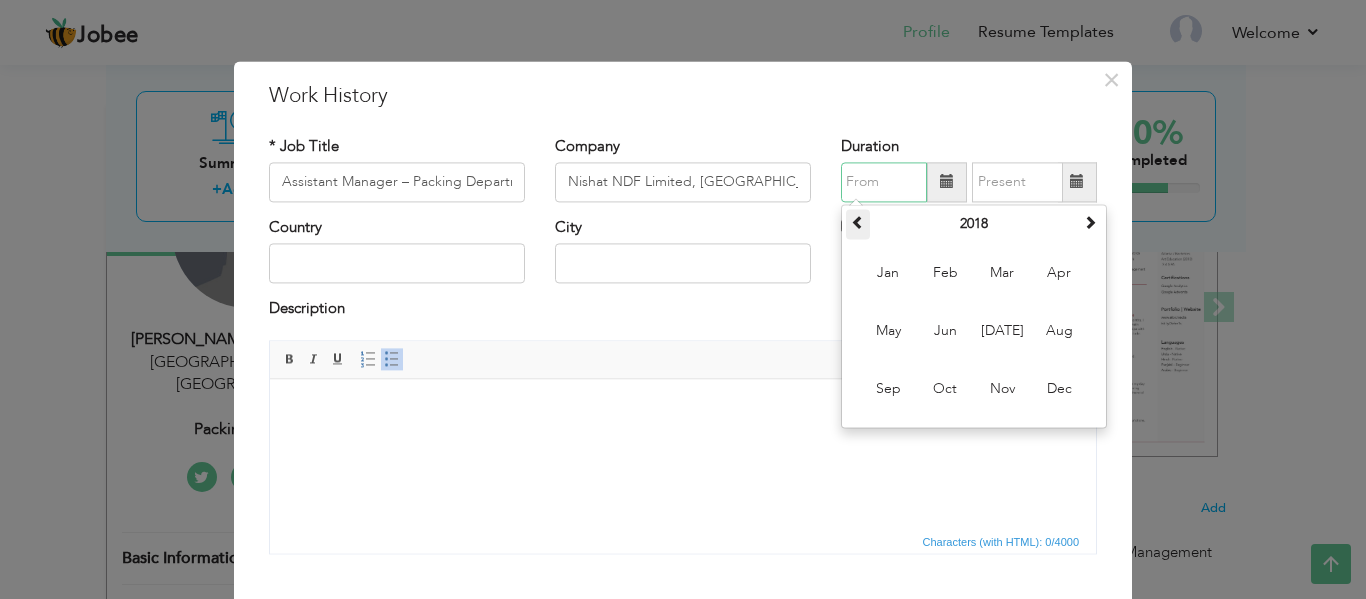 click at bounding box center [858, 222] 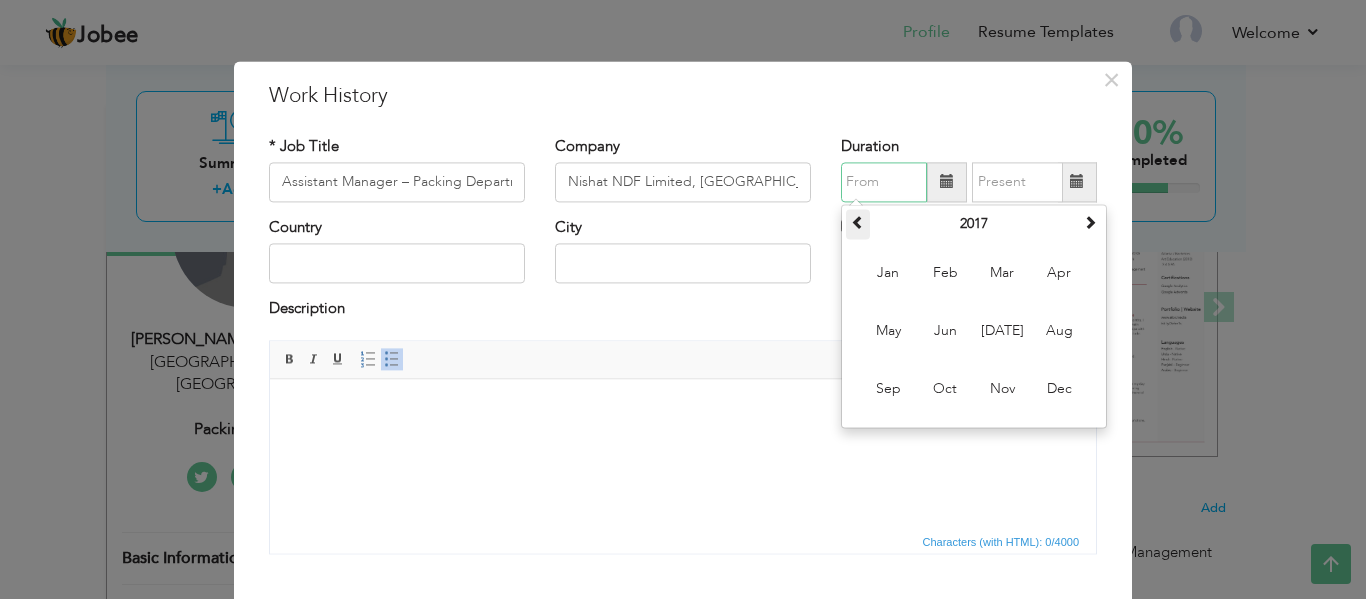 click at bounding box center (858, 222) 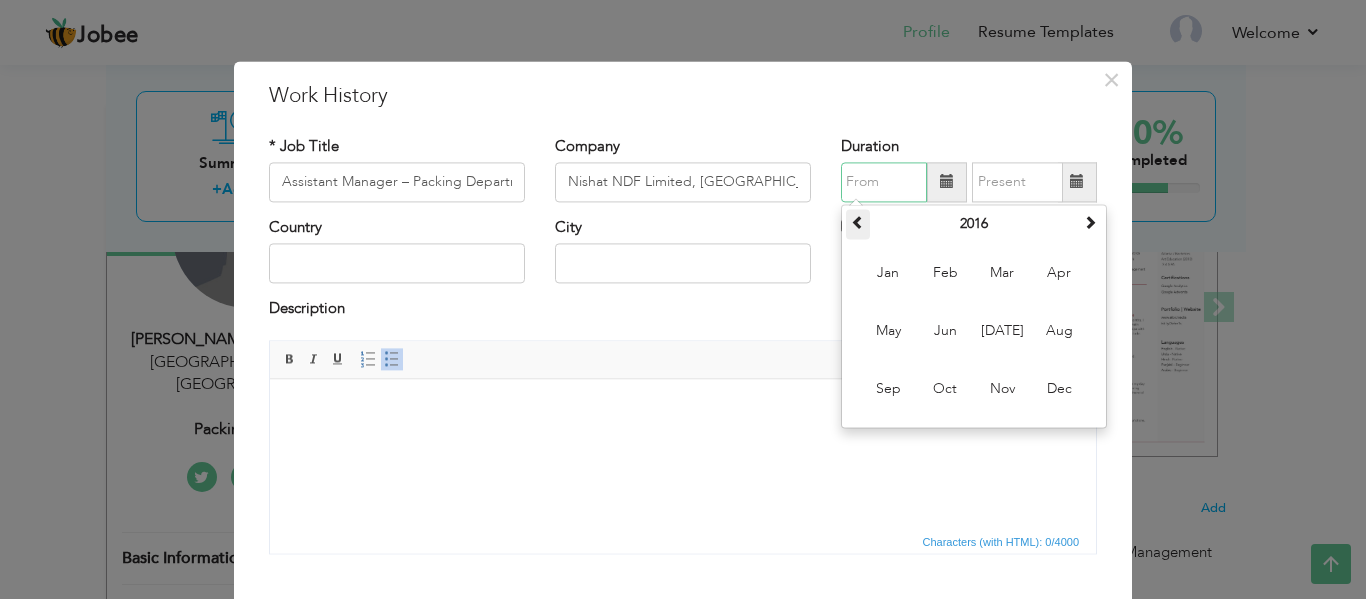 click at bounding box center (858, 222) 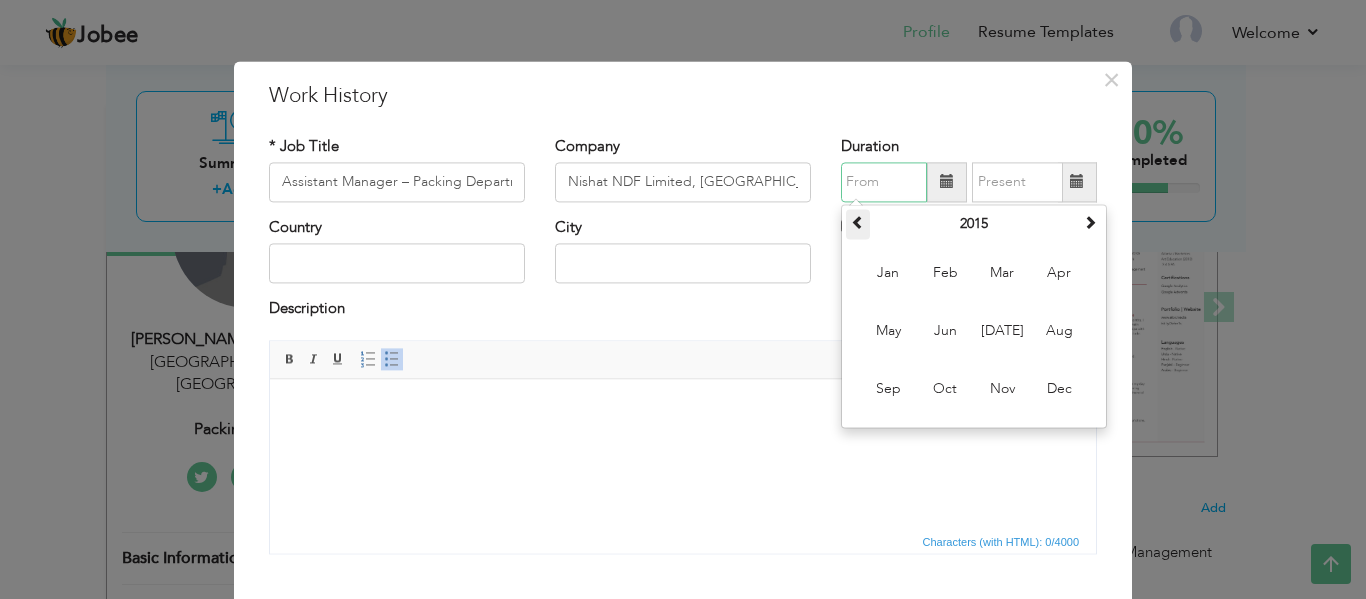 click at bounding box center [858, 222] 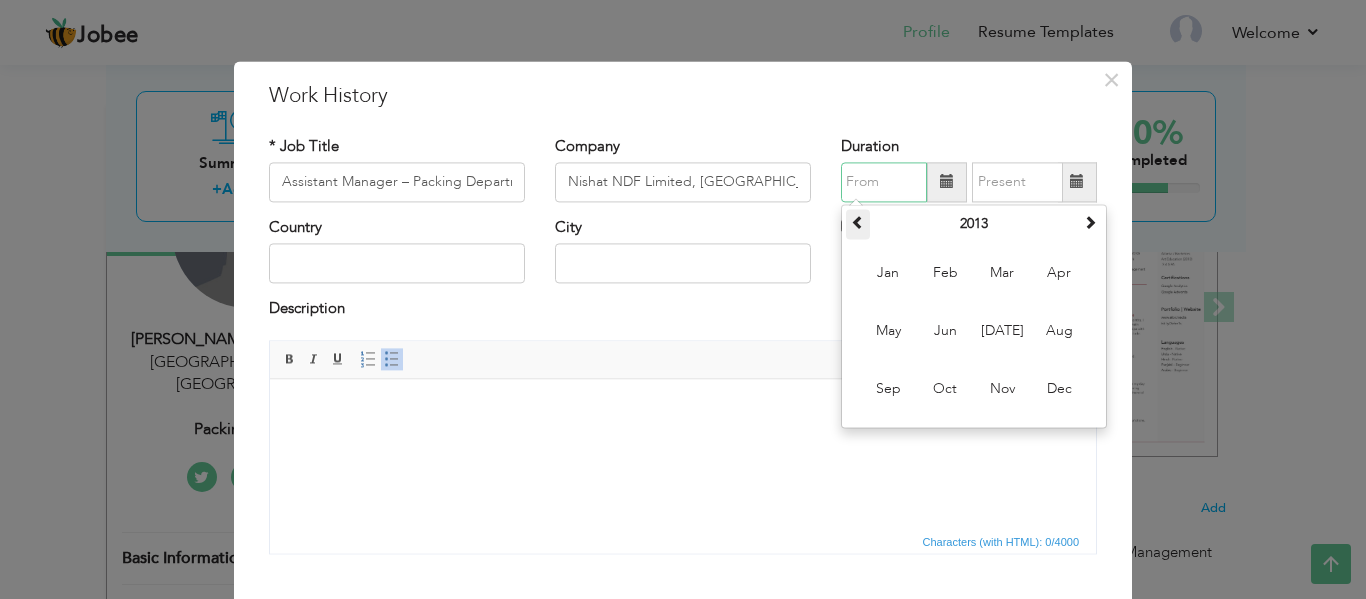click at bounding box center [858, 222] 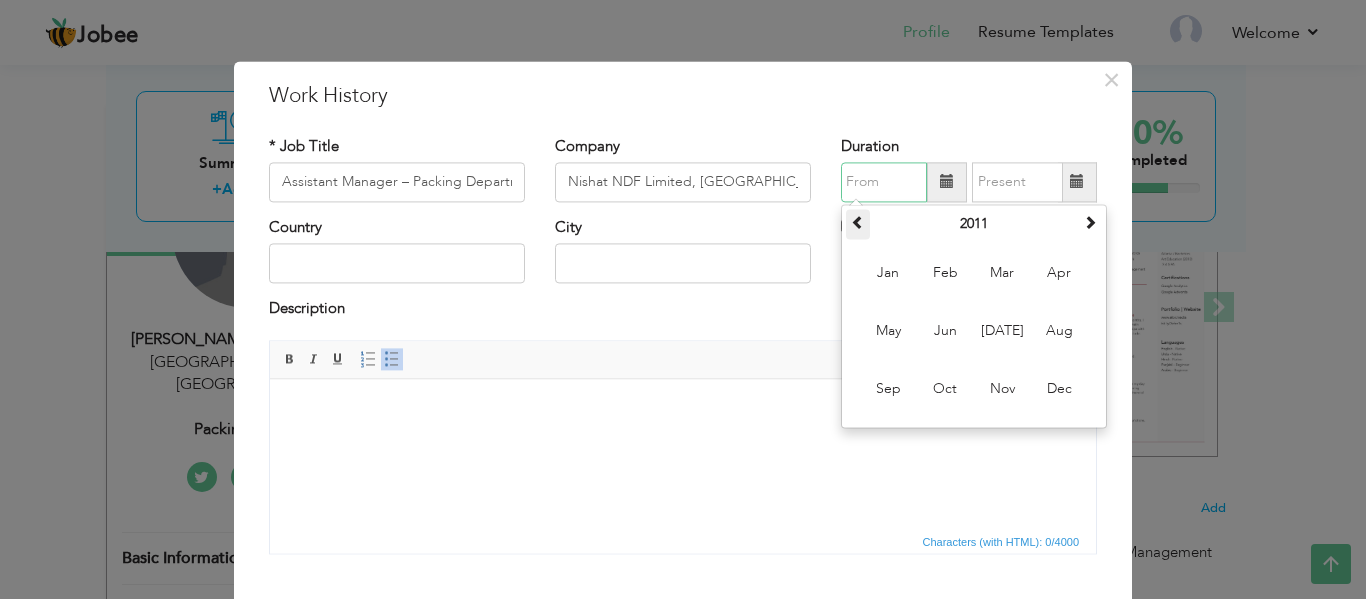 click at bounding box center (858, 222) 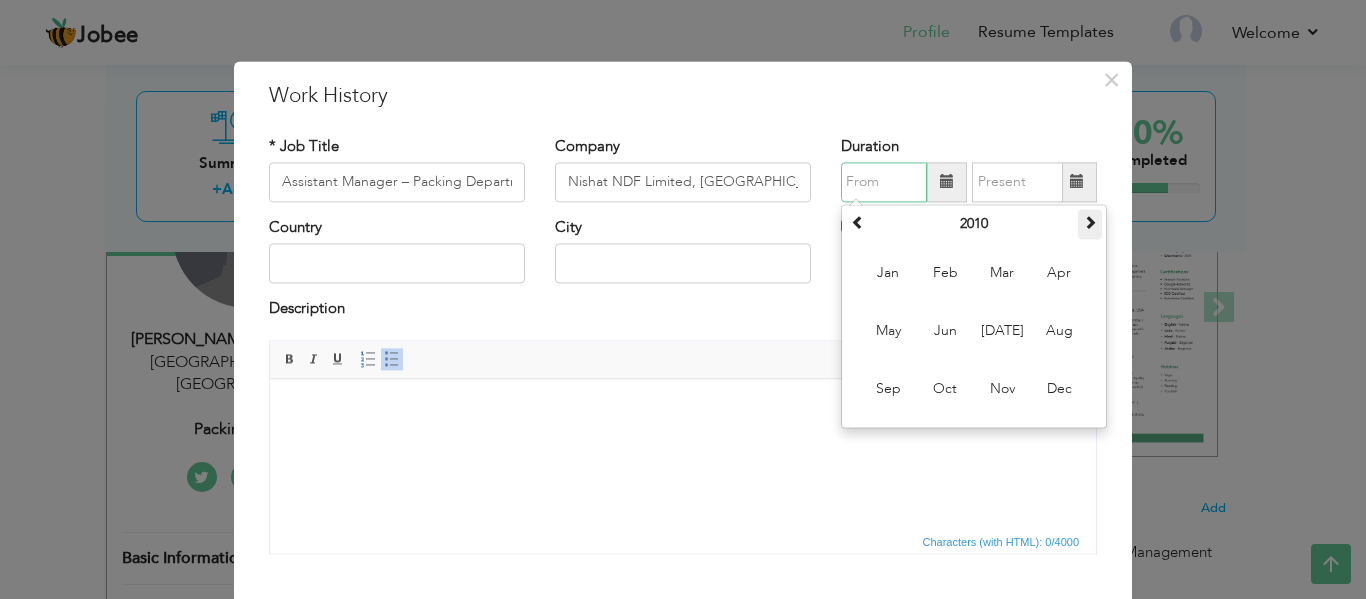 click at bounding box center (1090, 224) 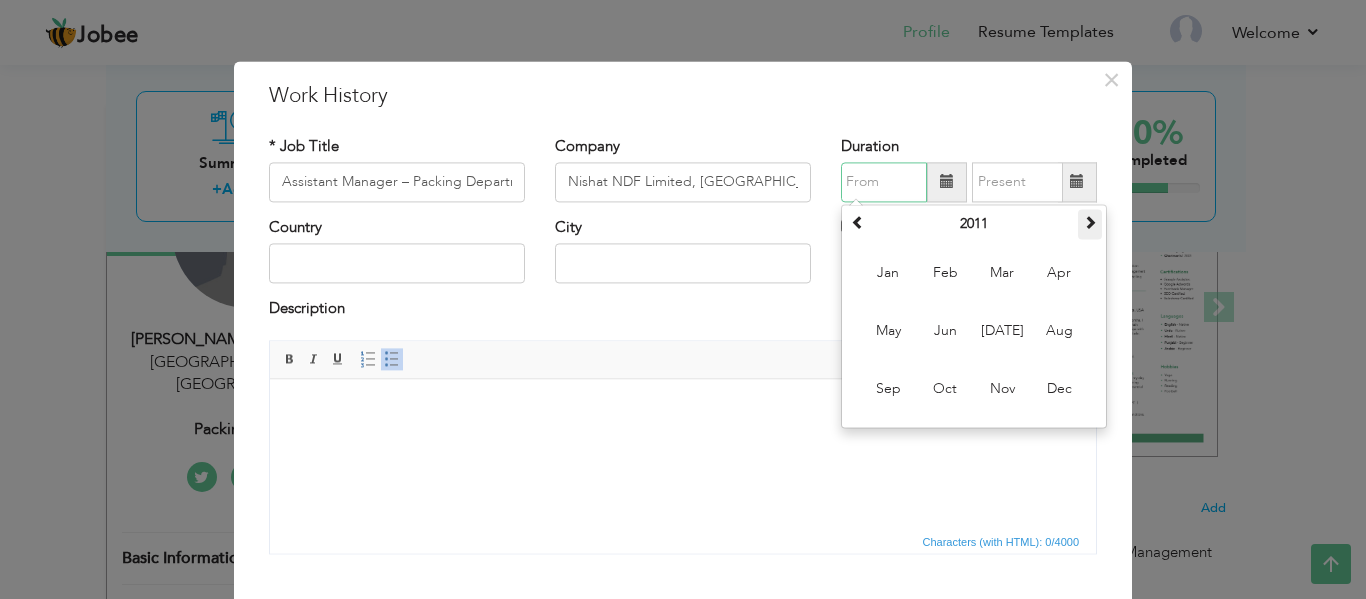 click at bounding box center [1090, 224] 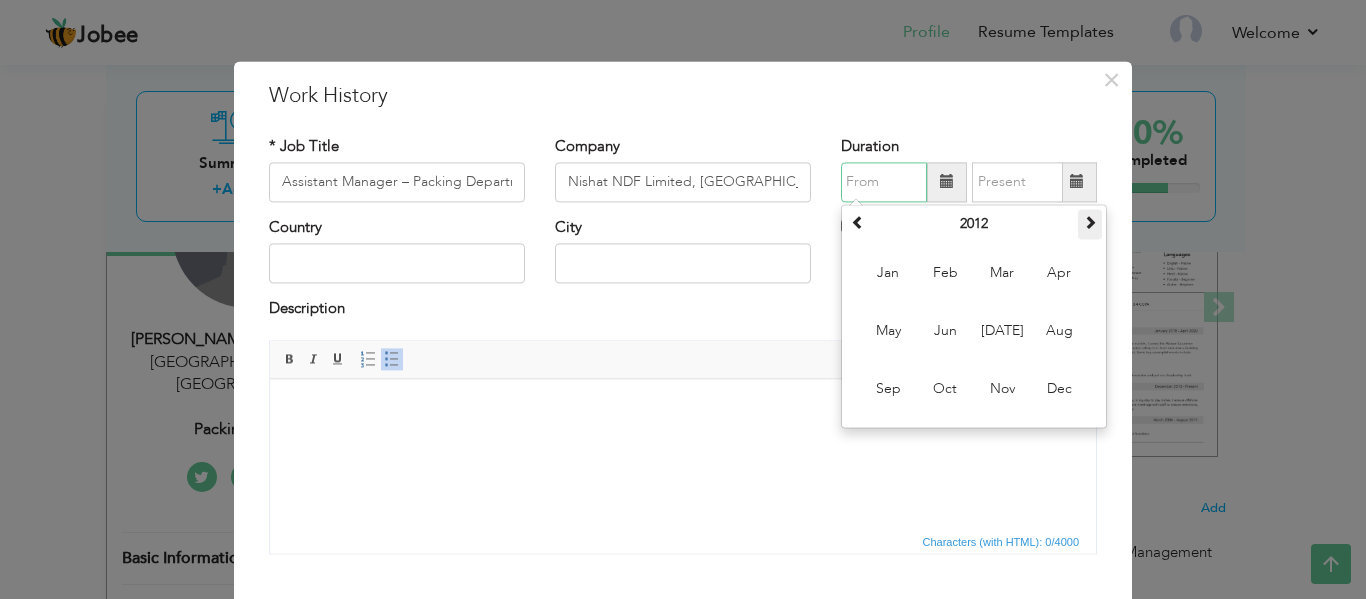 click at bounding box center [1090, 224] 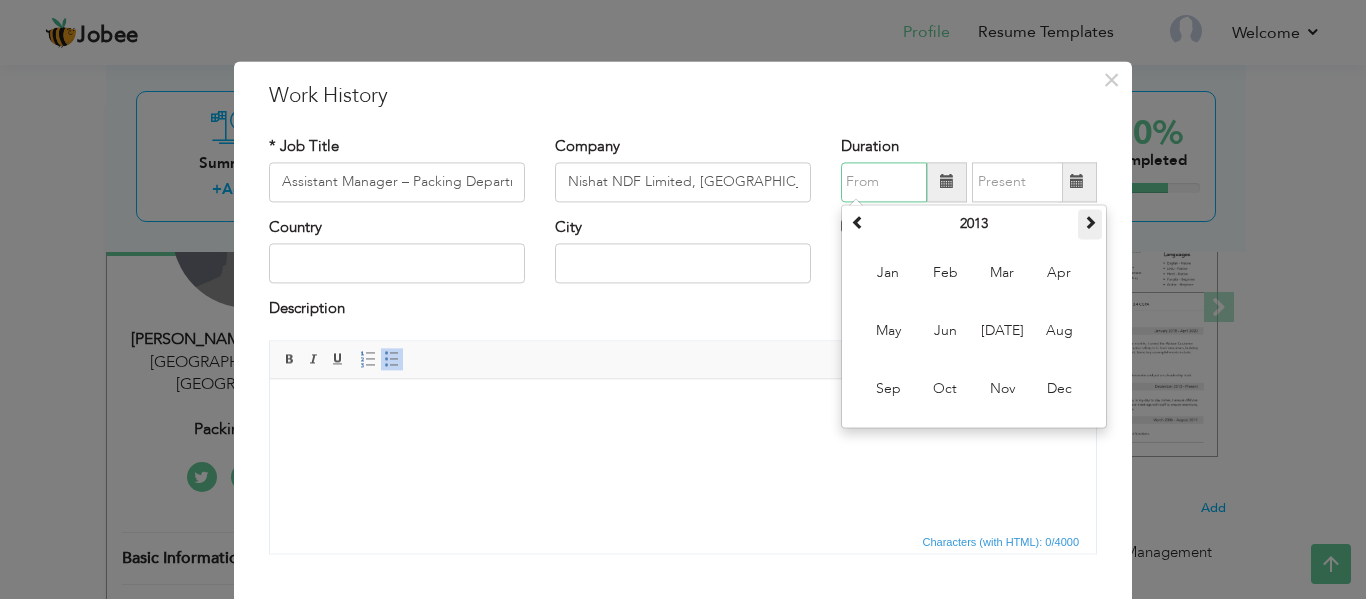 click at bounding box center (1090, 224) 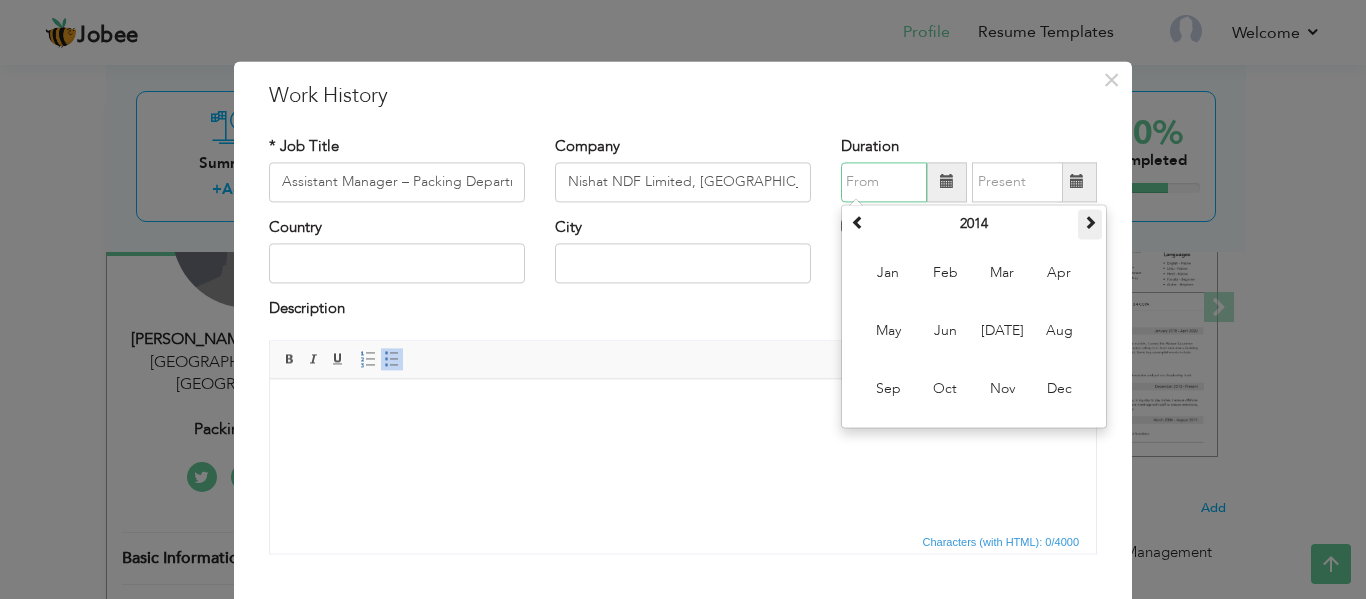 click at bounding box center (1090, 224) 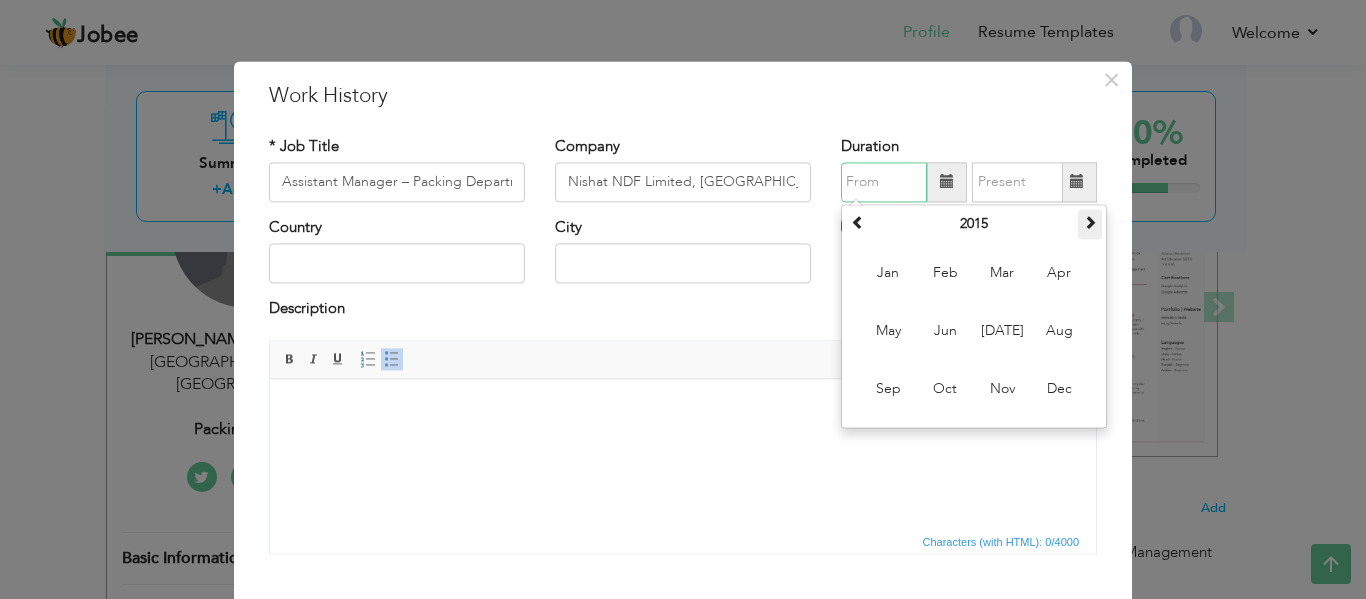 click at bounding box center [1090, 224] 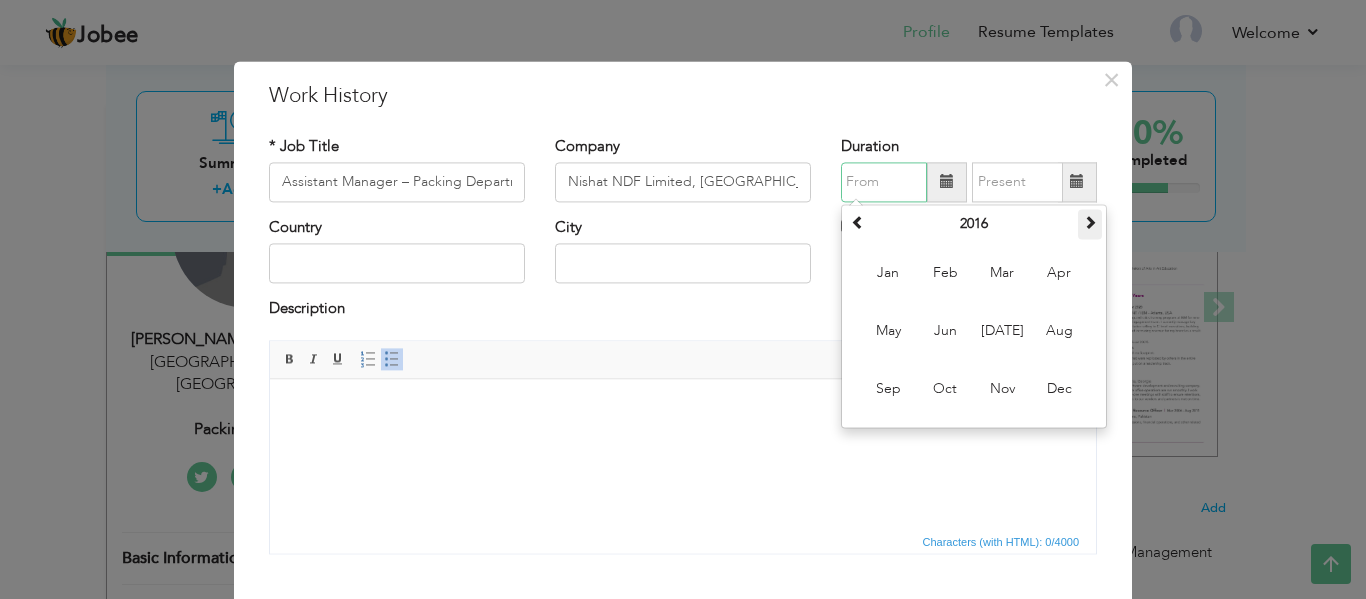 click at bounding box center (1090, 224) 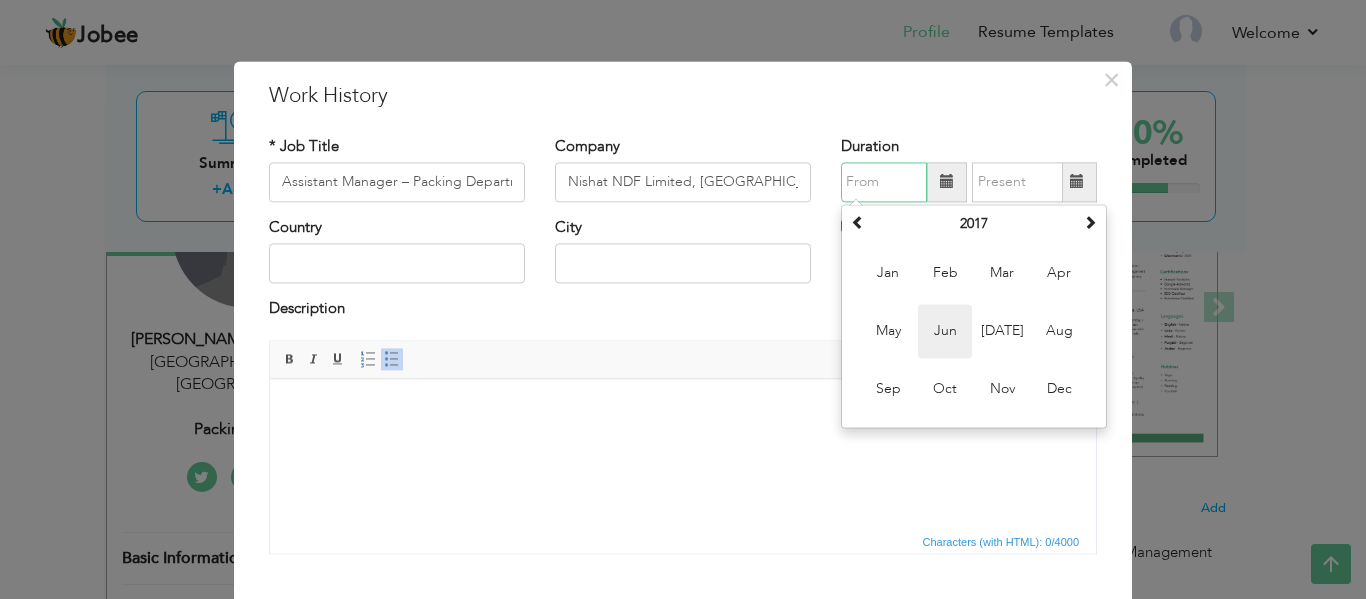 click on "Jun" at bounding box center (945, 331) 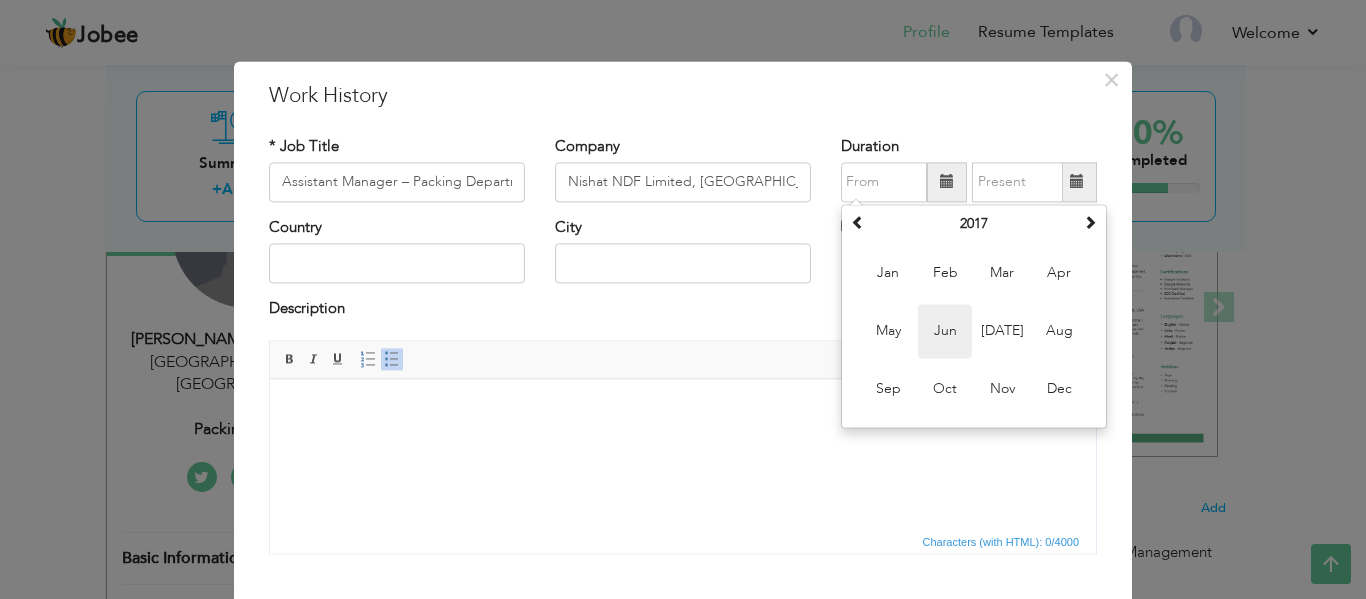 type on "06/2017" 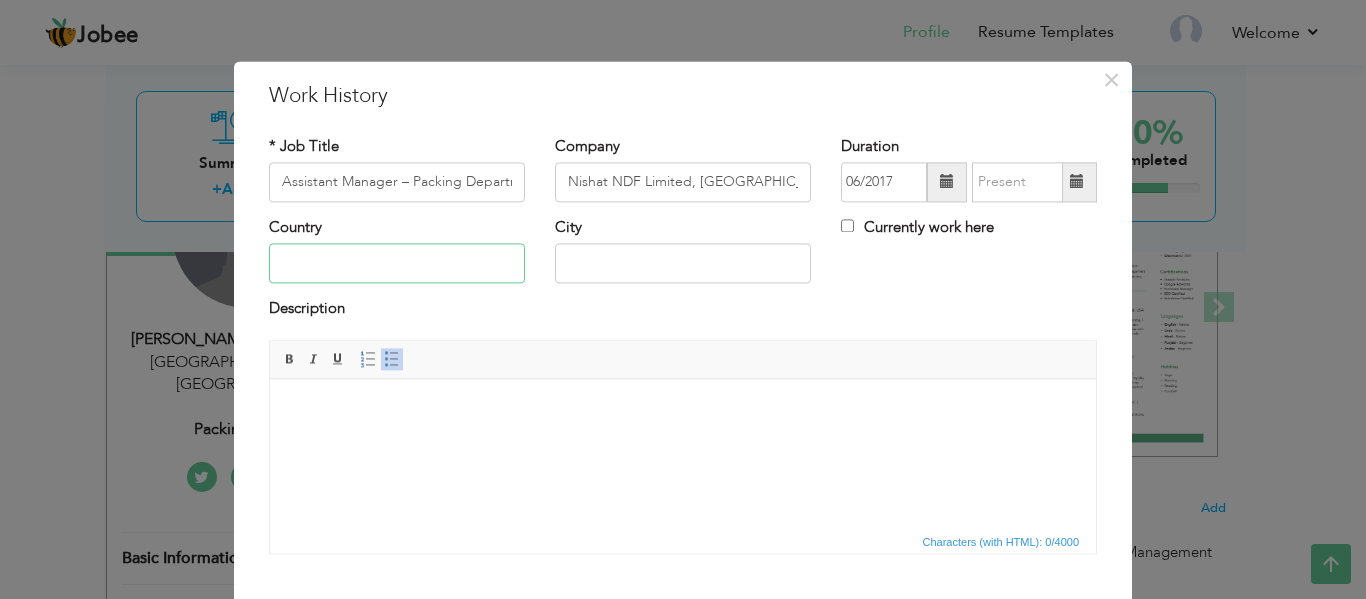 click at bounding box center [397, 264] 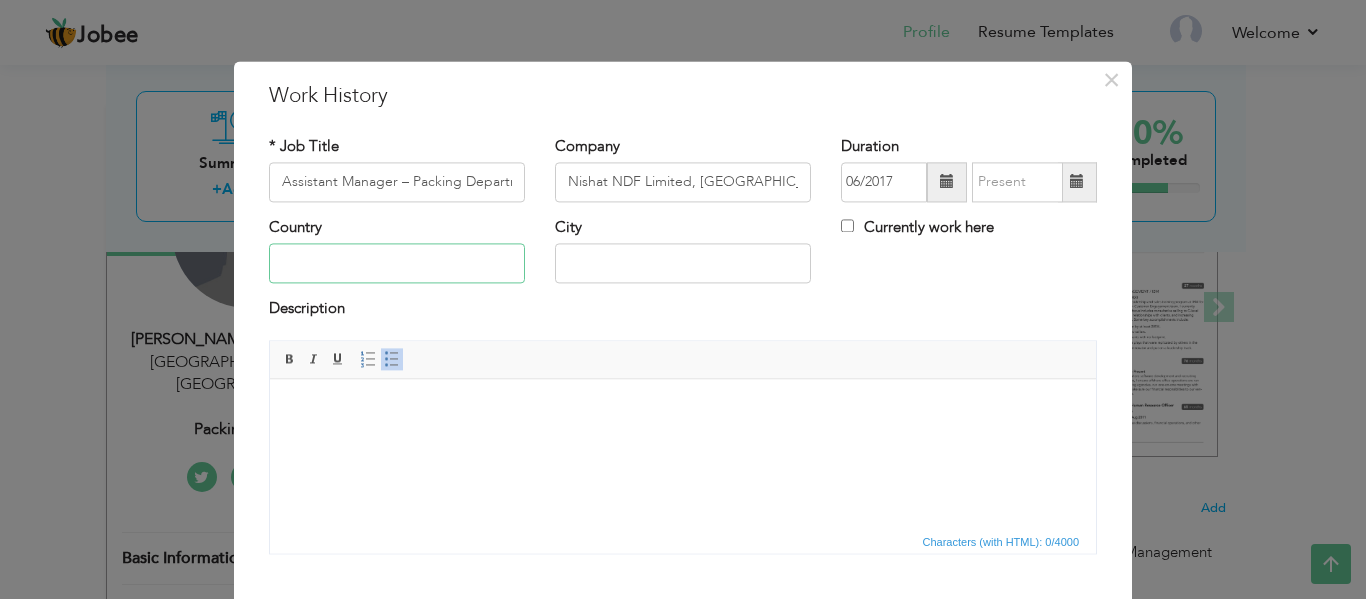 type on "[GEOGRAPHIC_DATA]" 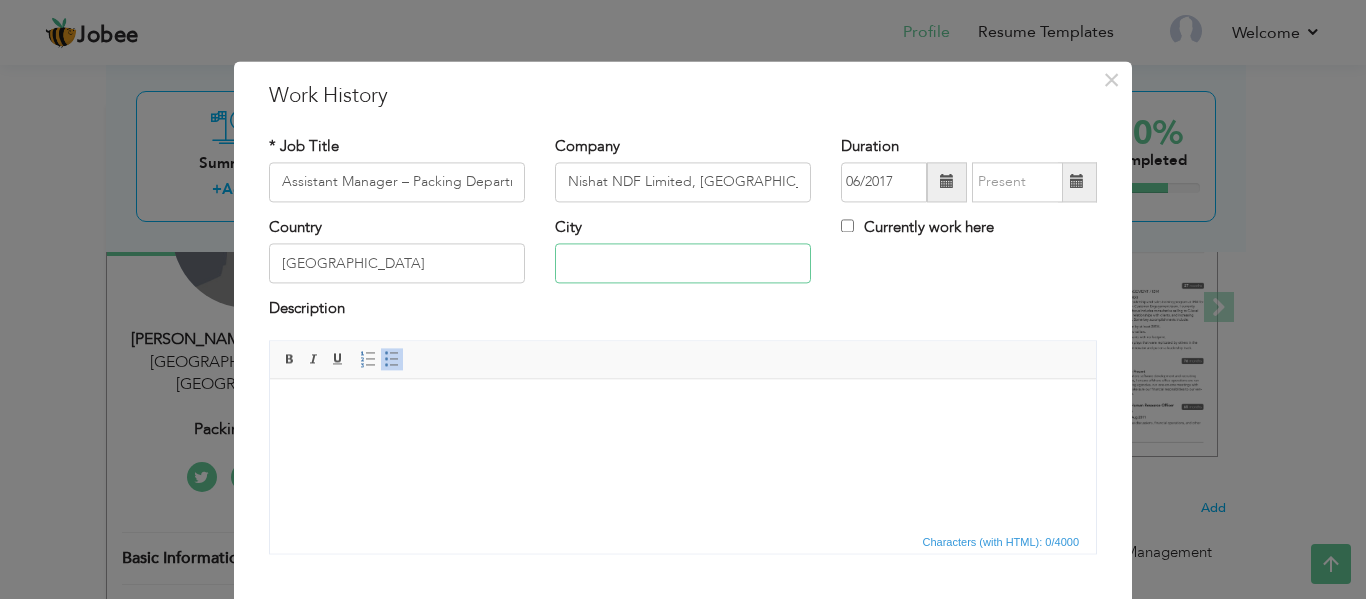 type on "[GEOGRAPHIC_DATA]" 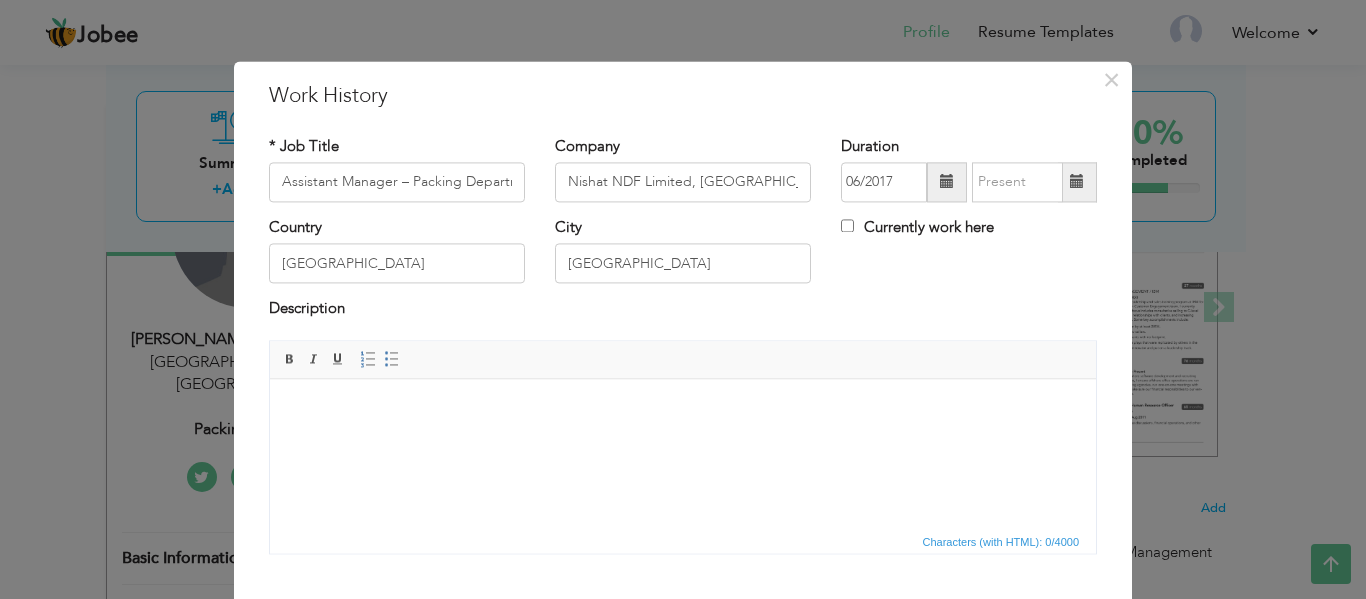 click at bounding box center [683, 409] 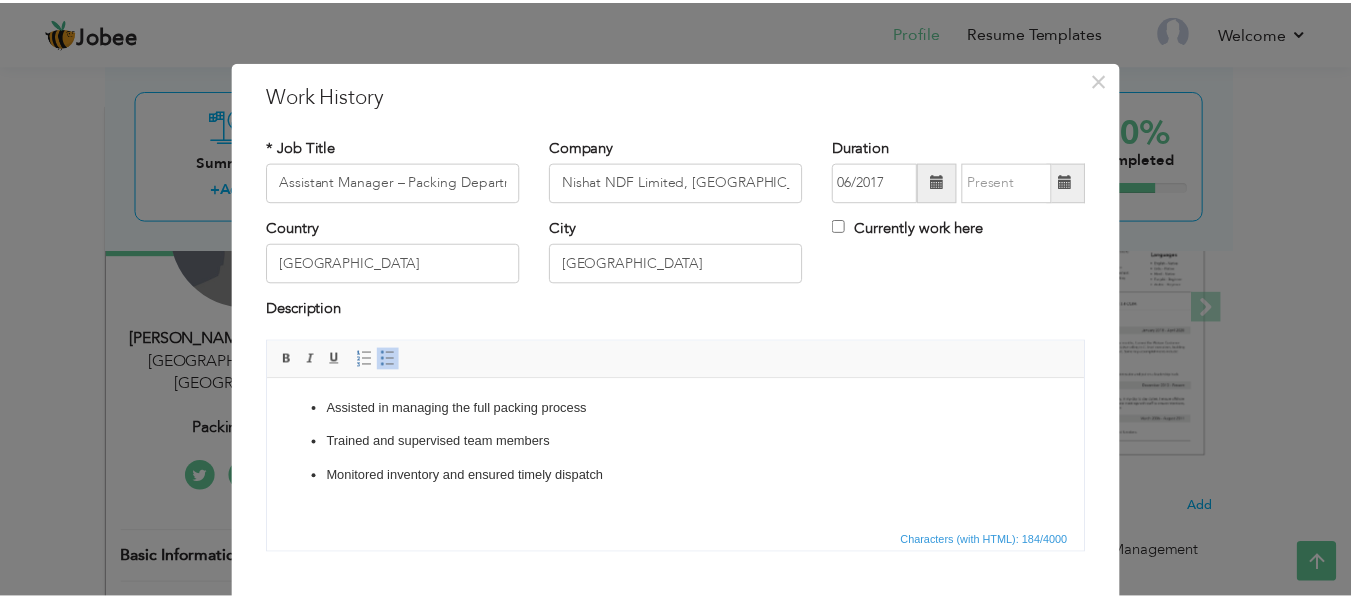 scroll, scrollTop: 117, scrollLeft: 0, axis: vertical 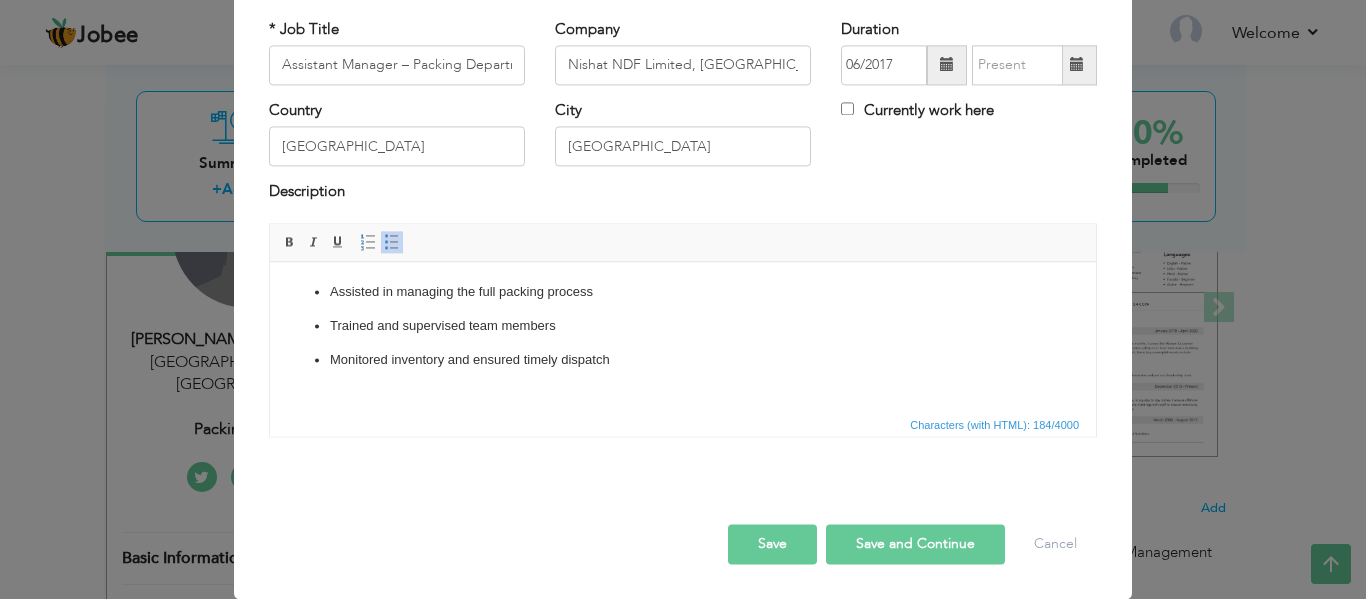 click on "Save" at bounding box center [772, 544] 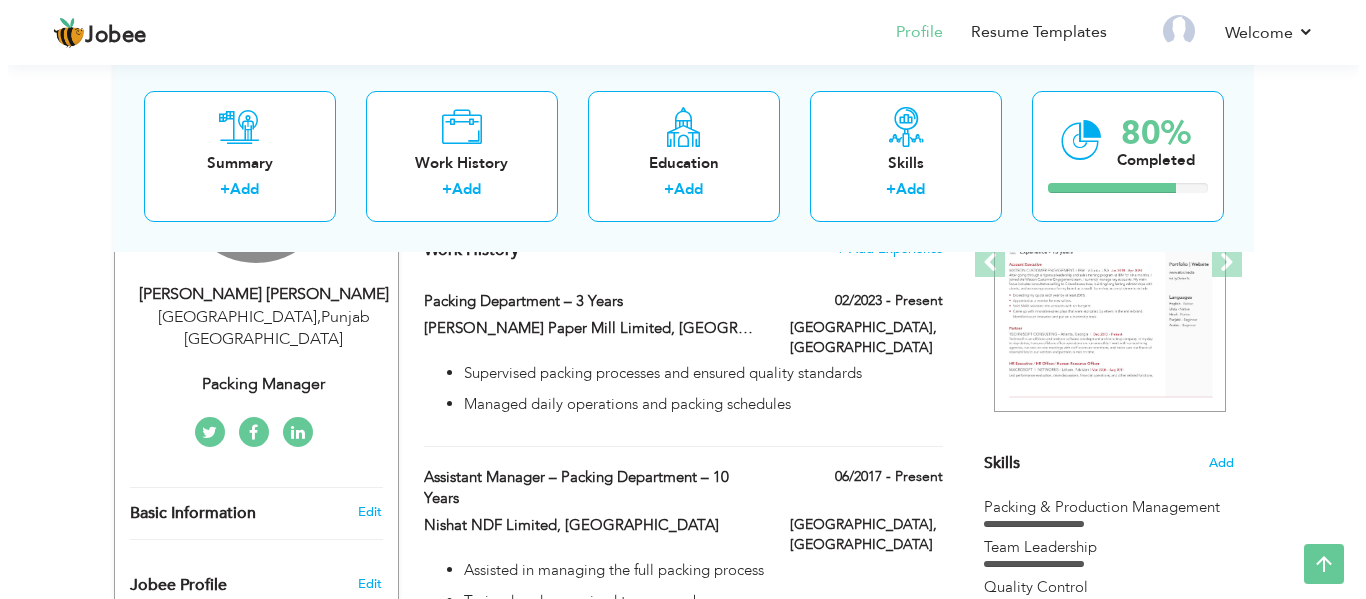 scroll, scrollTop: 314, scrollLeft: 0, axis: vertical 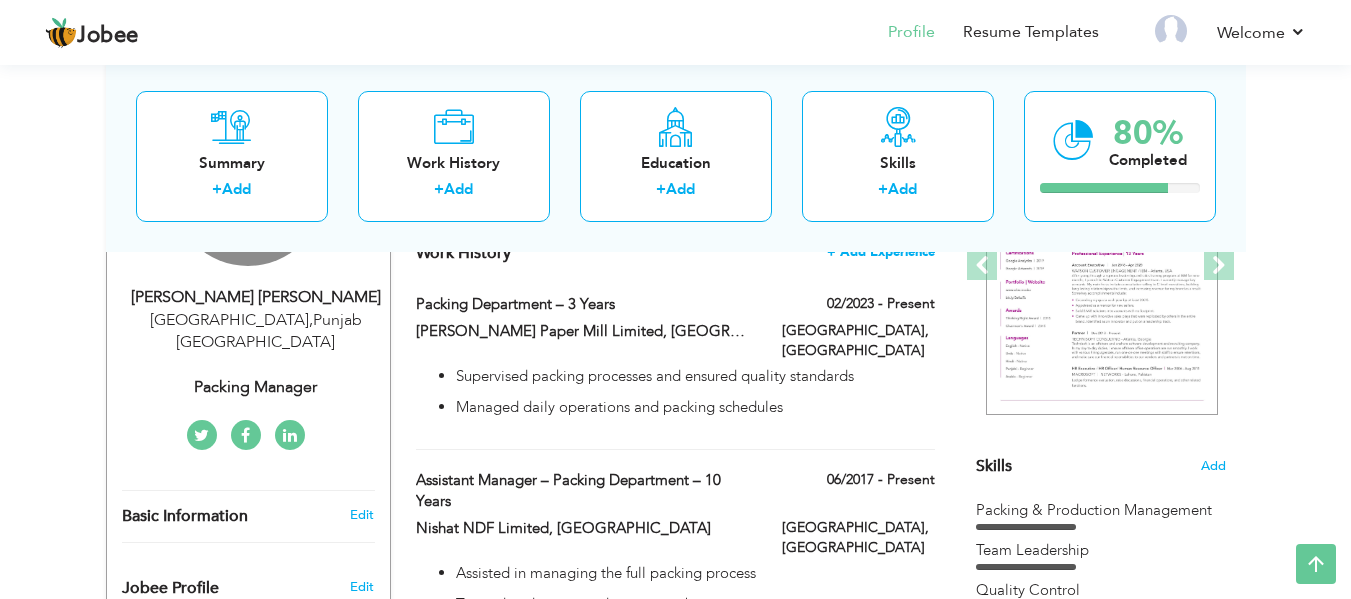 click on "+ Add Experience" at bounding box center (881, 252) 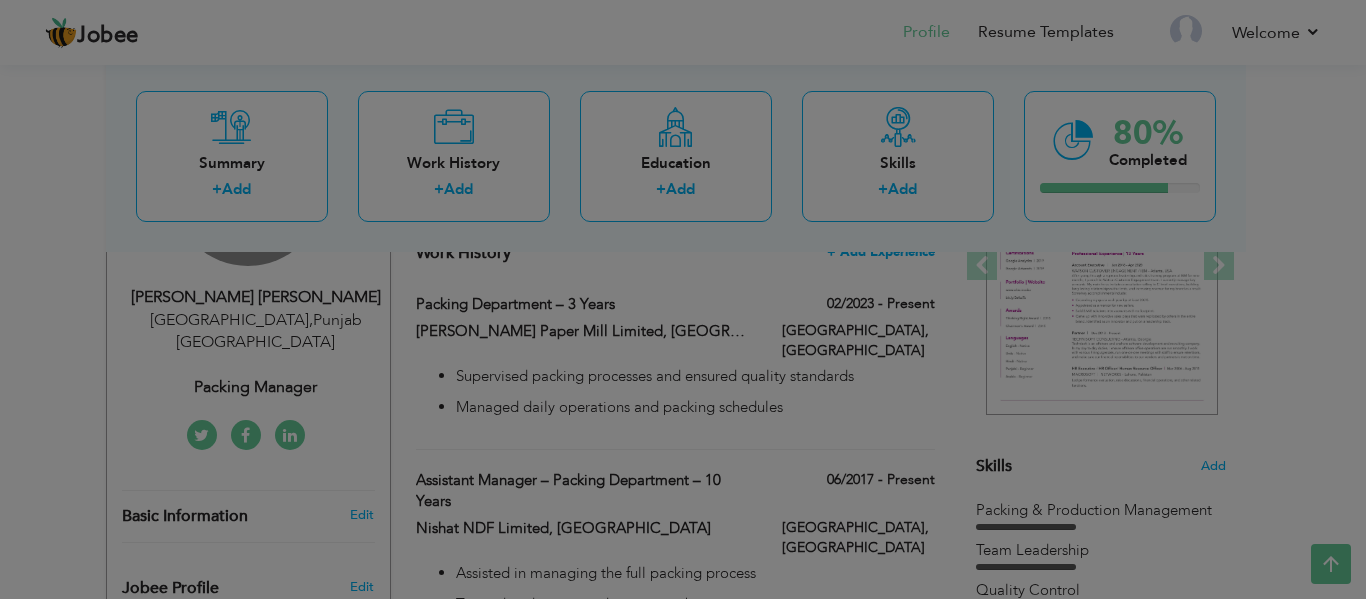 scroll, scrollTop: 0, scrollLeft: 0, axis: both 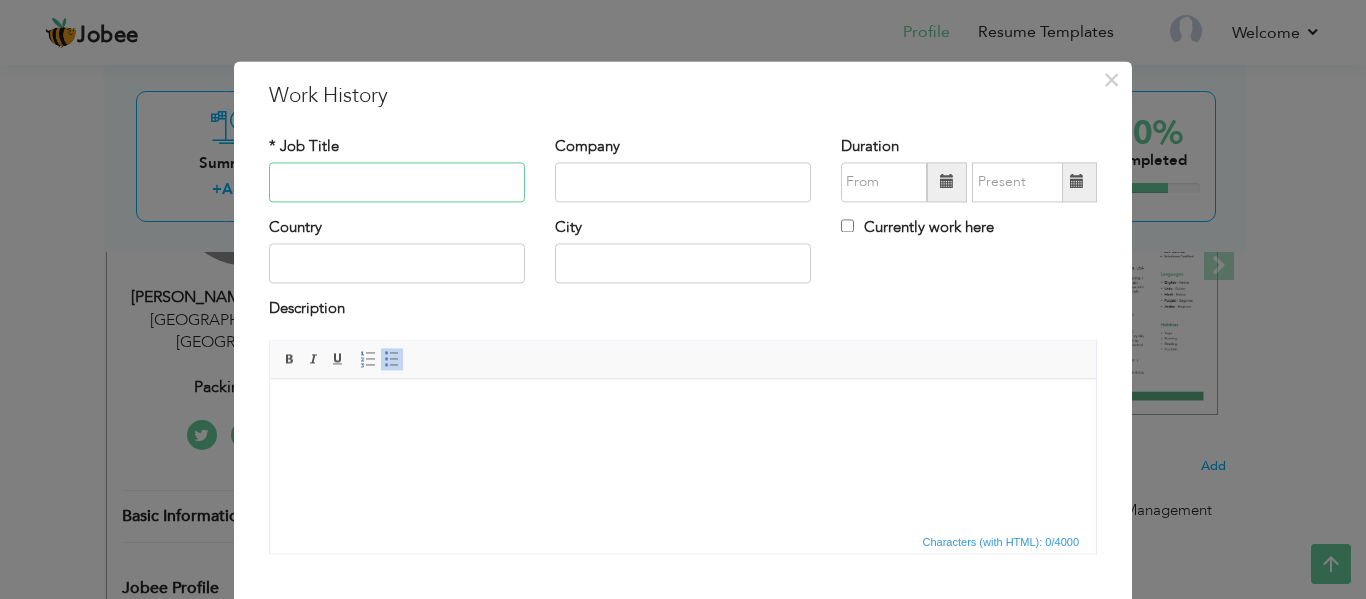 click at bounding box center [397, 182] 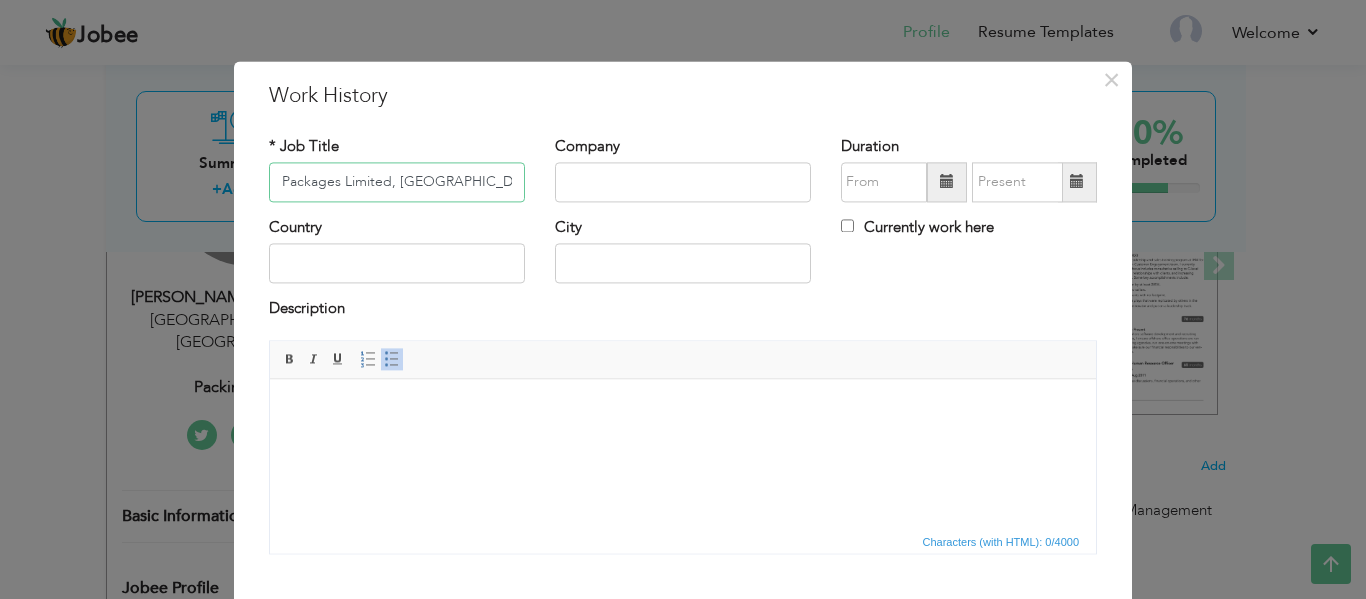 type on "Packages Limited, [GEOGRAPHIC_DATA]" 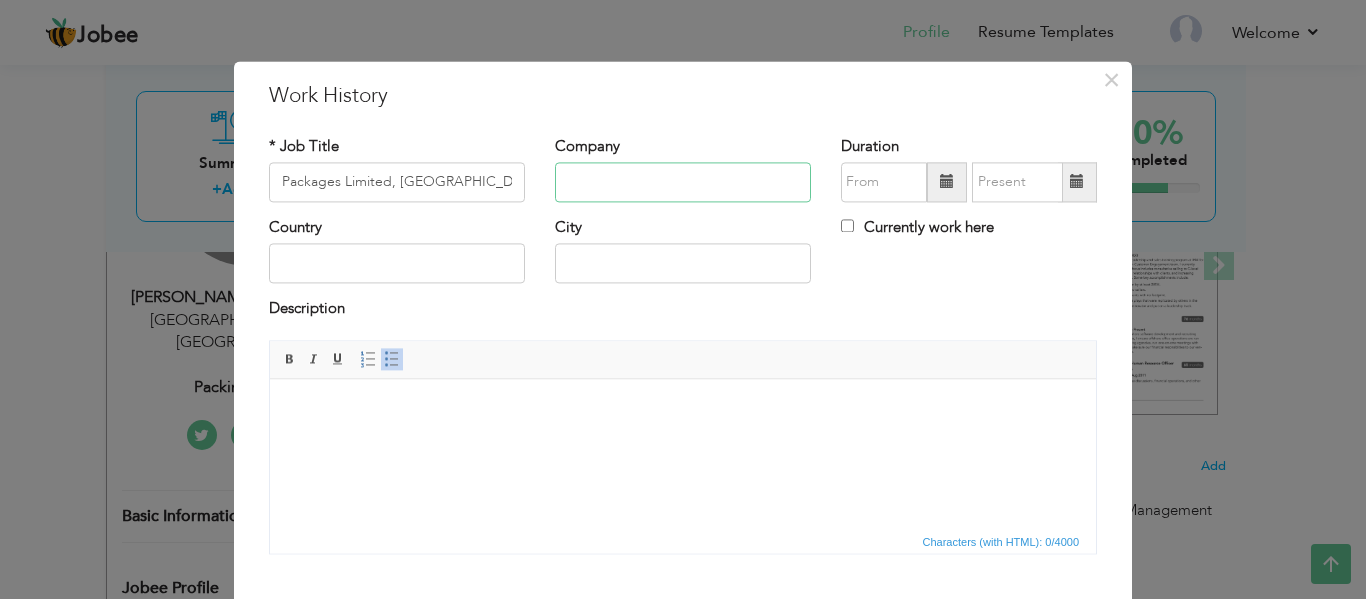click at bounding box center (683, 182) 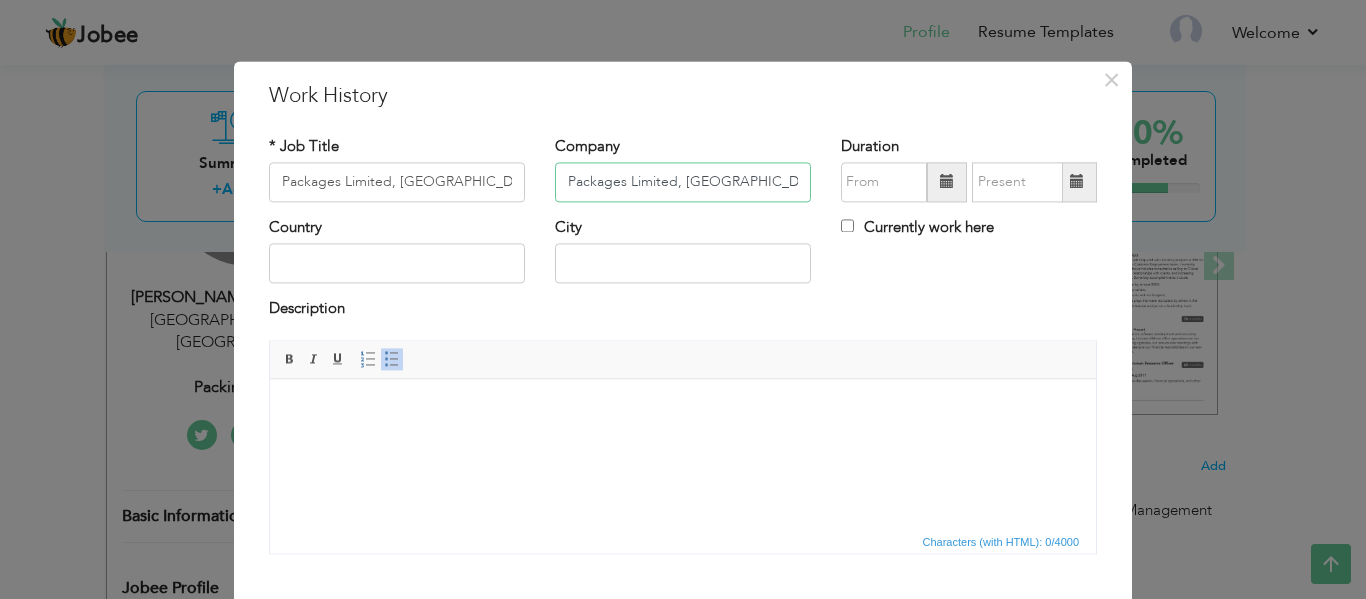 type on "Packages Limited, [GEOGRAPHIC_DATA]" 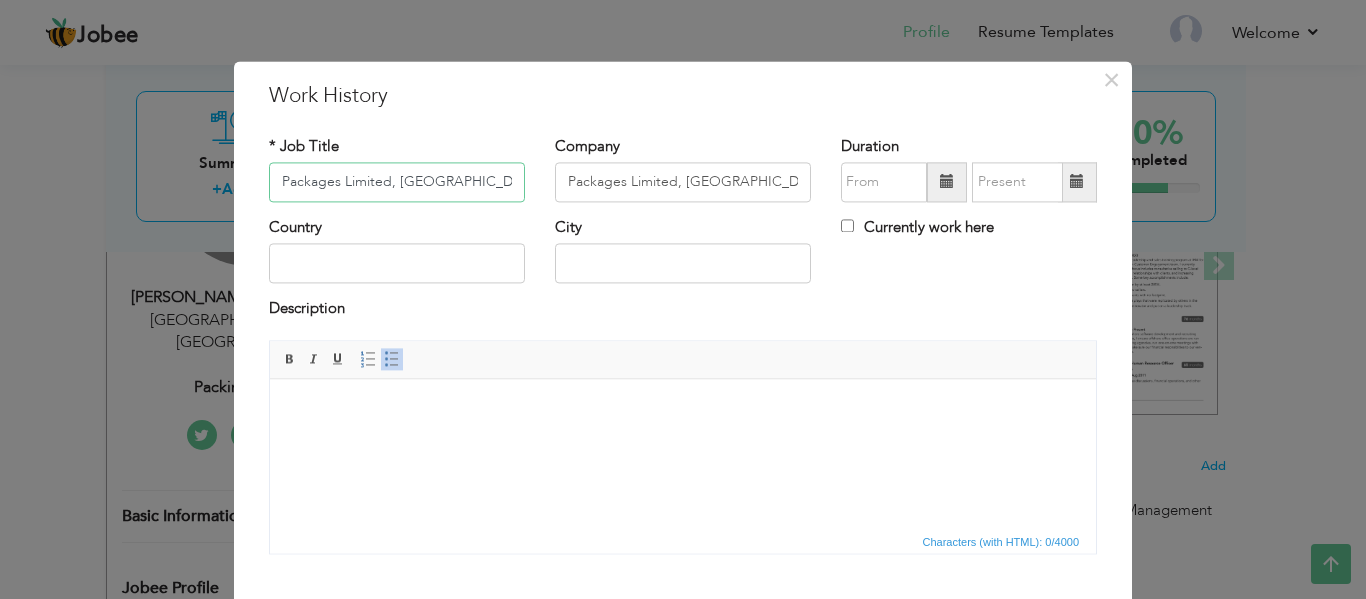 click on "Packages Limited, [GEOGRAPHIC_DATA]" at bounding box center [397, 182] 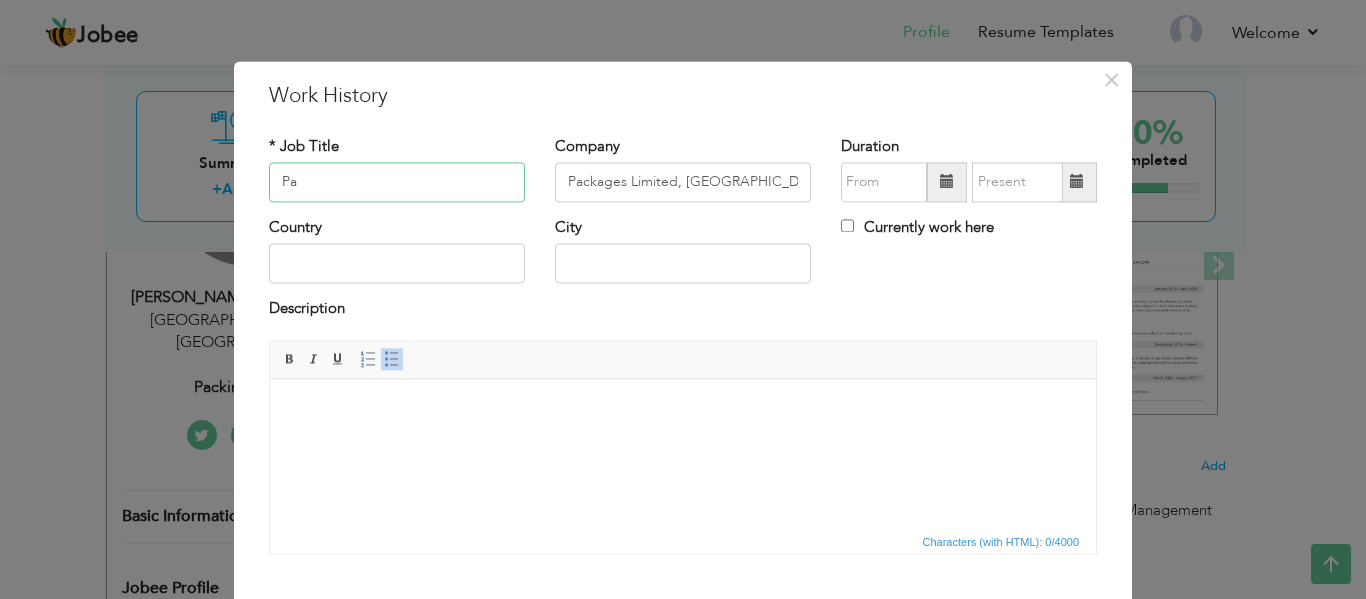 type on "P" 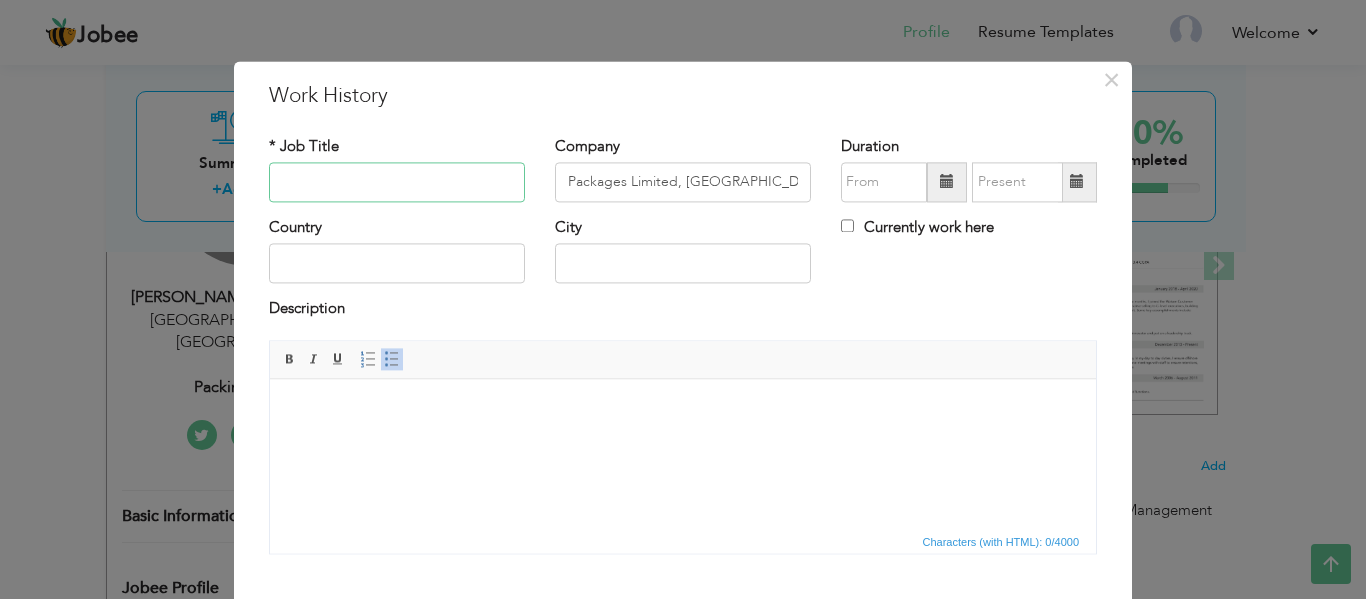 click at bounding box center [397, 182] 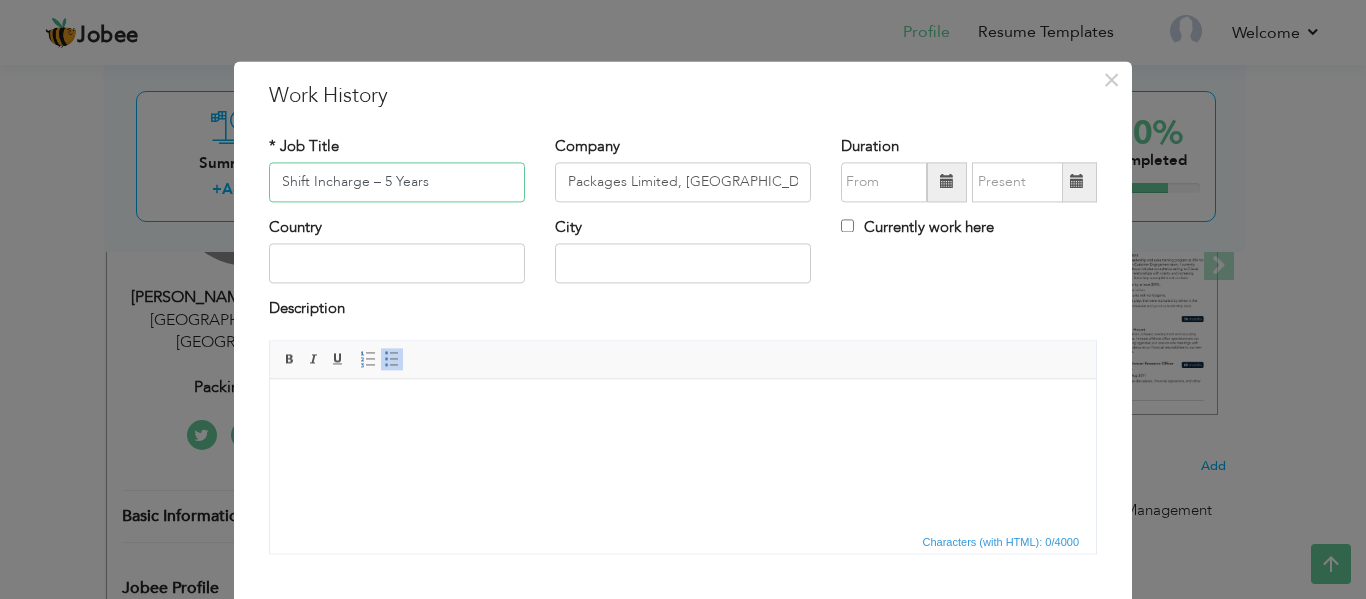 type on "Shift Incharge – 5 Years" 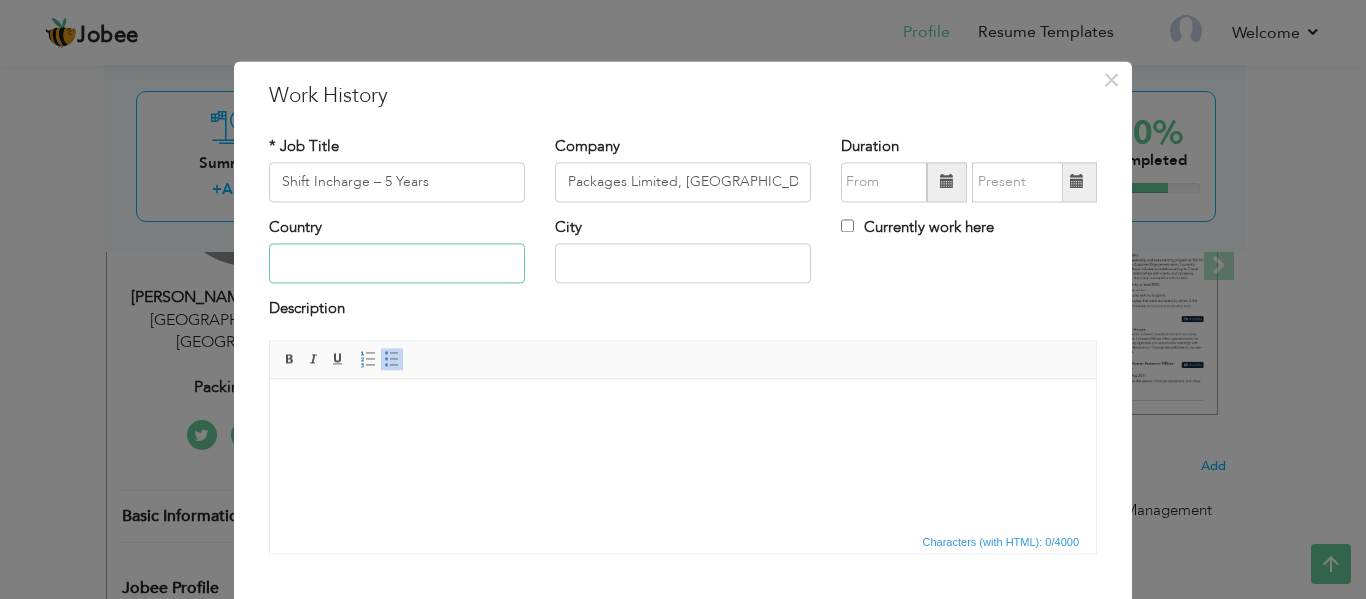 click at bounding box center [397, 264] 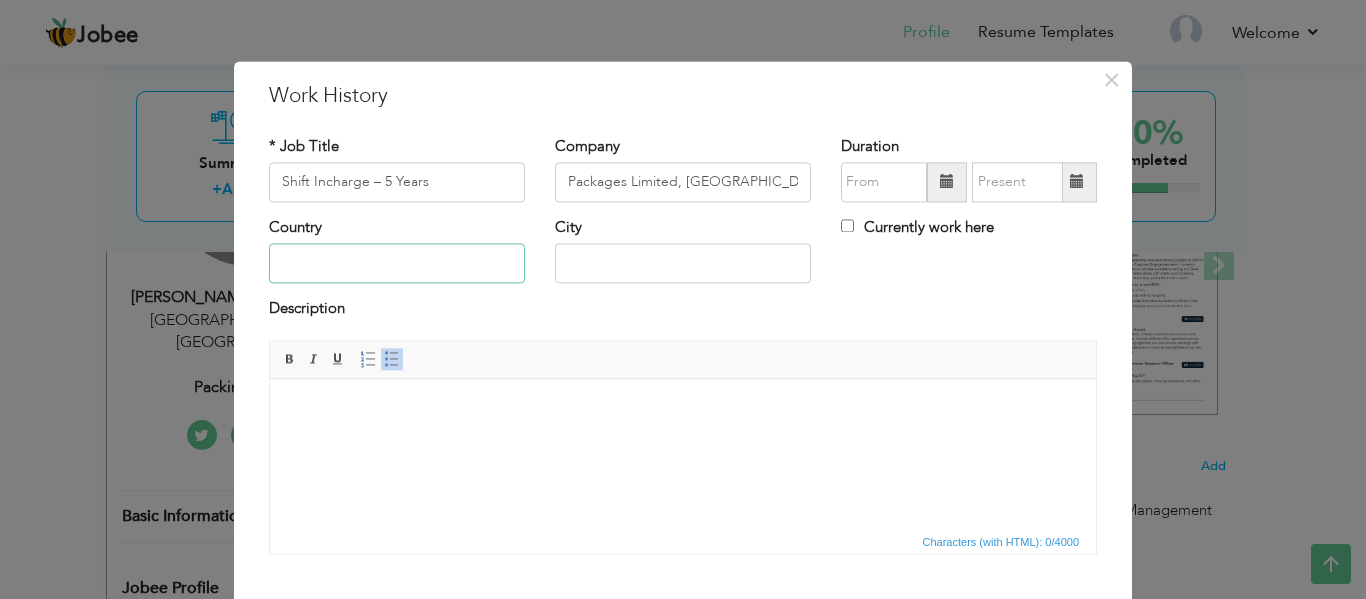 type on "[GEOGRAPHIC_DATA]" 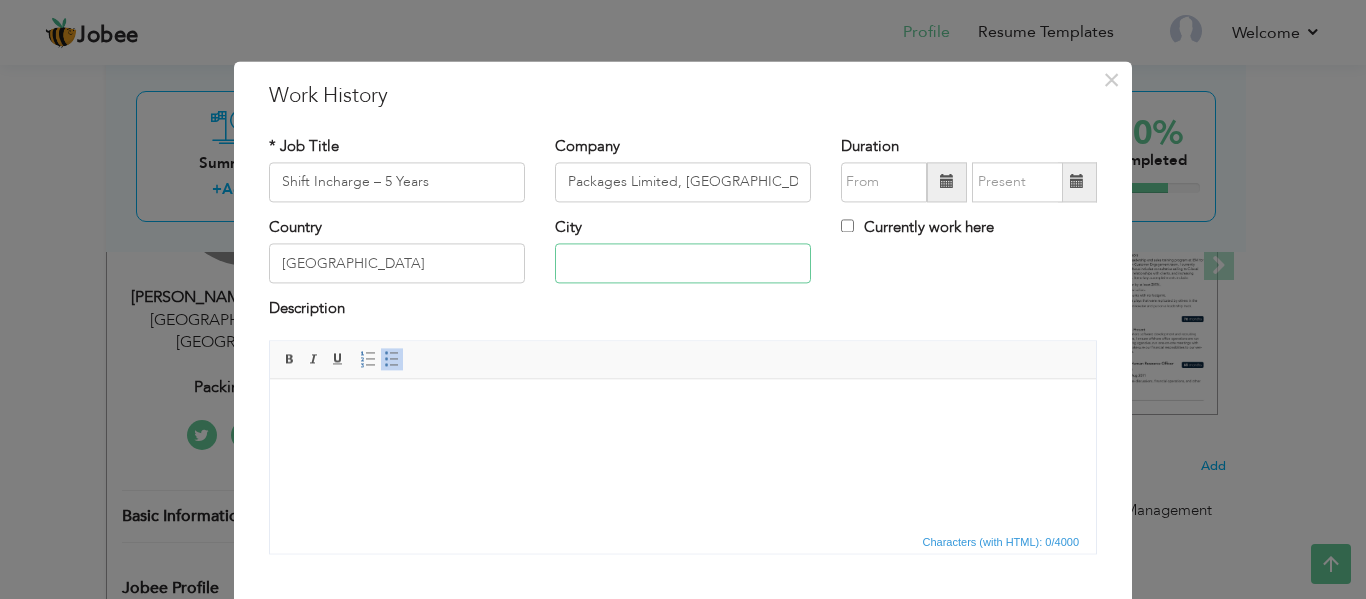 type on "[GEOGRAPHIC_DATA]" 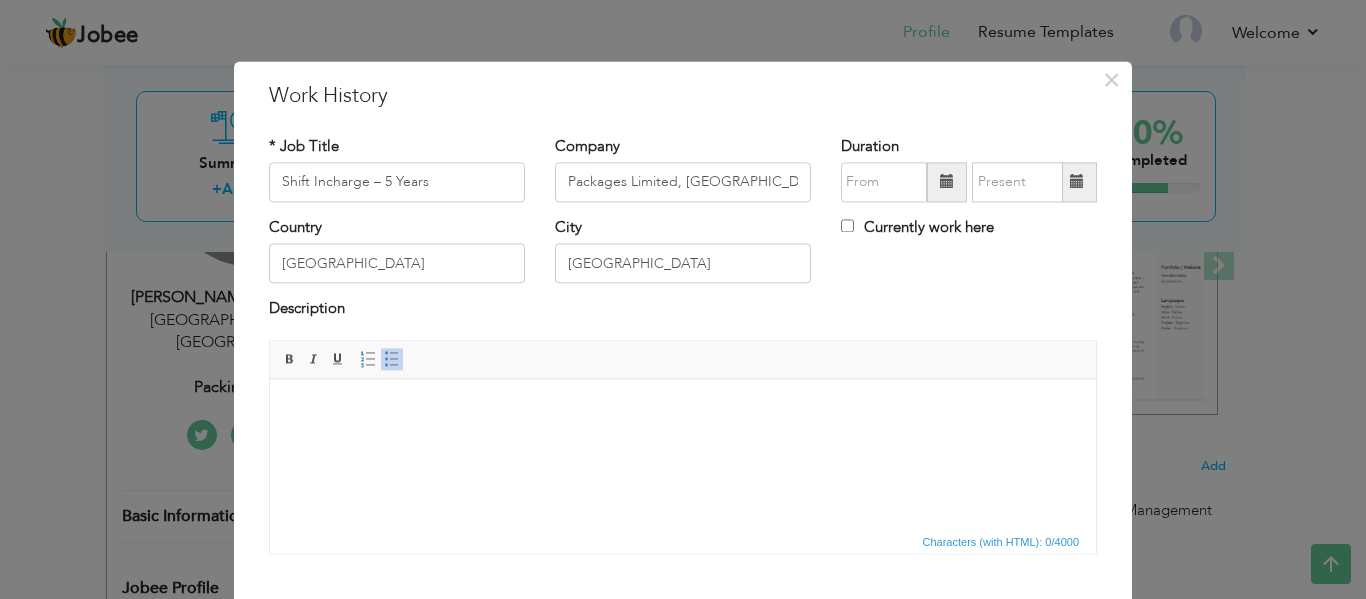 click at bounding box center [947, 182] 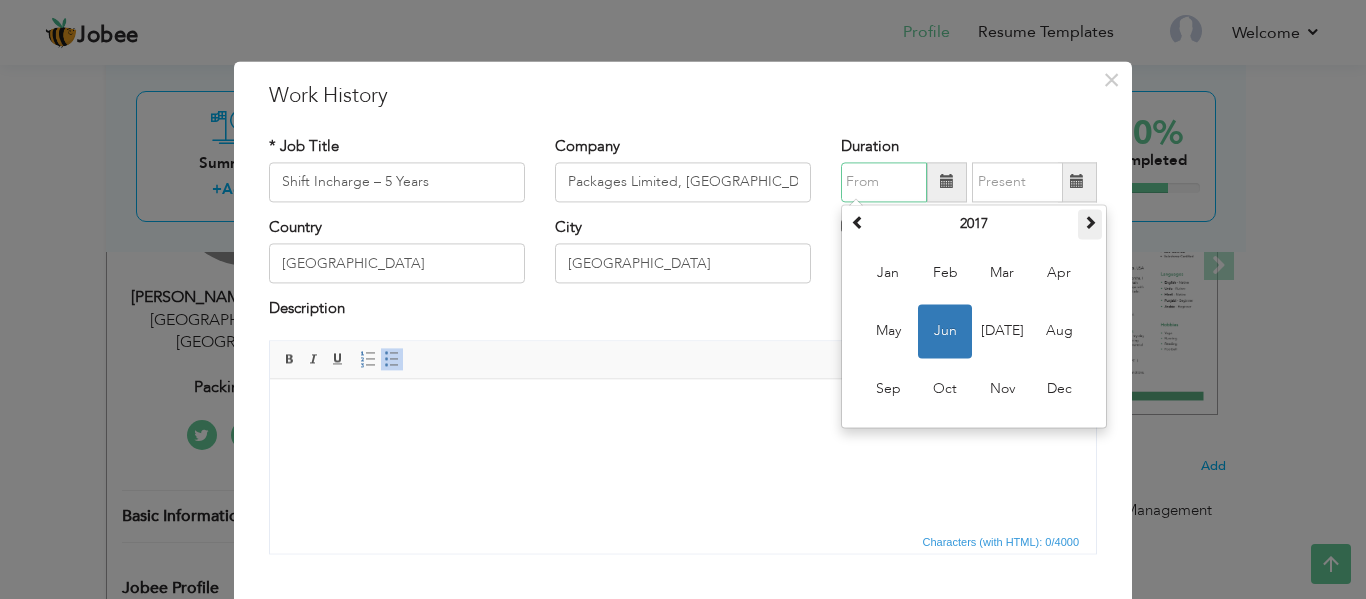 click at bounding box center [1090, 224] 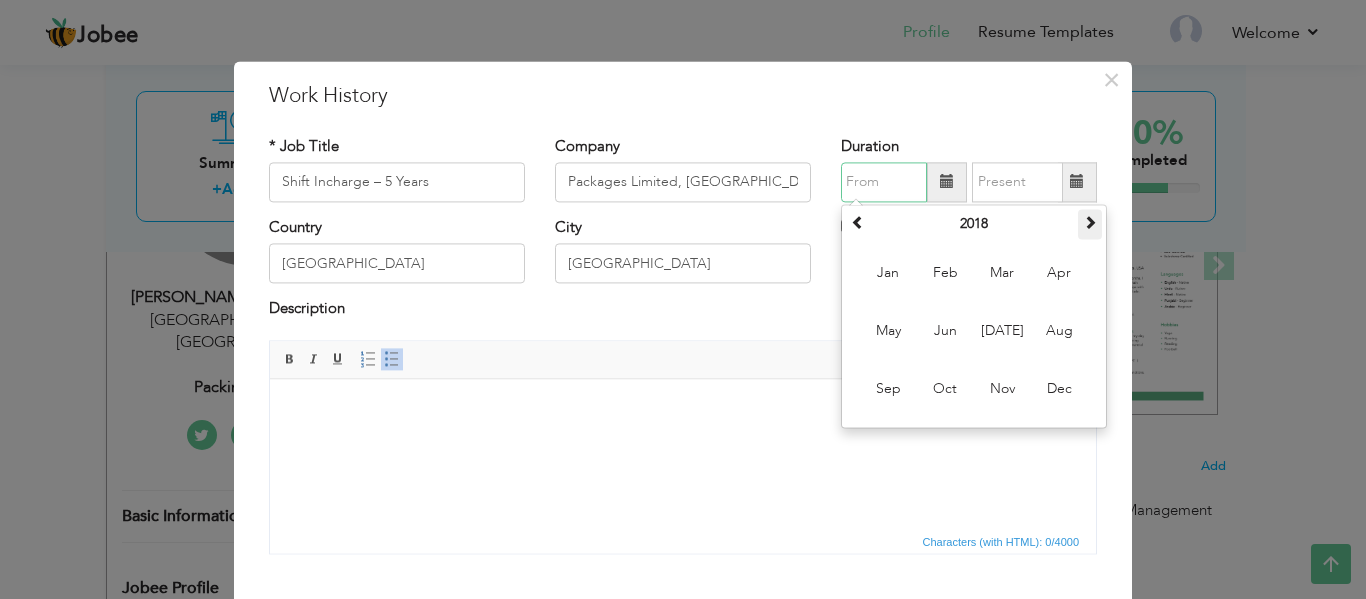 click at bounding box center (1090, 224) 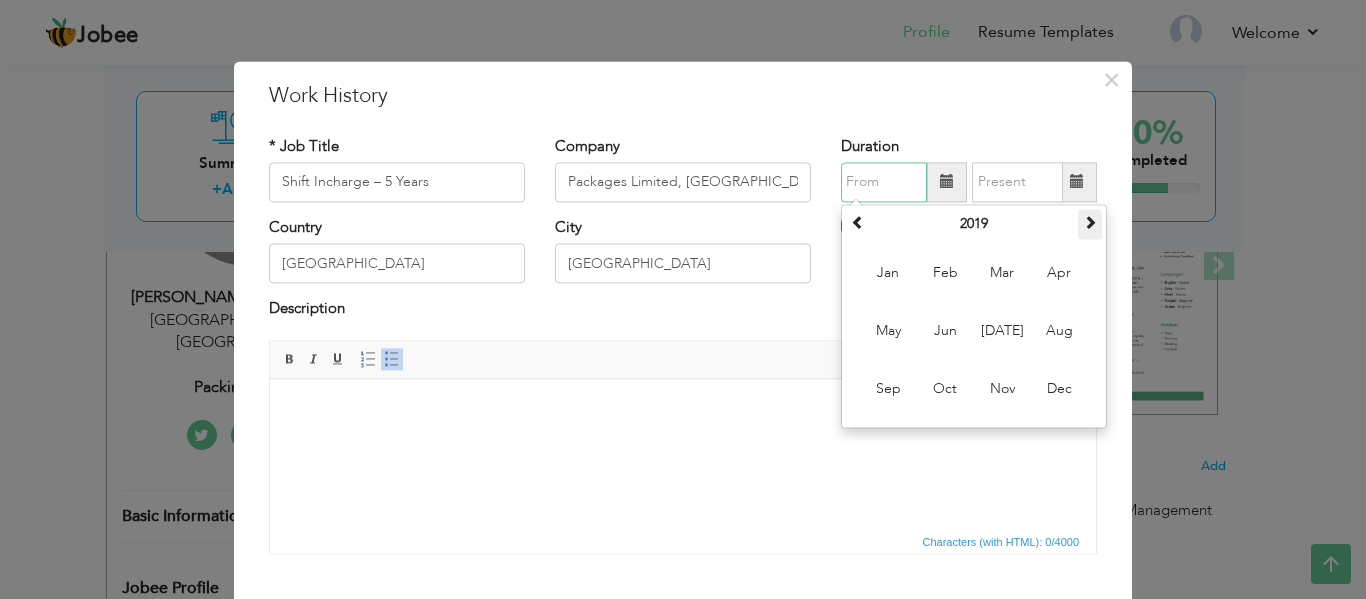 click at bounding box center (1090, 224) 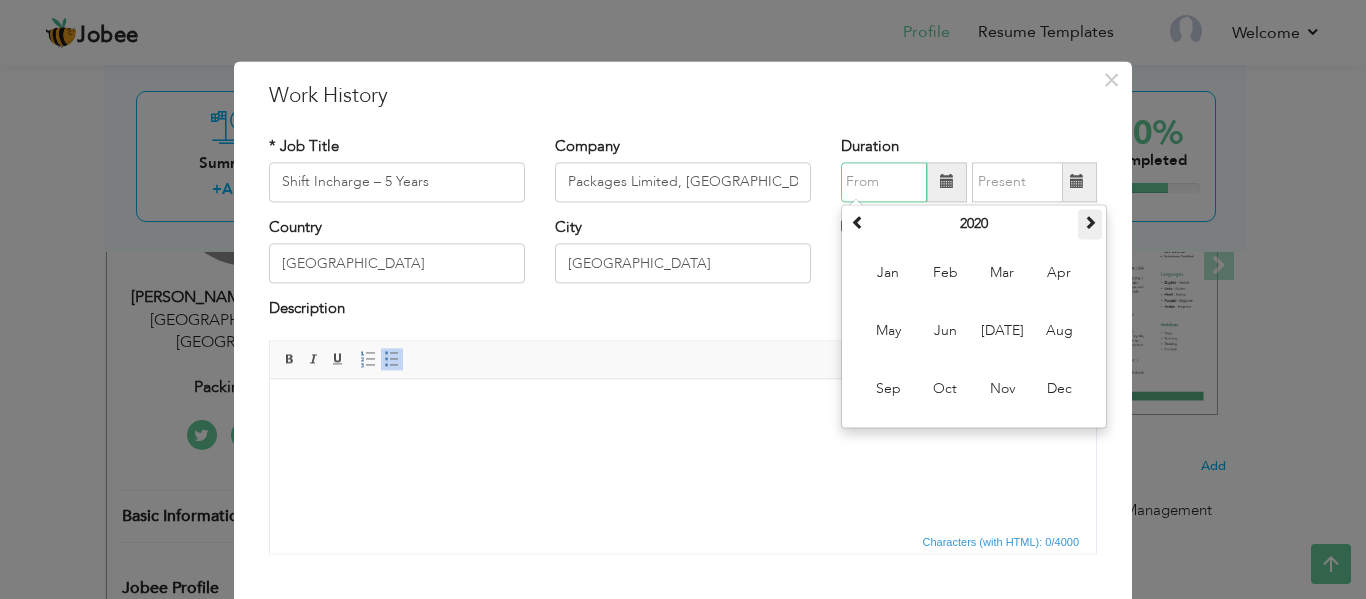 click at bounding box center [1090, 224] 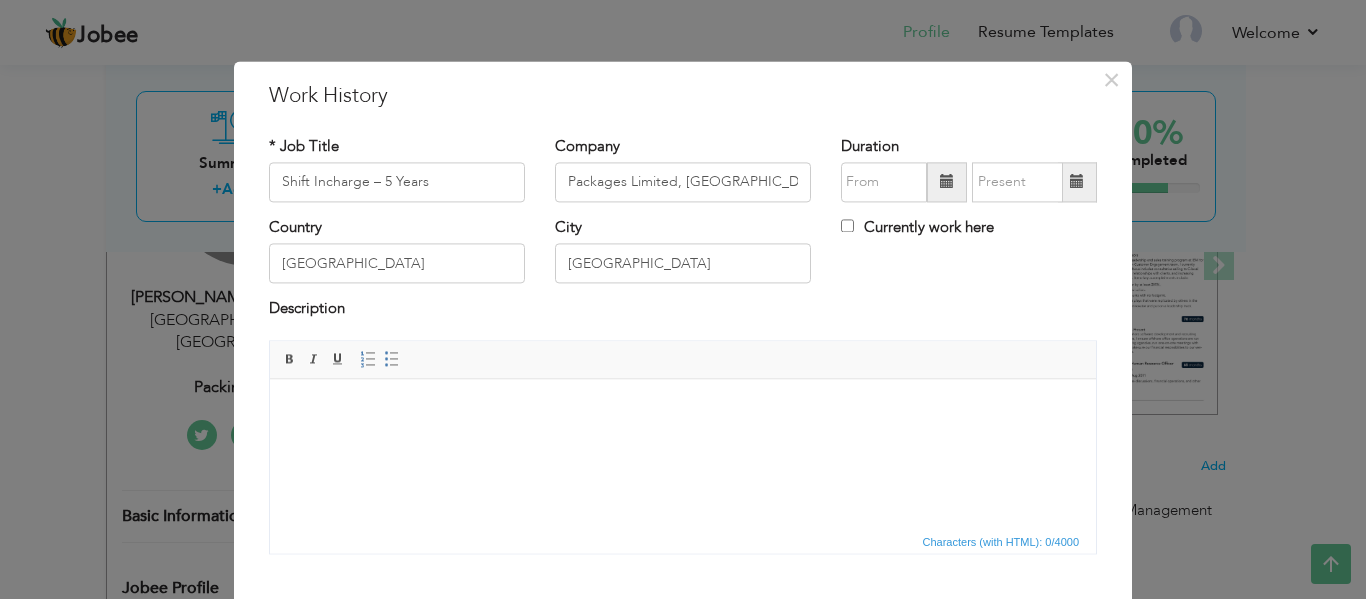 click at bounding box center (683, 409) 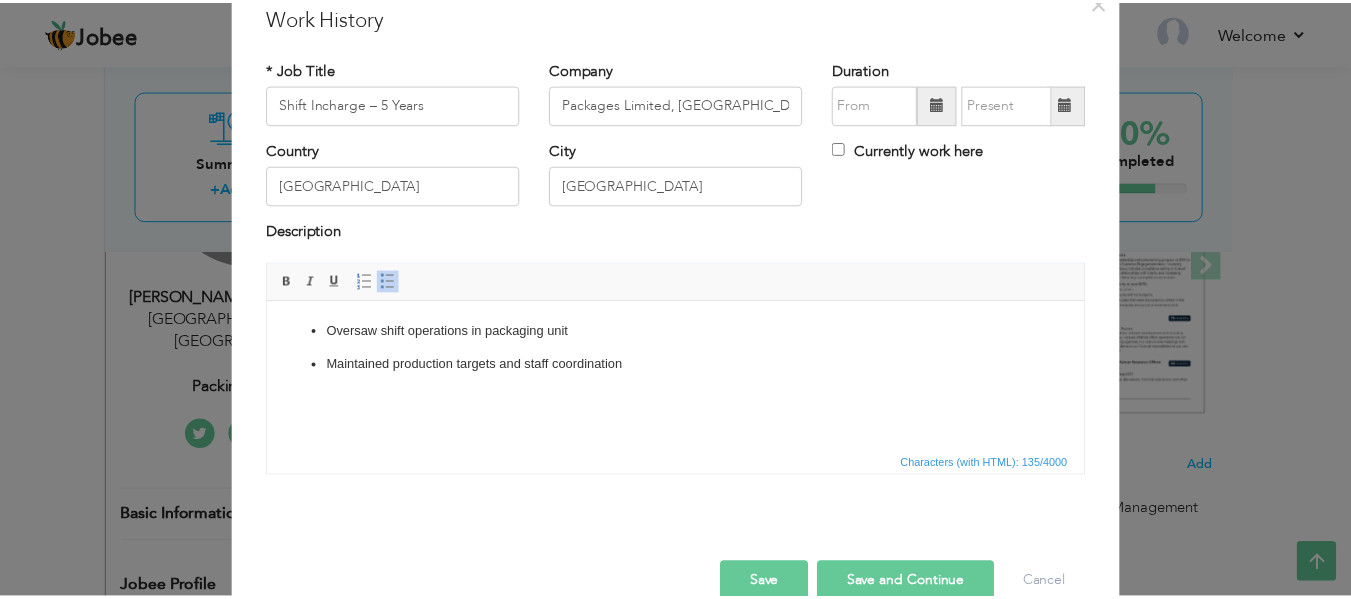 scroll, scrollTop: 117, scrollLeft: 0, axis: vertical 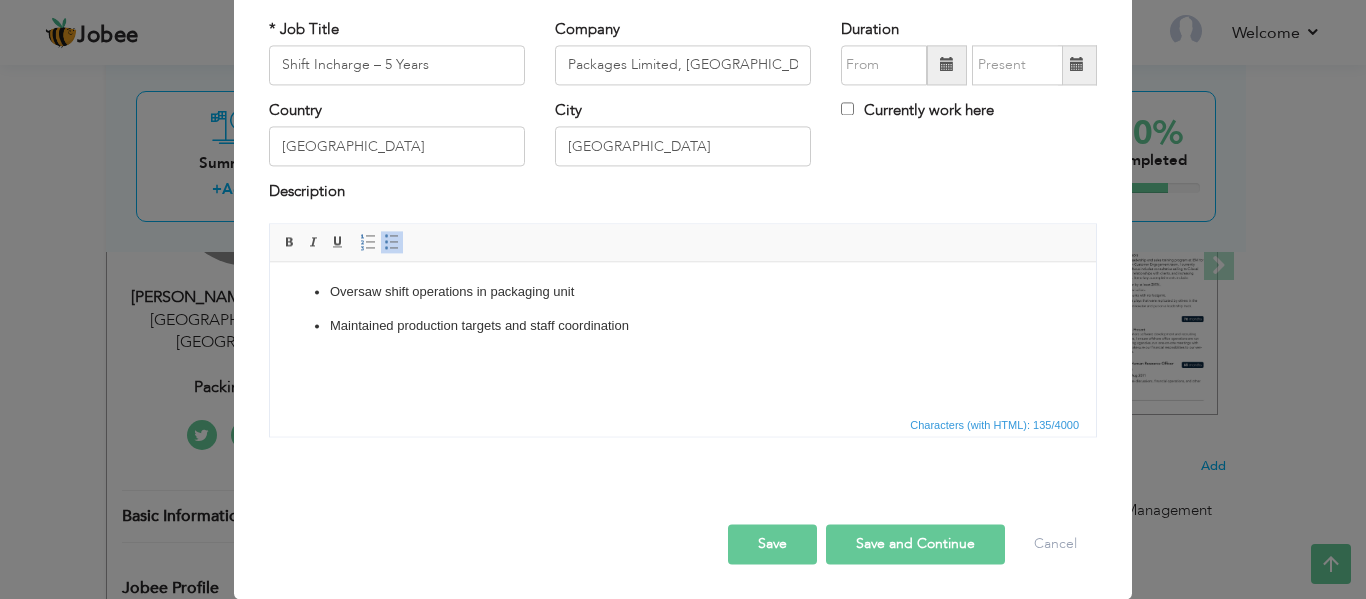click on "Save" at bounding box center [772, 544] 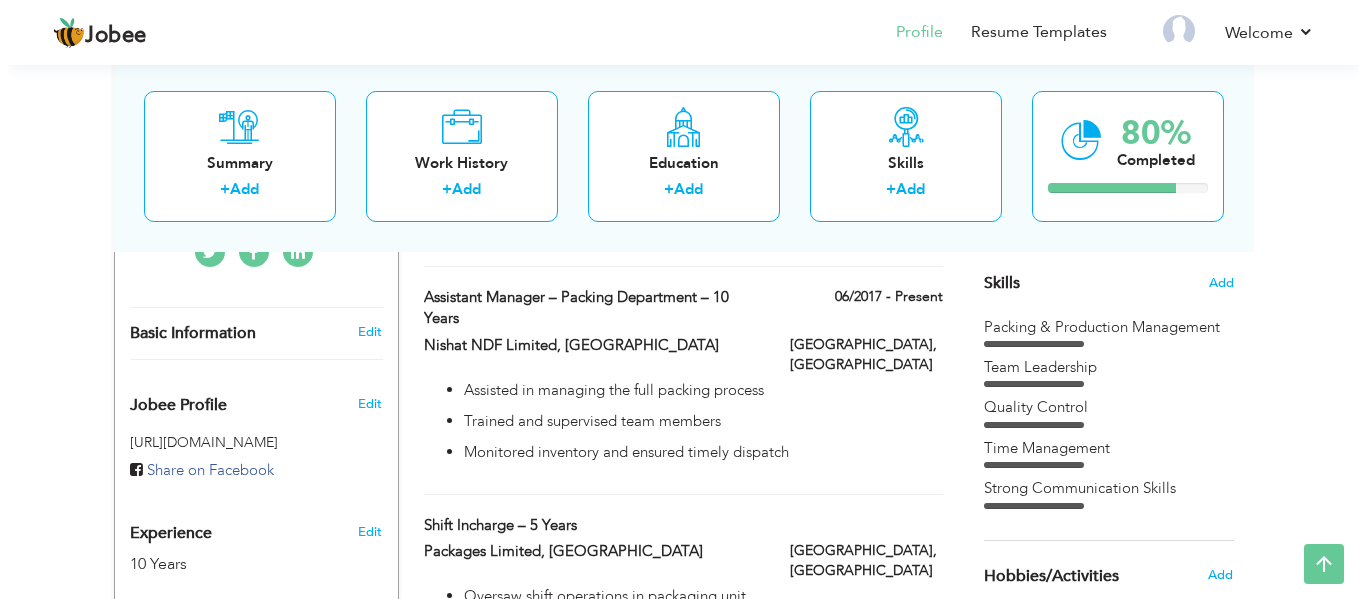 scroll, scrollTop: 487, scrollLeft: 0, axis: vertical 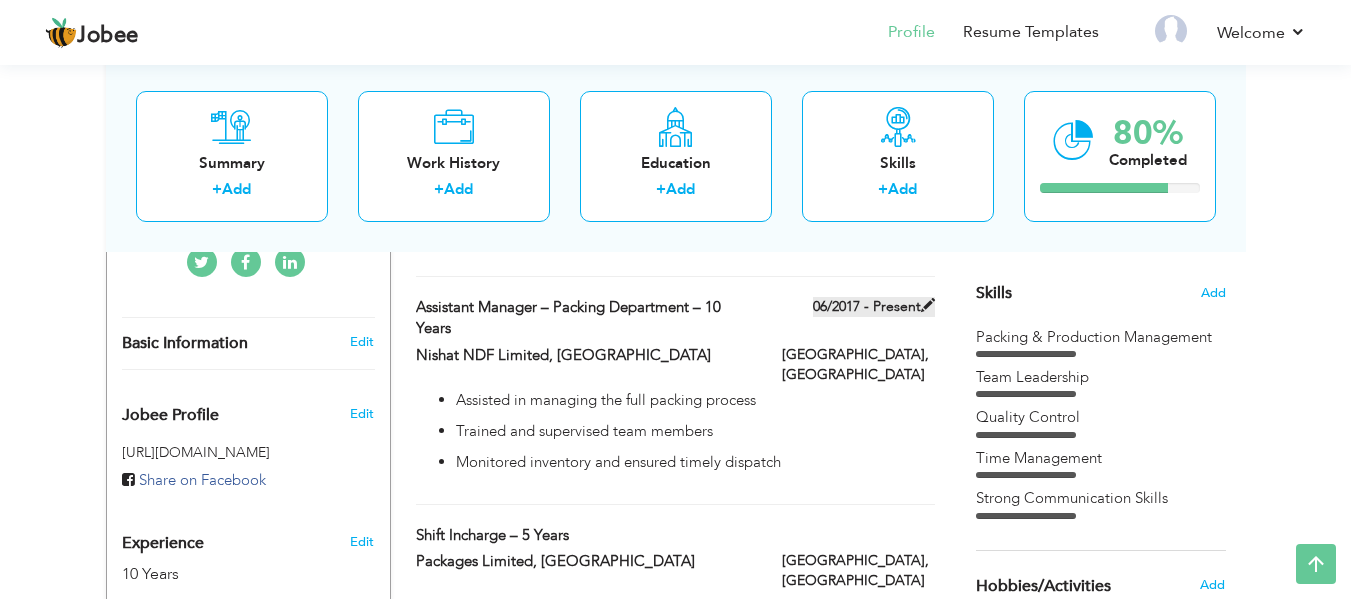 click at bounding box center [928, 305] 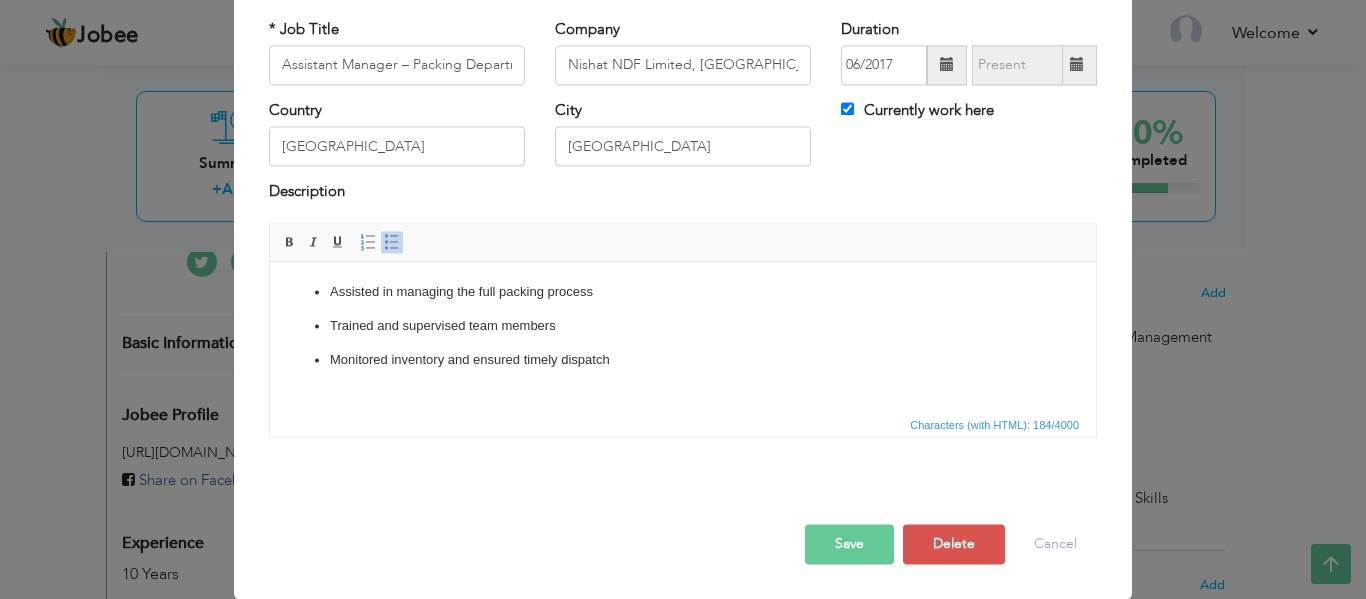 scroll, scrollTop: 0, scrollLeft: 0, axis: both 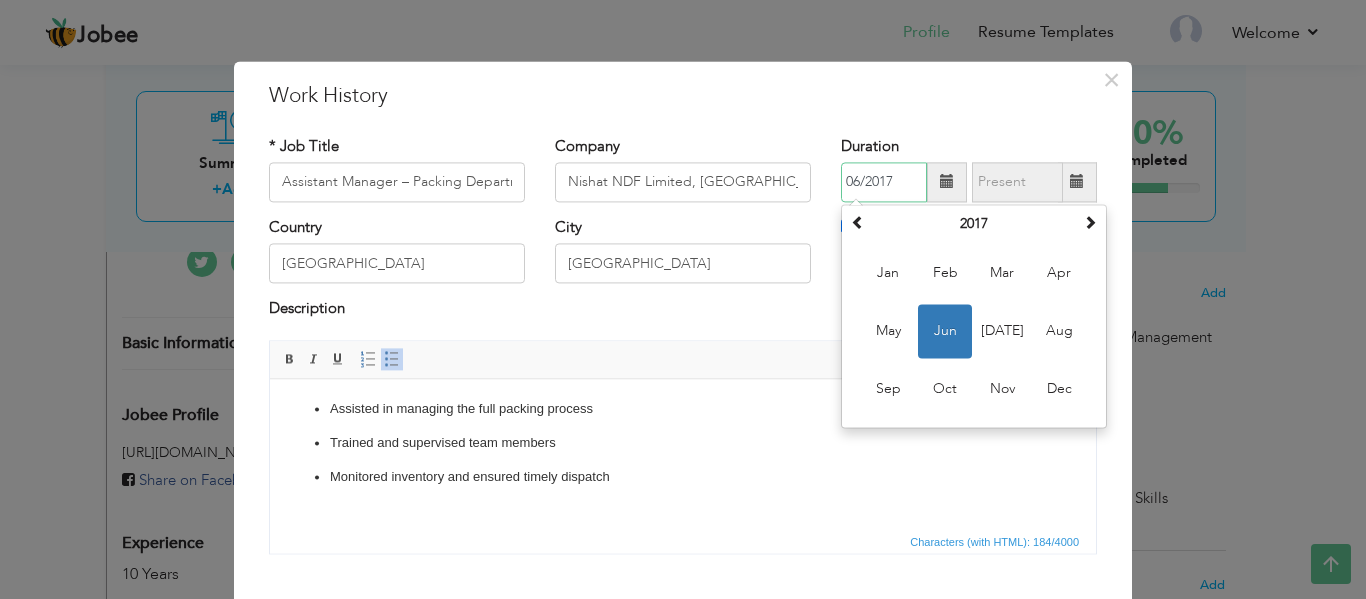 click on "06/2017" at bounding box center [884, 182] 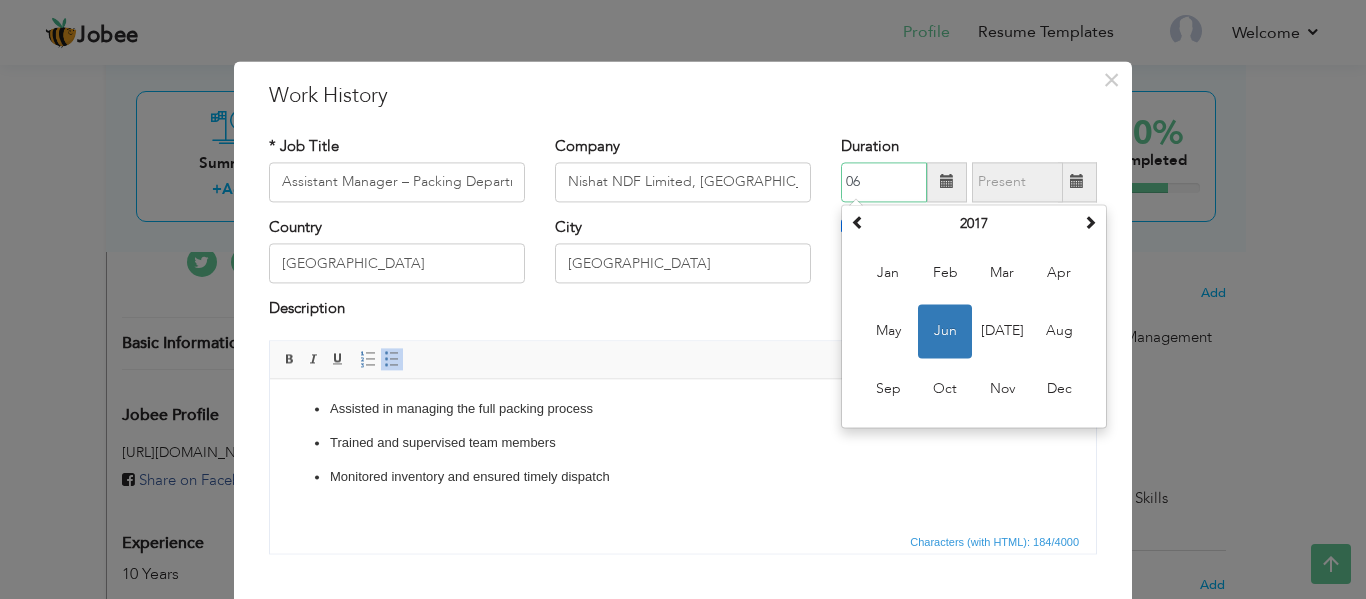 type on "0" 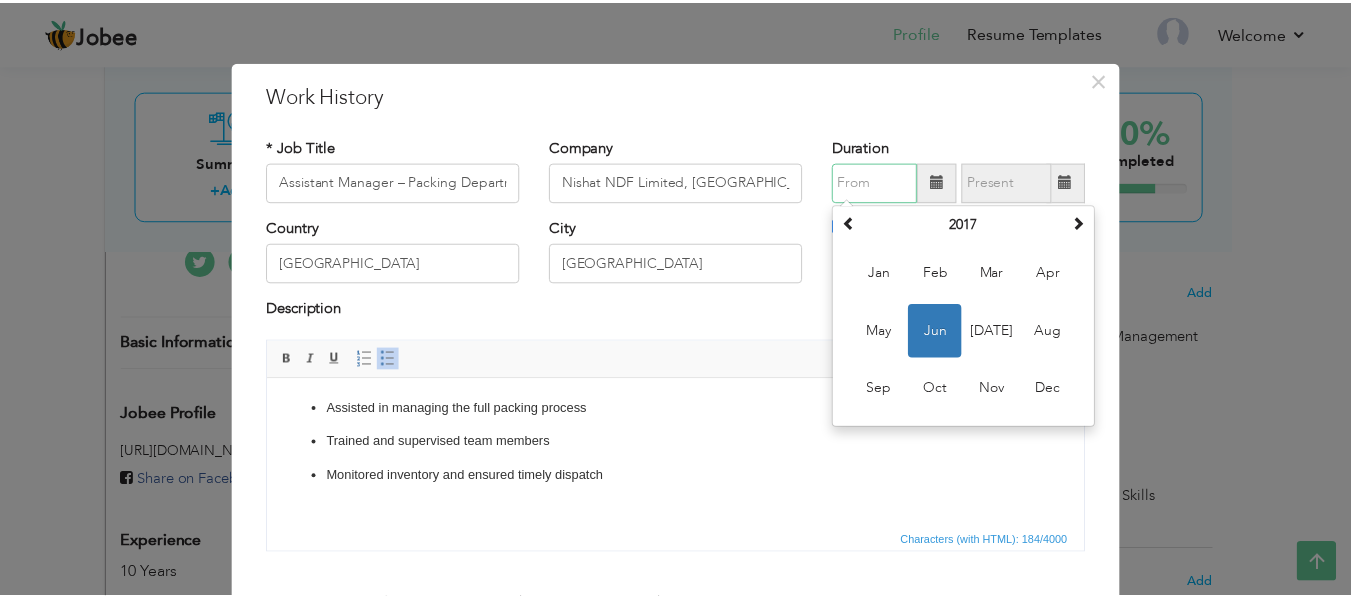 scroll, scrollTop: 117, scrollLeft: 0, axis: vertical 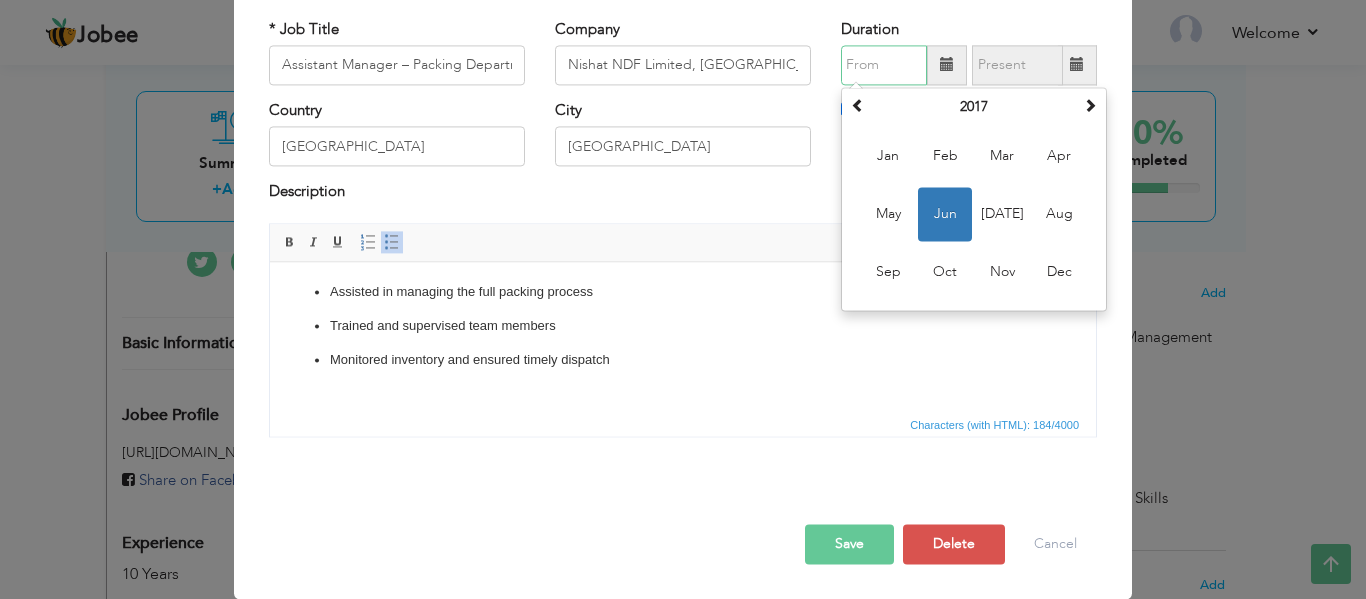type 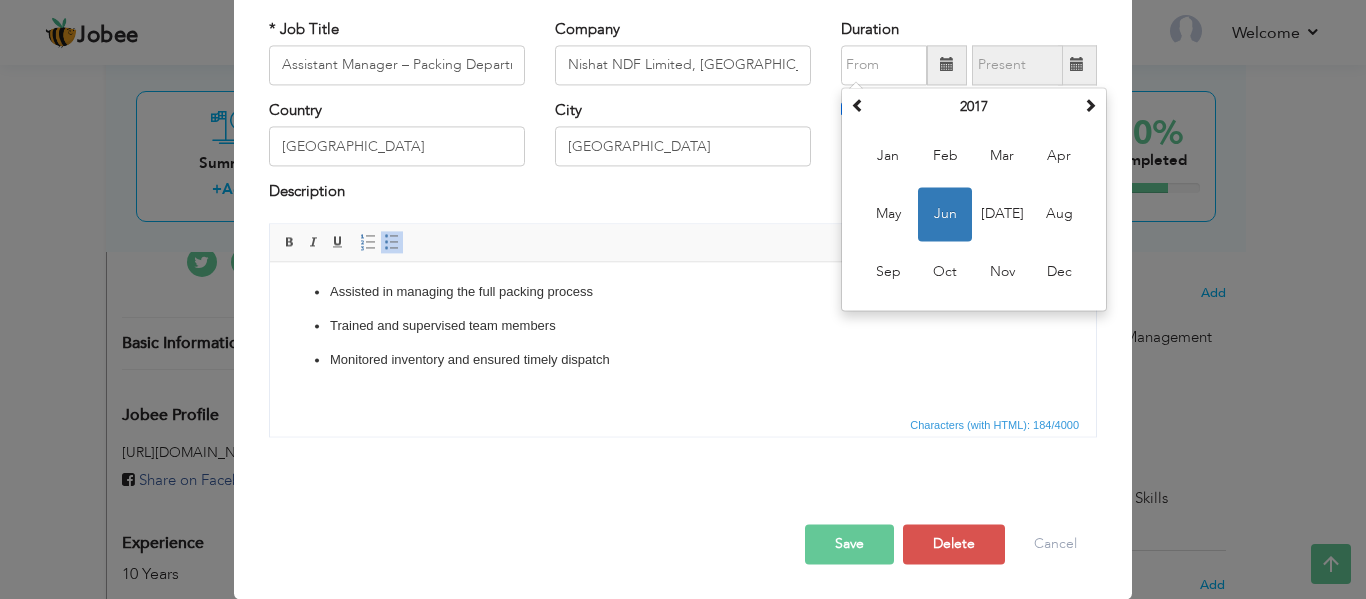 click on "Save" at bounding box center [849, 544] 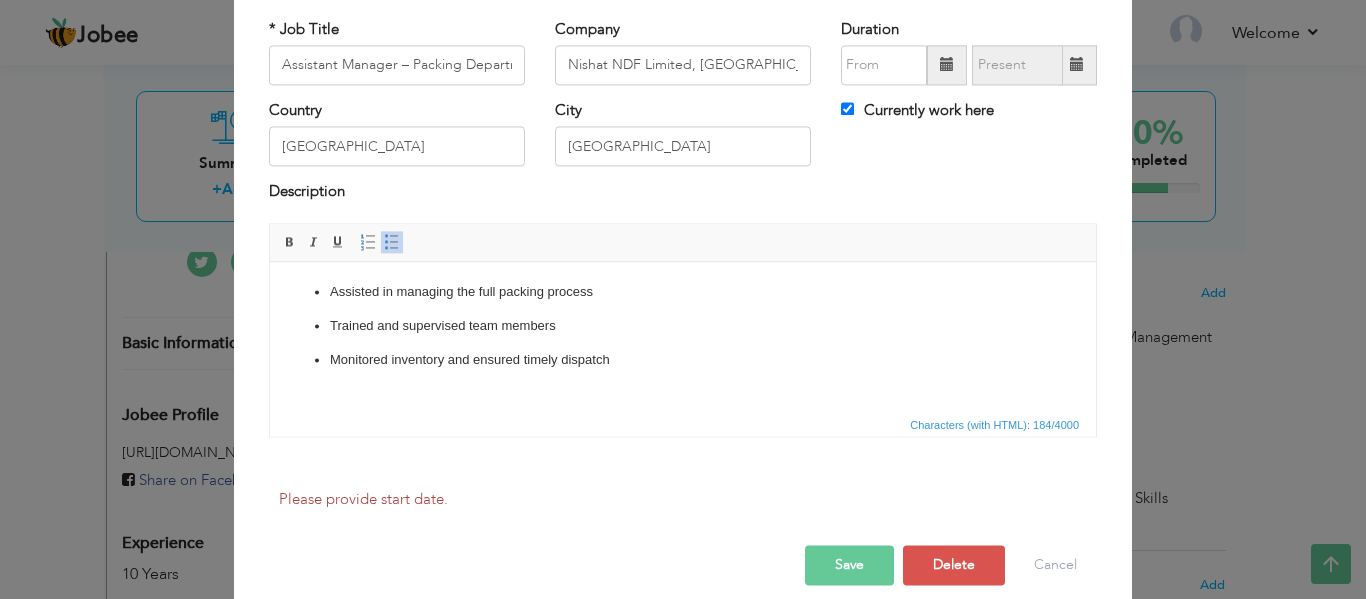 click on "Save" at bounding box center (849, 566) 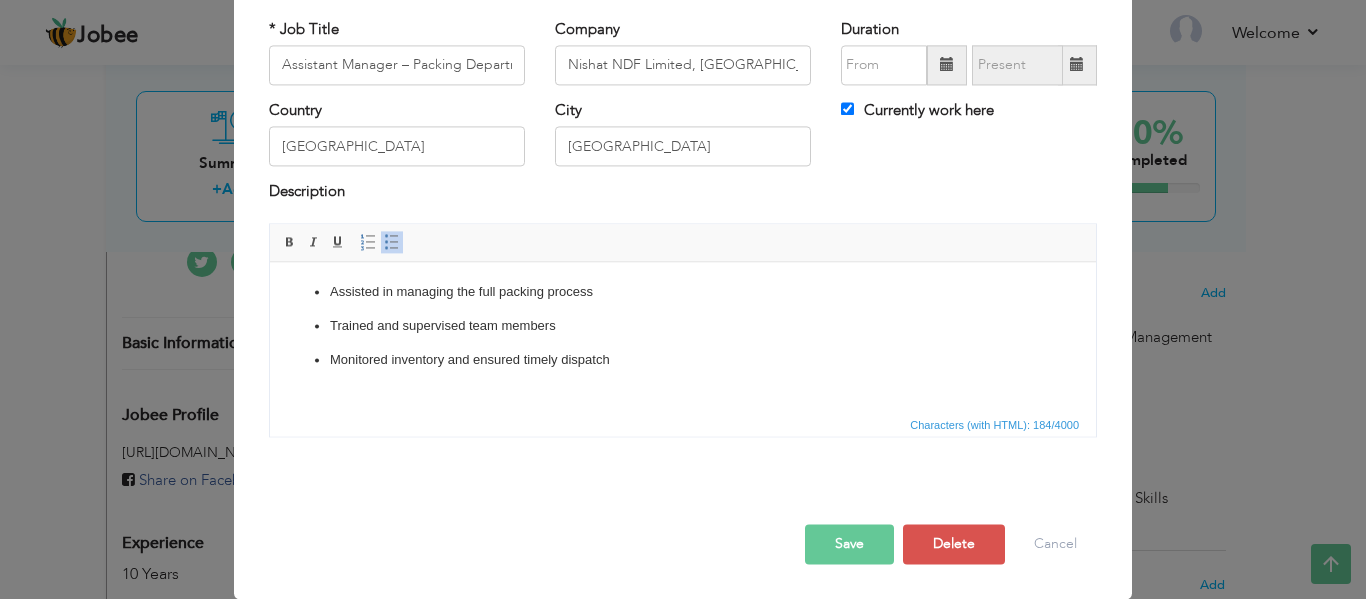 click on "Save" at bounding box center (849, 544) 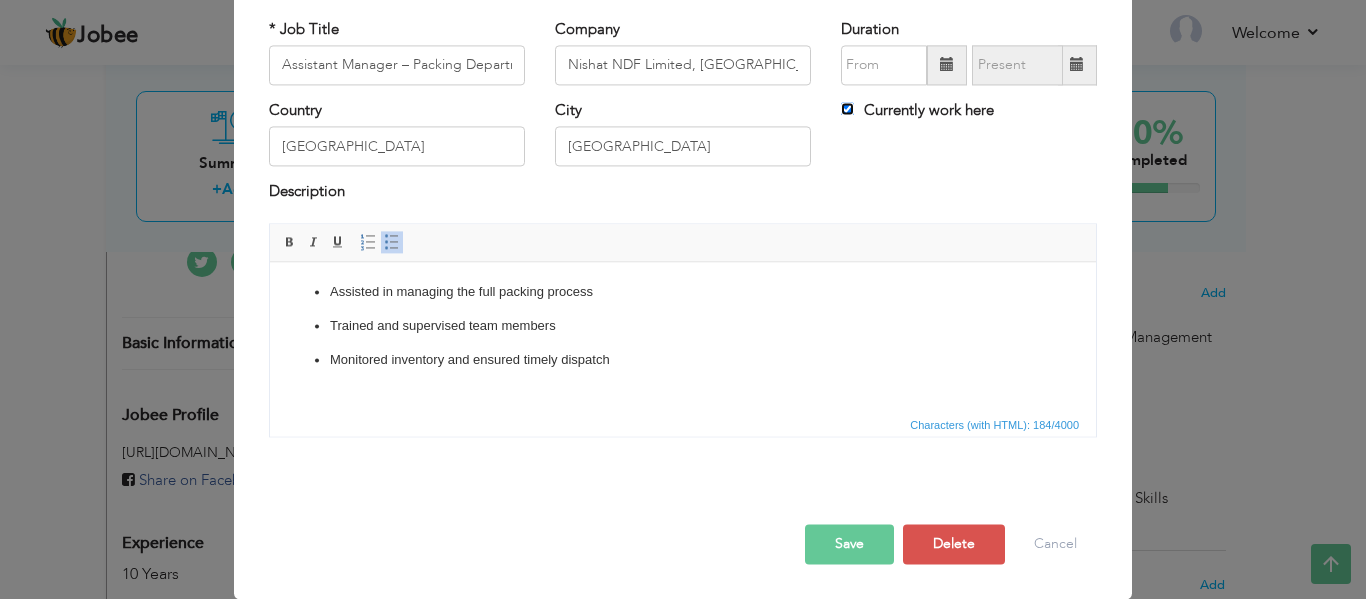 click on "Currently work here" at bounding box center [847, 108] 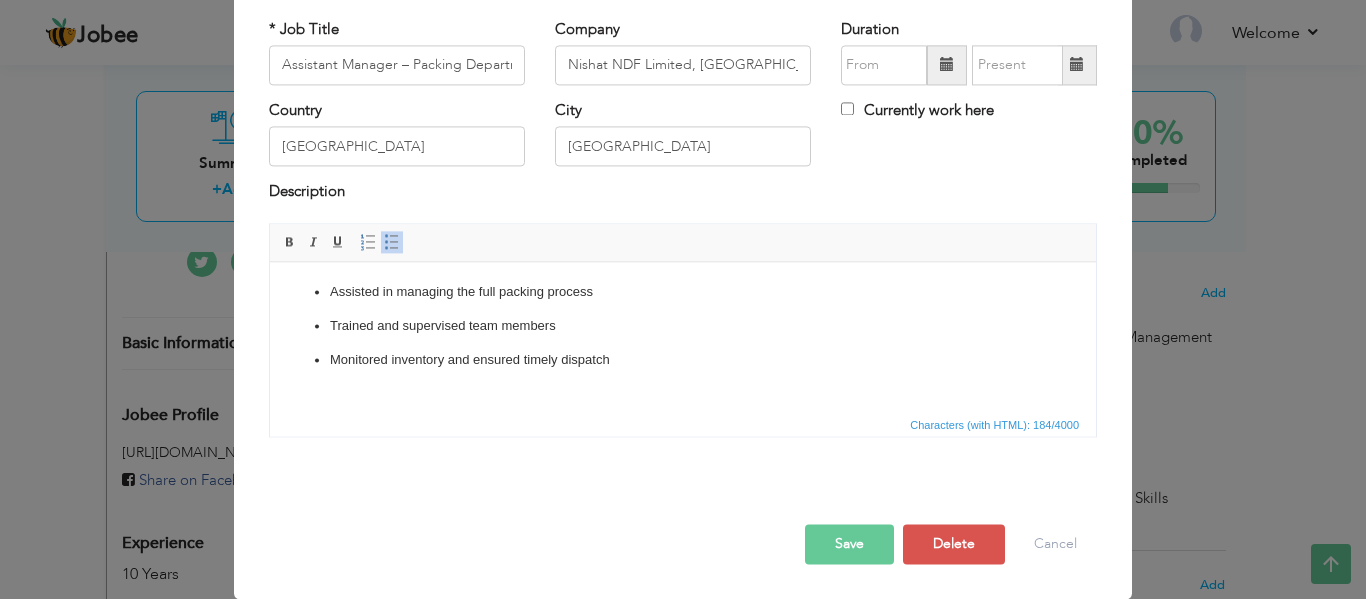 click on "Save" at bounding box center (849, 544) 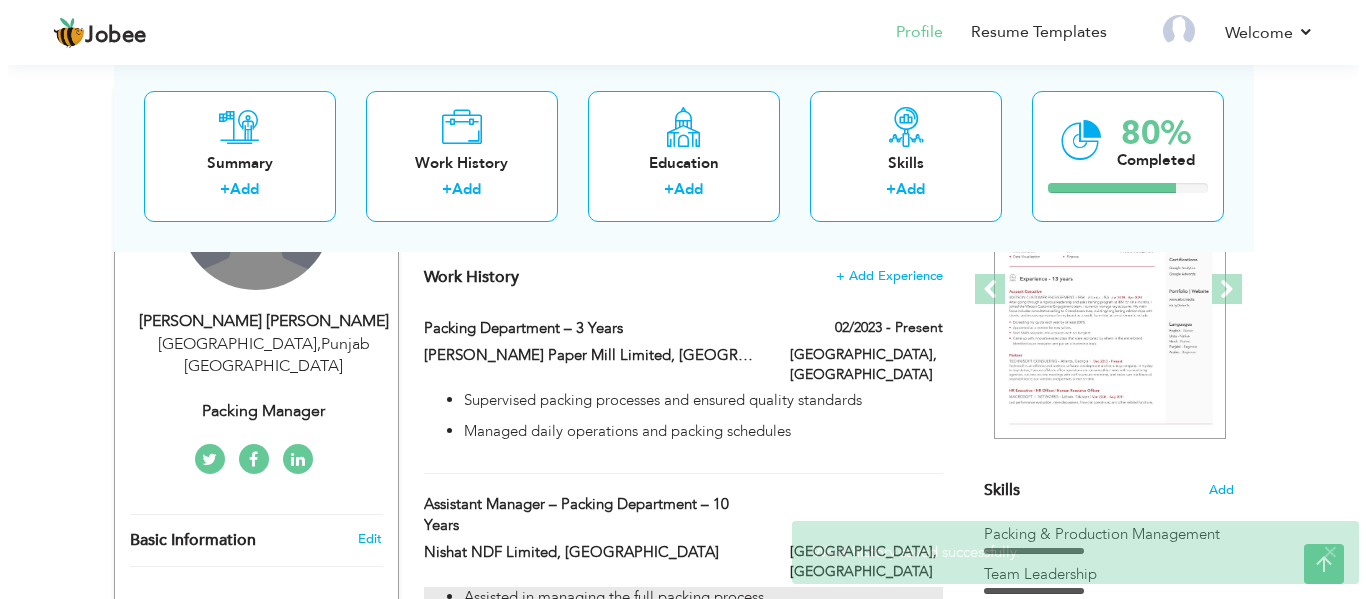 scroll, scrollTop: 285, scrollLeft: 0, axis: vertical 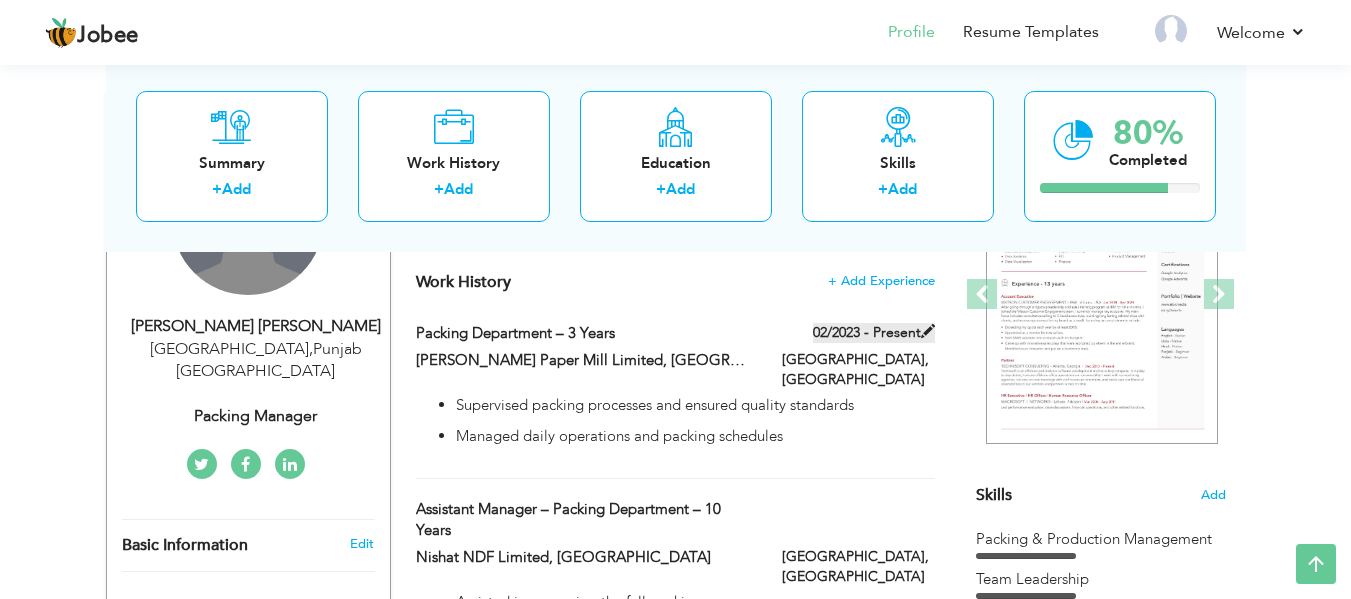 click on "02/2023 - Present" at bounding box center [874, 333] 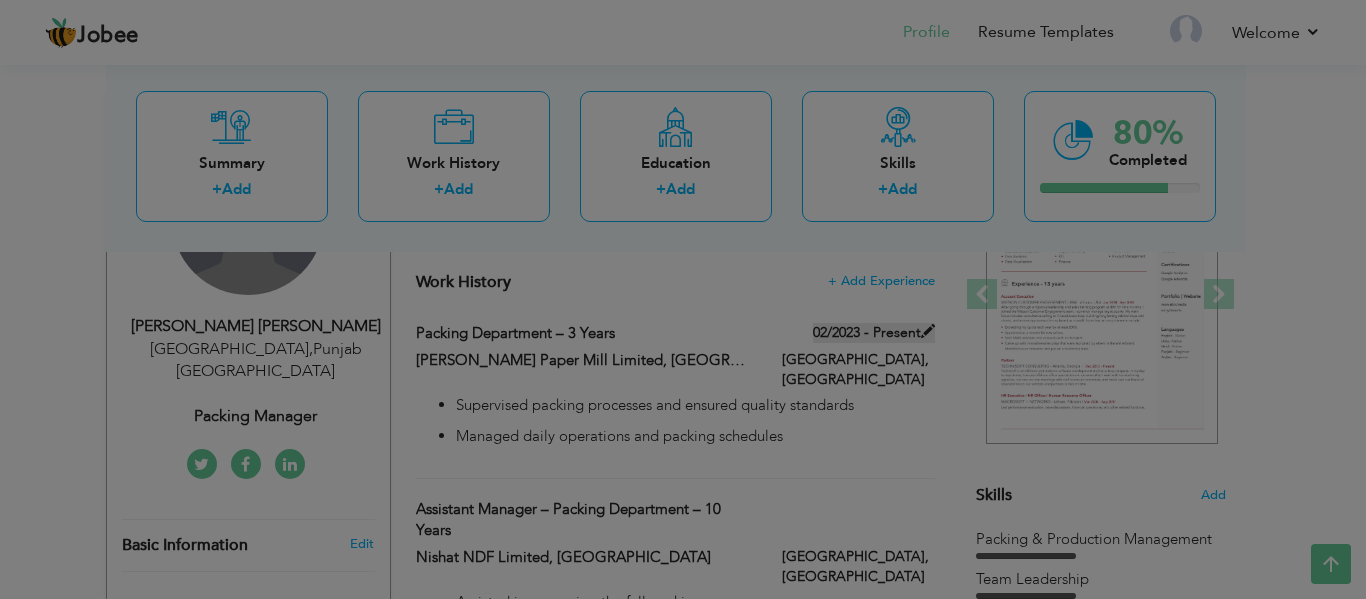 scroll, scrollTop: 0, scrollLeft: 0, axis: both 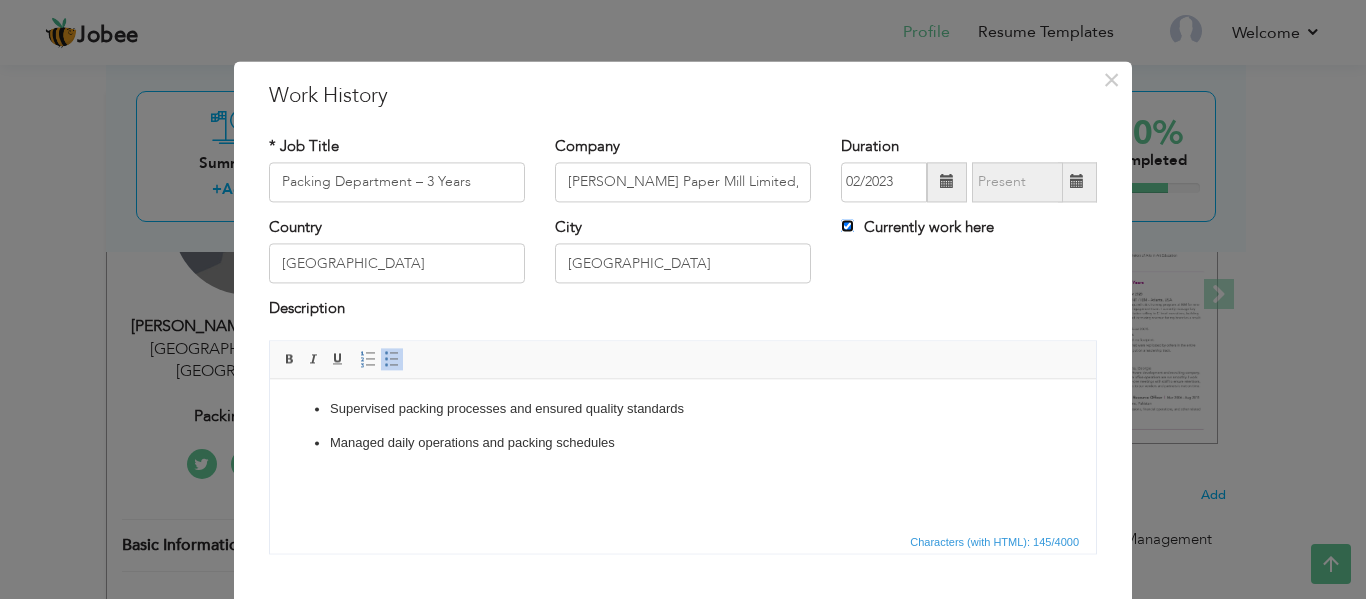 click on "Currently work here" at bounding box center (847, 225) 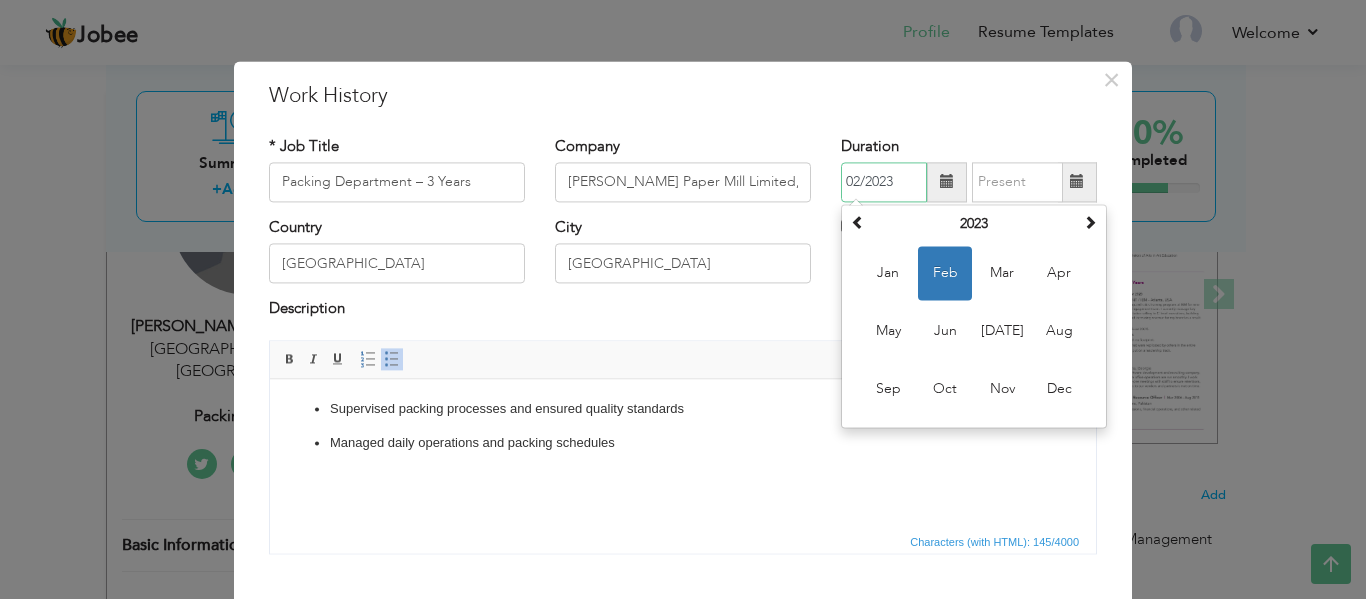 click on "02/2023" at bounding box center [884, 182] 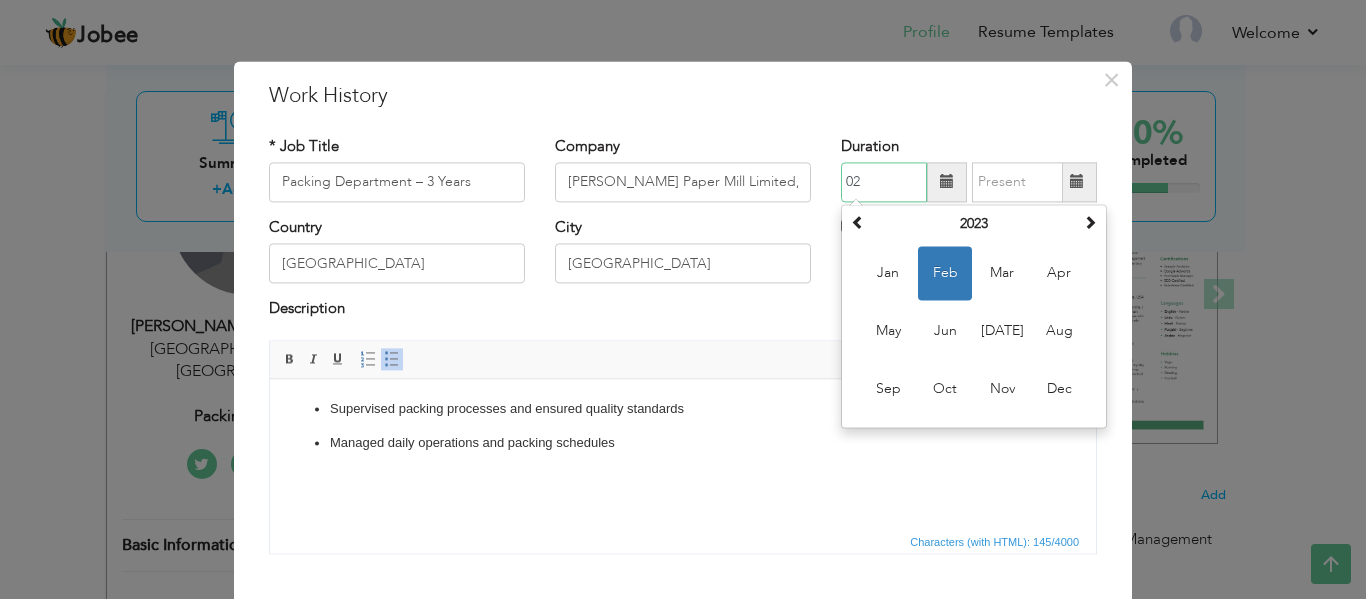 type on "0" 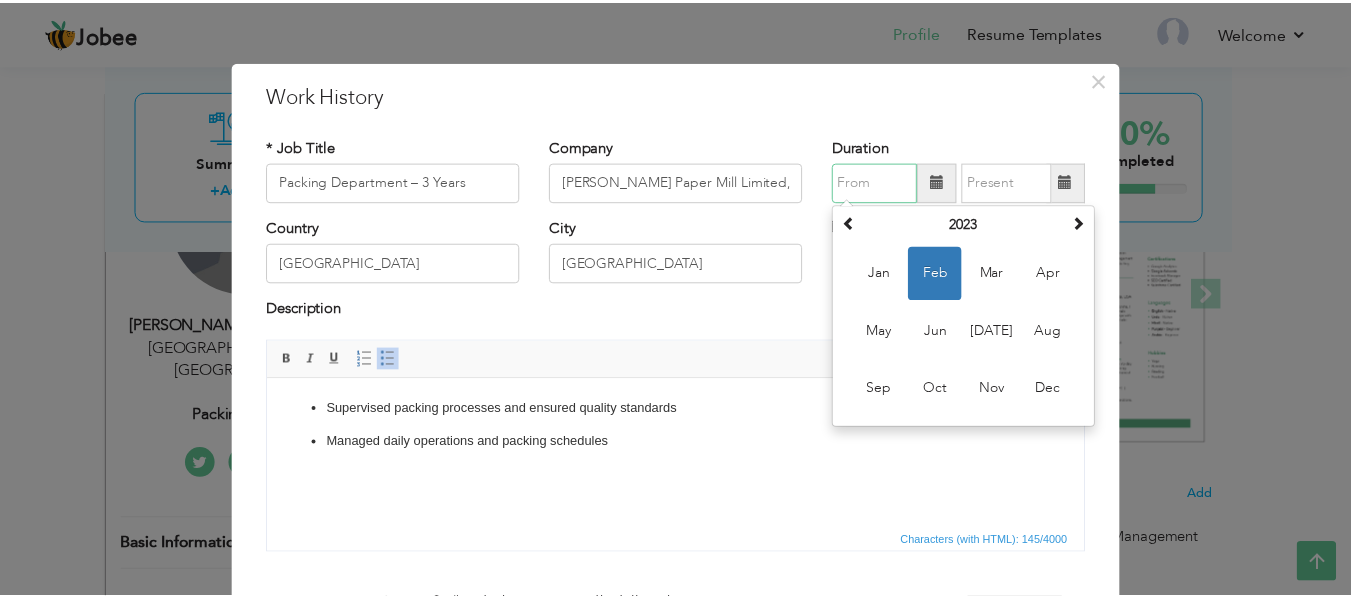 scroll, scrollTop: 117, scrollLeft: 0, axis: vertical 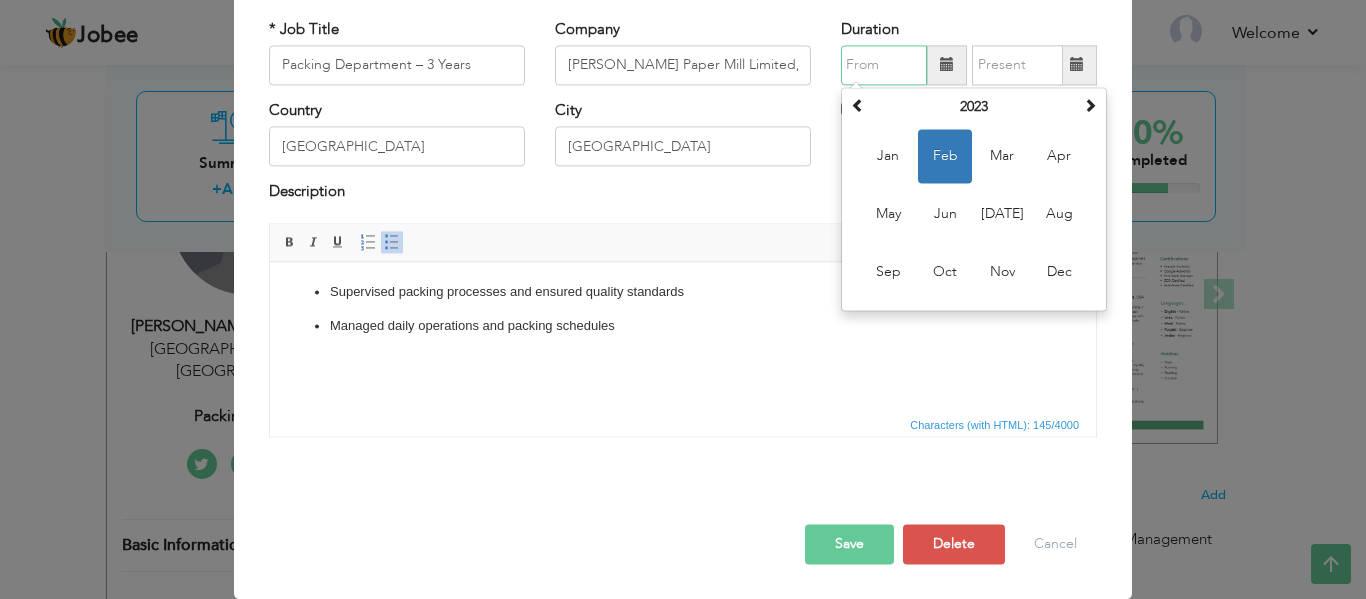 type 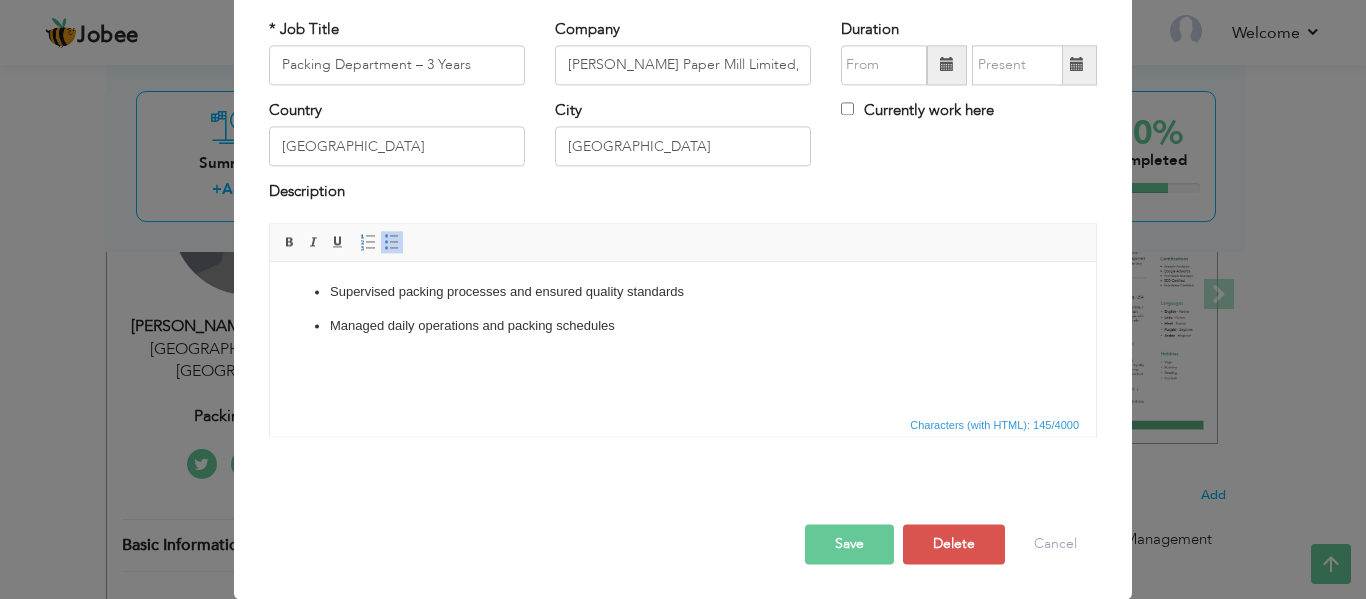 click on "Save" at bounding box center (849, 544) 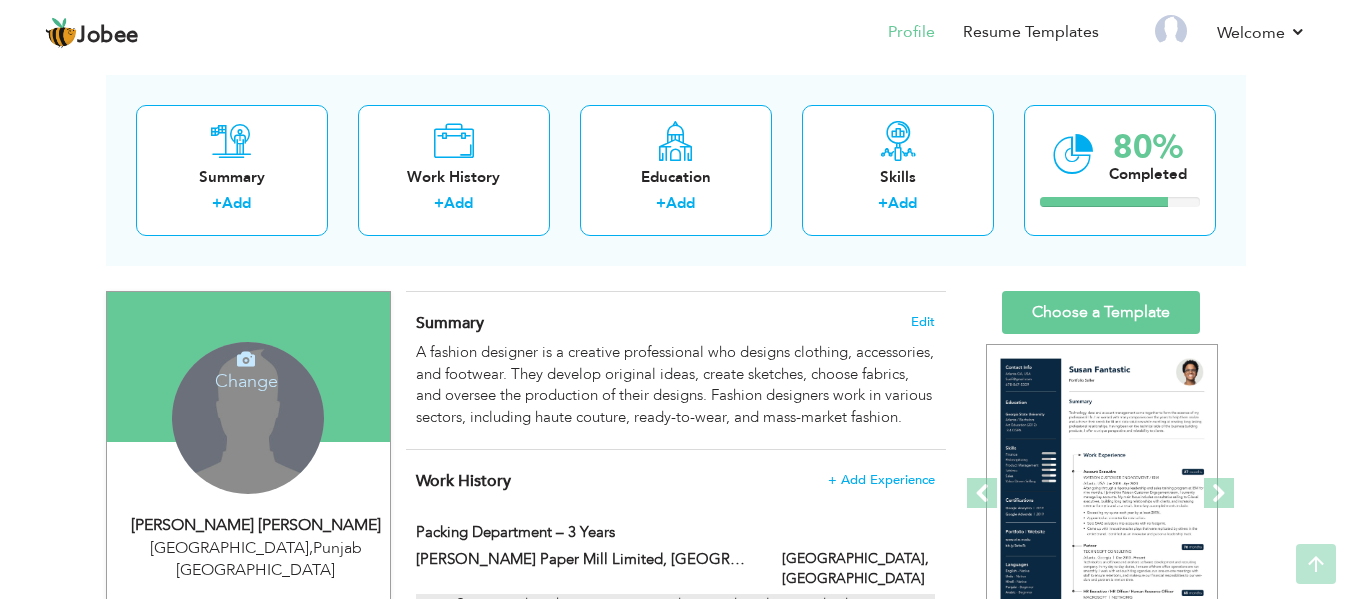 scroll, scrollTop: 85, scrollLeft: 0, axis: vertical 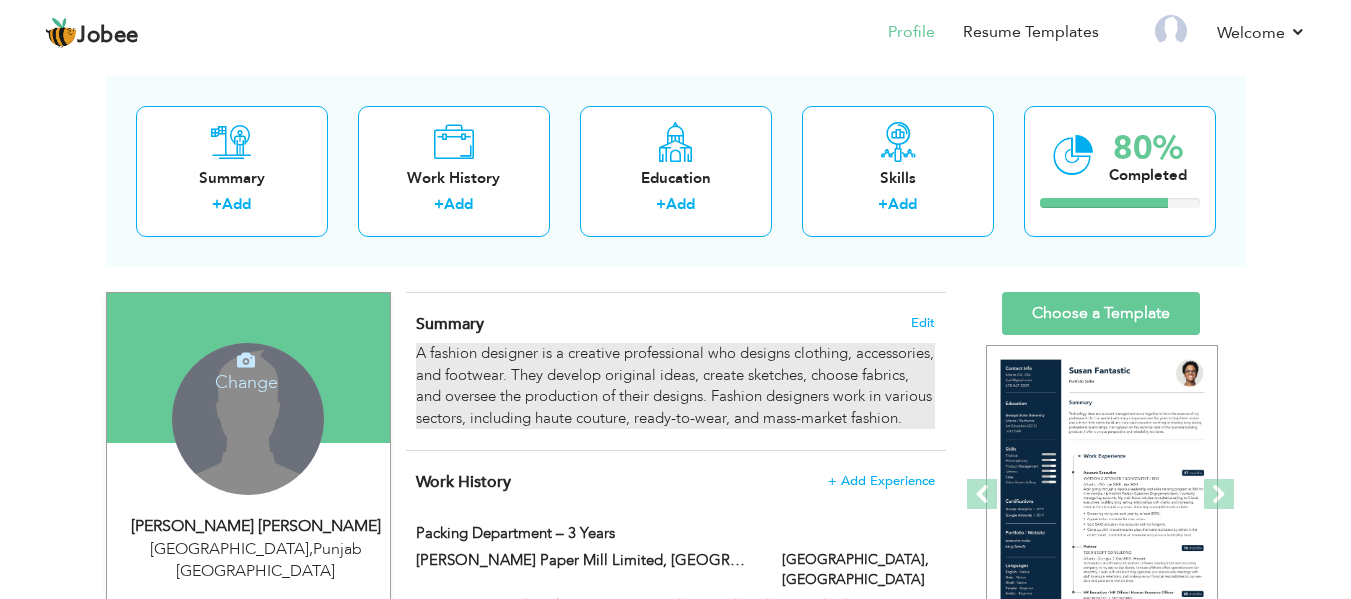 click on "A fashion designer is a creative professional who designs clothing, accessories, and footwear. They develop original ideas, create sketches, choose fabrics, and oversee the production of their designs. Fashion designers work in various sectors, including haute couture, ready-to-wear, and mass-market fashion." at bounding box center [675, 386] 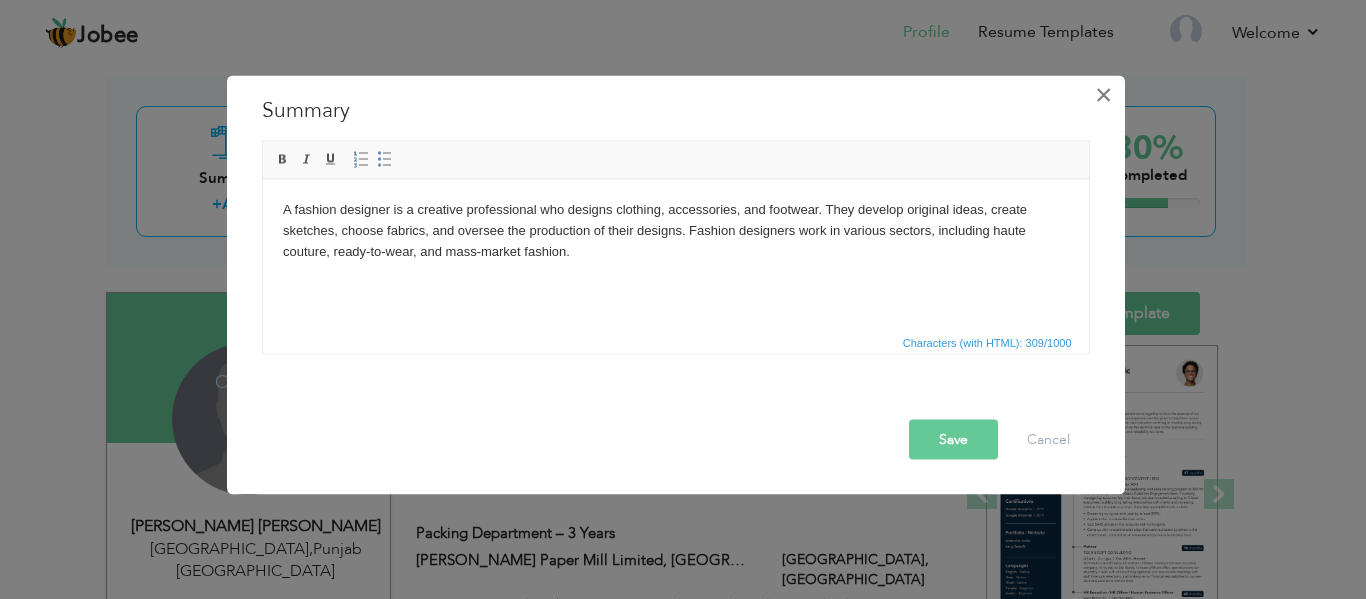 click on "×" at bounding box center [1103, 94] 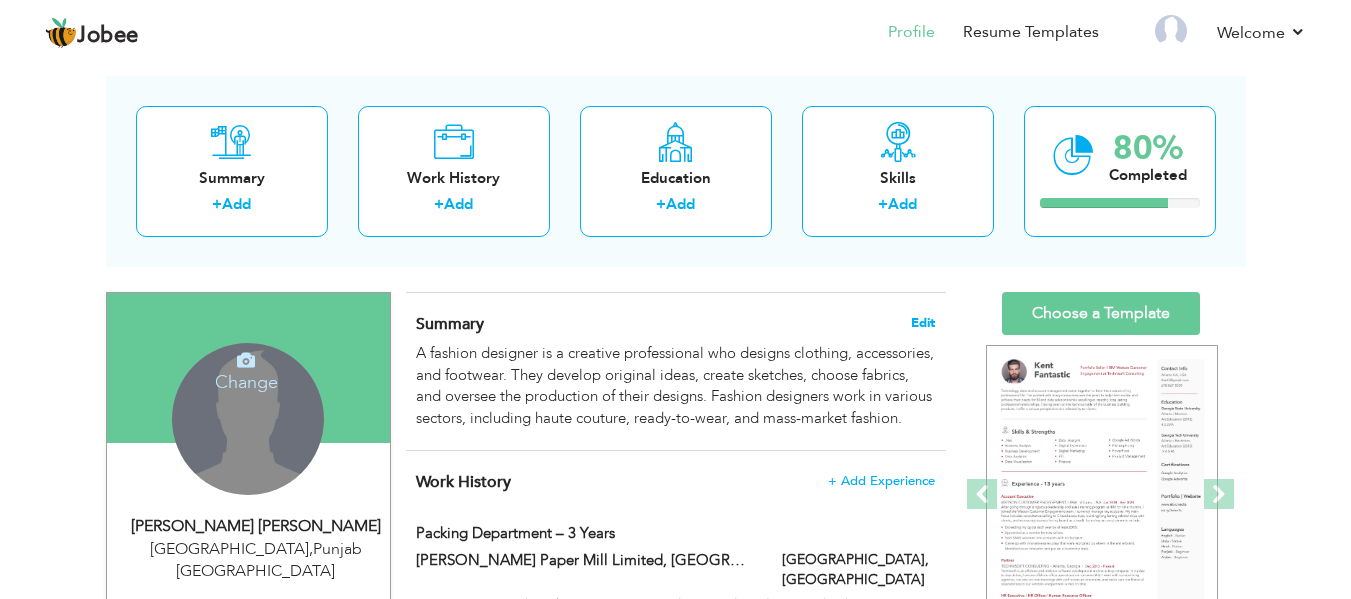 click on "Edit" at bounding box center [923, 323] 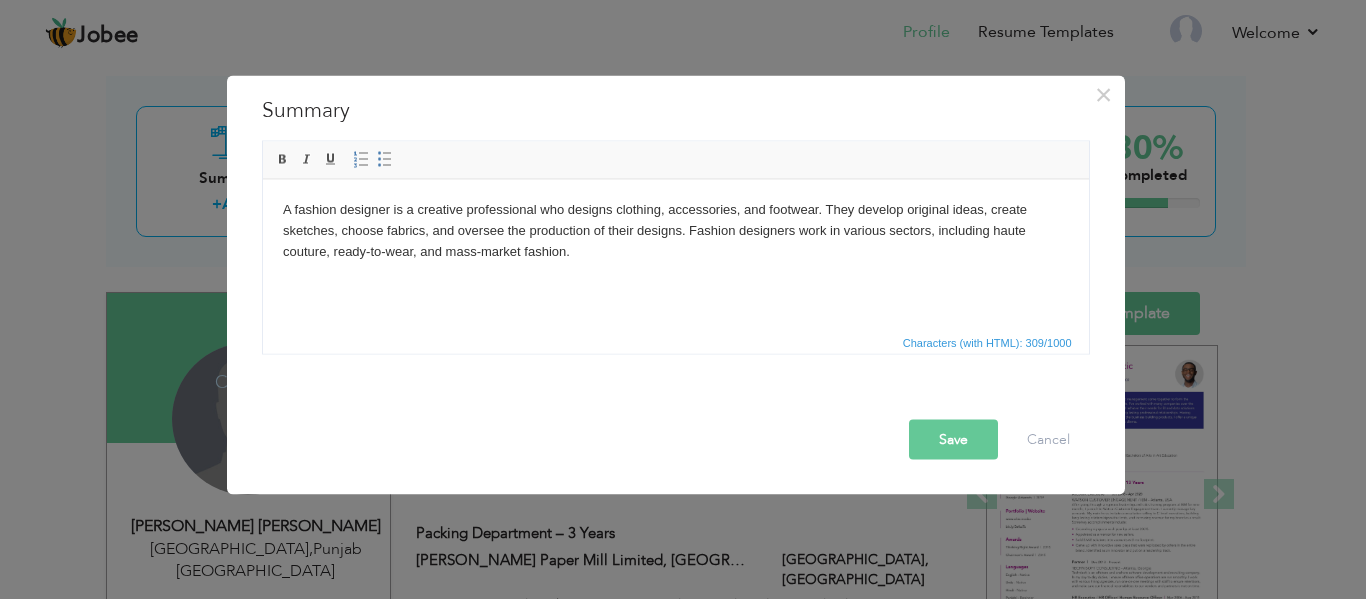 click on "A fashion designer is a creative professional who designs clothing, accessories, and footwear. They develop original ideas, create sketches, choose fabrics, and oversee the production of their designs. Fashion designers work in various sectors, including haute couture, ready-to-wear, and mass-market fashion." at bounding box center (675, 230) 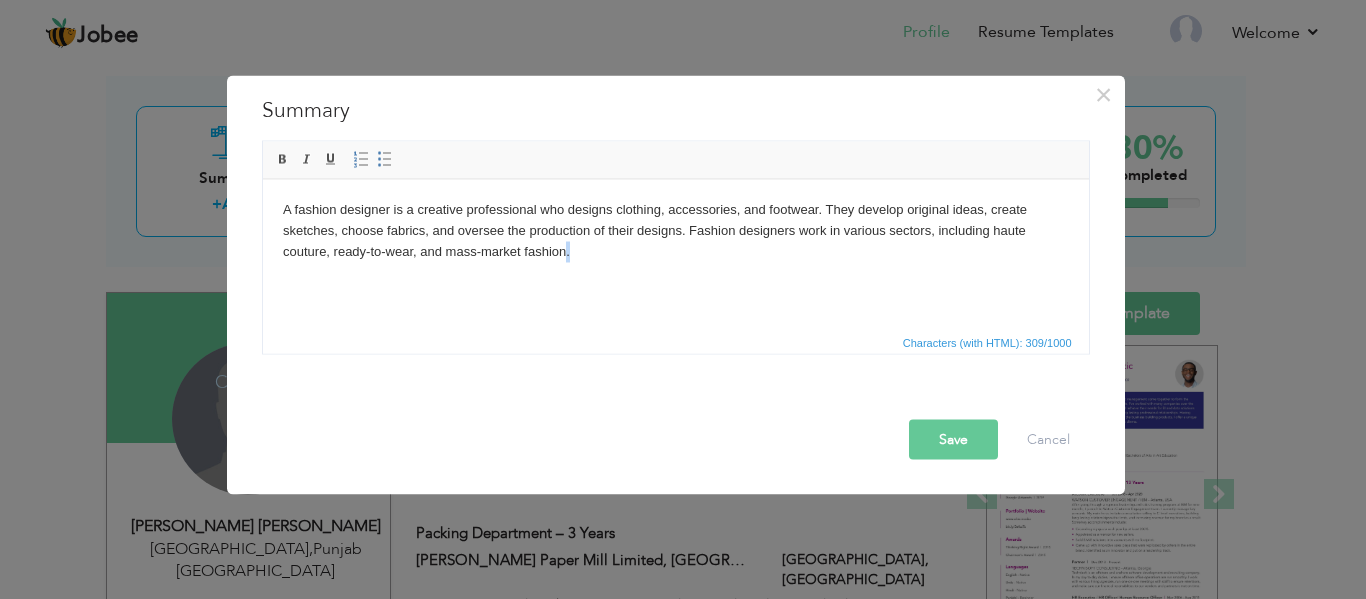 click on "A fashion designer is a creative professional who designs clothing, accessories, and footwear. They develop original ideas, create sketches, choose fabrics, and oversee the production of their designs. Fashion designers work in various sectors, including haute couture, ready-to-wear, and mass-market fashion." at bounding box center [675, 230] 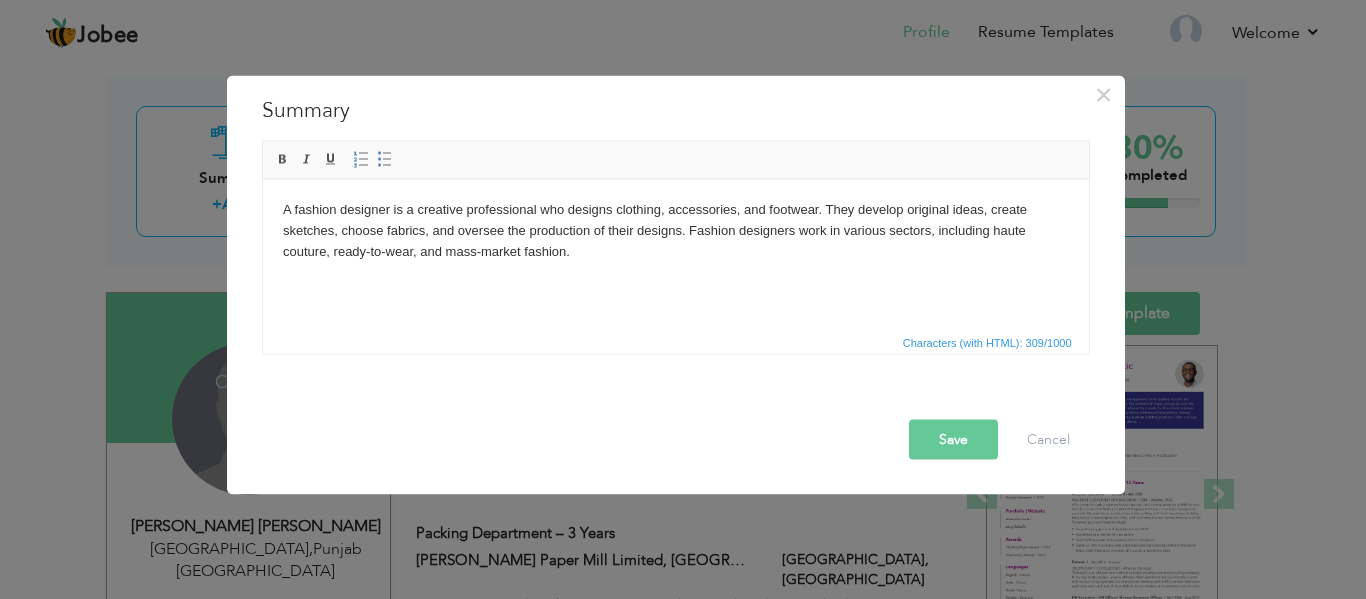 click on "A fashion designer is a creative professional who designs clothing, accessories, and footwear. They develop original ideas, create sketches, choose fabrics, and oversee the production of their designs. Fashion designers work in various sectors, including haute couture, ready-to-wear, and mass-market fashion." at bounding box center [675, 230] 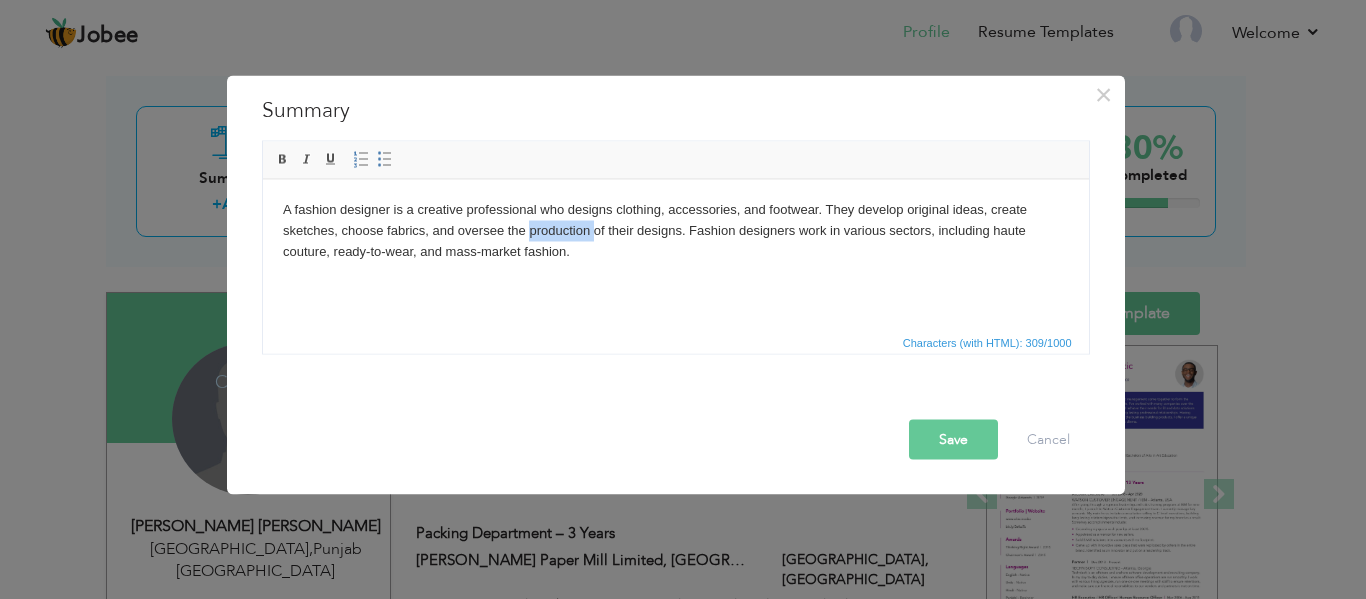 click on "A fashion designer is a creative professional who designs clothing, accessories, and footwear. They develop original ideas, create sketches, choose fabrics, and oversee the production of their designs. Fashion designers work in various sectors, including haute couture, ready-to-wear, and mass-market fashion." at bounding box center (675, 230) 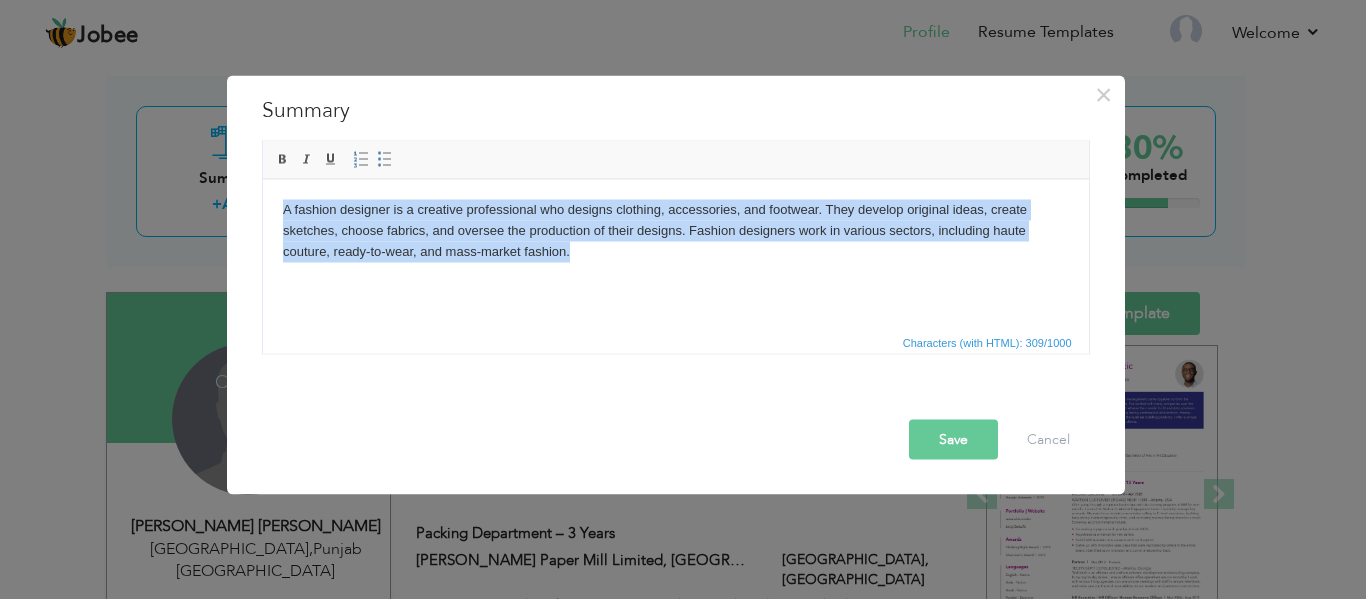 click on "A fashion designer is a creative professional who designs clothing, accessories, and footwear. They develop original ideas, create sketches, choose fabrics, and oversee the production of their designs. Fashion designers work in various sectors, including haute couture, ready-to-wear, and mass-market fashion." at bounding box center (675, 230) 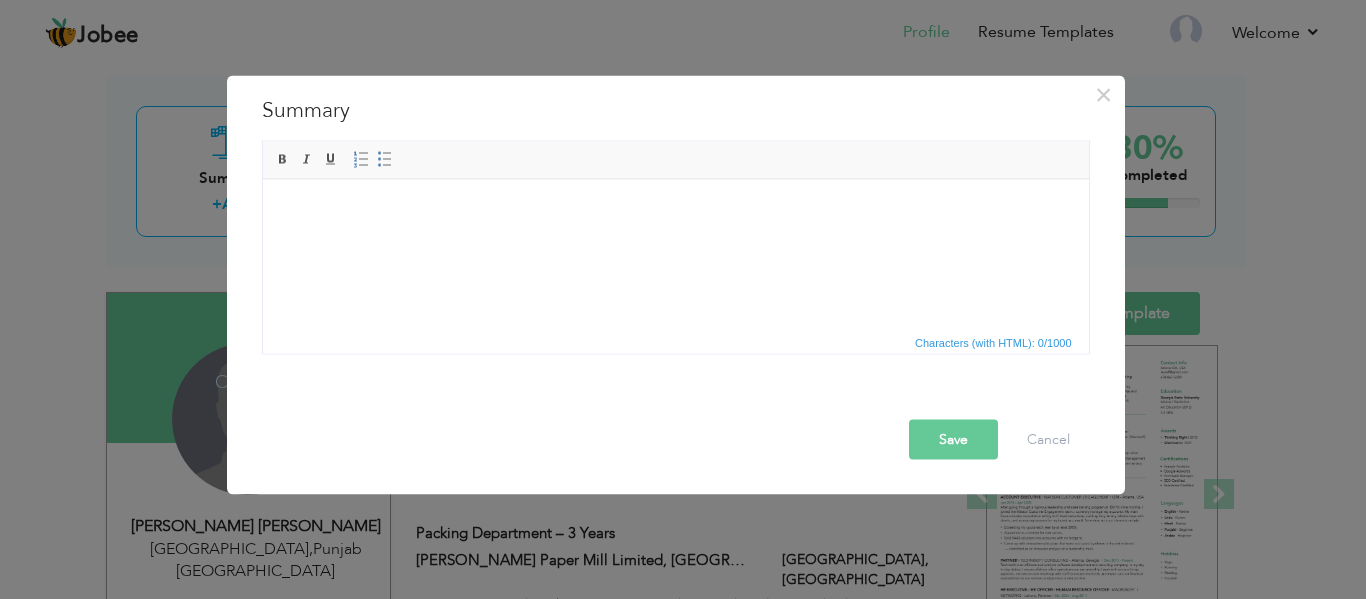 click at bounding box center [675, 209] 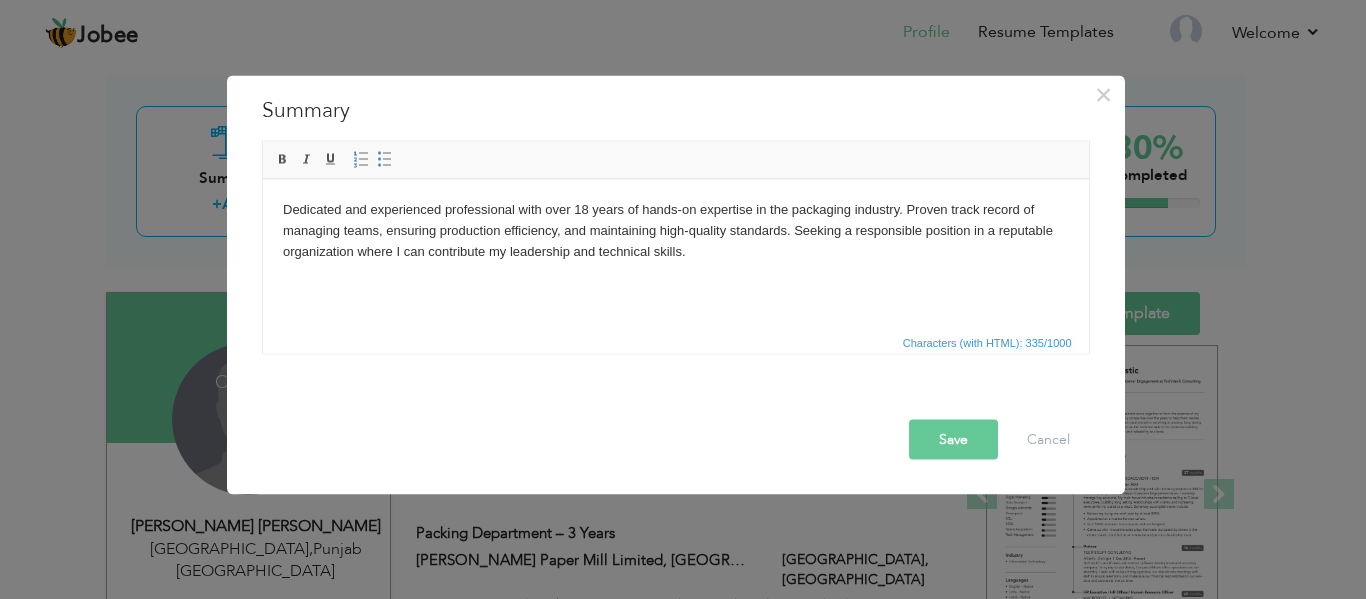 click on "Save" at bounding box center (953, 439) 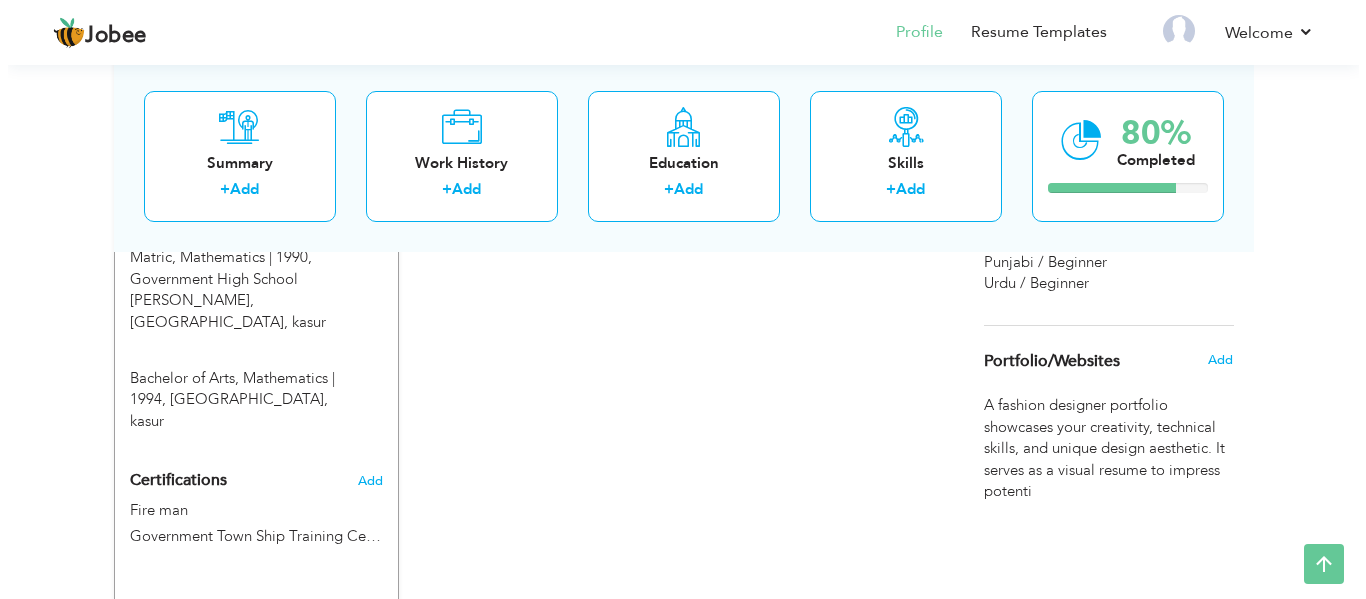 scroll, scrollTop: 1057, scrollLeft: 0, axis: vertical 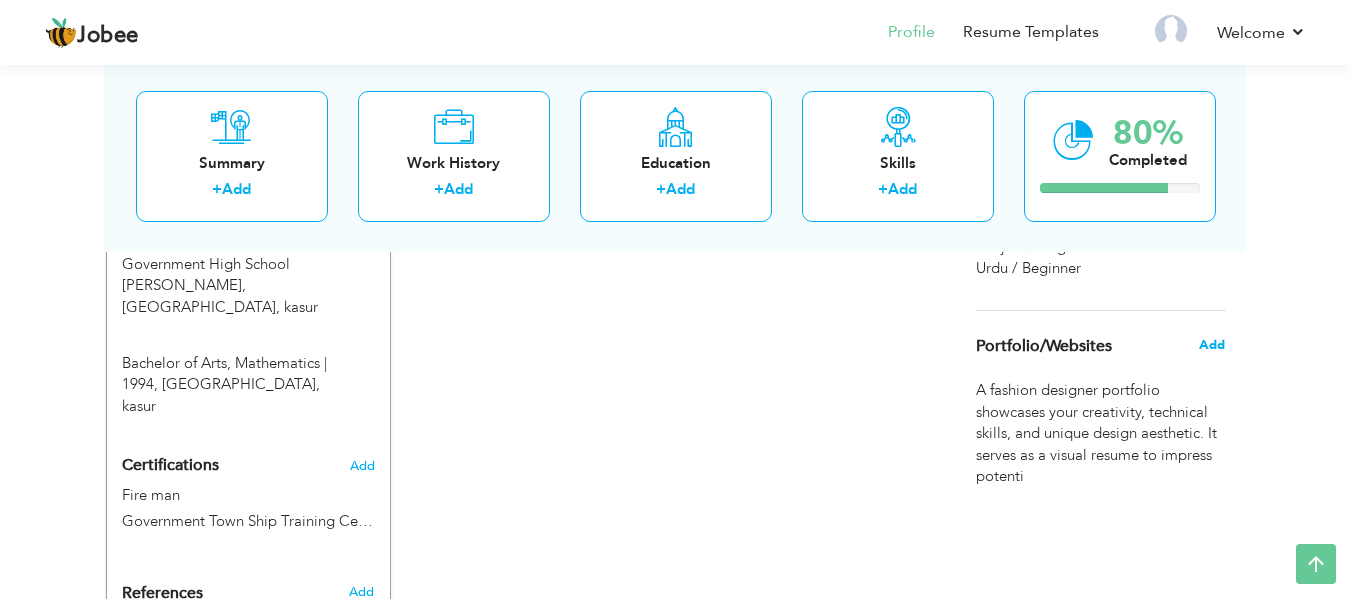 click on "Add" at bounding box center [1212, 345] 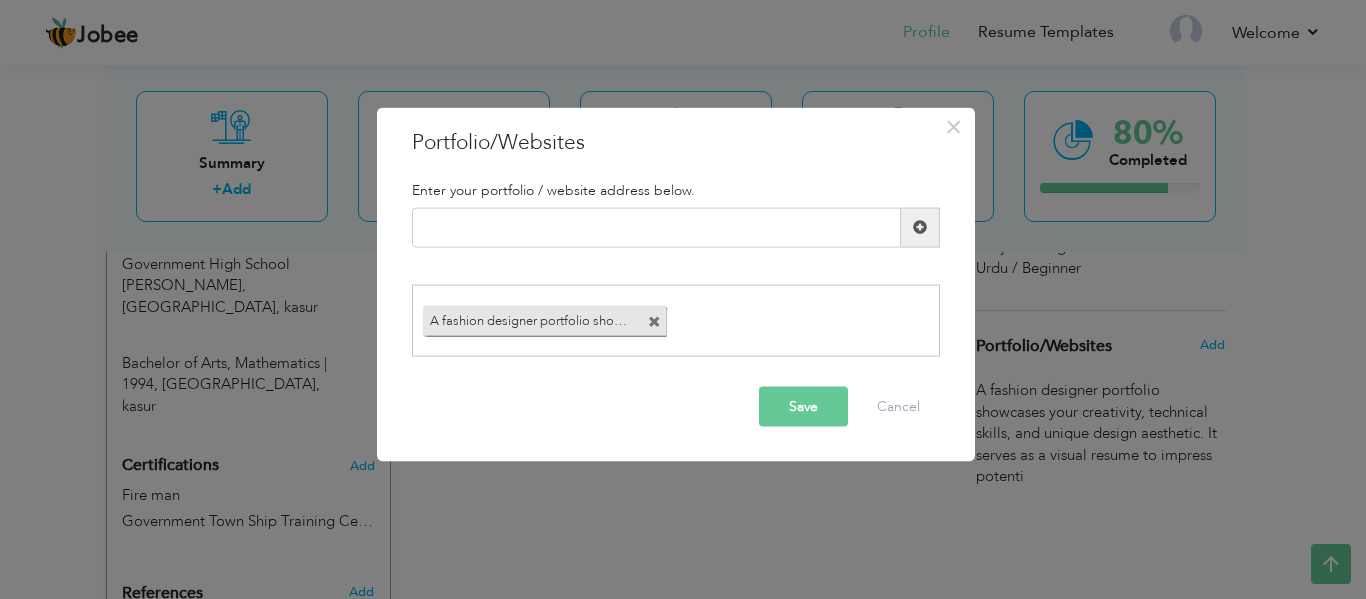 click at bounding box center [654, 322] 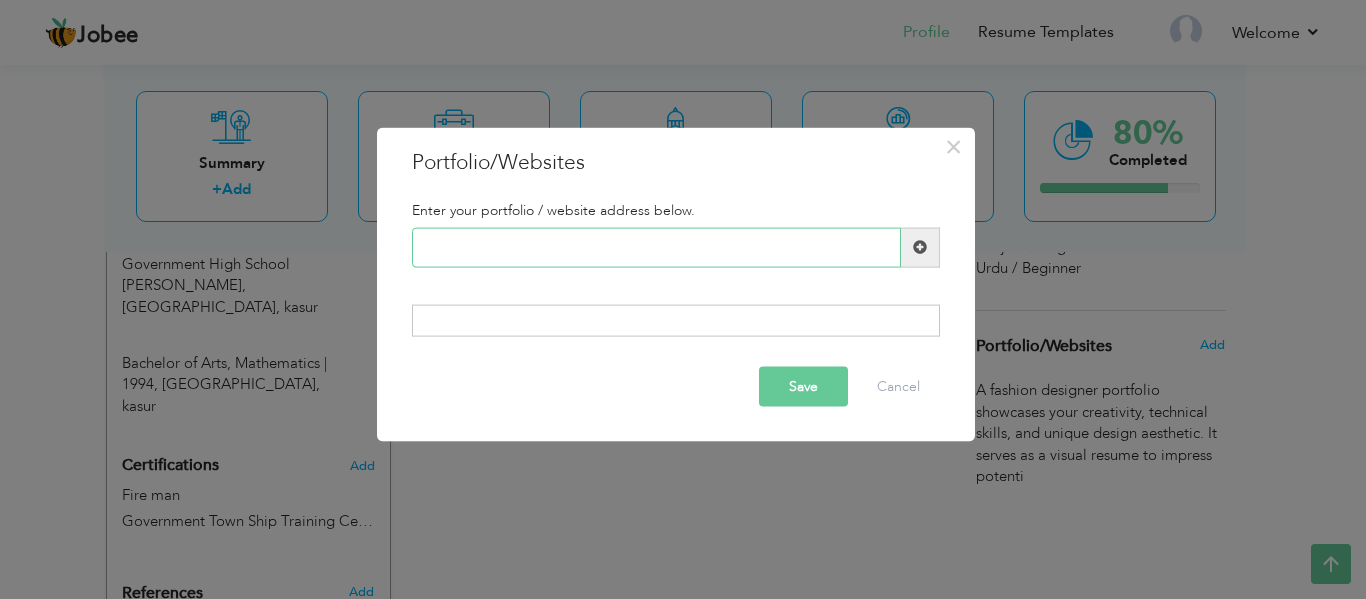 click at bounding box center [656, 247] 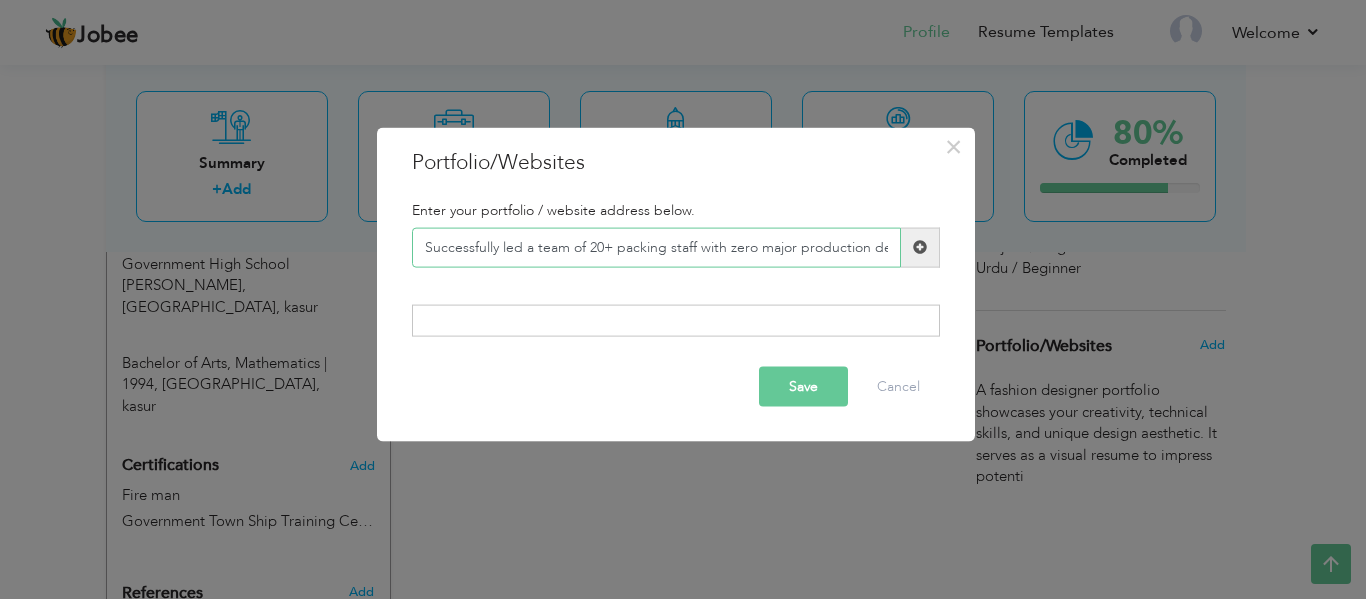 scroll, scrollTop: 0, scrollLeft: 497, axis: horizontal 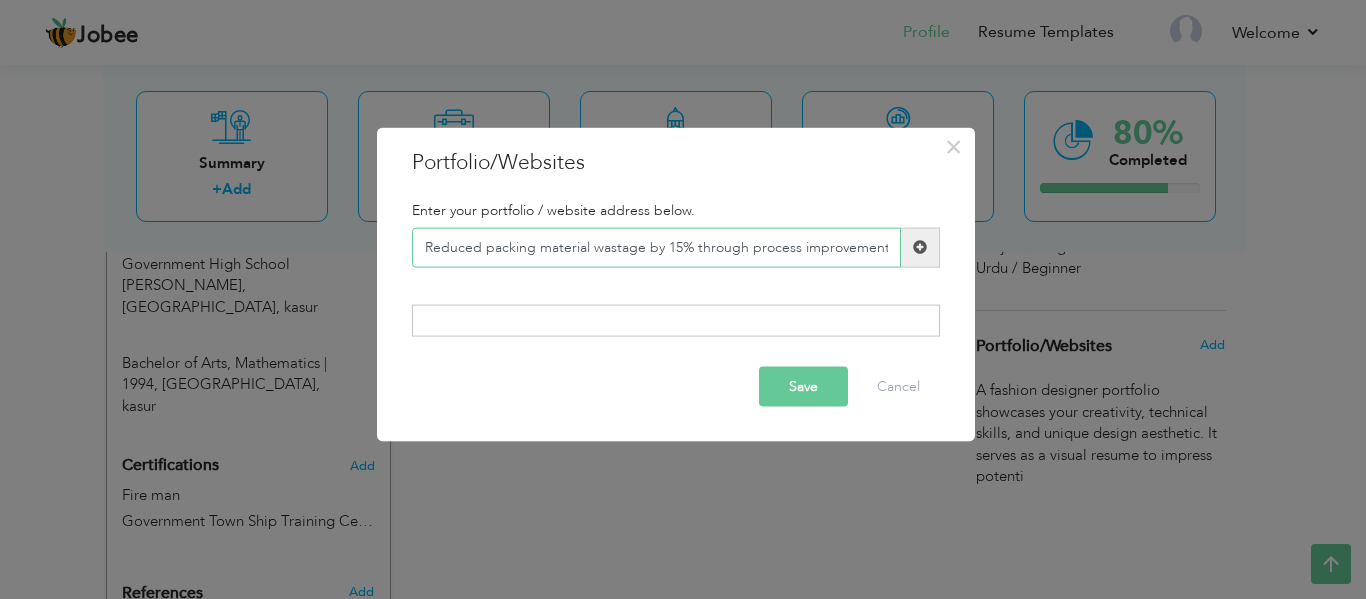 type on "Successfully led a team of 20+ packing staff with zero major production delays  Reduced packing material wastage by 15% through process improvements" 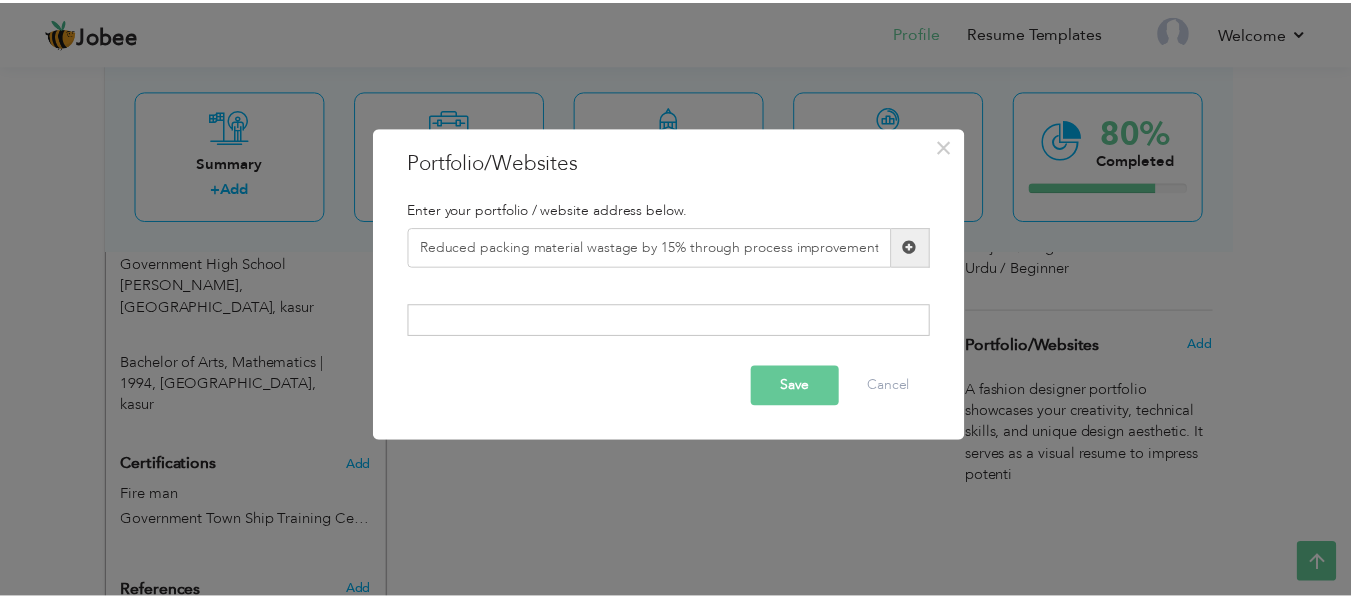 scroll, scrollTop: 0, scrollLeft: 0, axis: both 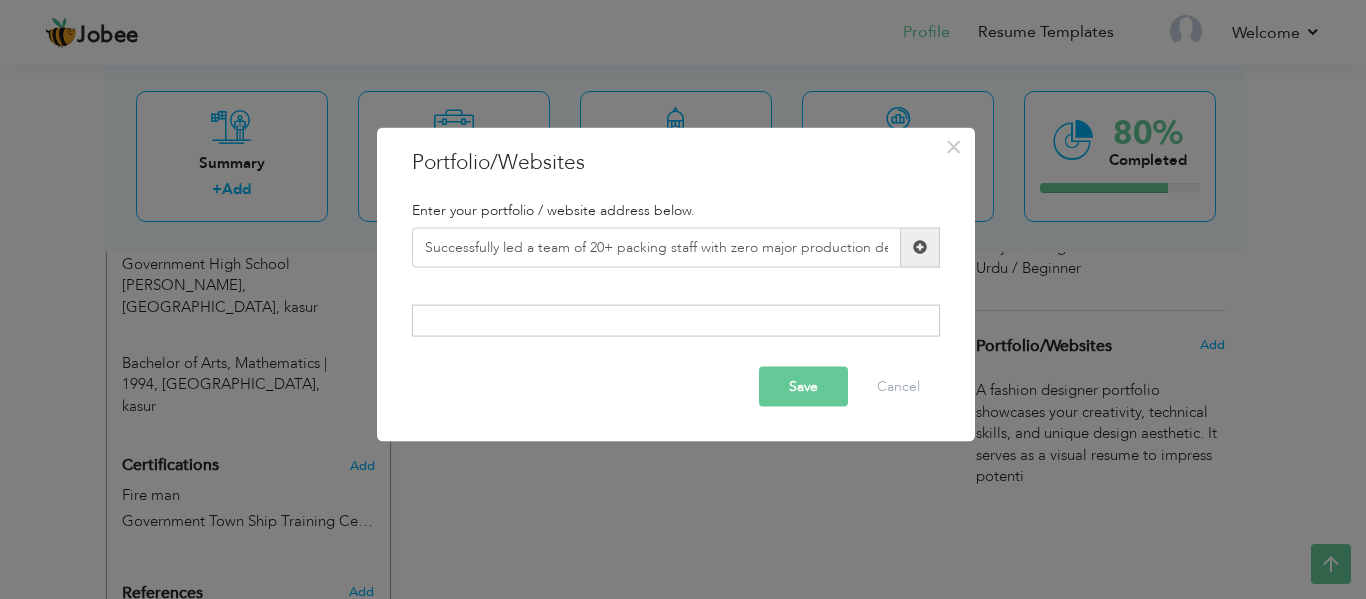 click on "Save" at bounding box center [803, 387] 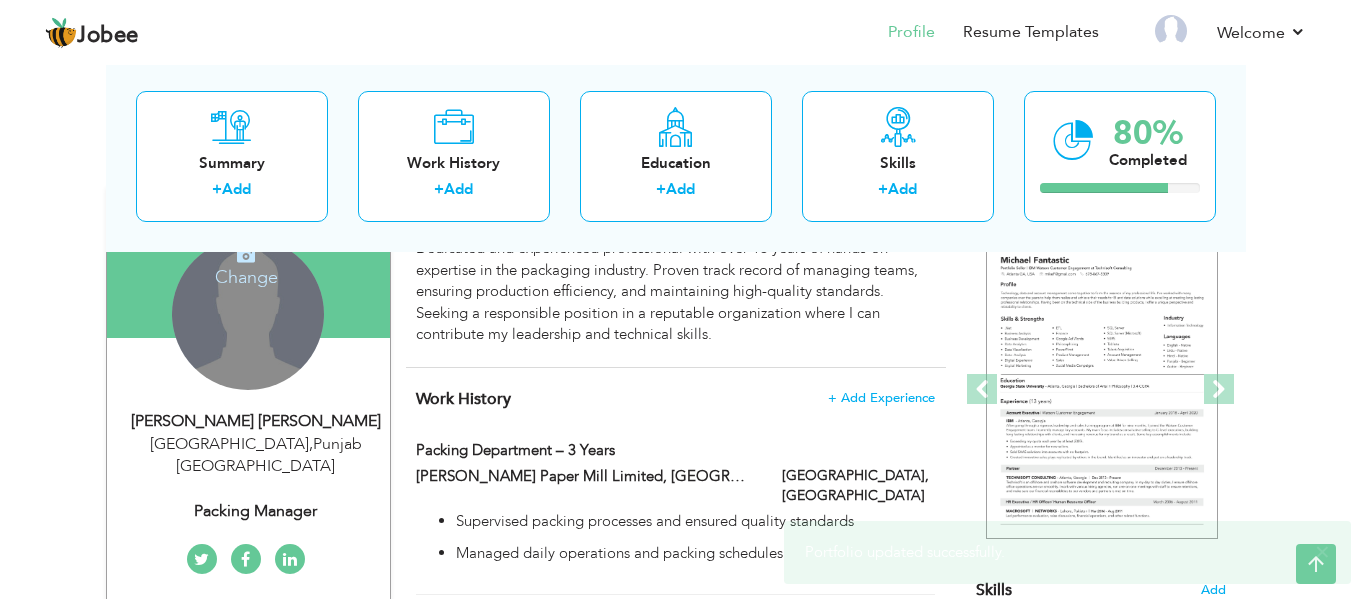 scroll, scrollTop: 0, scrollLeft: 0, axis: both 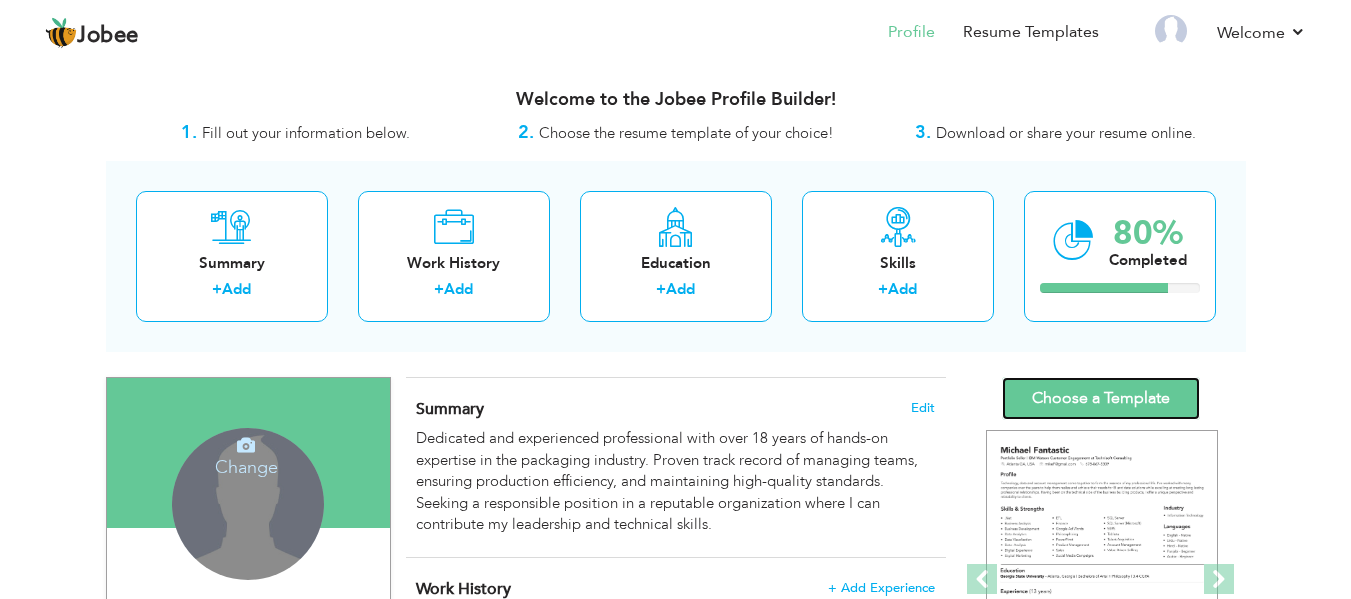 click on "Choose a Template" at bounding box center (1101, 398) 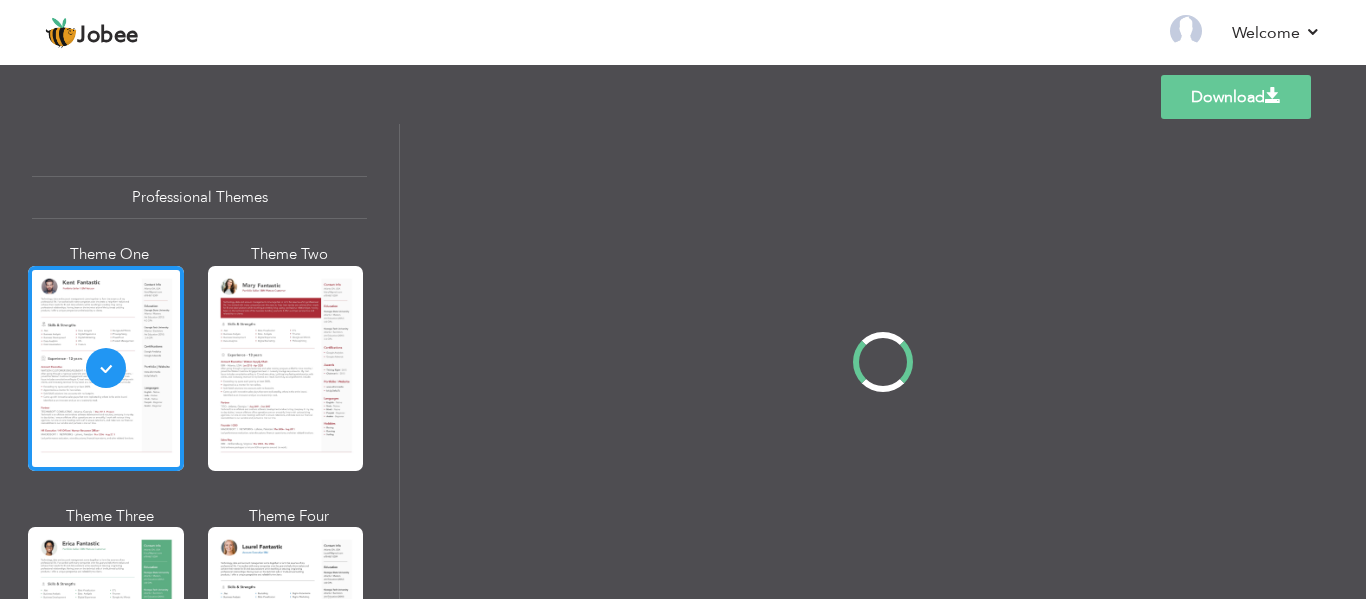 scroll, scrollTop: 0, scrollLeft: 0, axis: both 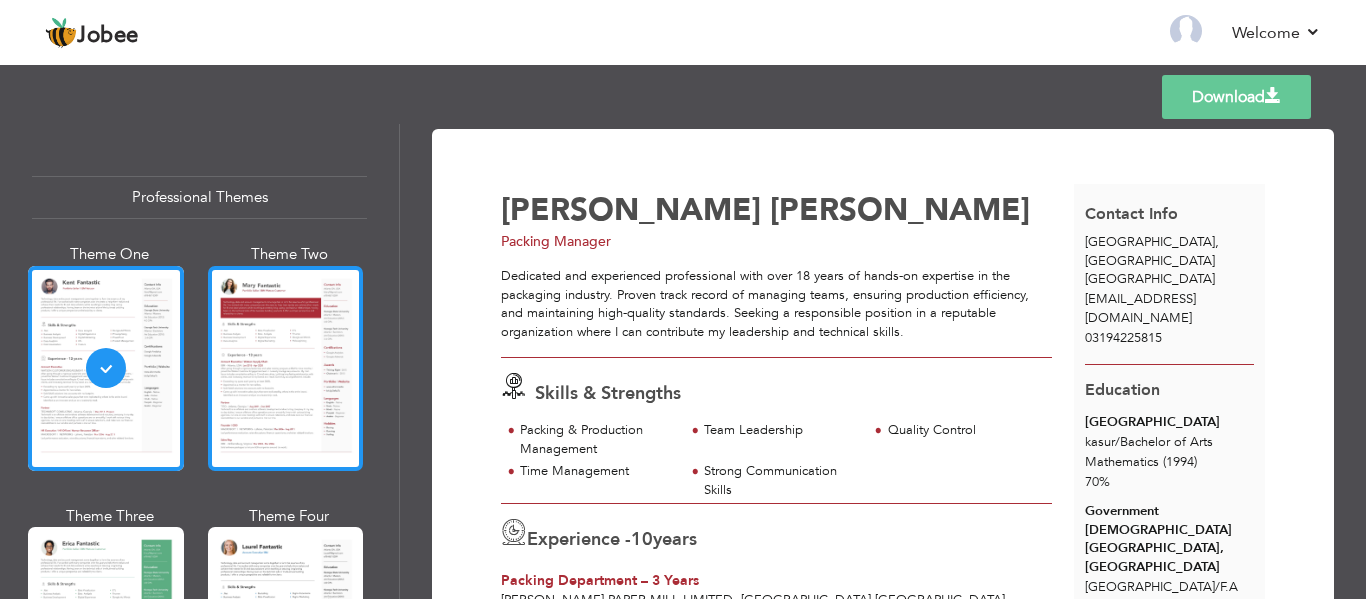 click at bounding box center (286, 368) 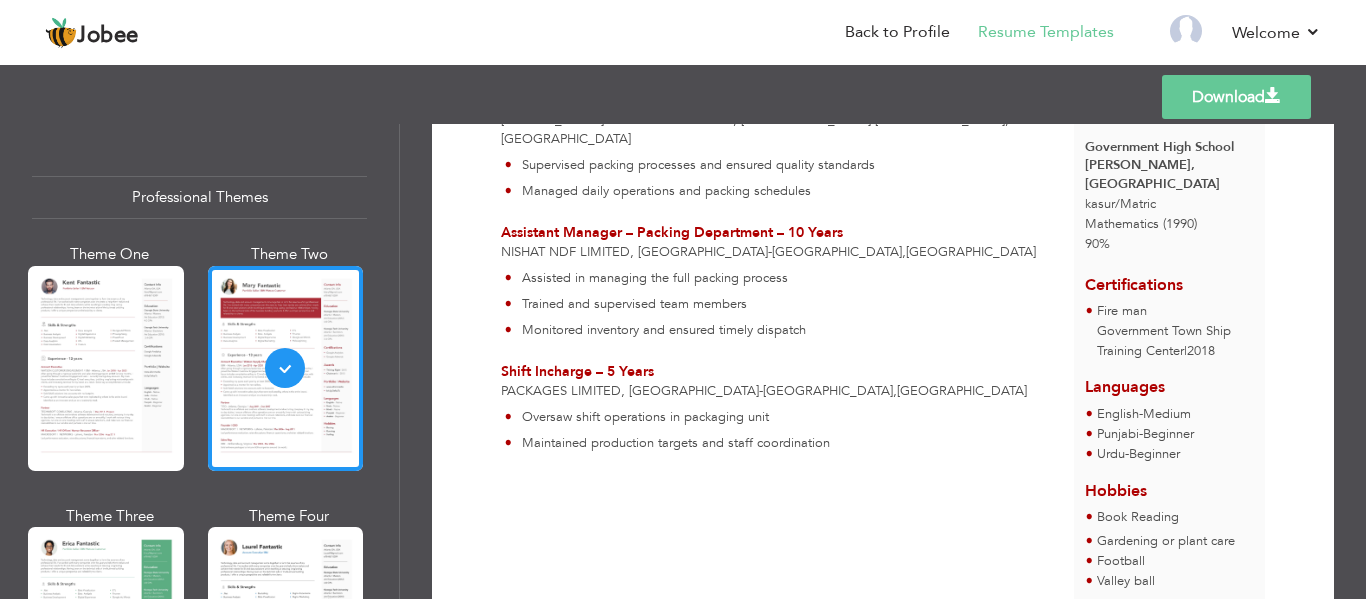 scroll, scrollTop: 653, scrollLeft: 0, axis: vertical 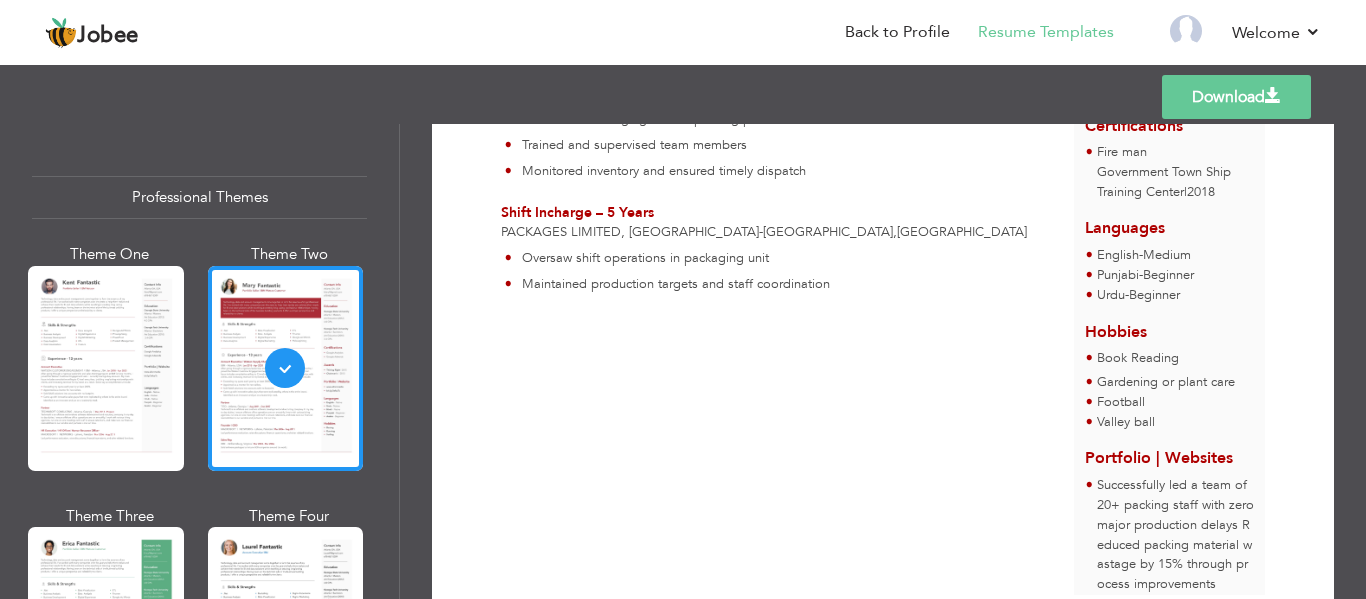 click at bounding box center (1273, 96) 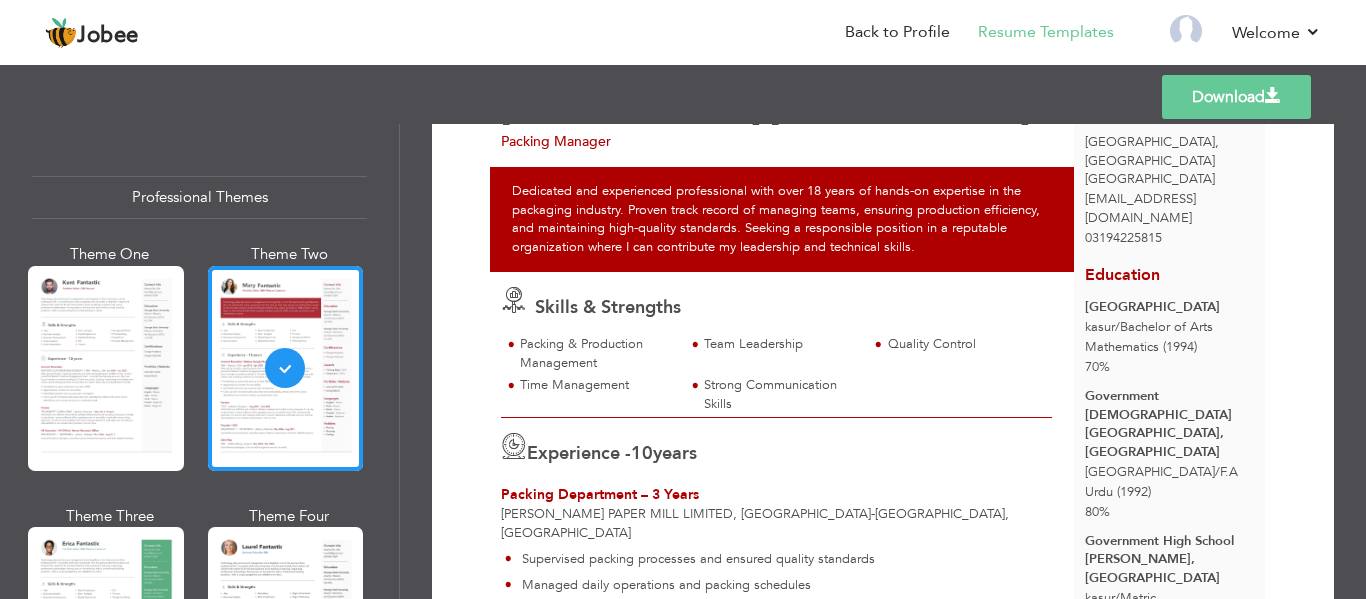 scroll, scrollTop: 99, scrollLeft: 0, axis: vertical 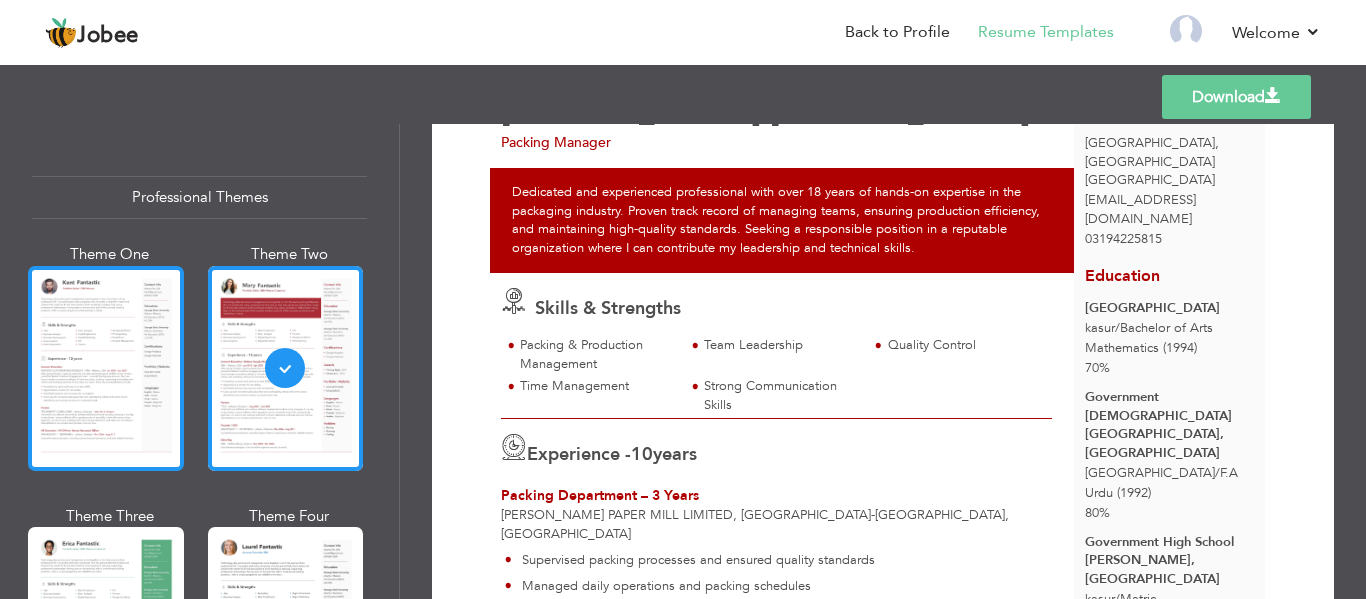 click at bounding box center (106, 368) 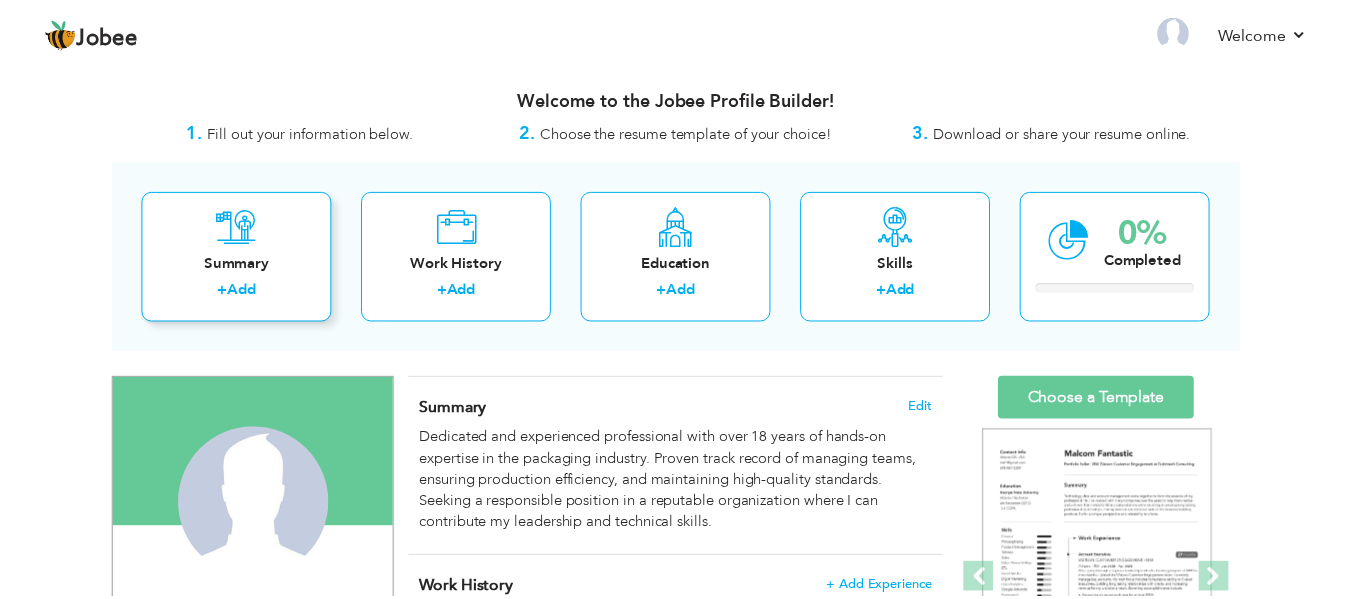 scroll, scrollTop: 0, scrollLeft: 0, axis: both 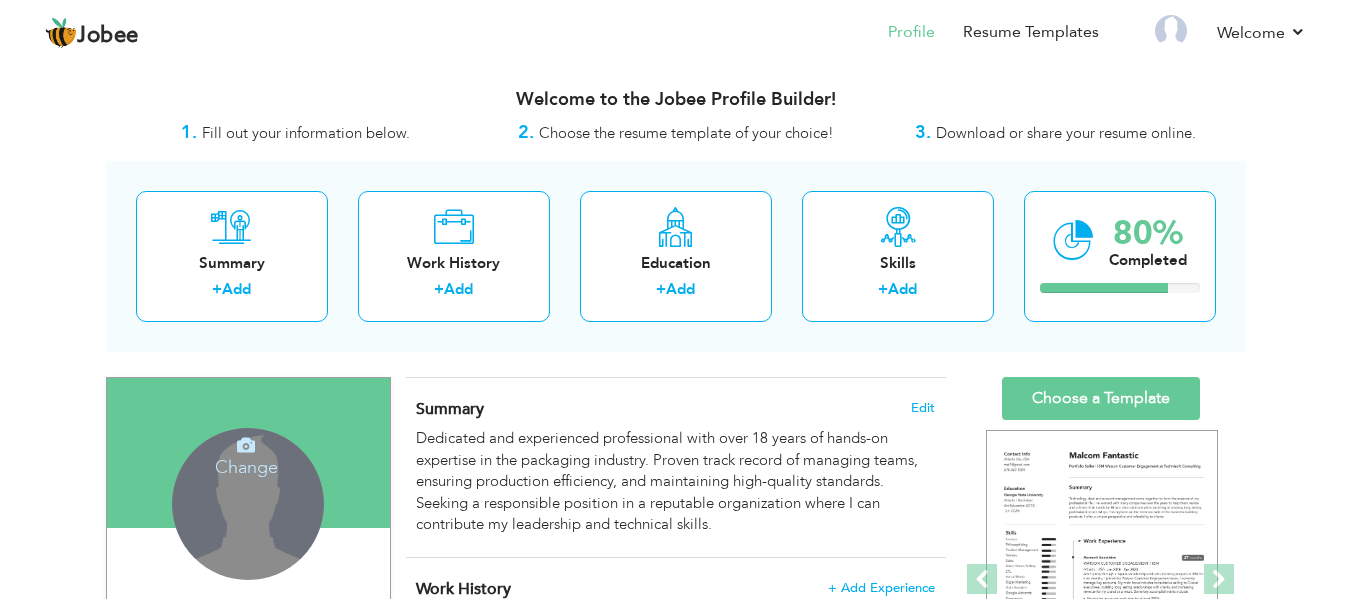 click on "Change" at bounding box center [246, 454] 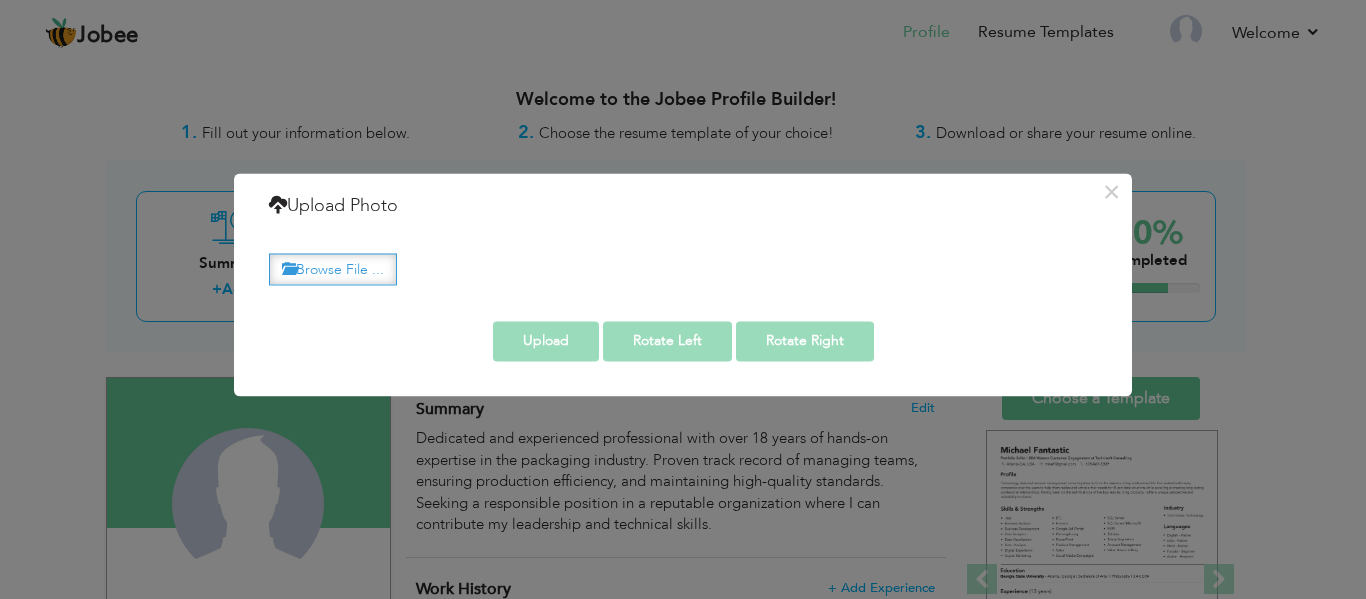 click on "Browse File ..." at bounding box center (333, 269) 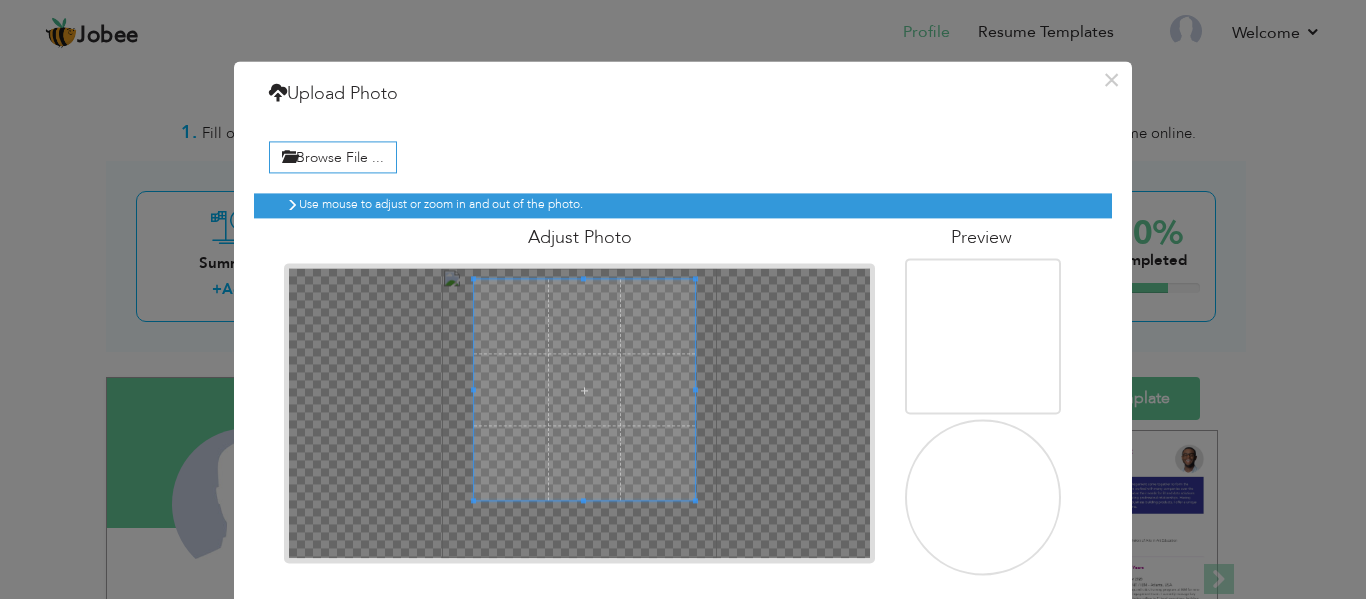 click at bounding box center (584, 390) 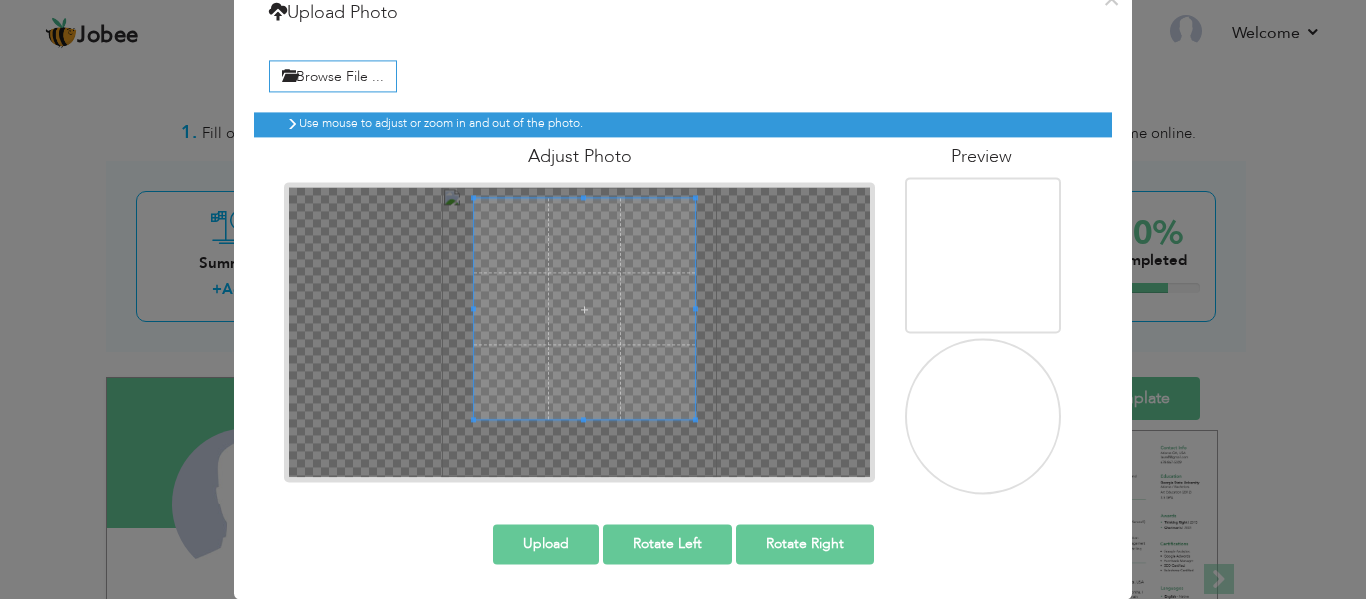 click on "Upload" at bounding box center (546, 544) 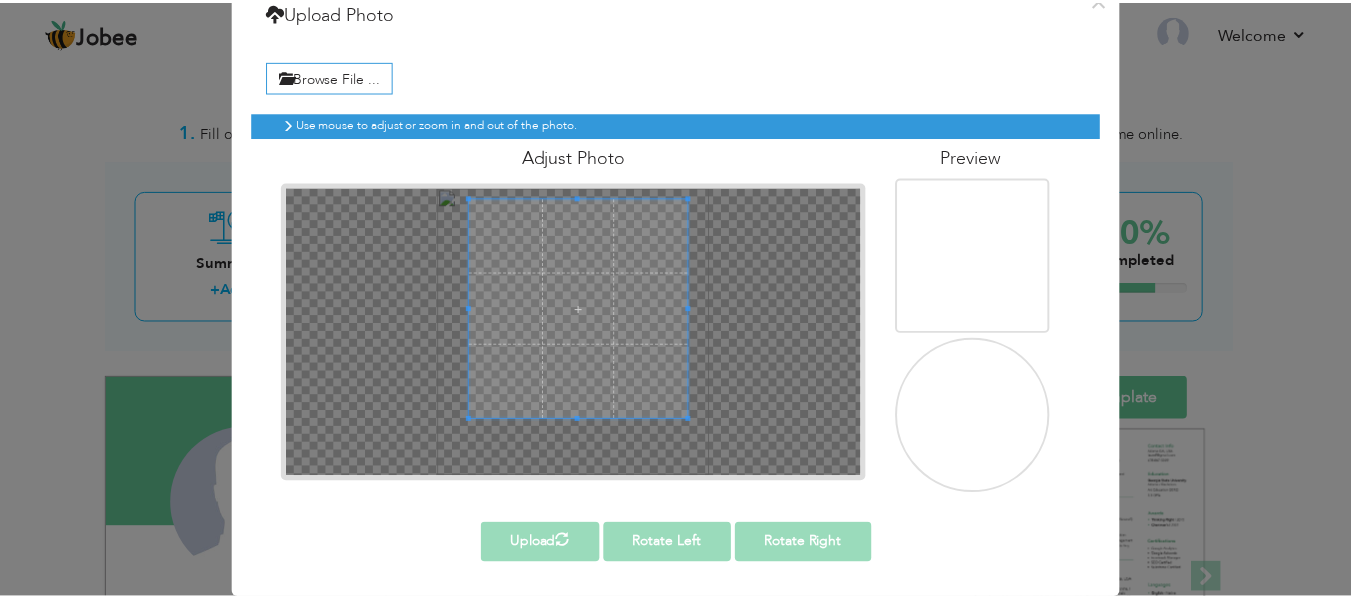 scroll, scrollTop: 0, scrollLeft: 0, axis: both 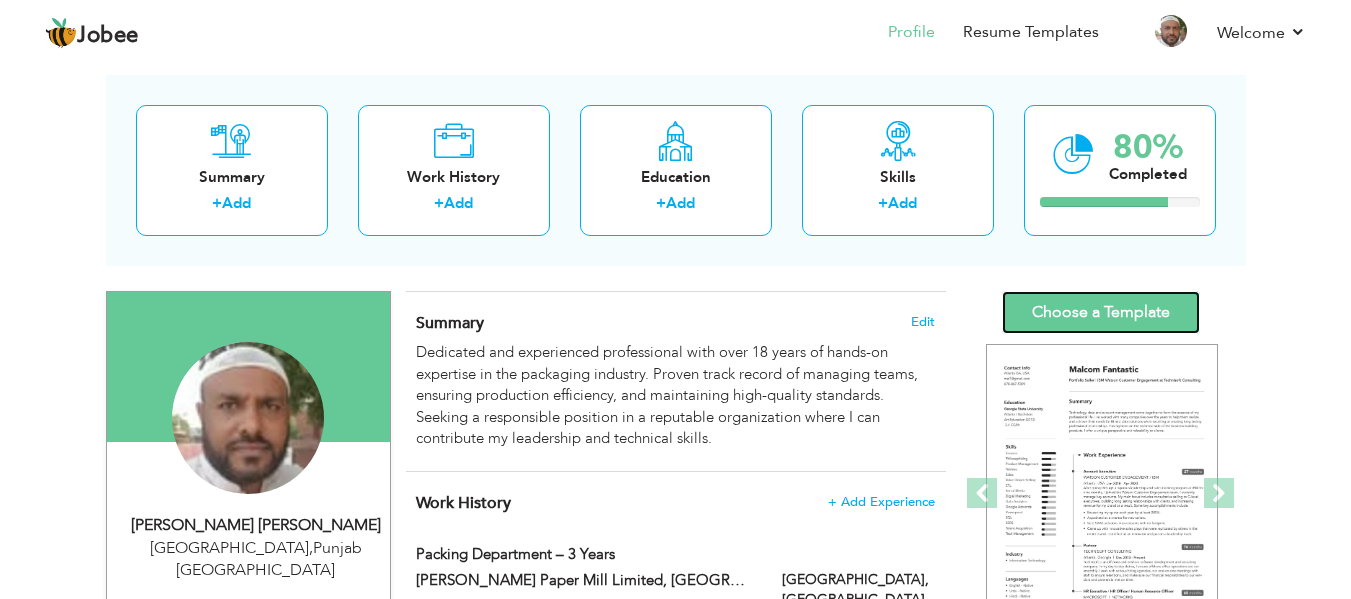 click on "Choose a Template" at bounding box center [1101, 312] 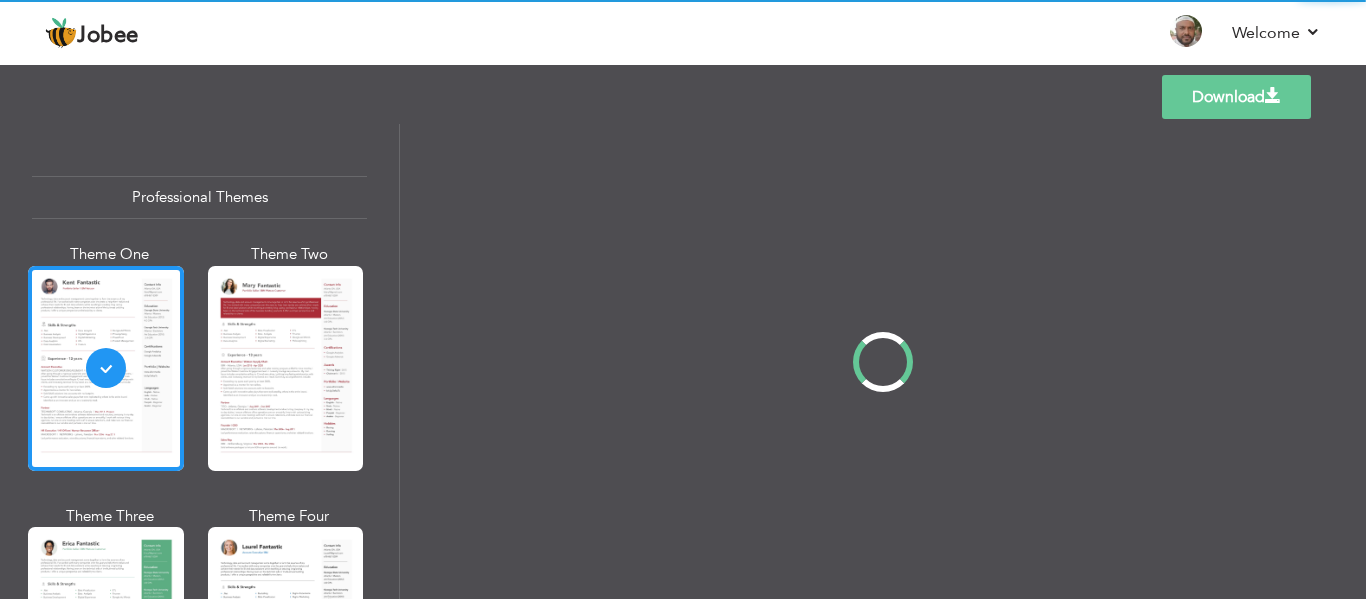 scroll, scrollTop: 0, scrollLeft: 0, axis: both 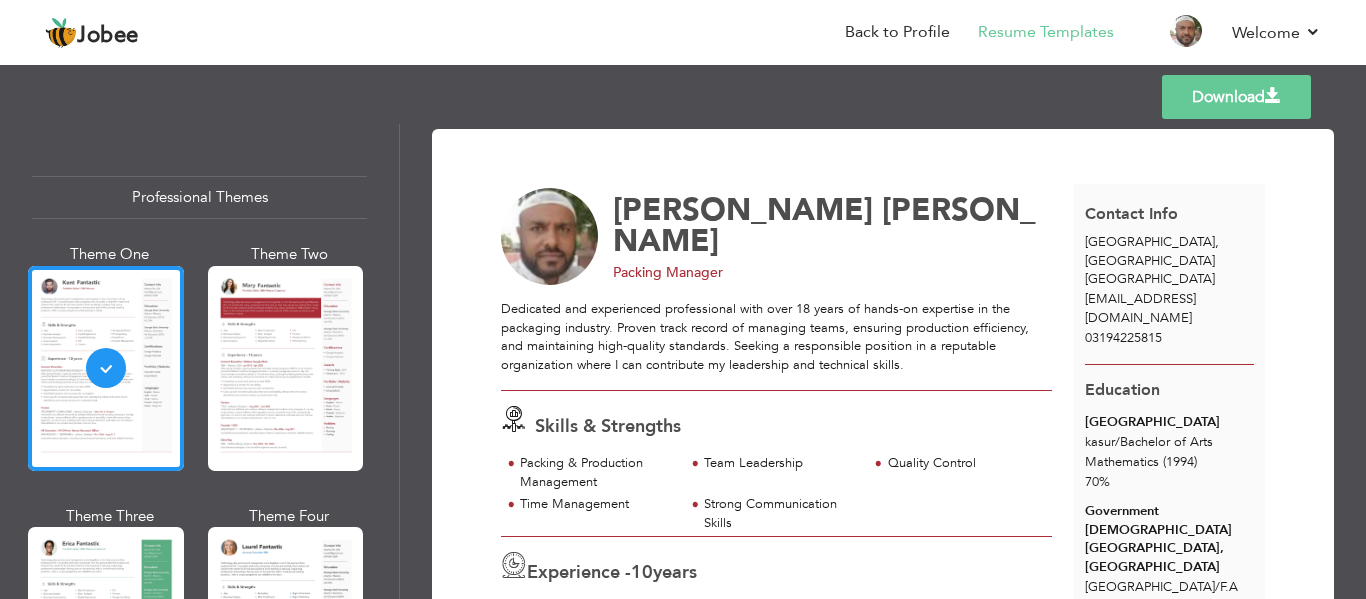 click on "Download" at bounding box center [1236, 97] 